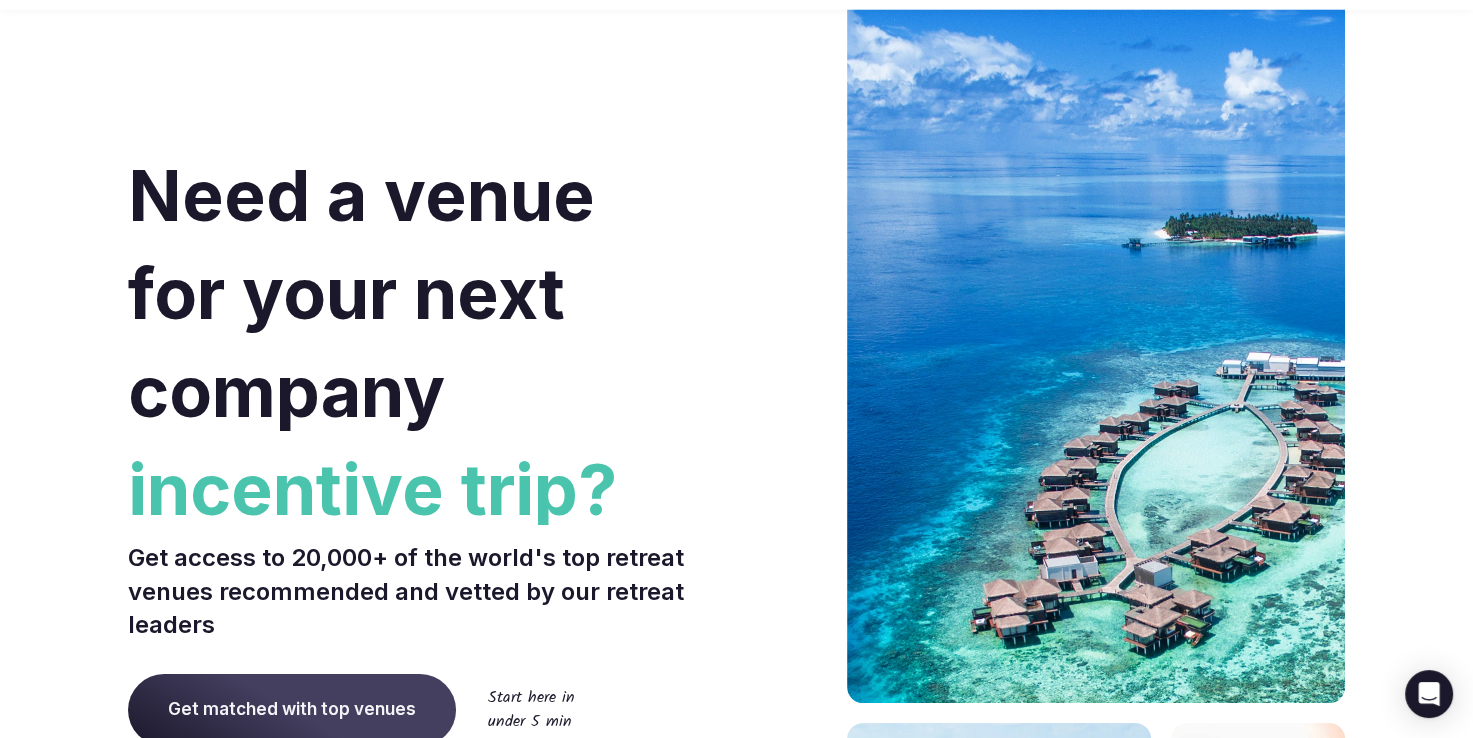 scroll, scrollTop: 0, scrollLeft: 0, axis: both 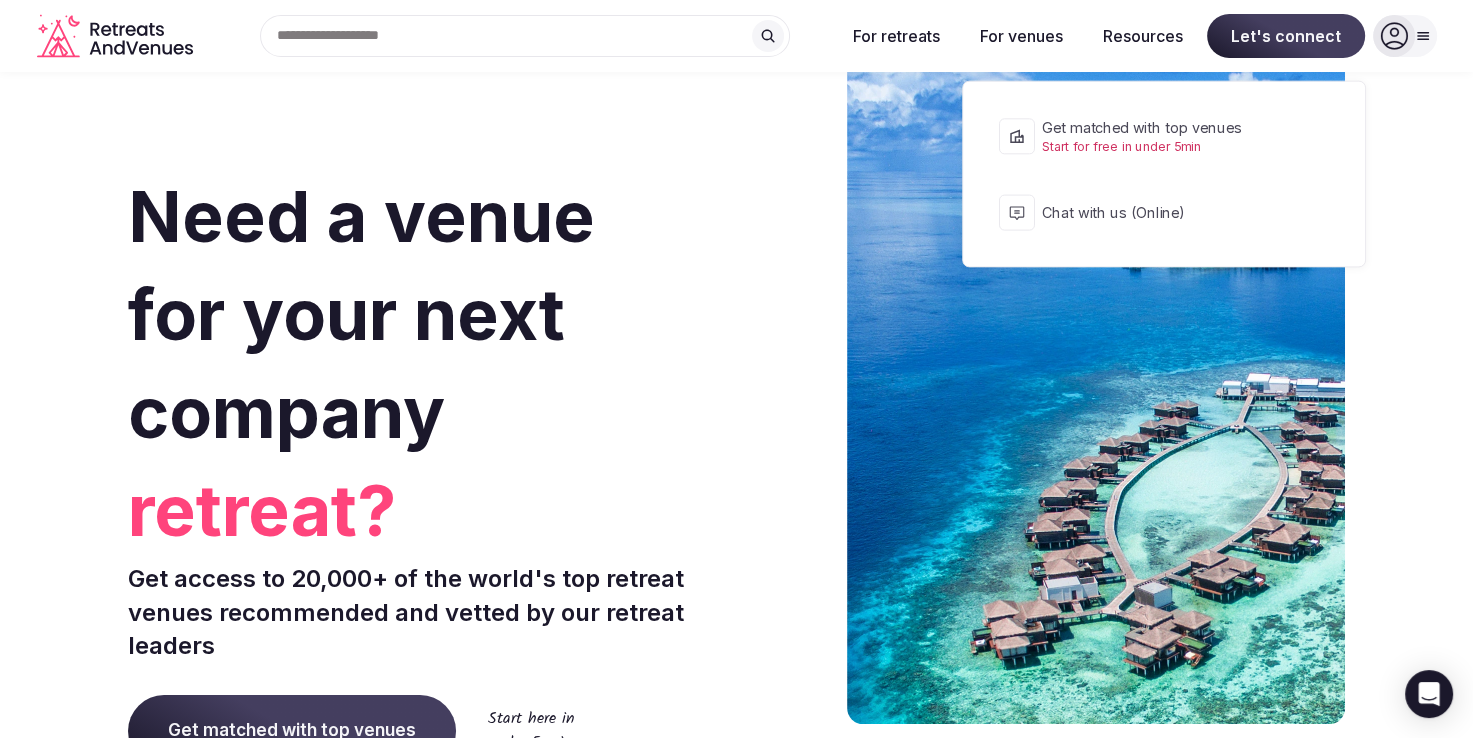 click 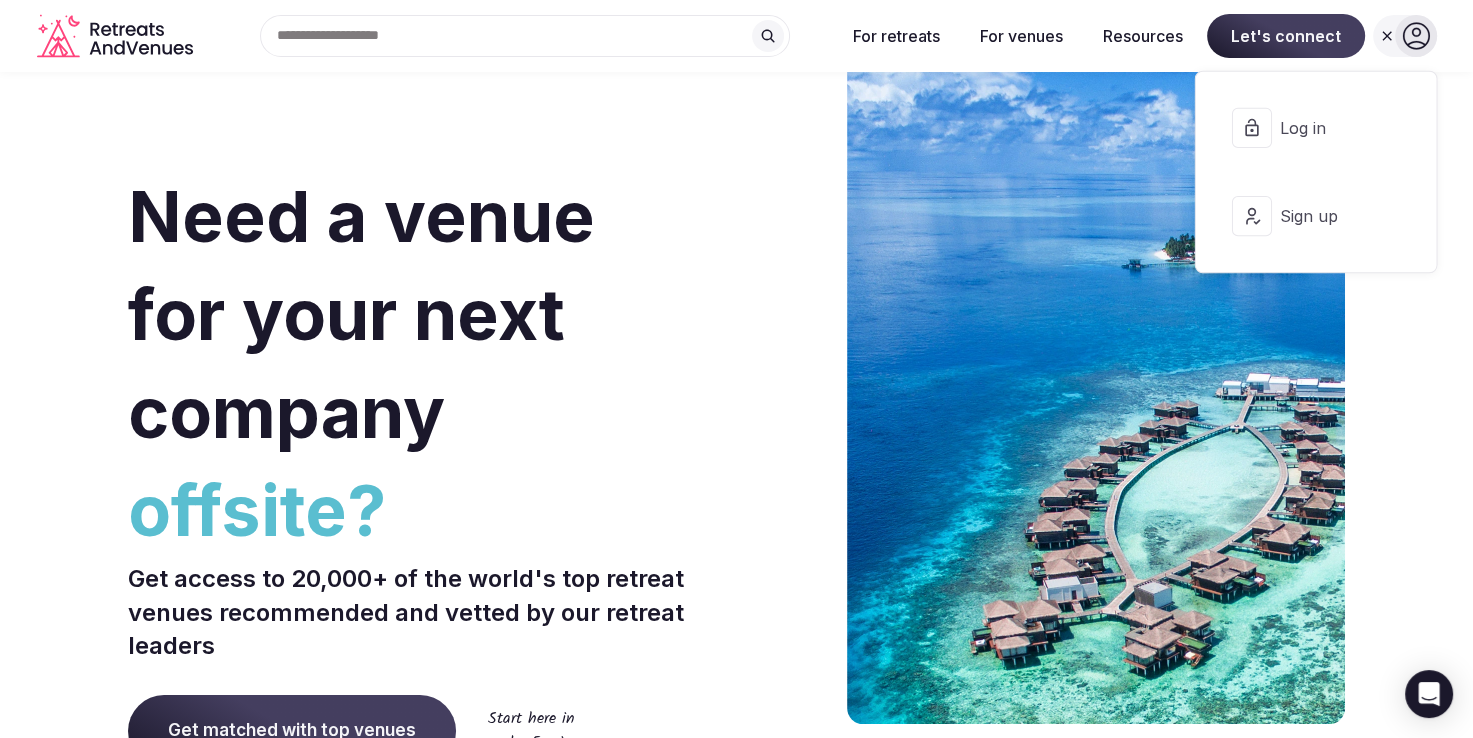 click on "Log in" at bounding box center [1315, 128] 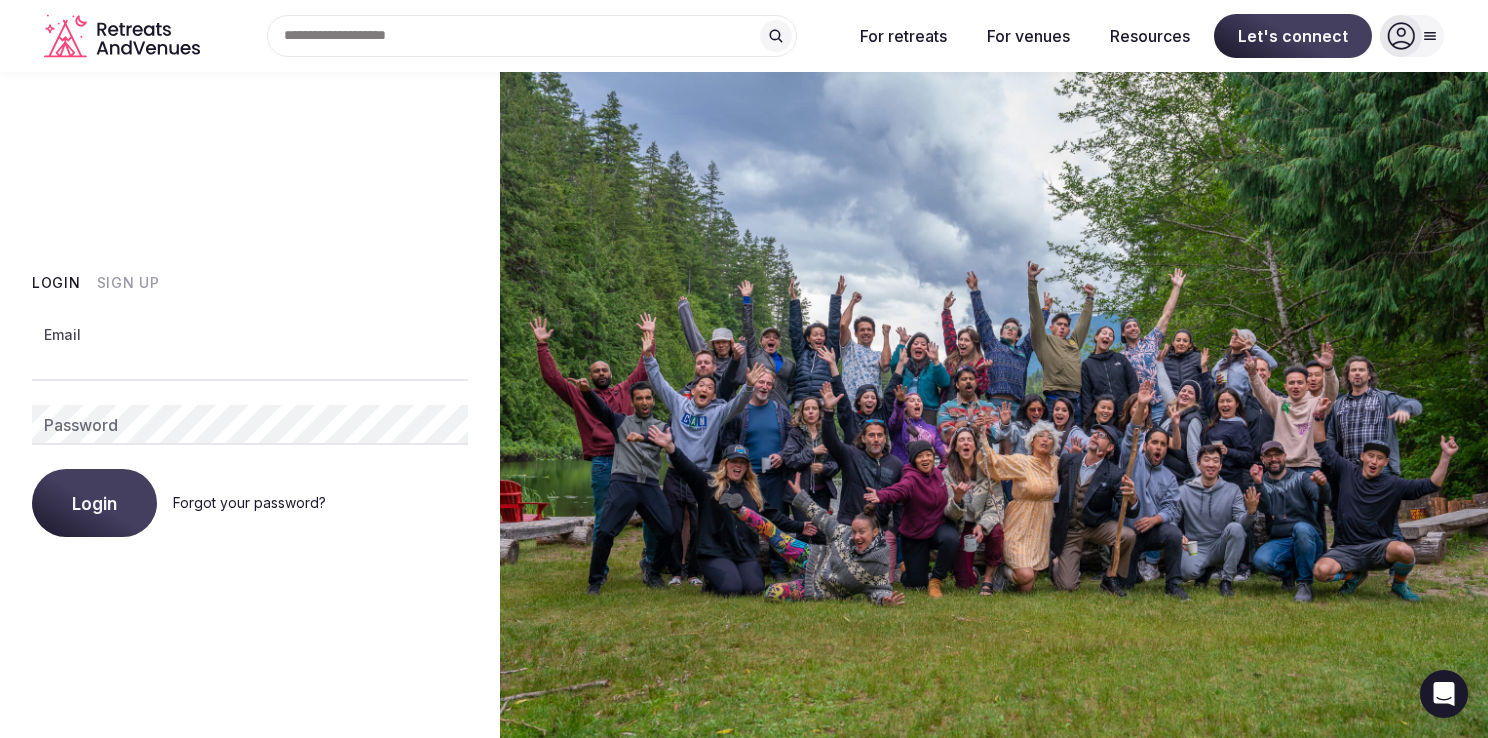 click on "Email" at bounding box center [250, 361] 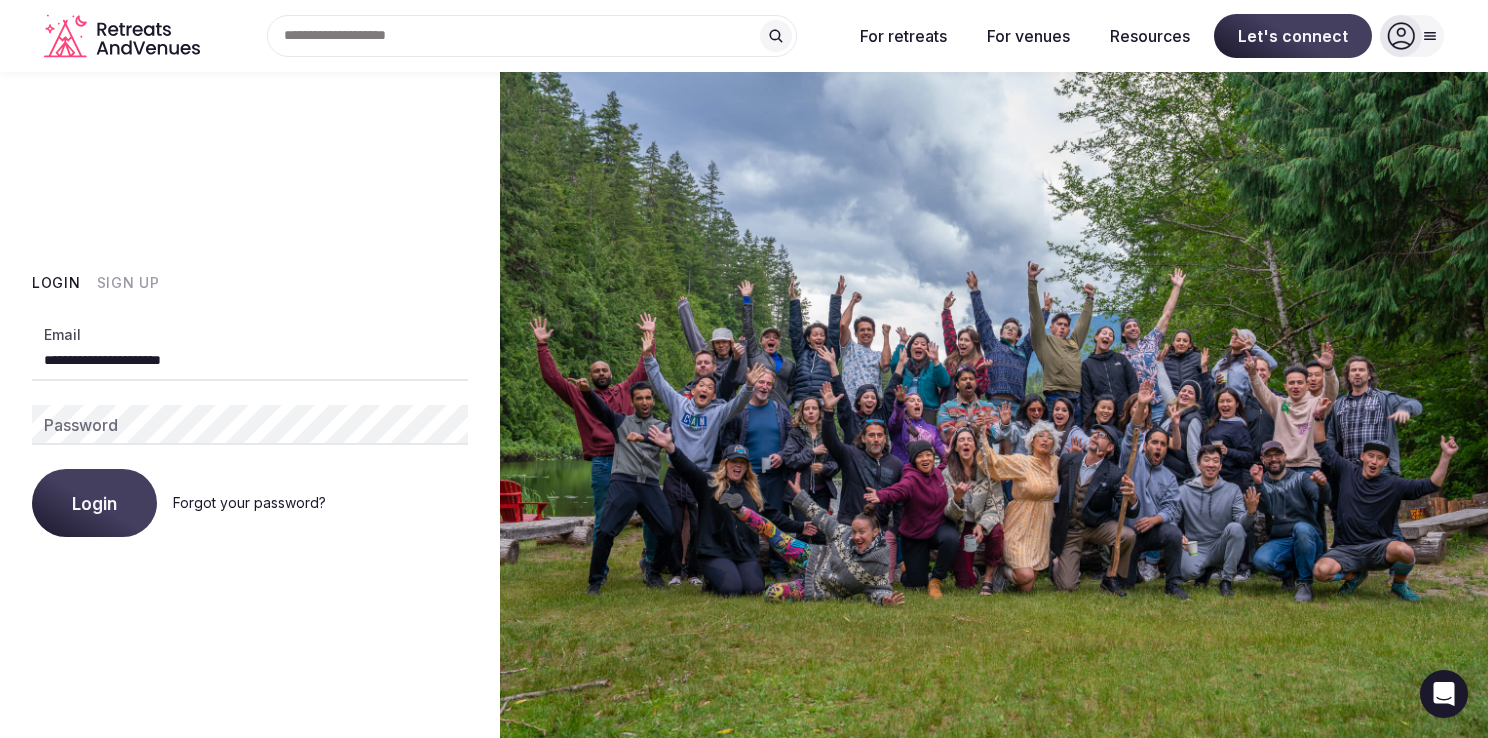 type on "**********" 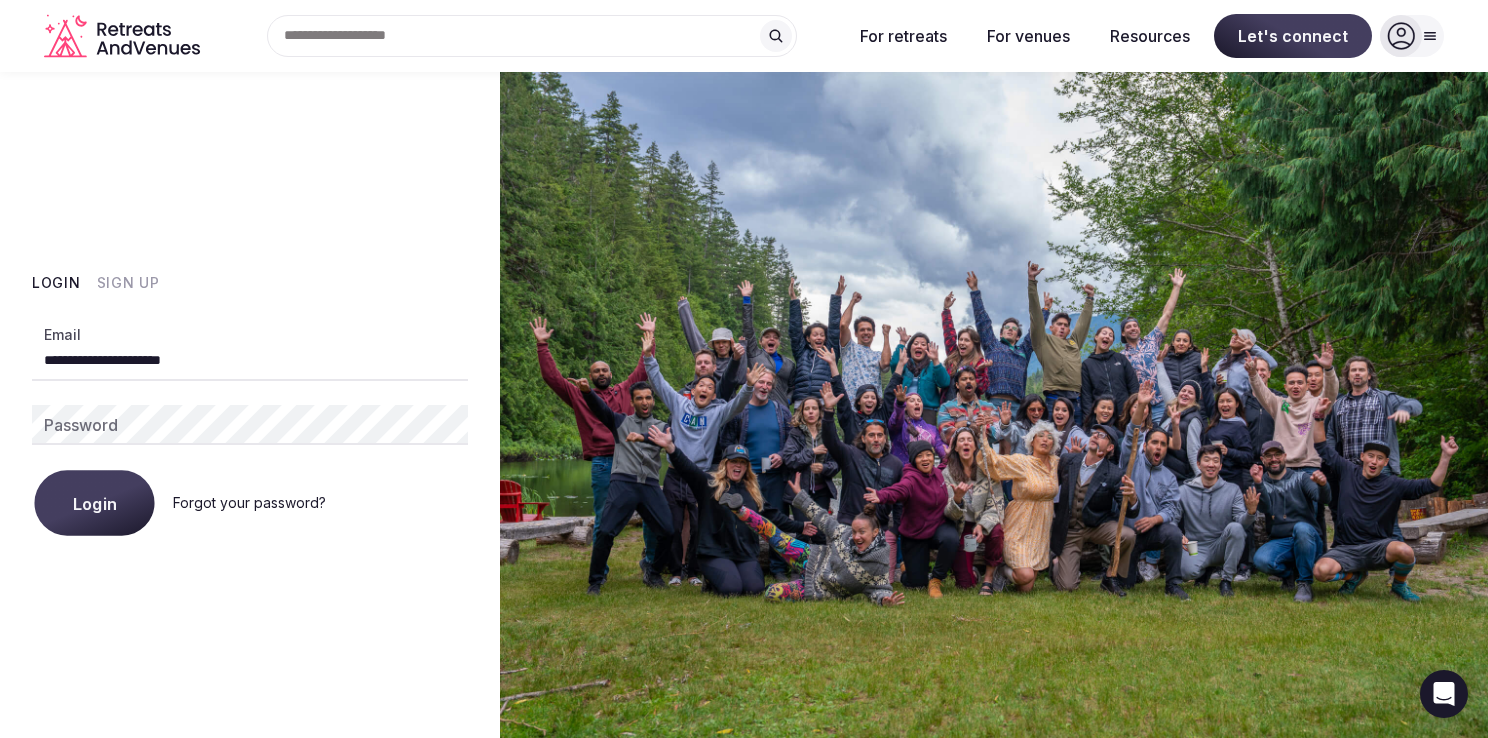 click on "Login" at bounding box center (94, 502) 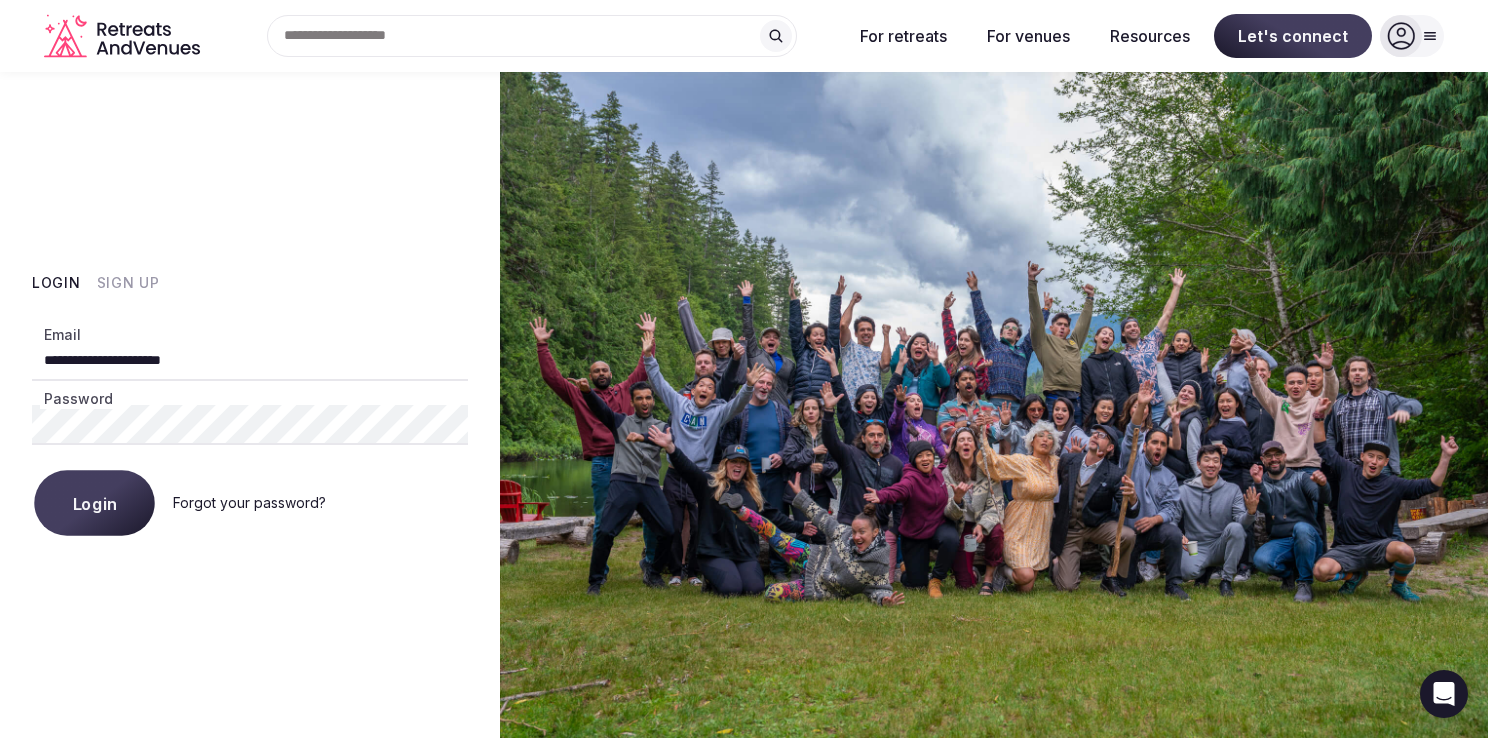 click on "Login" at bounding box center (94, 503) 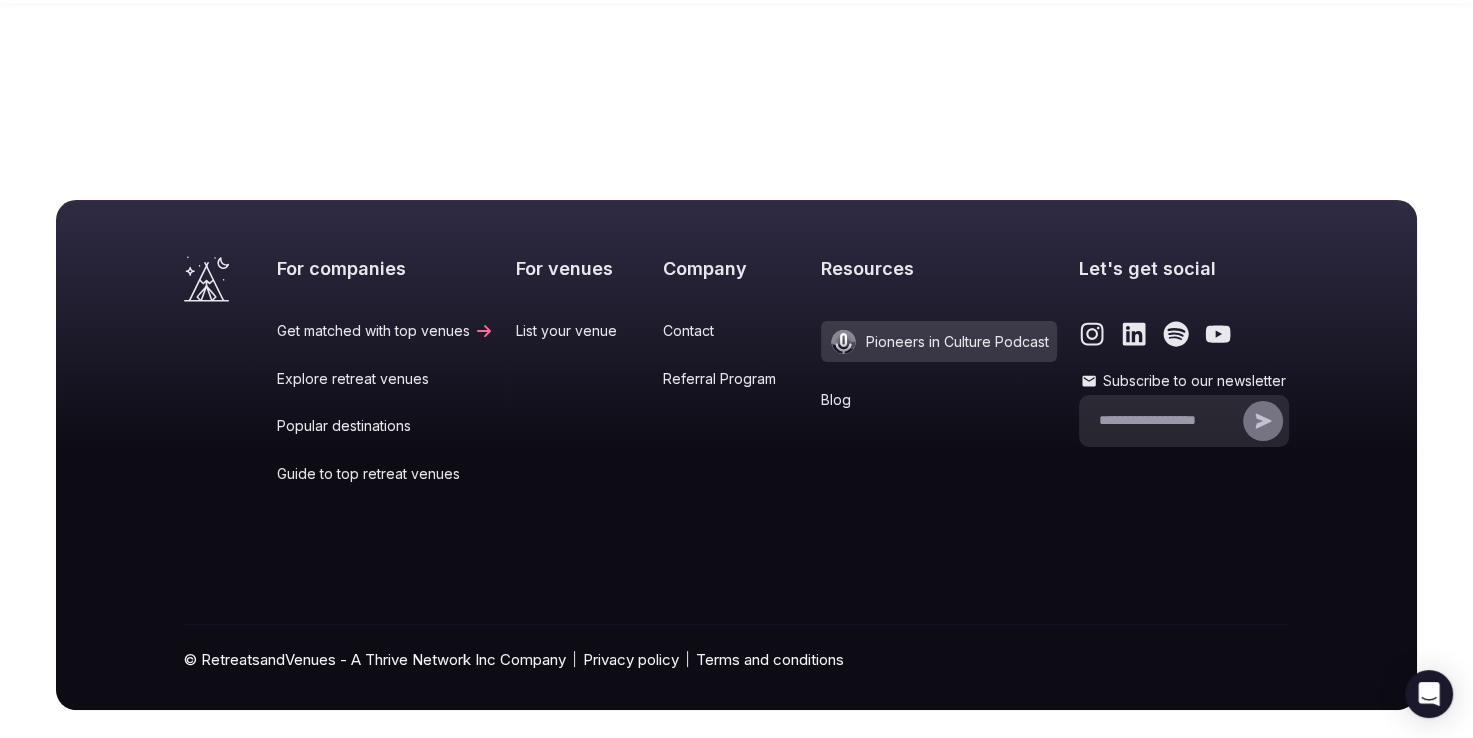 scroll, scrollTop: 0, scrollLeft: 0, axis: both 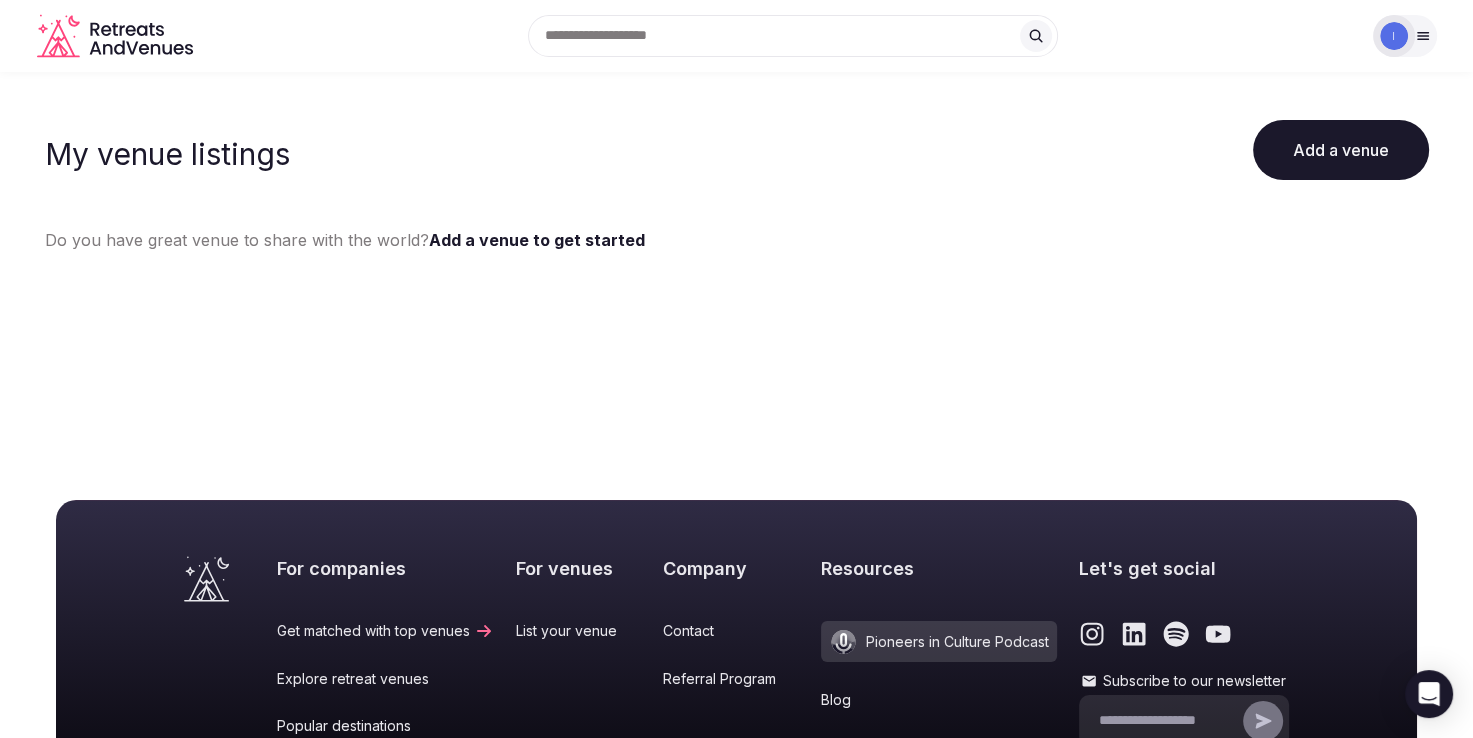 click on "Add a venue" at bounding box center [1341, 150] 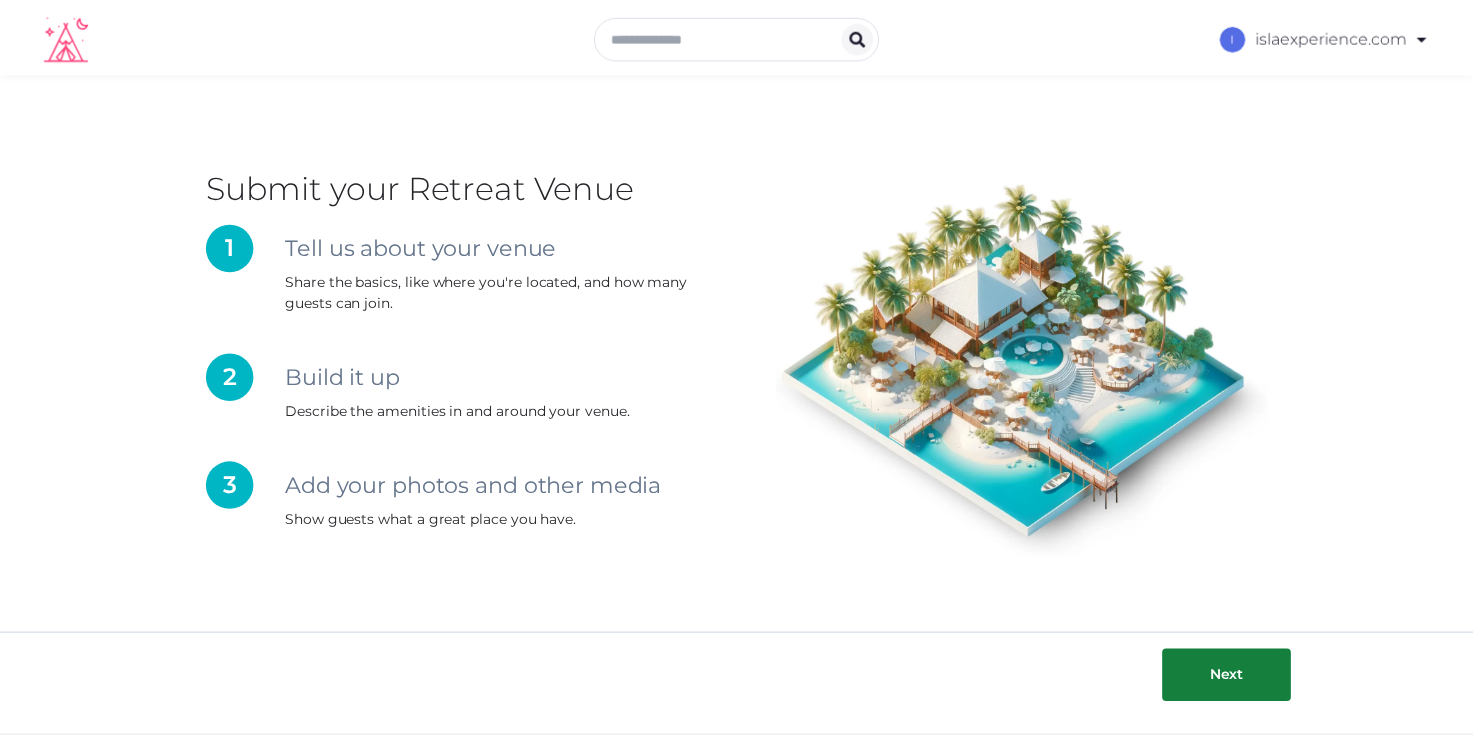 scroll, scrollTop: 0, scrollLeft: 0, axis: both 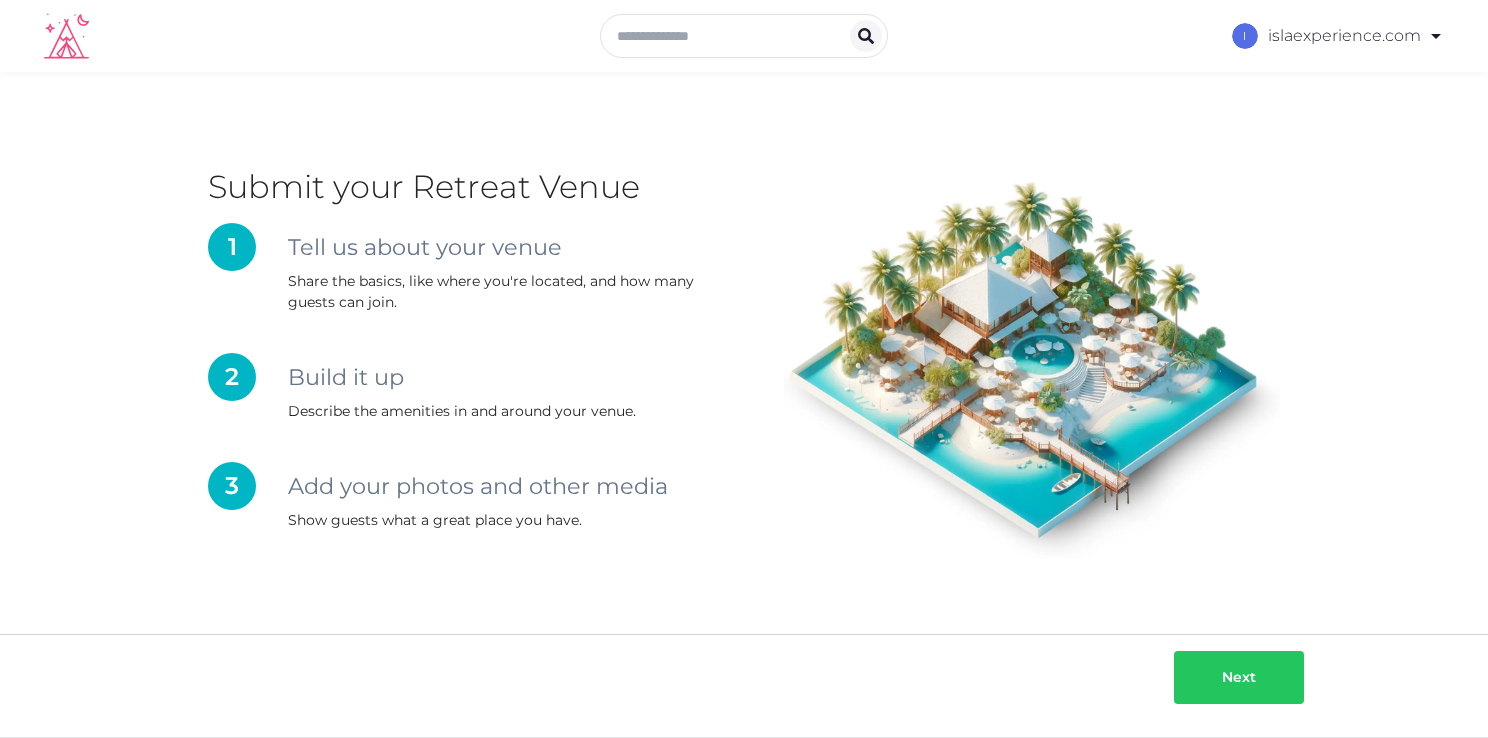 click at bounding box center (1276, 677) 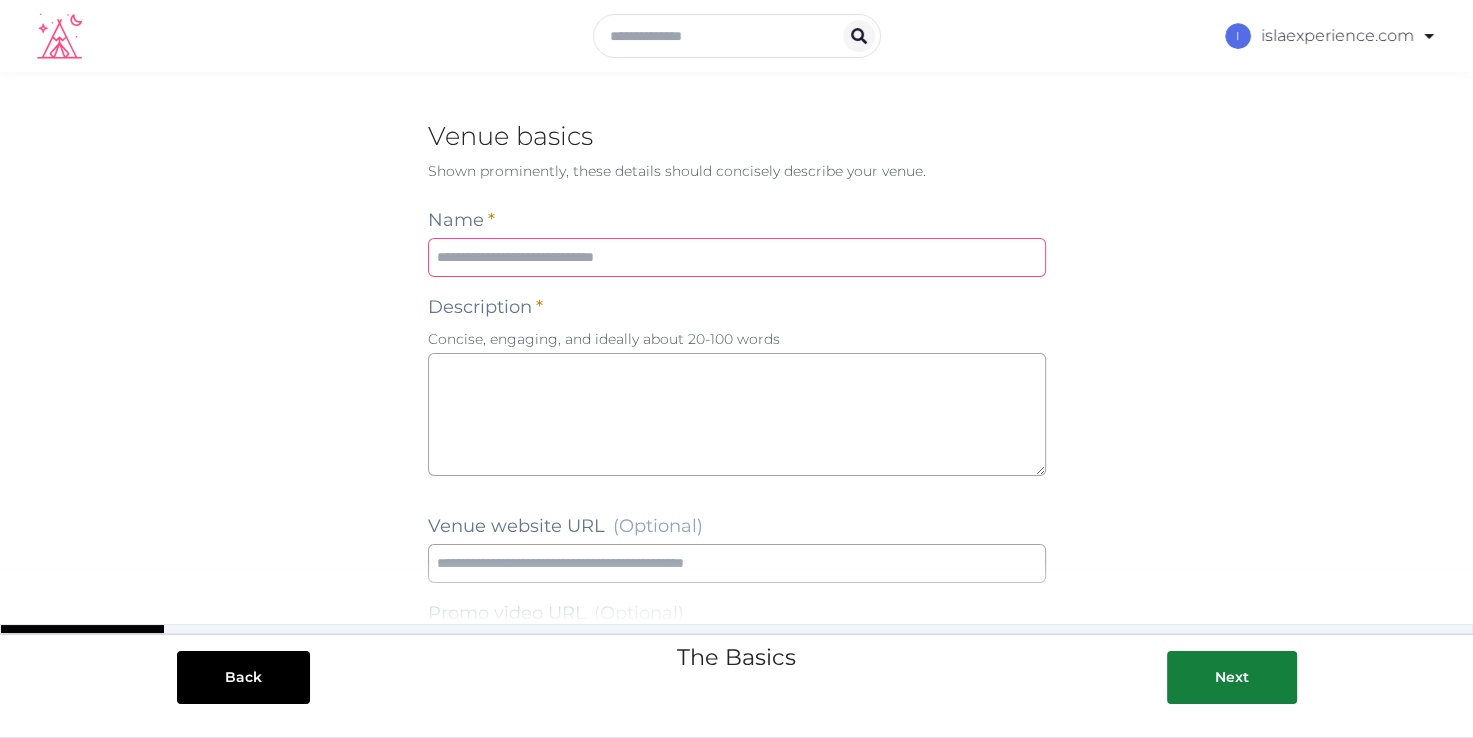 drag, startPoint x: 705, startPoint y: 256, endPoint x: 711, endPoint y: 266, distance: 11.661903 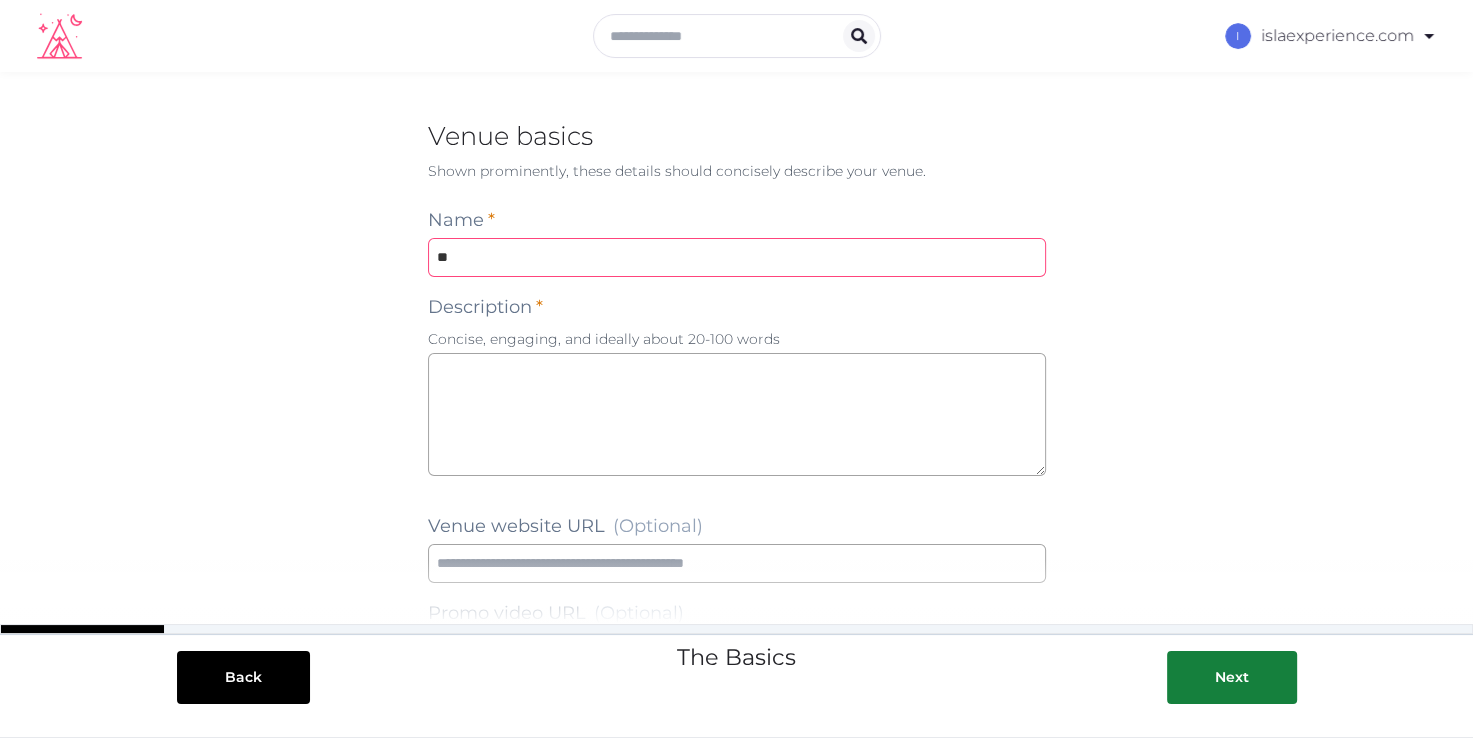 type on "*" 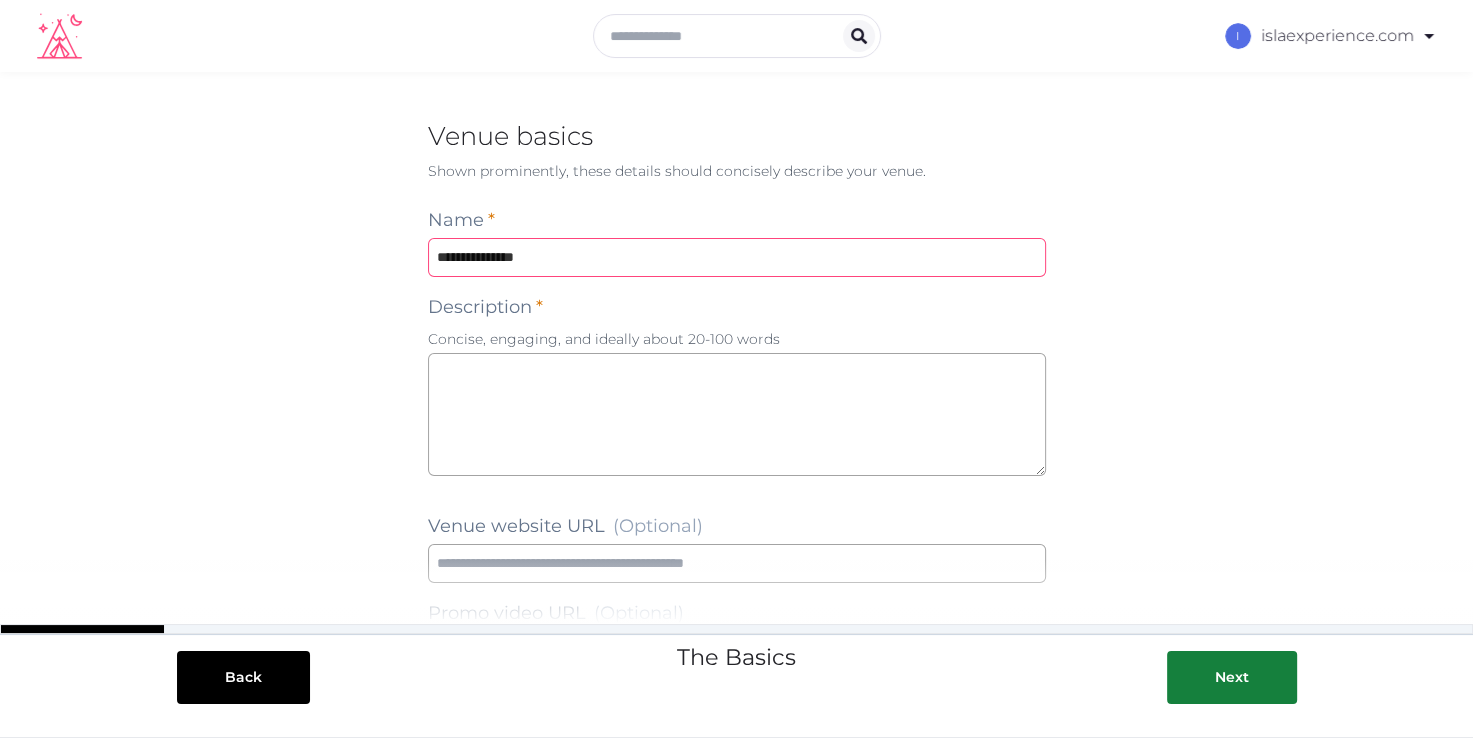 type on "**********" 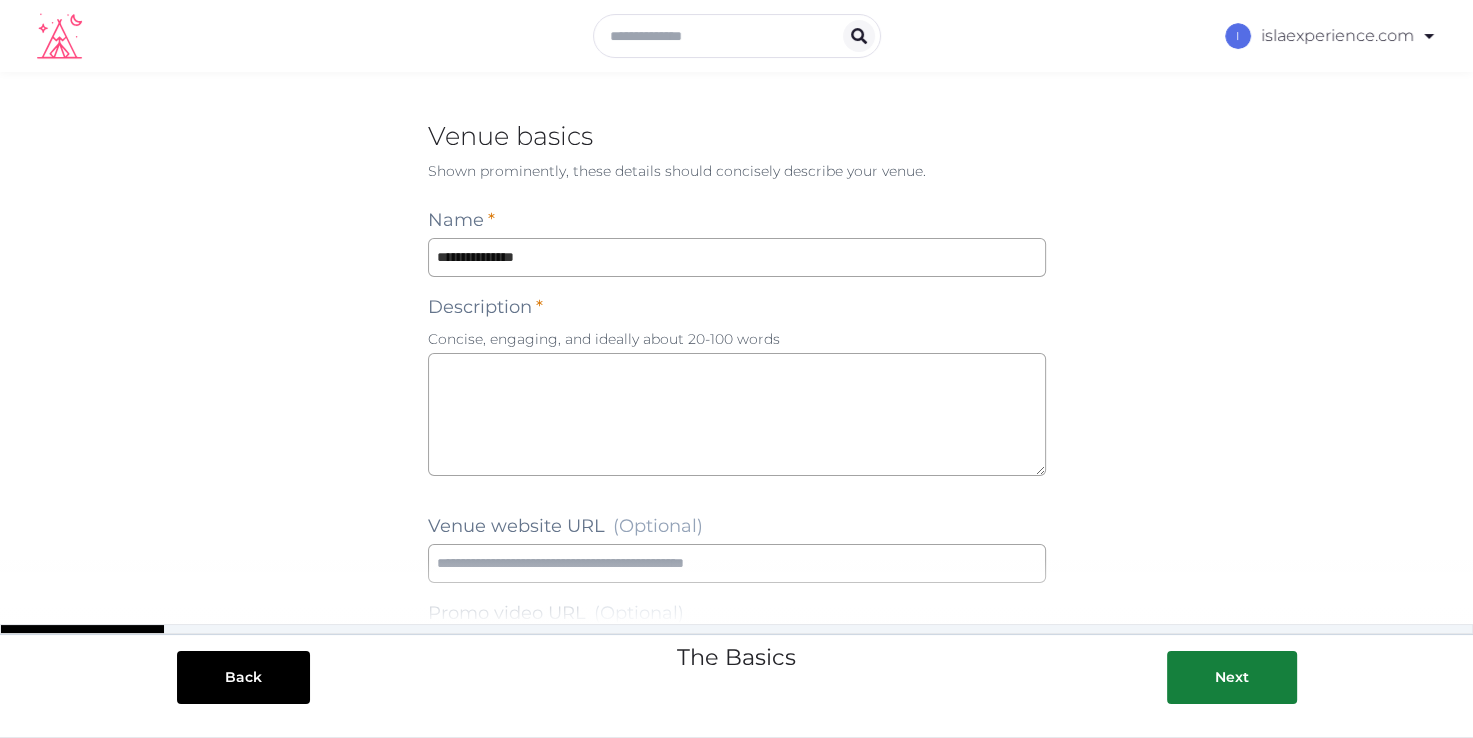 drag, startPoint x: 1009, startPoint y: 312, endPoint x: 976, endPoint y: 312, distance: 33 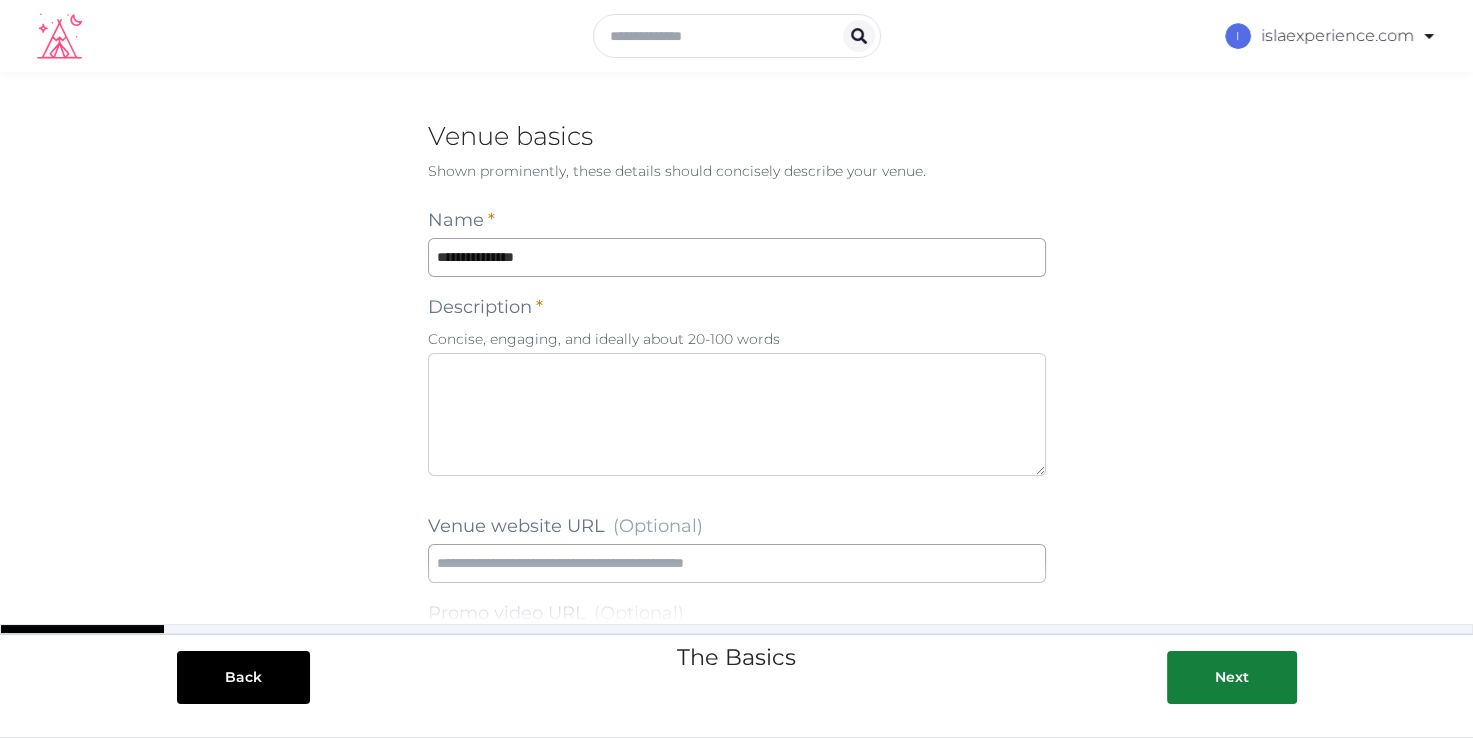 click at bounding box center (737, 414) 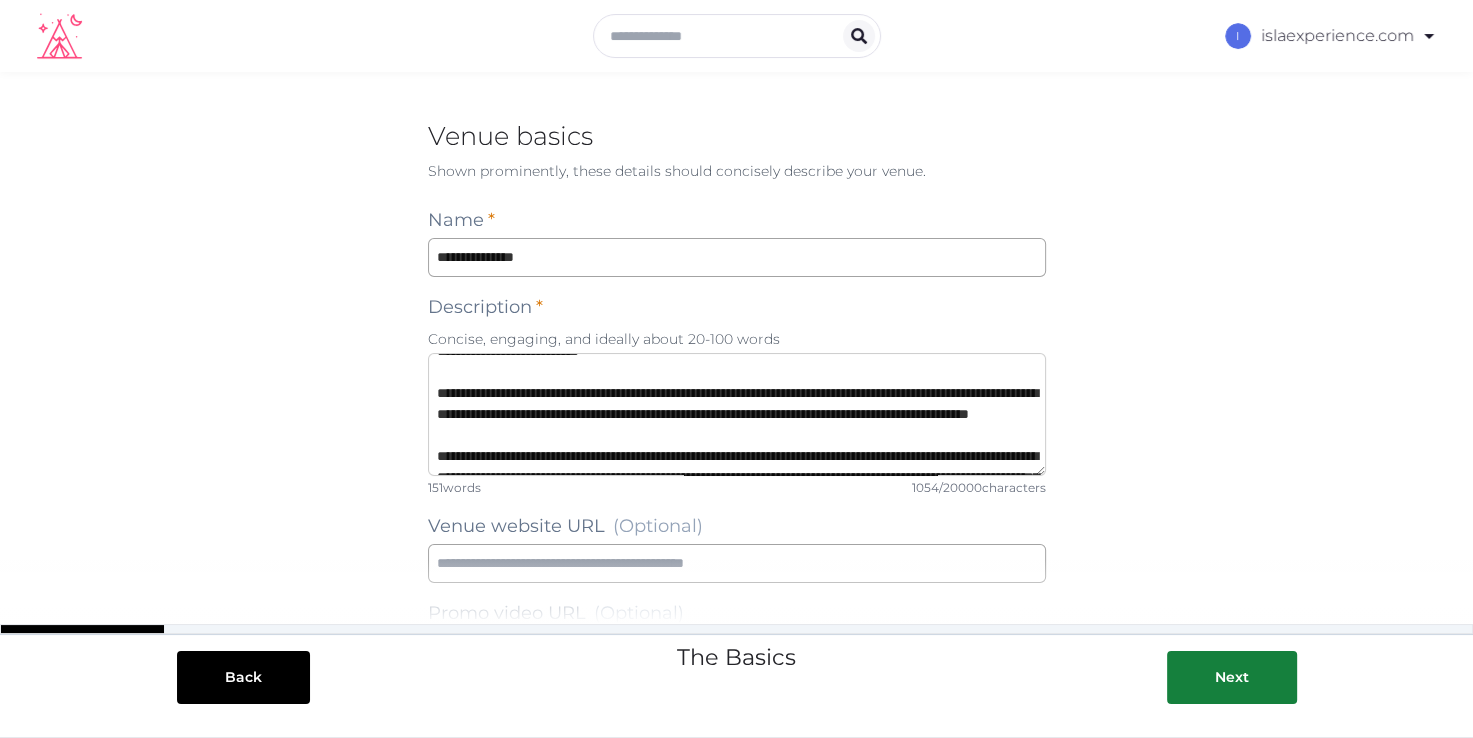 scroll, scrollTop: 272, scrollLeft: 0, axis: vertical 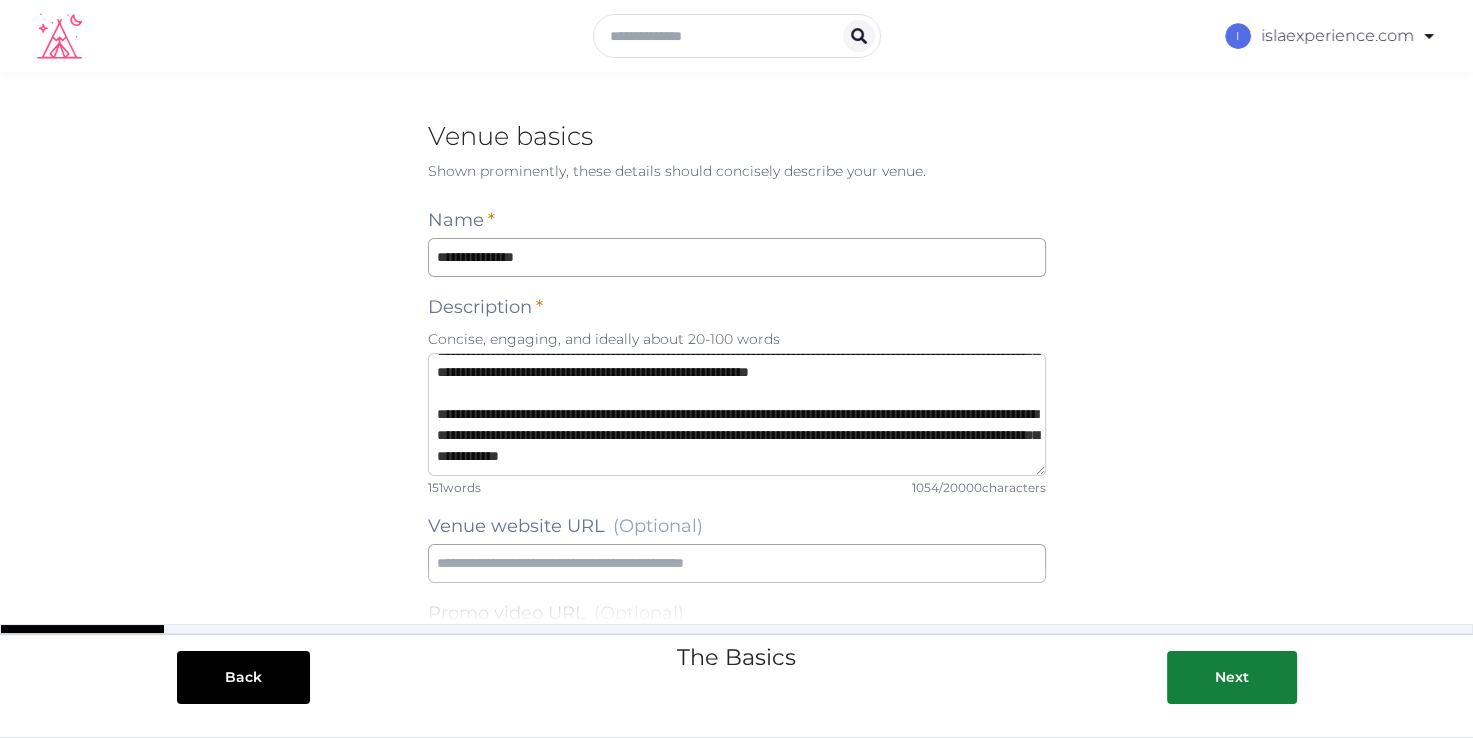 type on "**********" 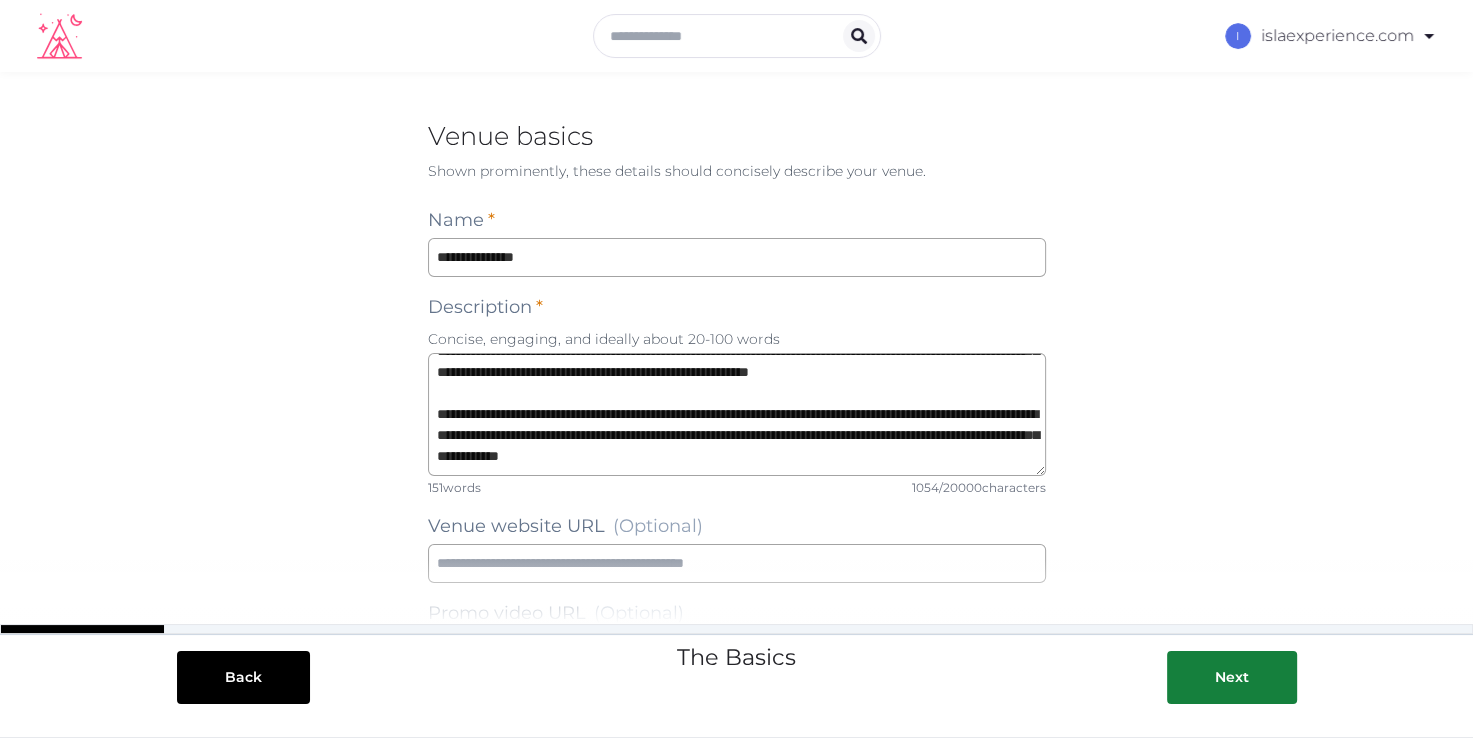 click on "Back The Basics Next" at bounding box center [736, 649] 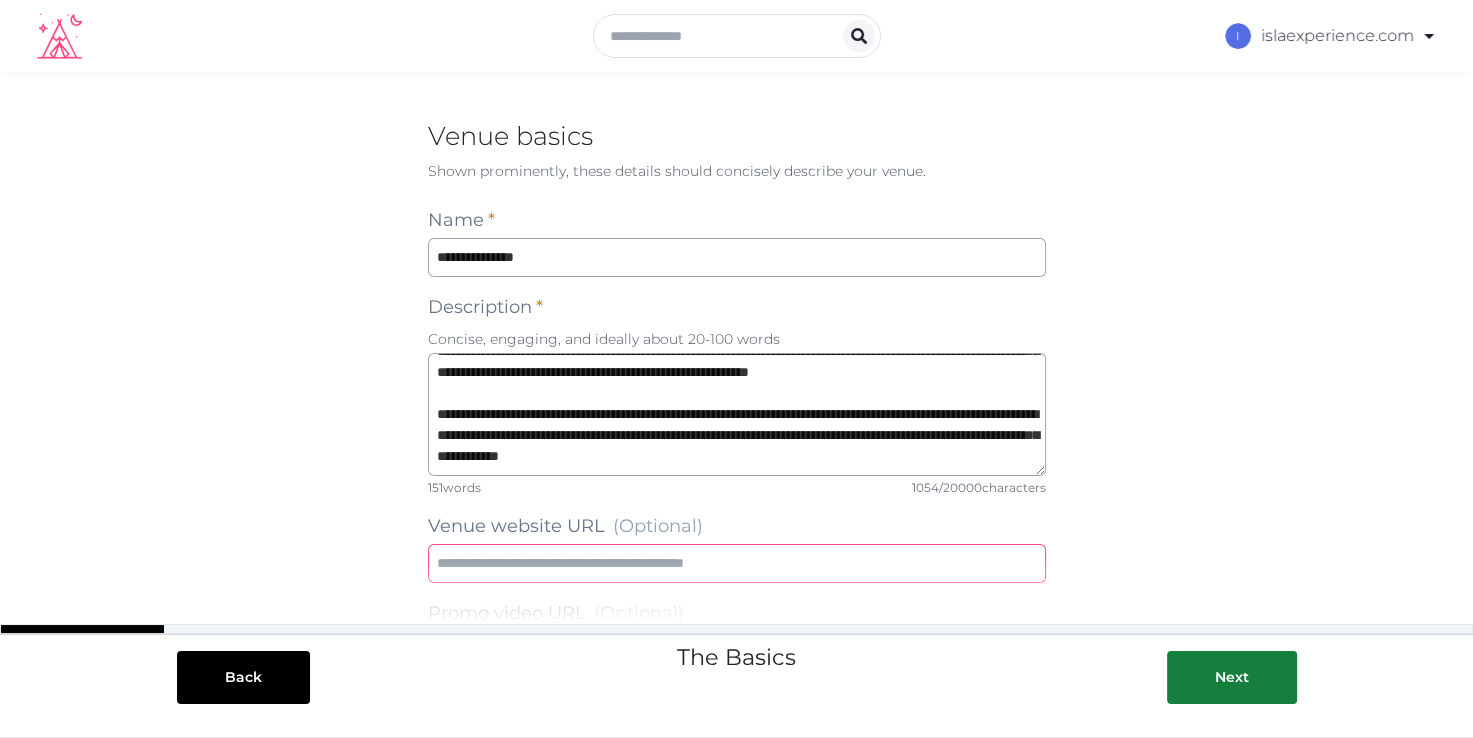 click at bounding box center [737, 563] 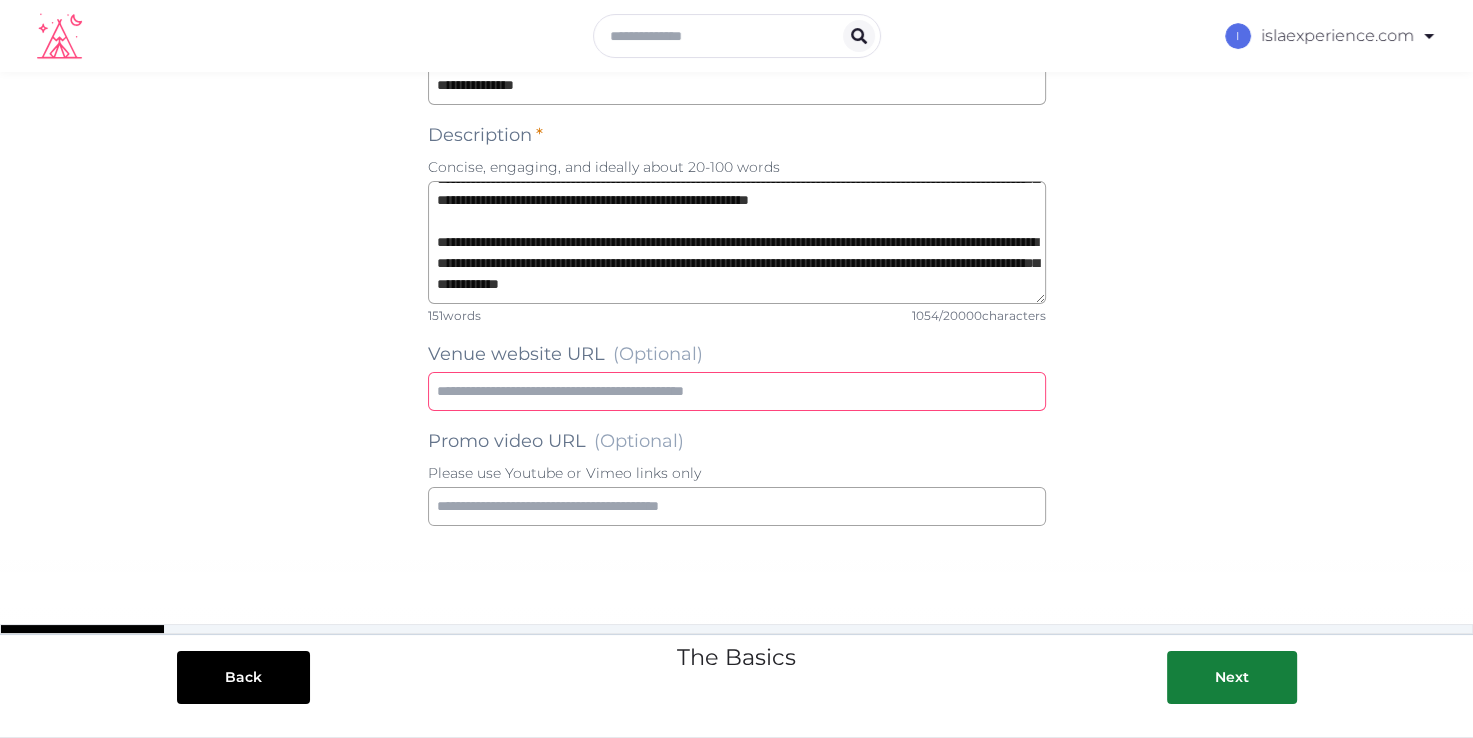 scroll, scrollTop: 207, scrollLeft: 0, axis: vertical 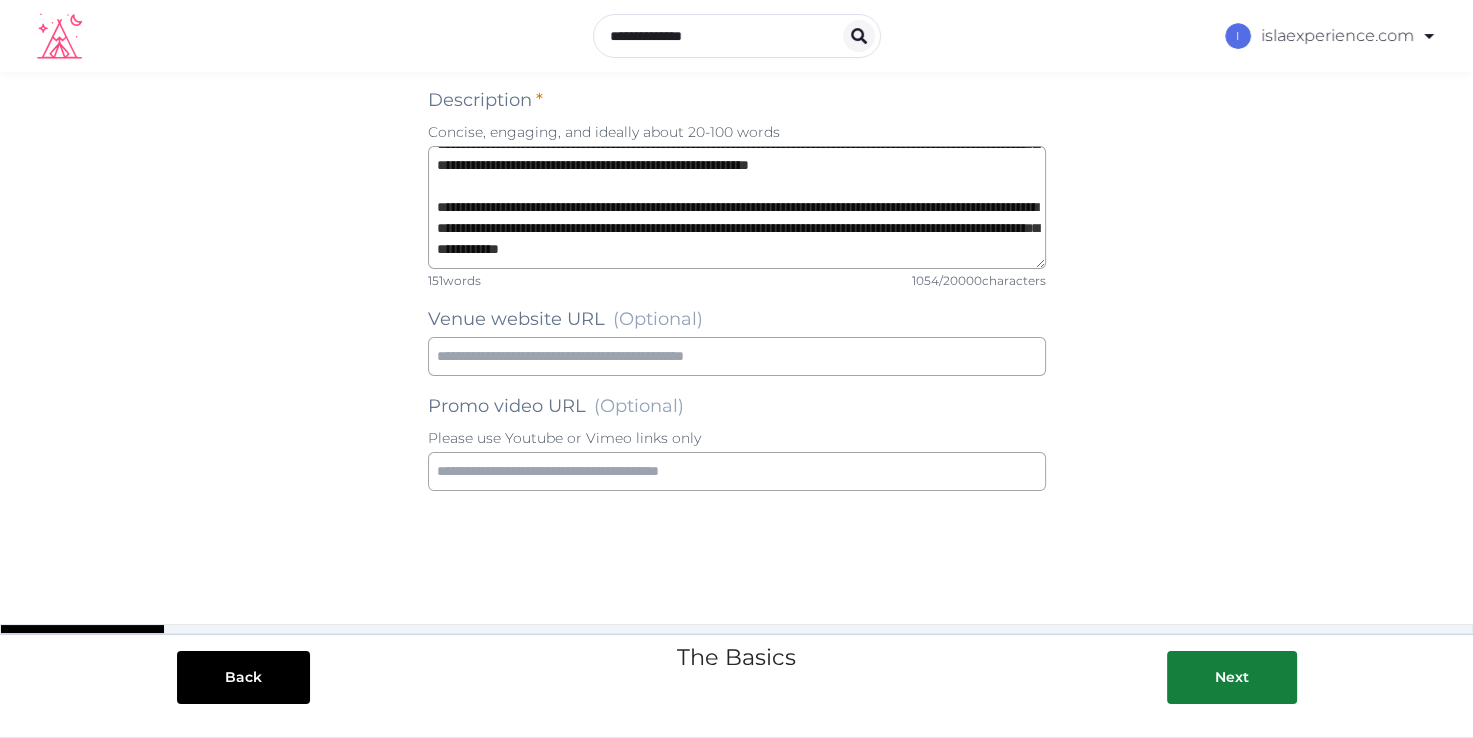 click on "**********" at bounding box center [737, 302] 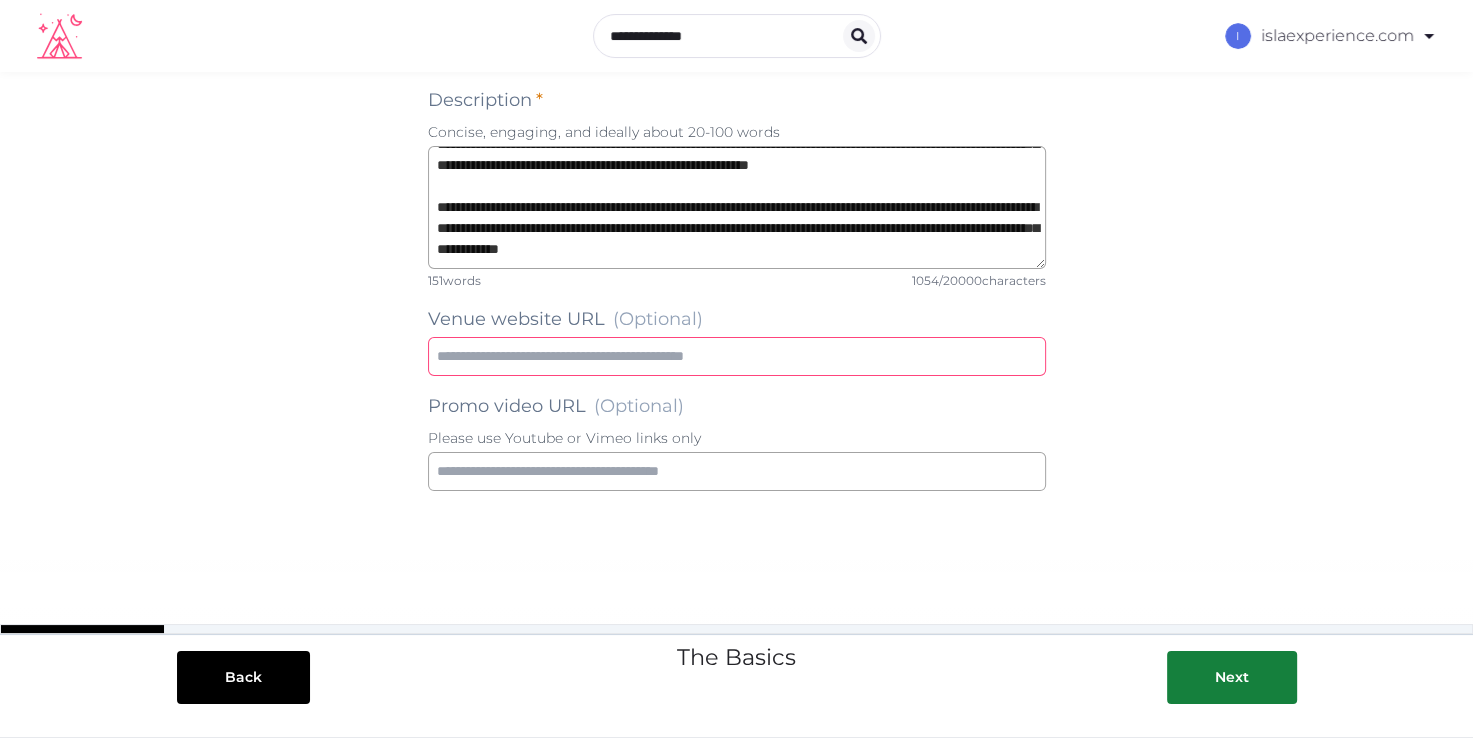 click at bounding box center [737, 356] 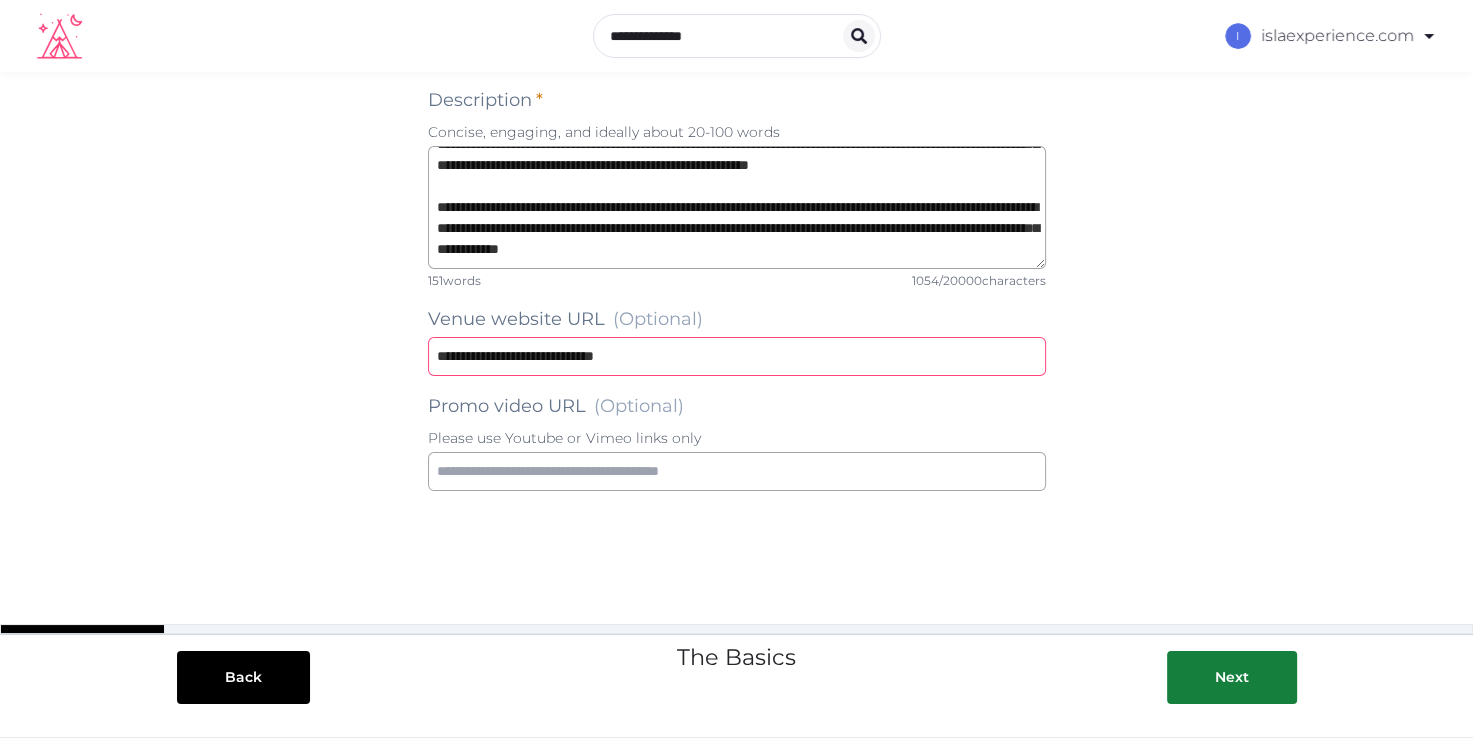 type on "**********" 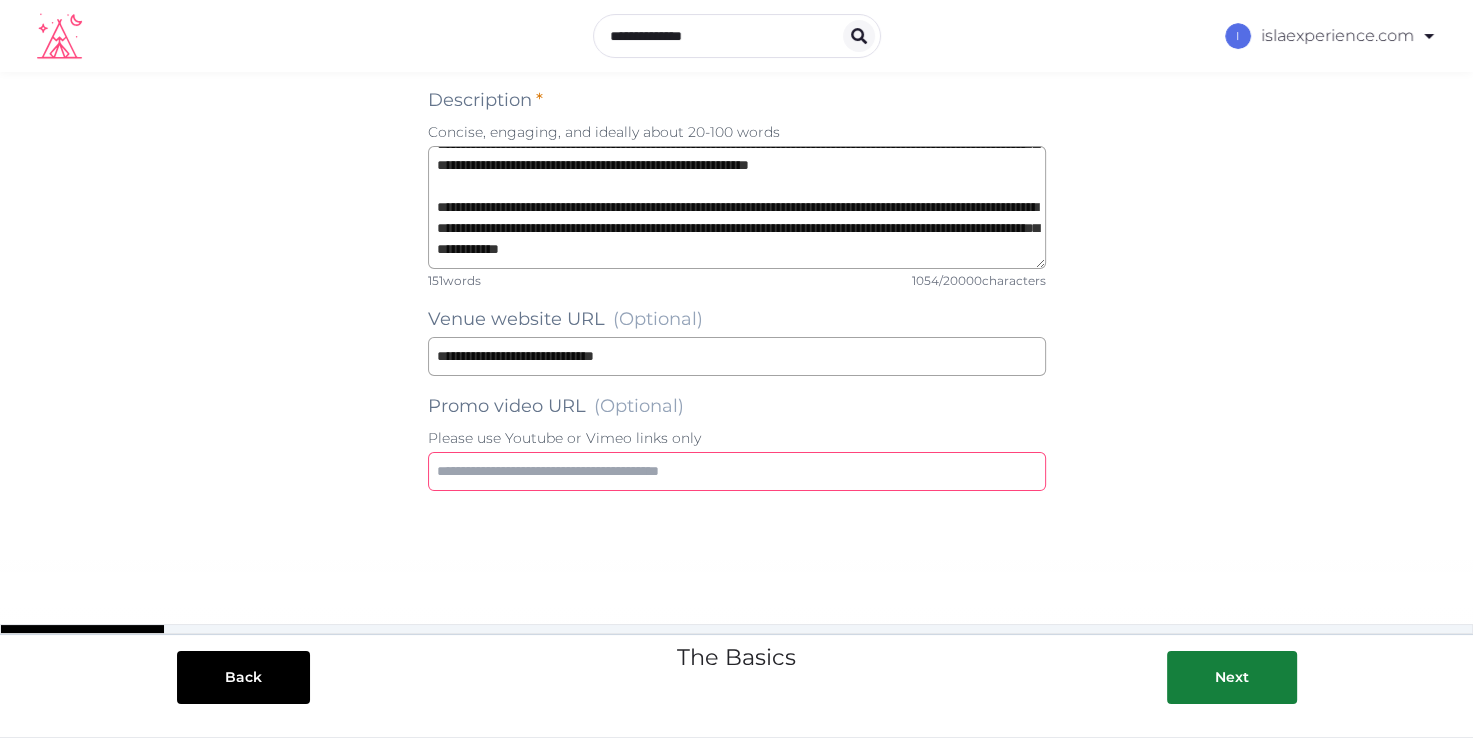 click at bounding box center (737, 471) 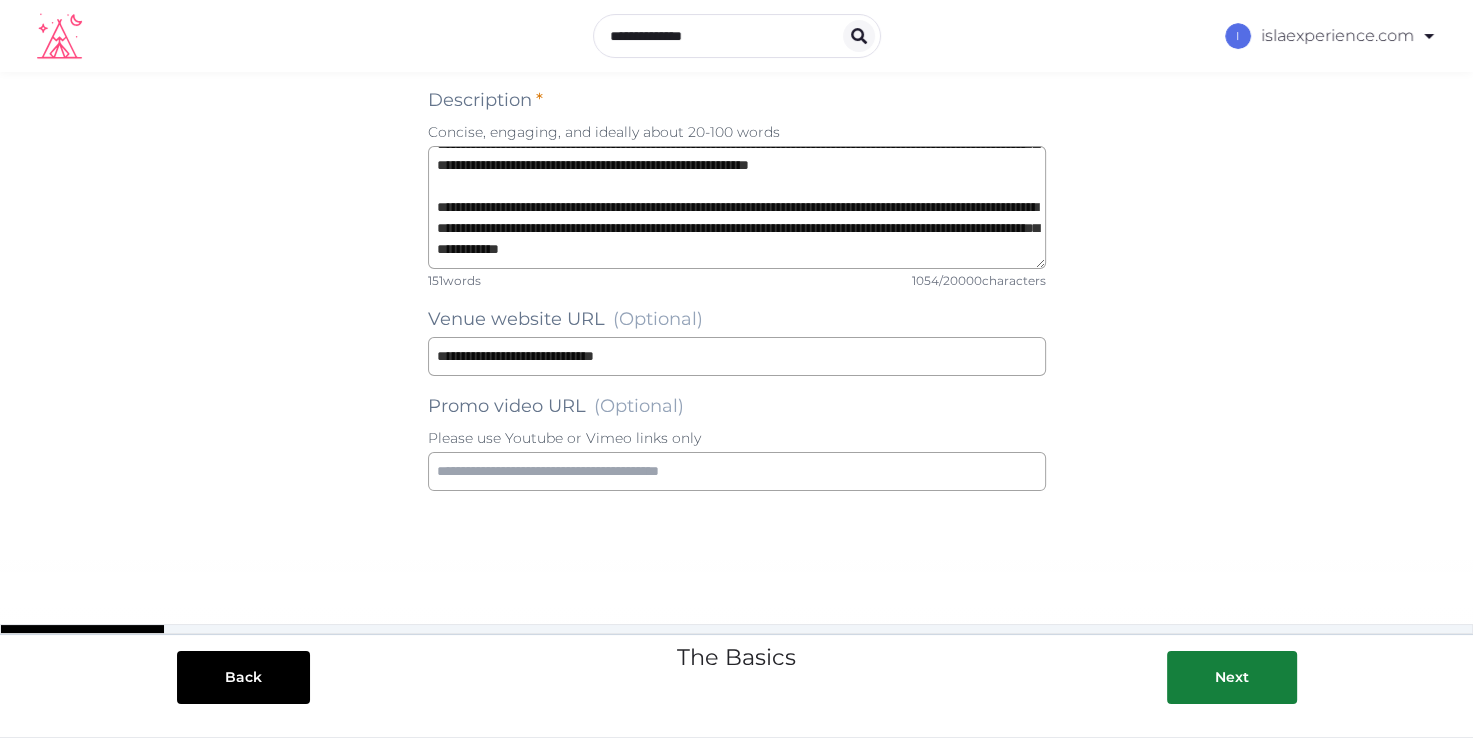click on "**********" at bounding box center (736, 302) 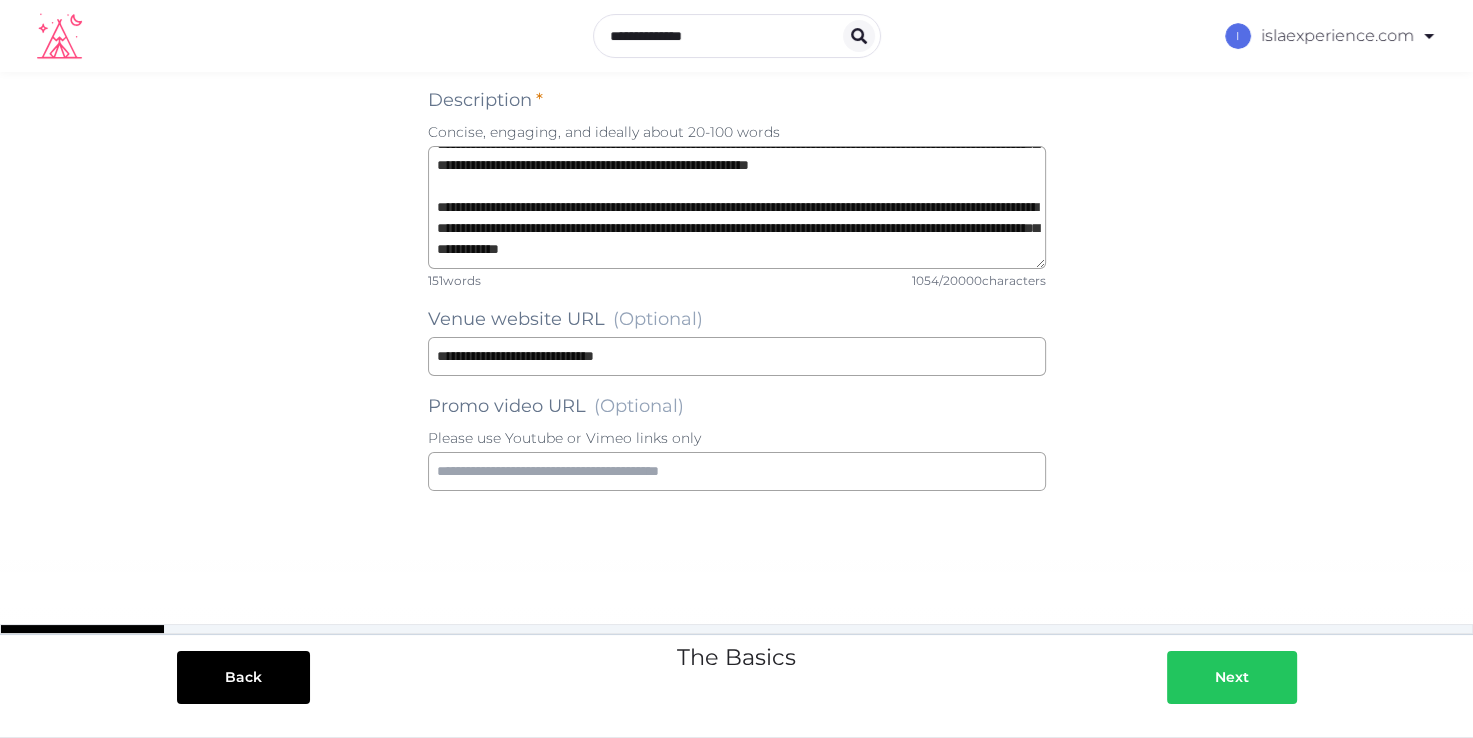click on "Next" at bounding box center (1232, 677) 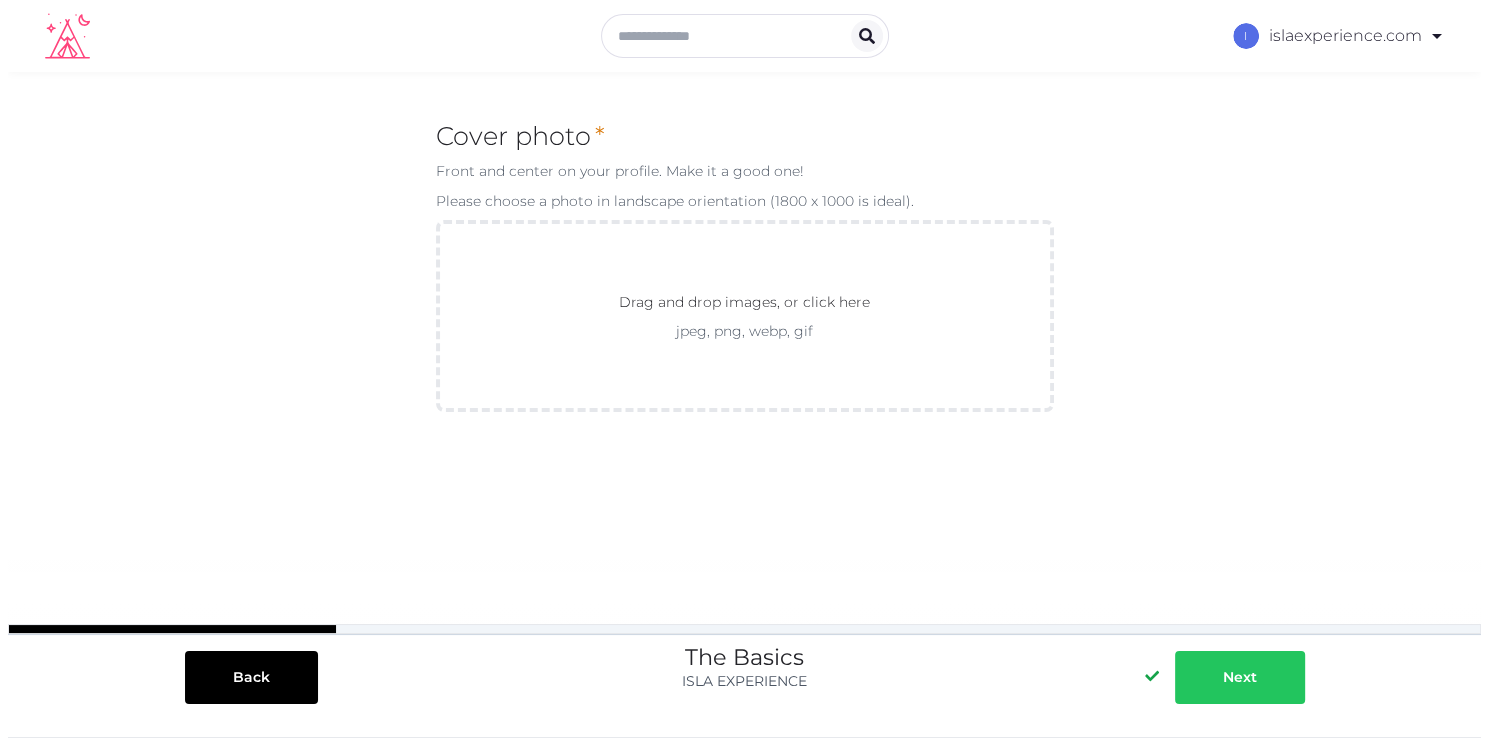 scroll, scrollTop: 0, scrollLeft: 0, axis: both 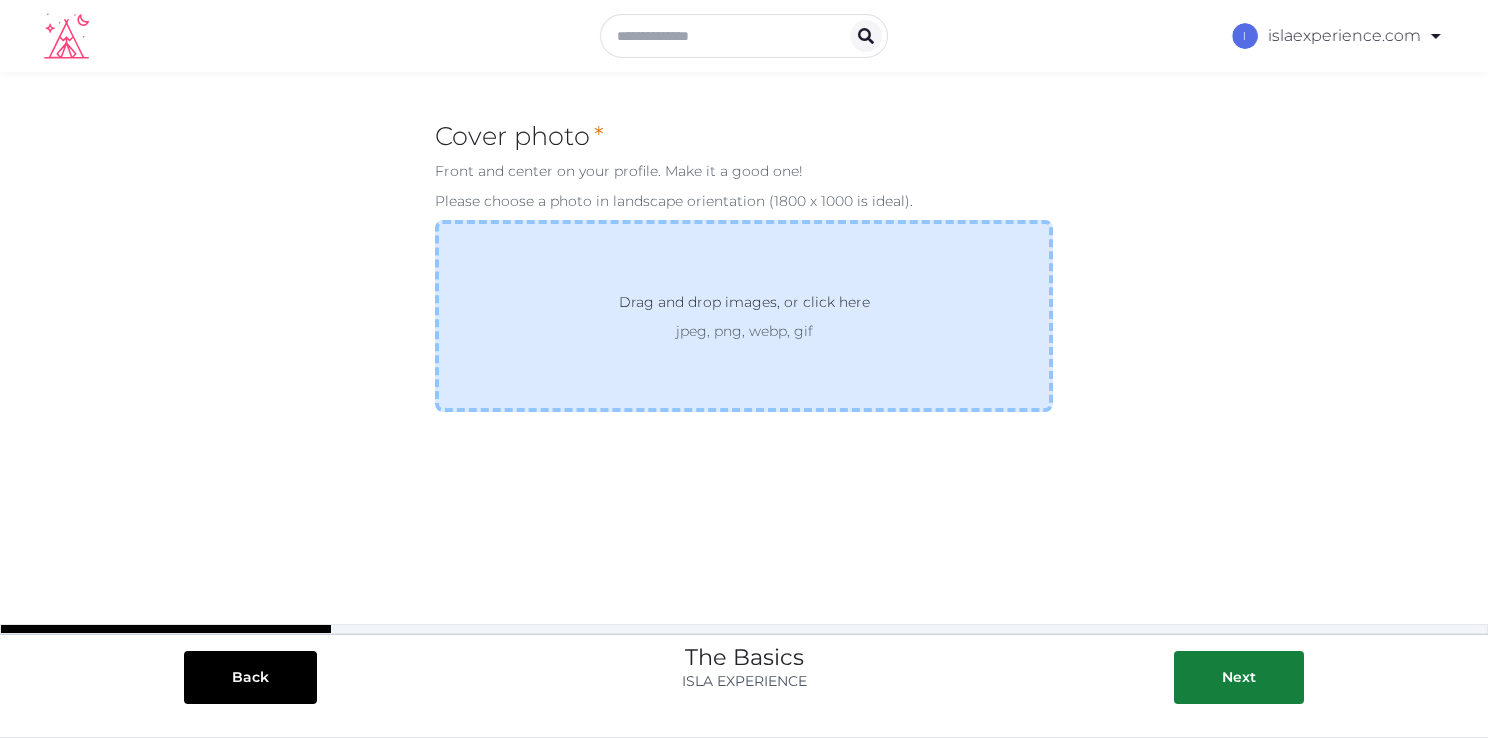 click on "Drag and drop images, or click here" at bounding box center (744, 306) 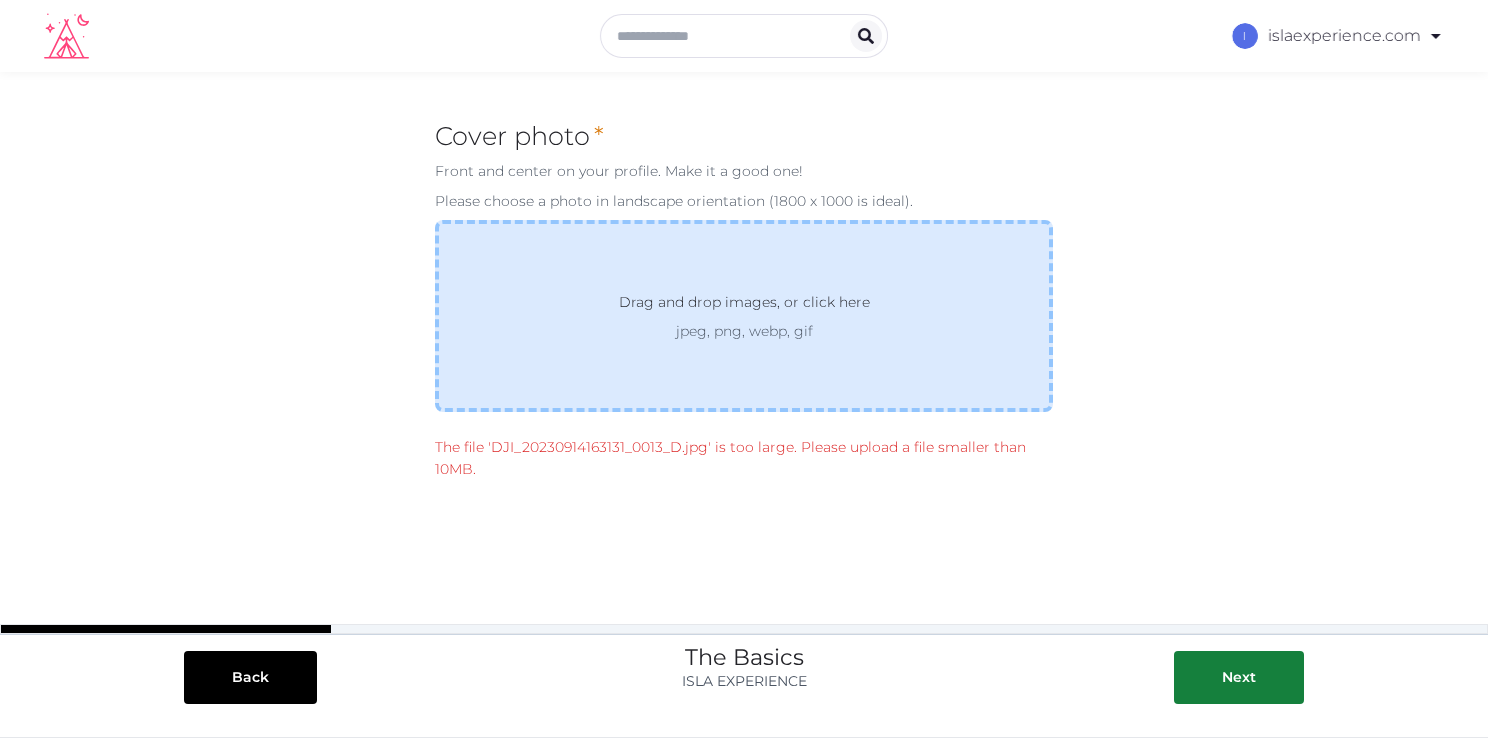 click on "Drag and drop images, or click here" at bounding box center (744, 306) 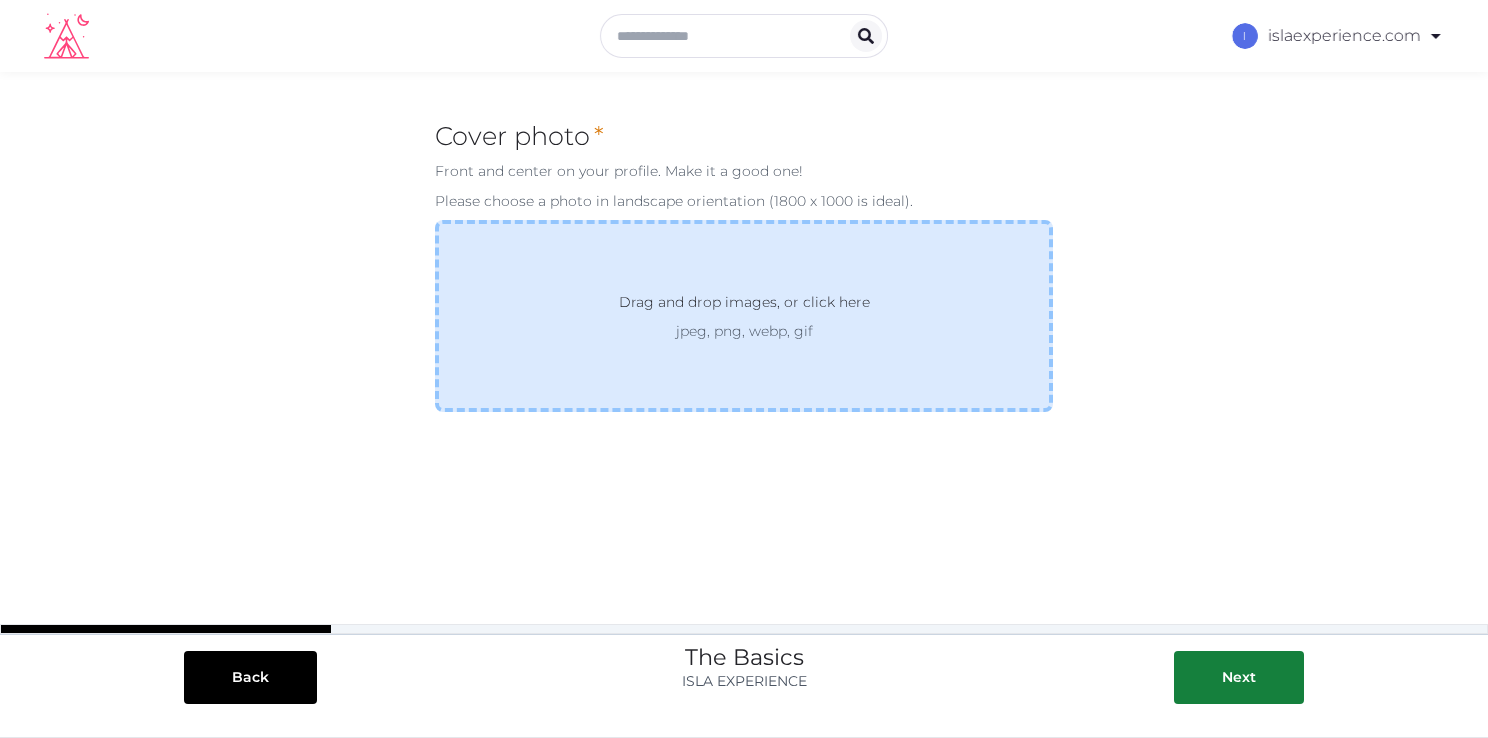click on "jpeg, png, webp, gif" at bounding box center (744, 331) 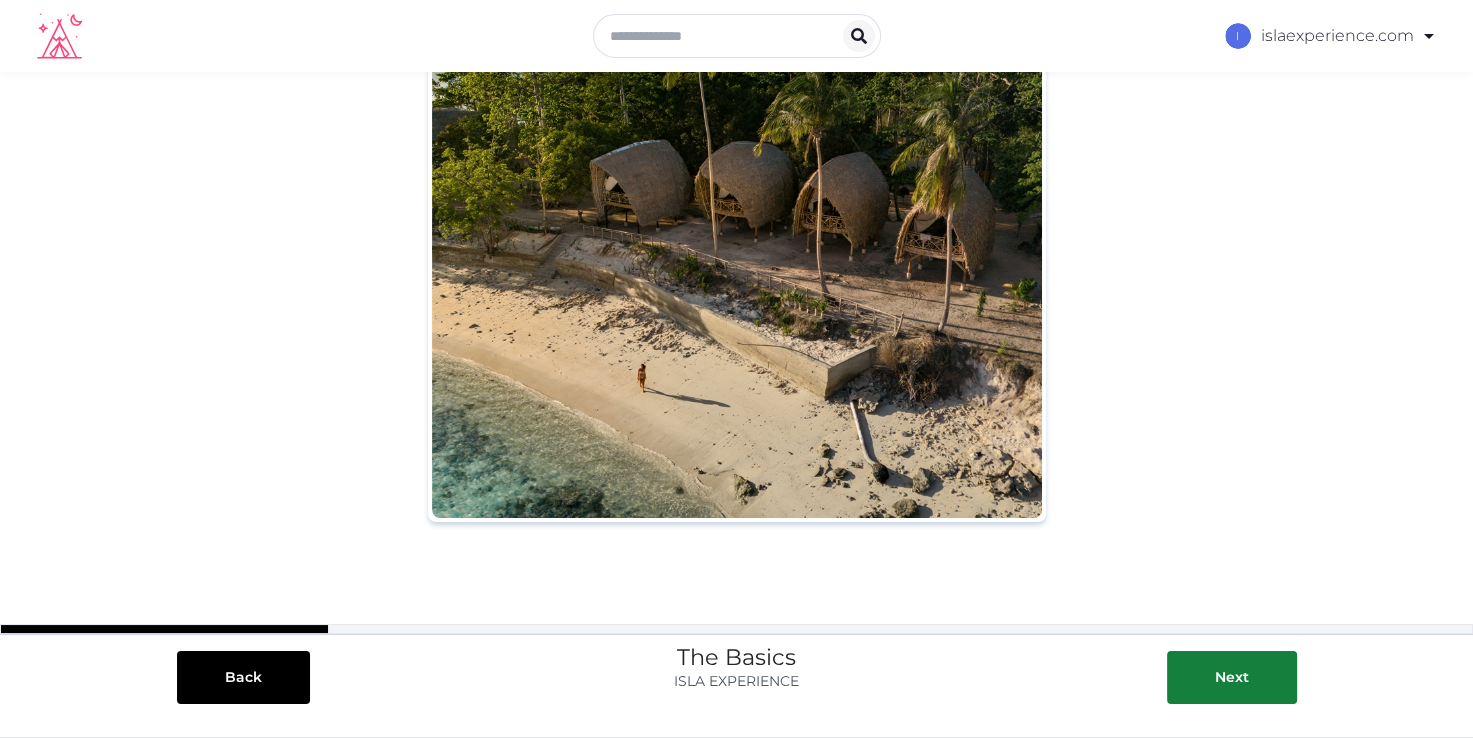 scroll, scrollTop: 251, scrollLeft: 0, axis: vertical 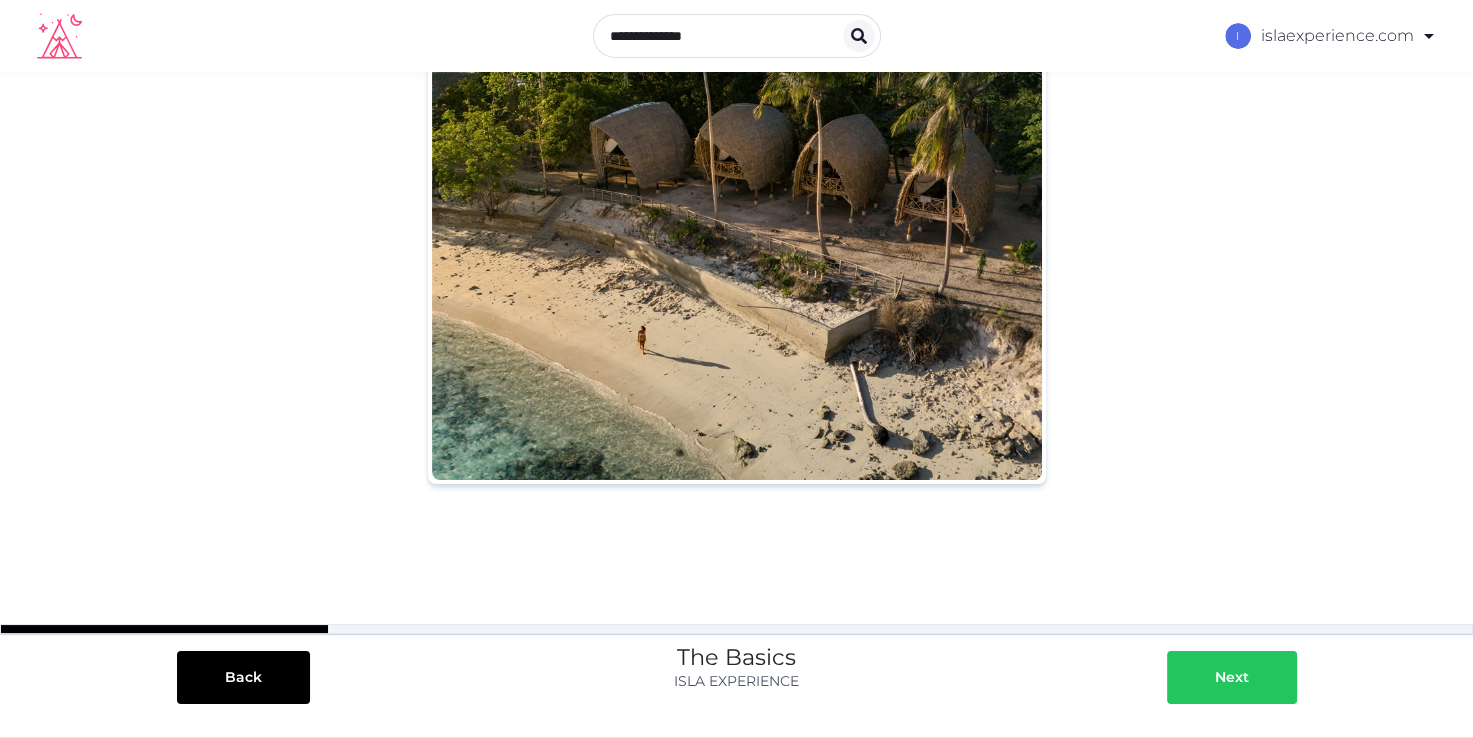 click on "Next" at bounding box center [1232, 677] 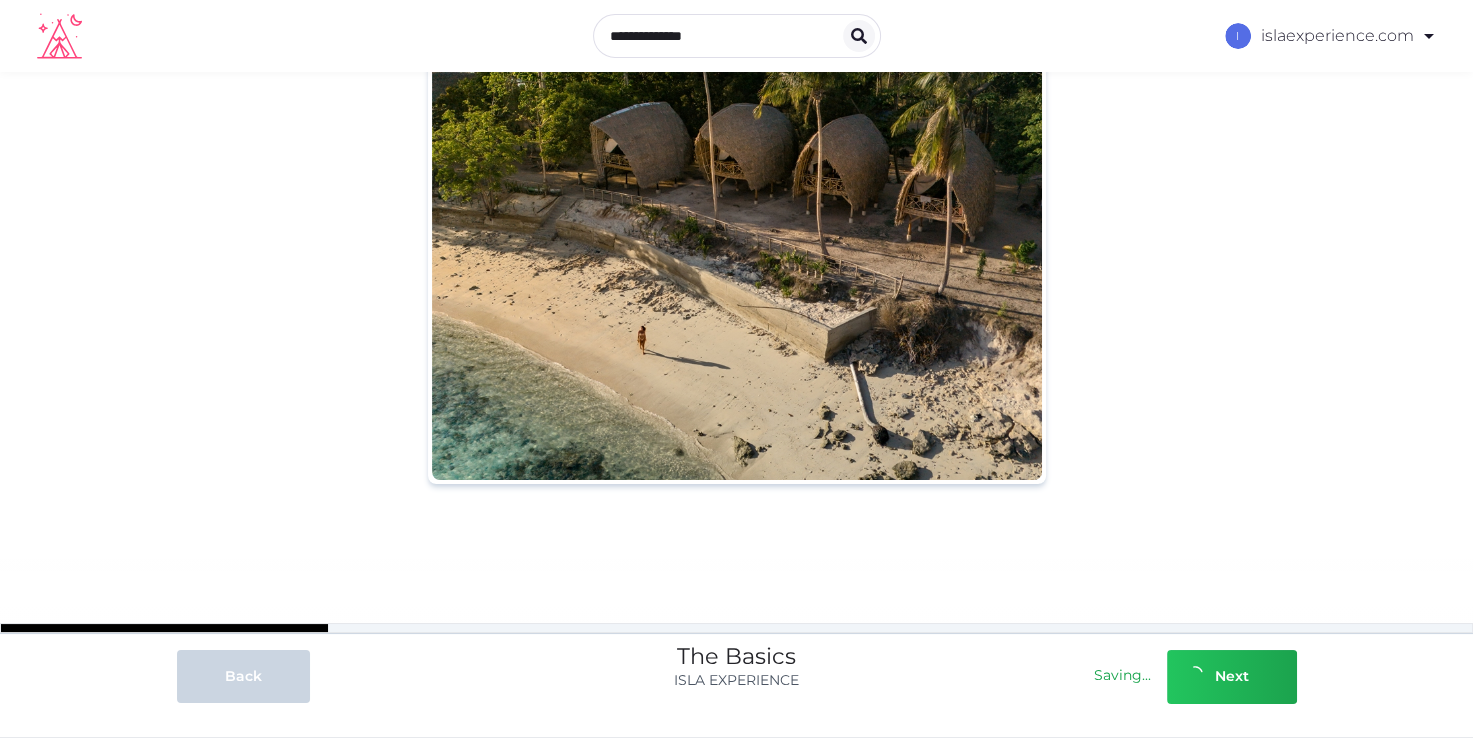scroll, scrollTop: 0, scrollLeft: 0, axis: both 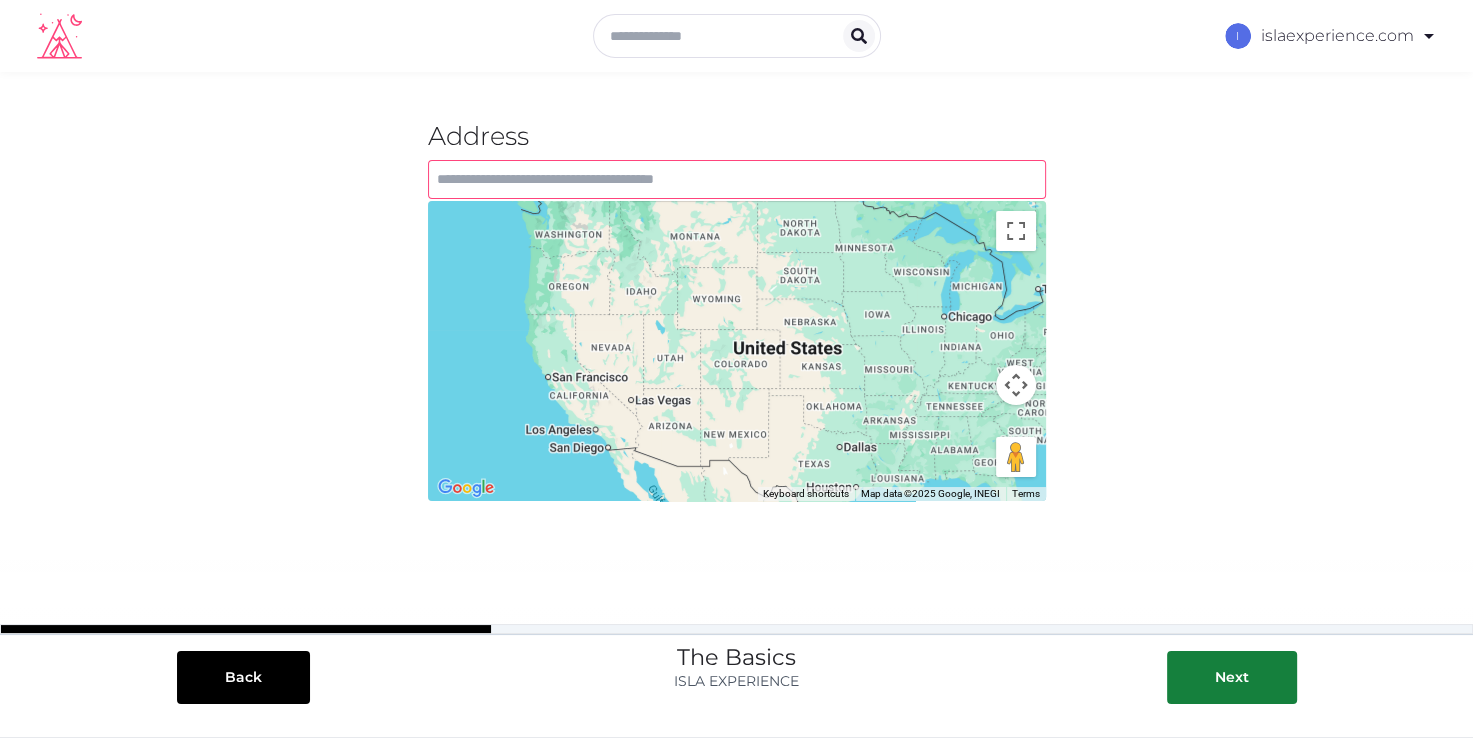 click at bounding box center (737, 179) 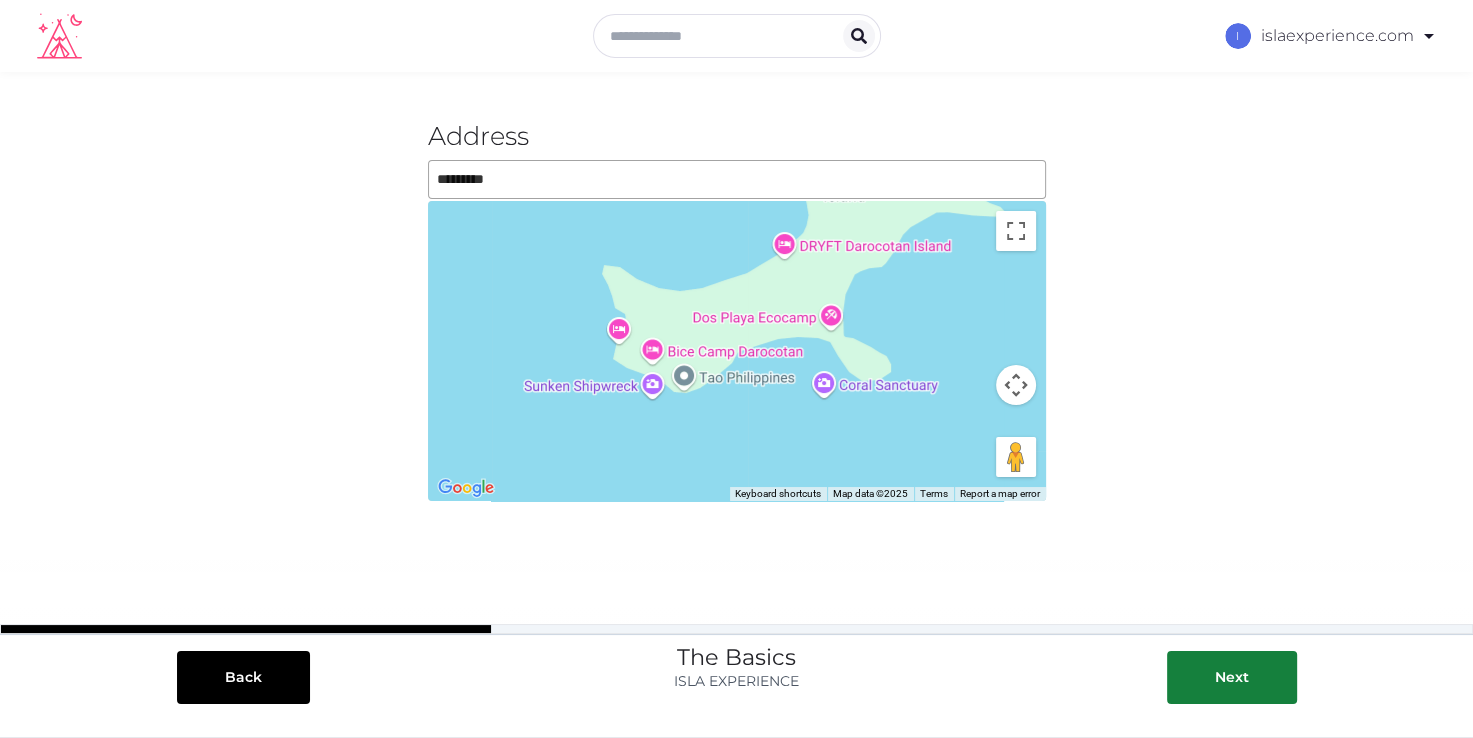 drag, startPoint x: 844, startPoint y: 452, endPoint x: 955, endPoint y: 289, distance: 197.20547 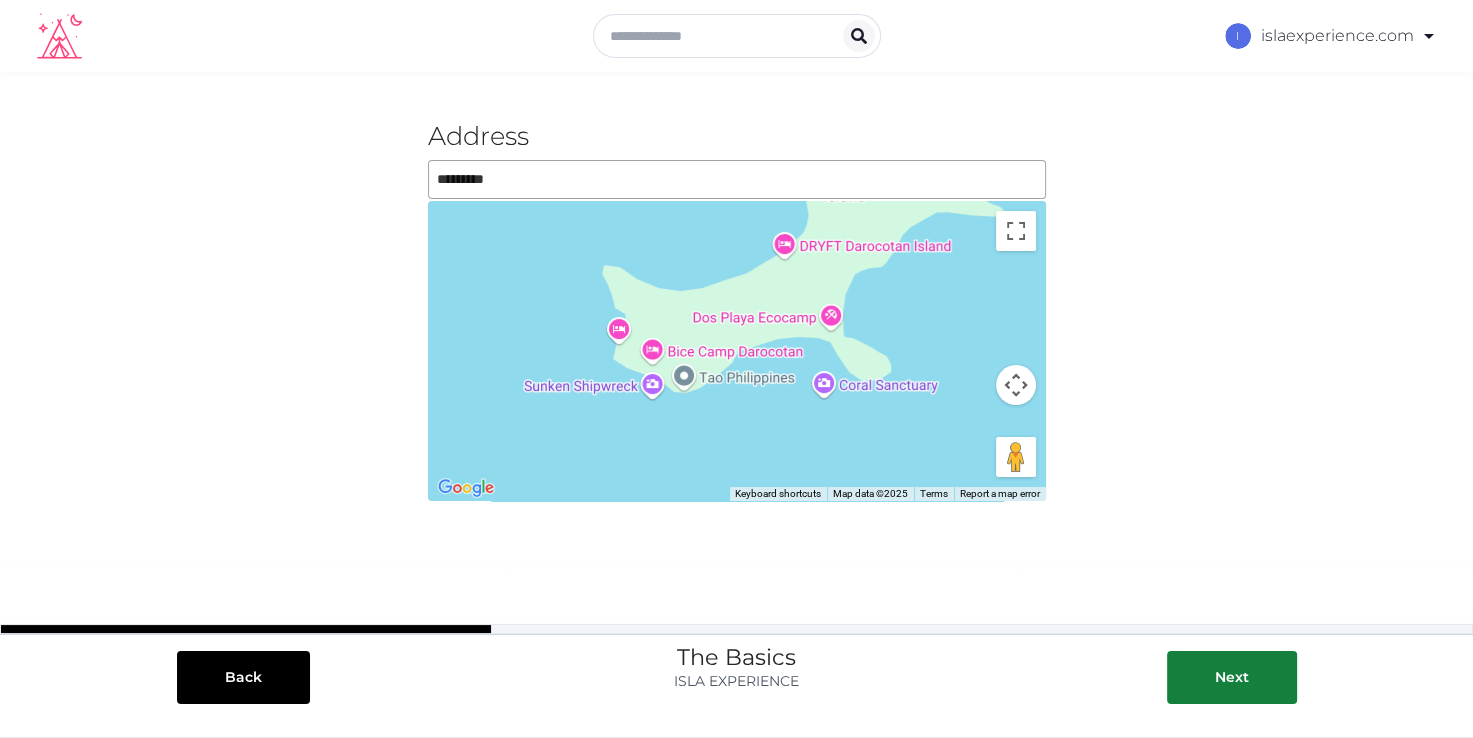 click on "To navigate, press the arrow keys." at bounding box center [737, 351] 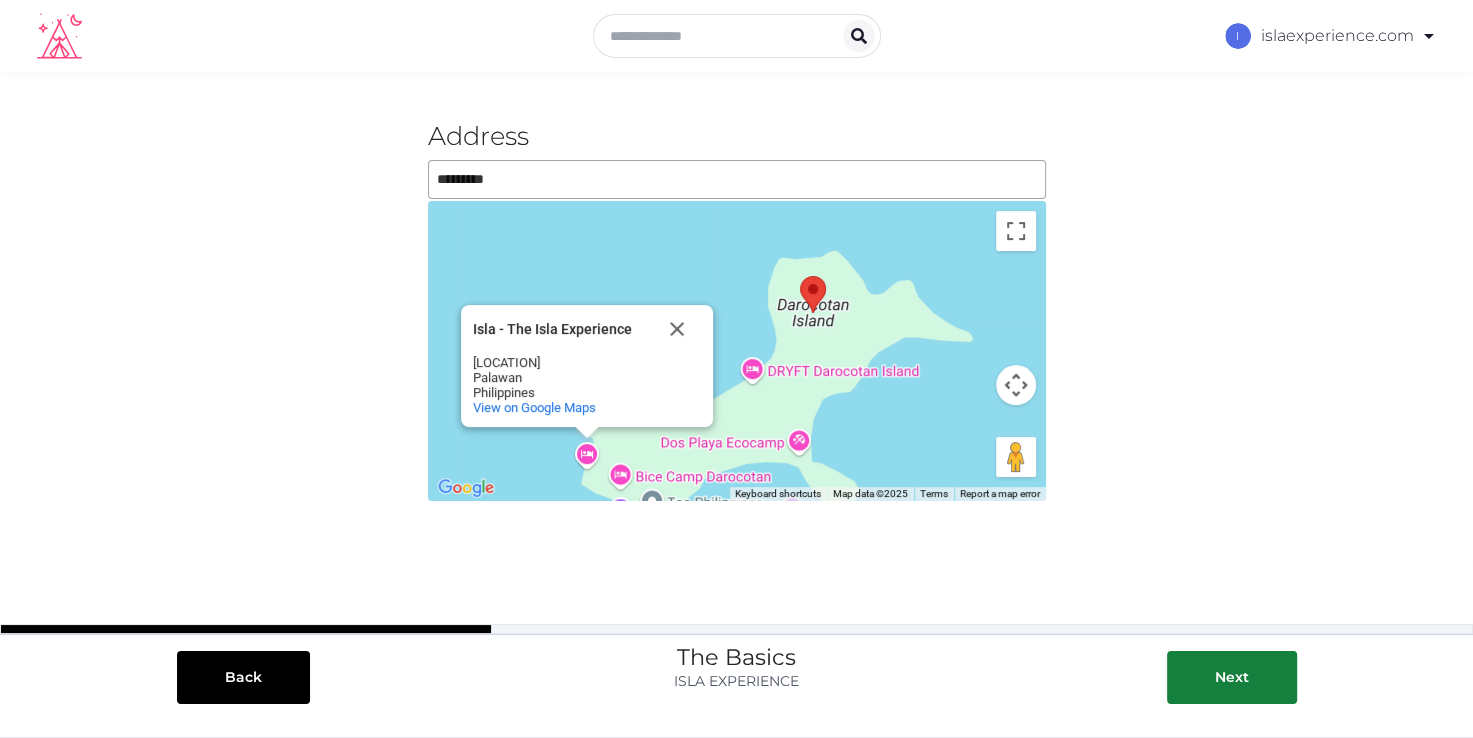 drag, startPoint x: 853, startPoint y: 248, endPoint x: 836, endPoint y: 286, distance: 41.62932 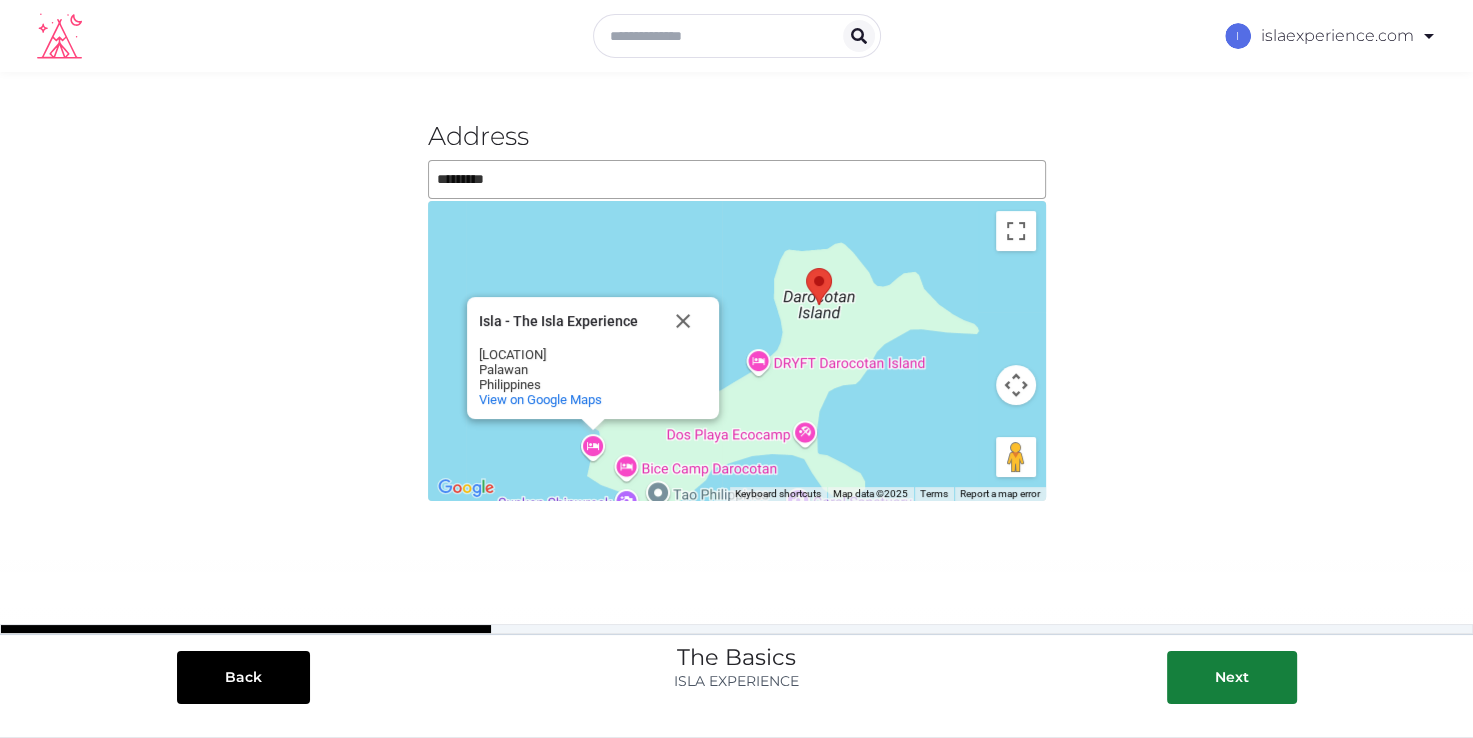drag, startPoint x: 827, startPoint y: 278, endPoint x: 804, endPoint y: 284, distance: 23.769728 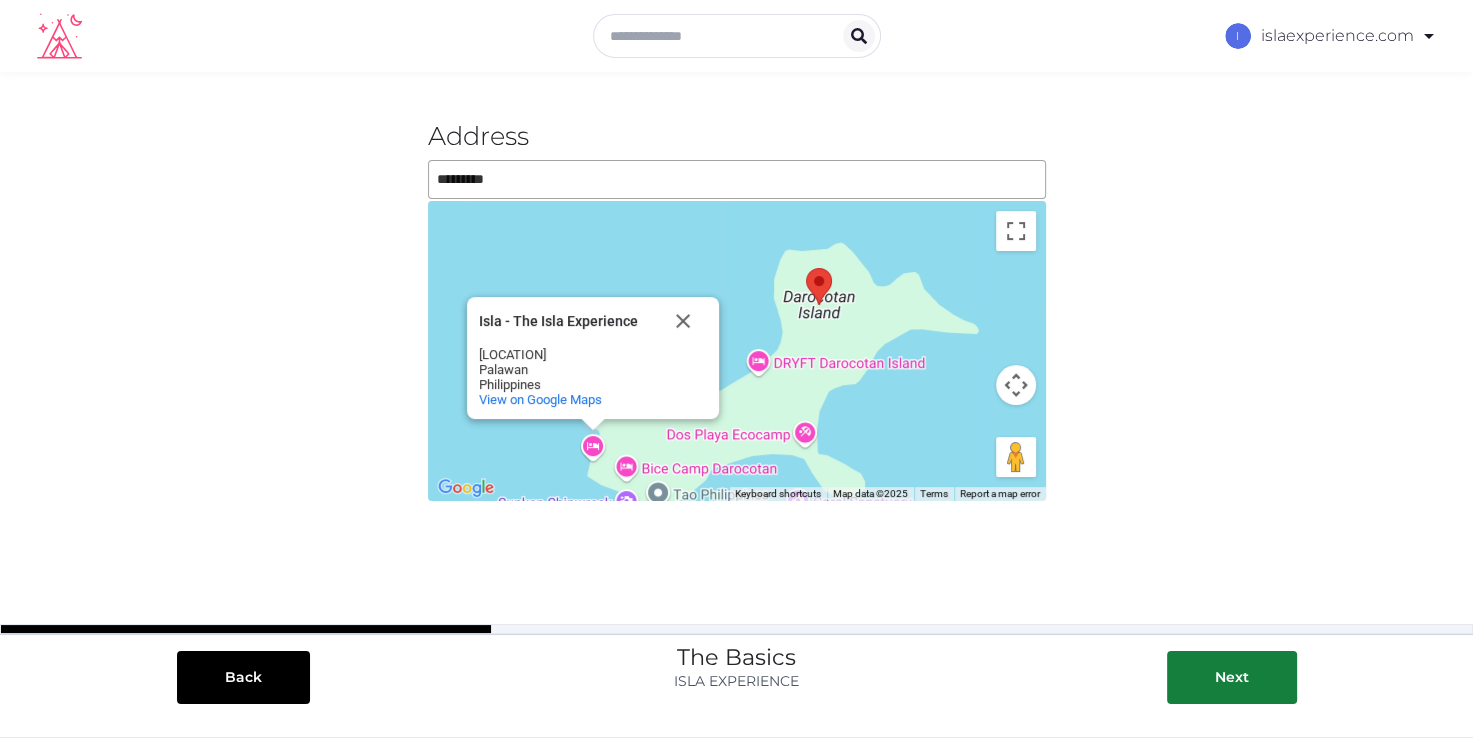 click on "To navigate, press the arrow keys.     Isla - The Isla Experience                     Isla - The Isla Experience                 El Nido Palawan Philippines              View on Google Maps" at bounding box center [737, 351] 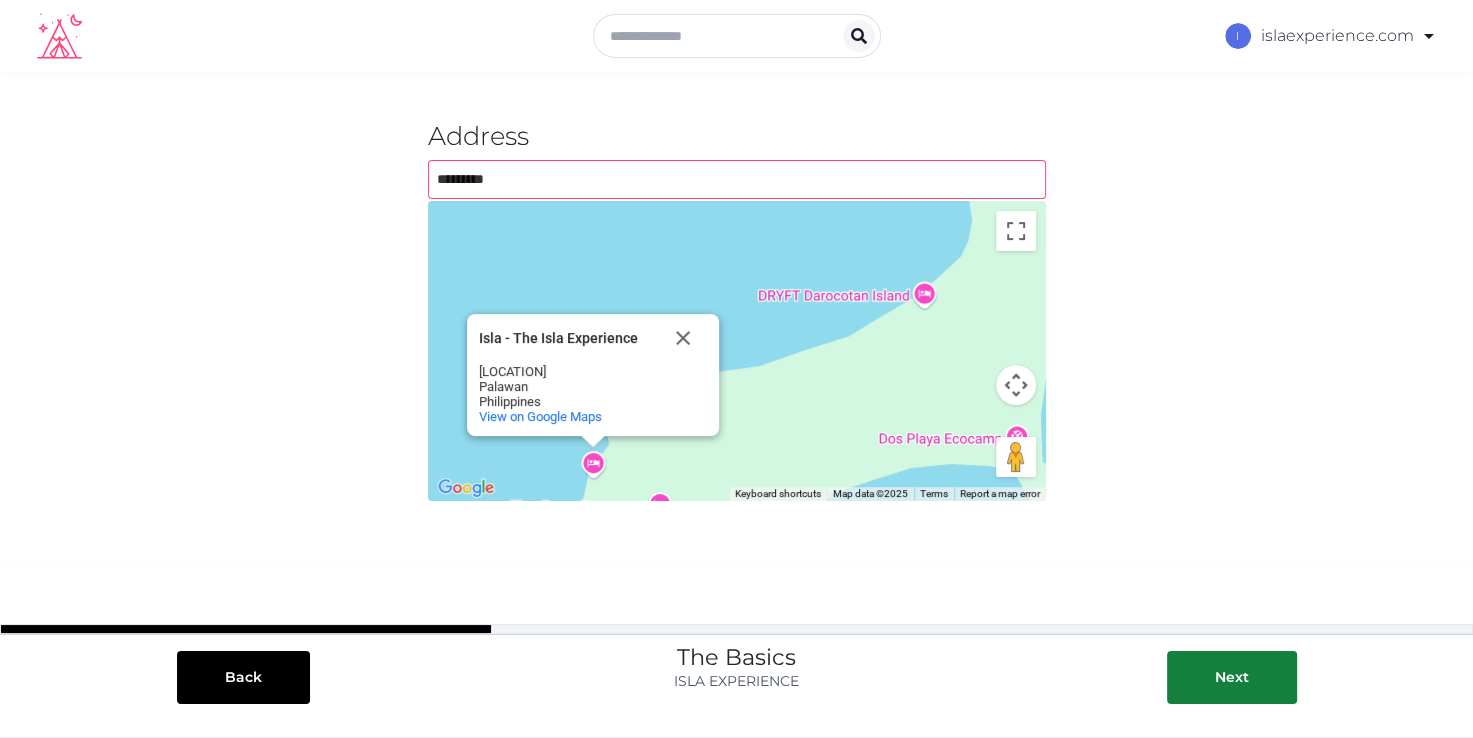 click on "*********" at bounding box center (737, 179) 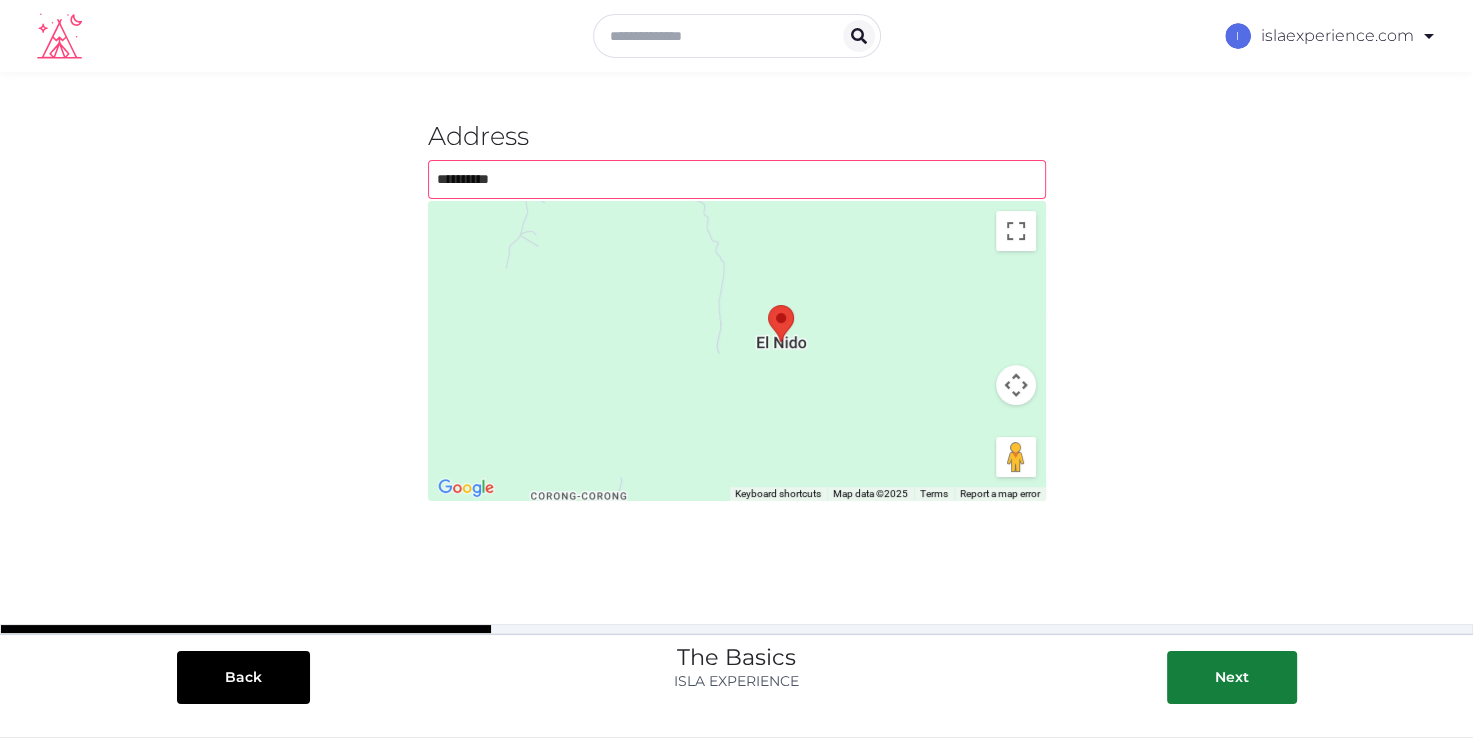 click on "**********" at bounding box center (737, 179) 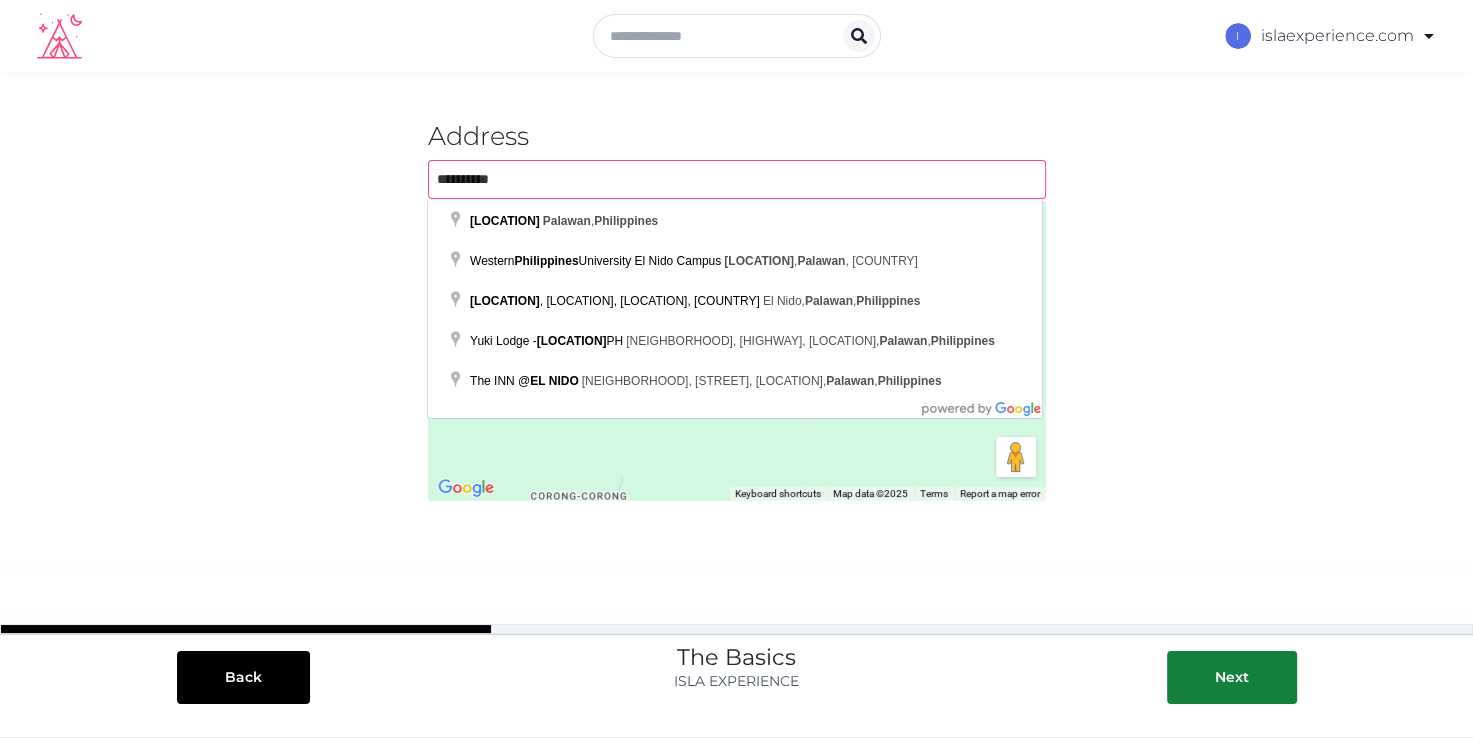 click on "**********" at bounding box center (737, 179) 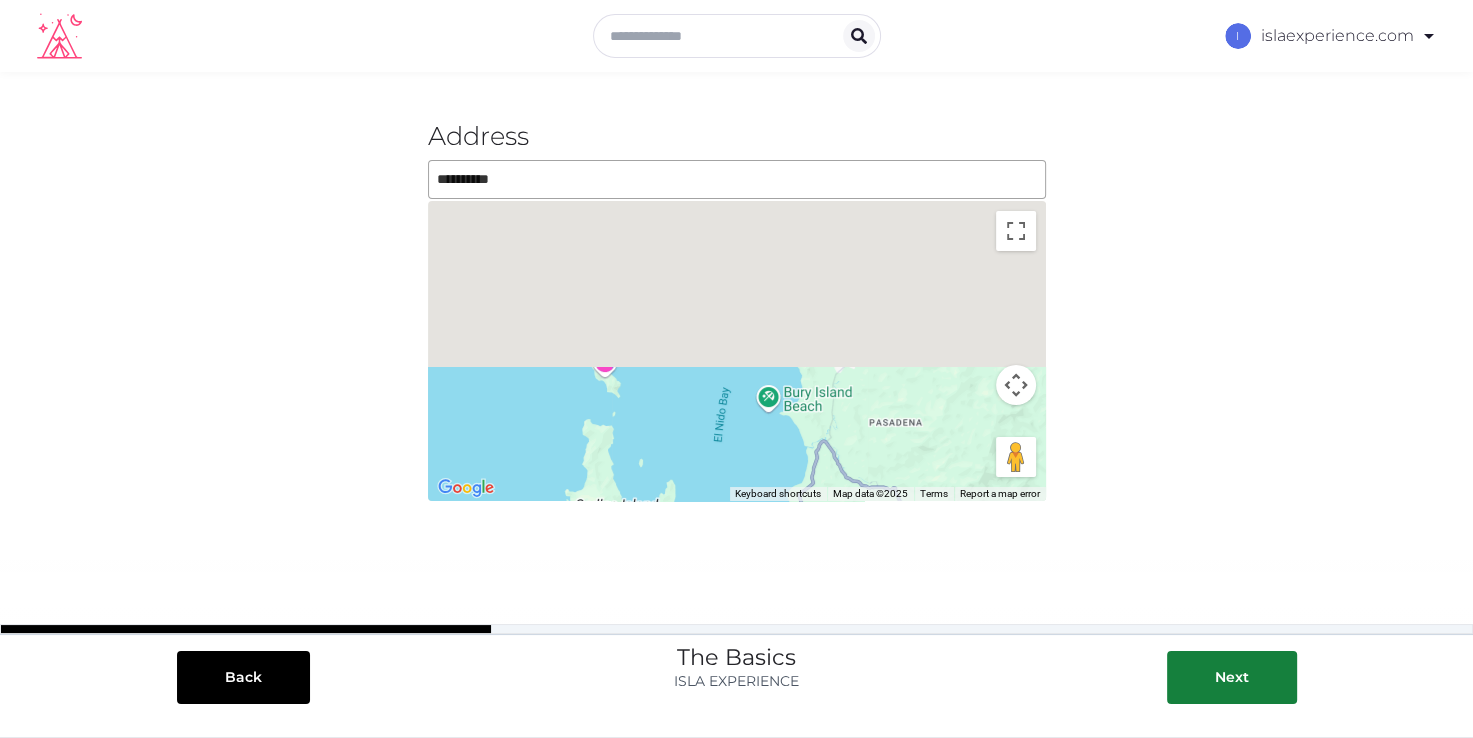 drag, startPoint x: 804, startPoint y: 242, endPoint x: 977, endPoint y: 459, distance: 277.52118 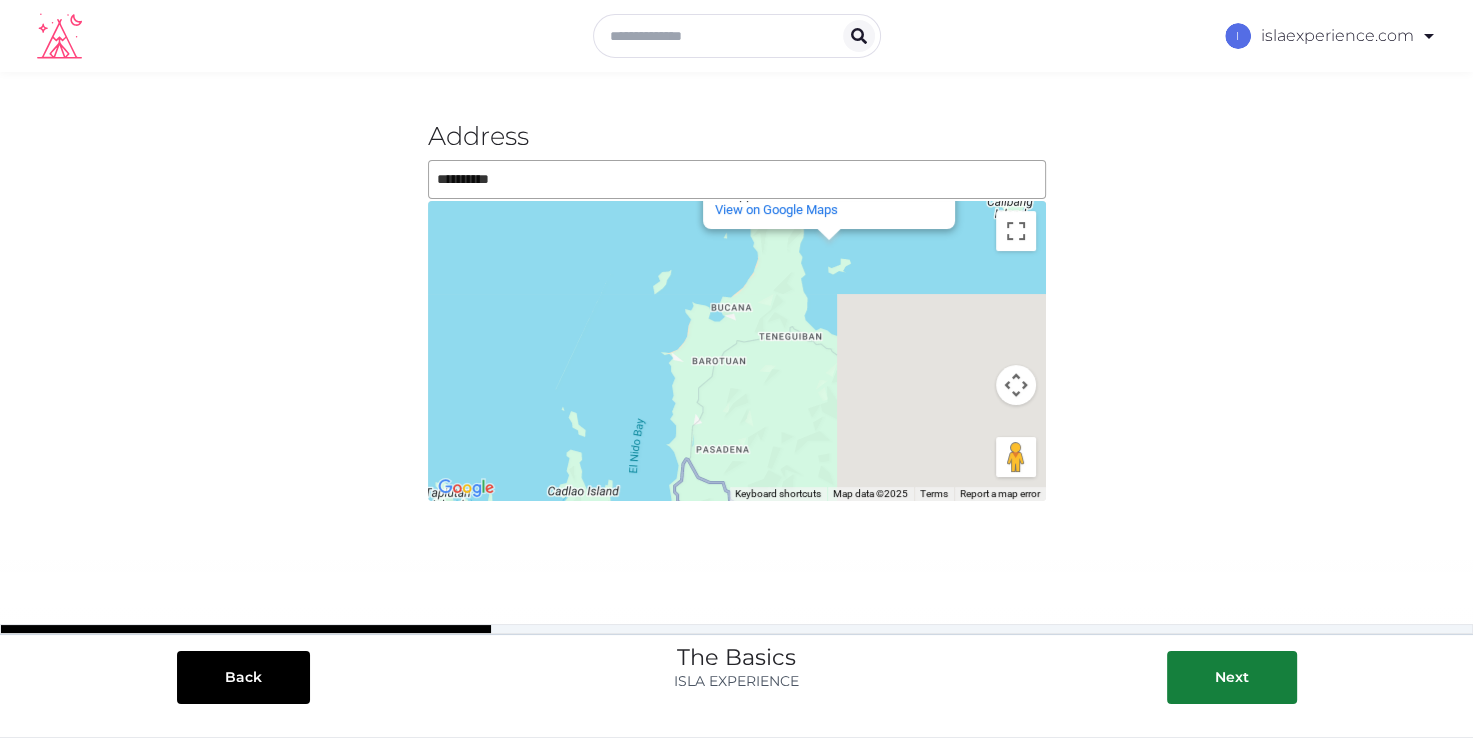drag, startPoint x: 800, startPoint y: 399, endPoint x: 582, endPoint y: 407, distance: 218.14674 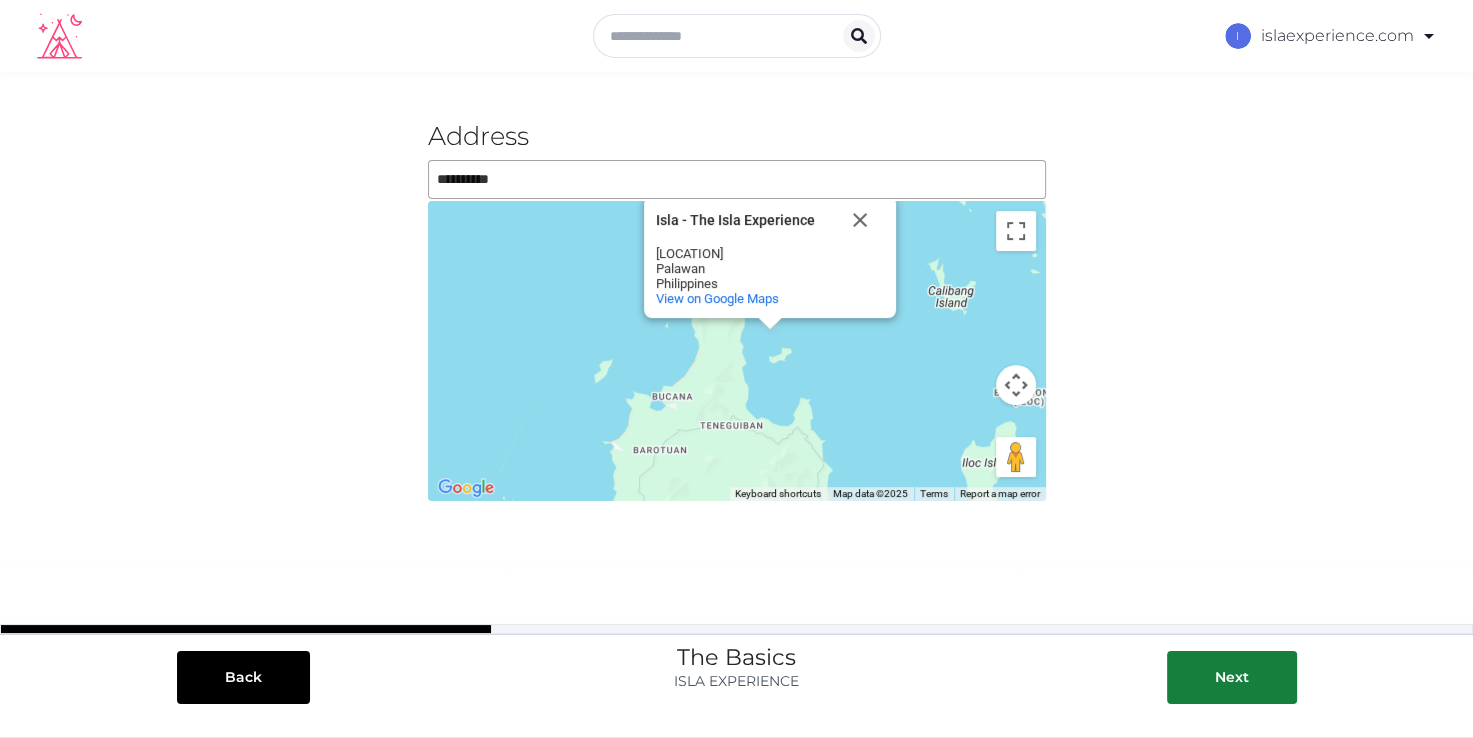 drag, startPoint x: 742, startPoint y: 278, endPoint x: 707, endPoint y: 410, distance: 136.56134 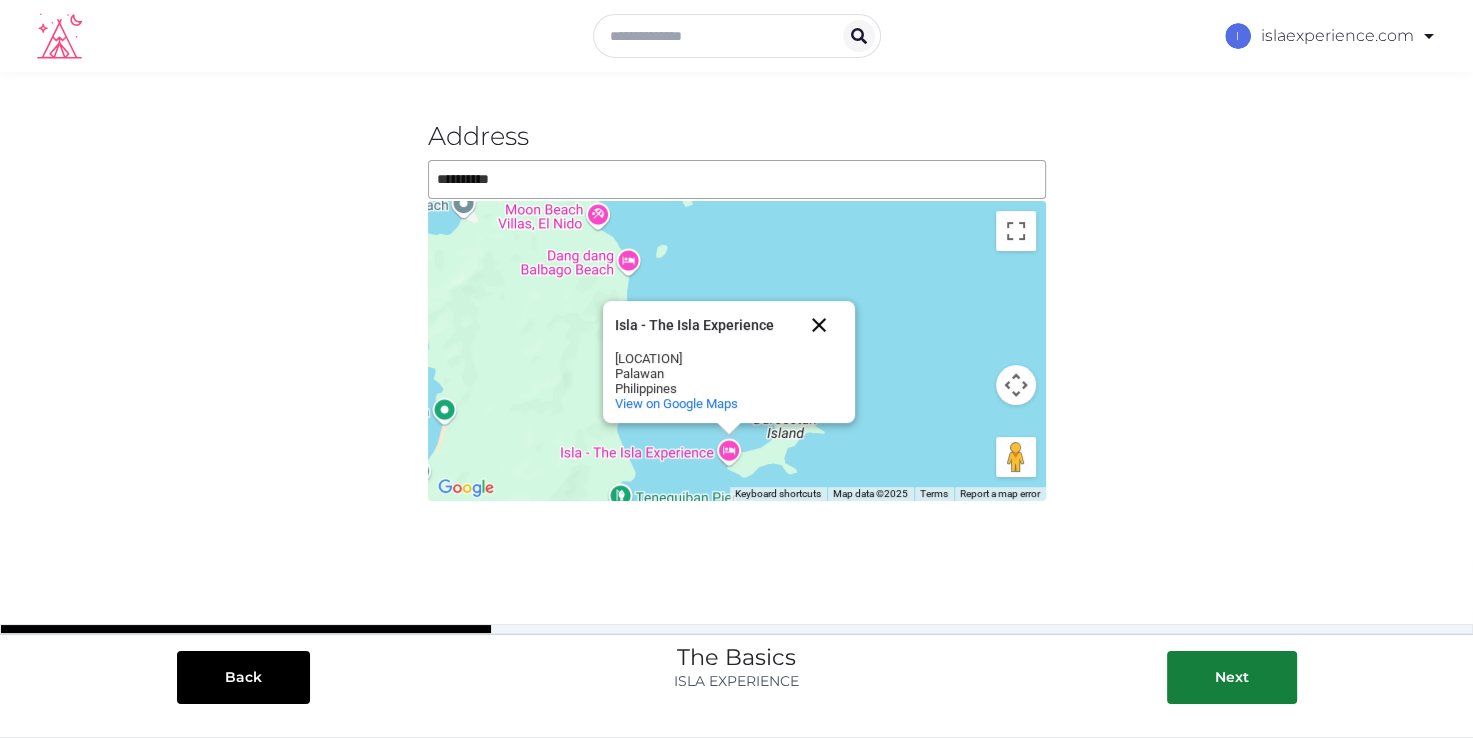 click at bounding box center (819, 325) 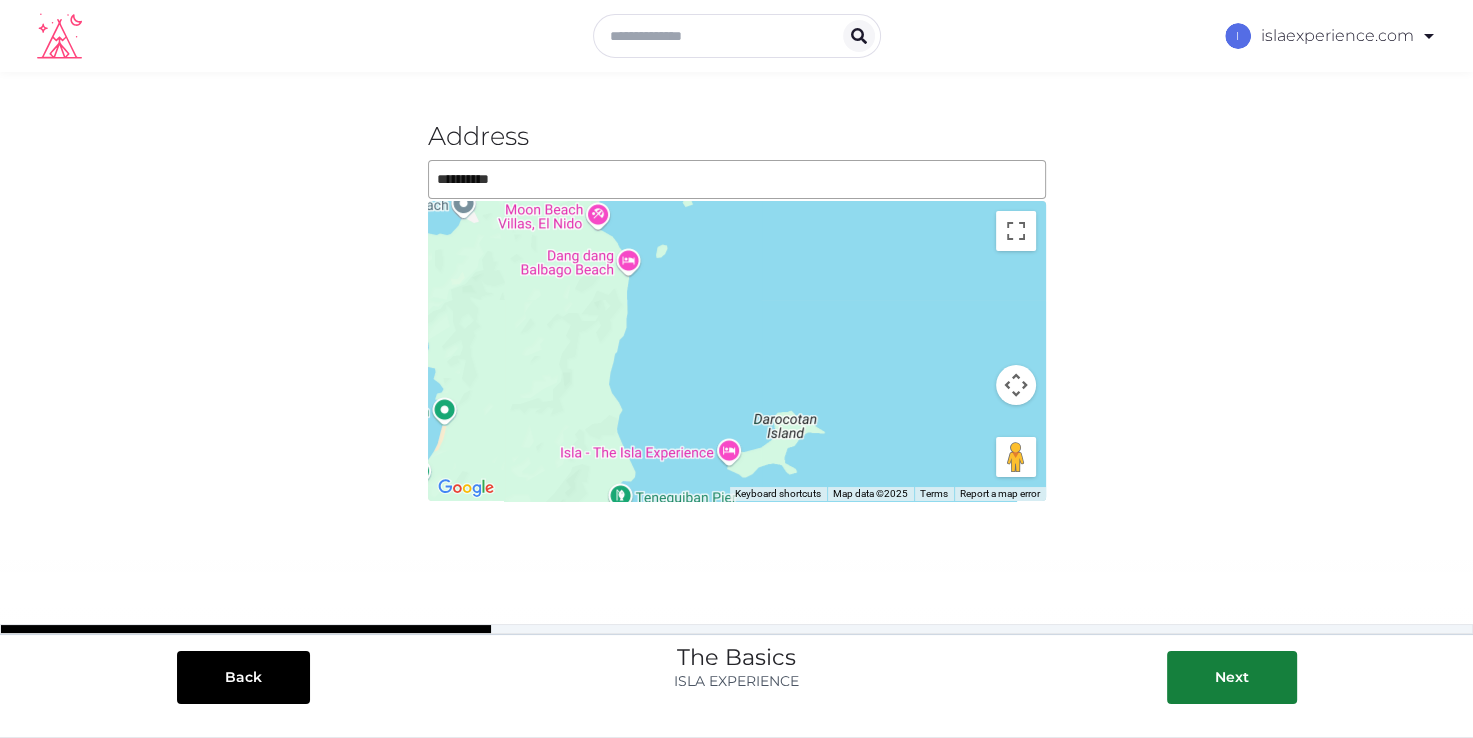 click on "To navigate, press the arrow keys." at bounding box center [737, 351] 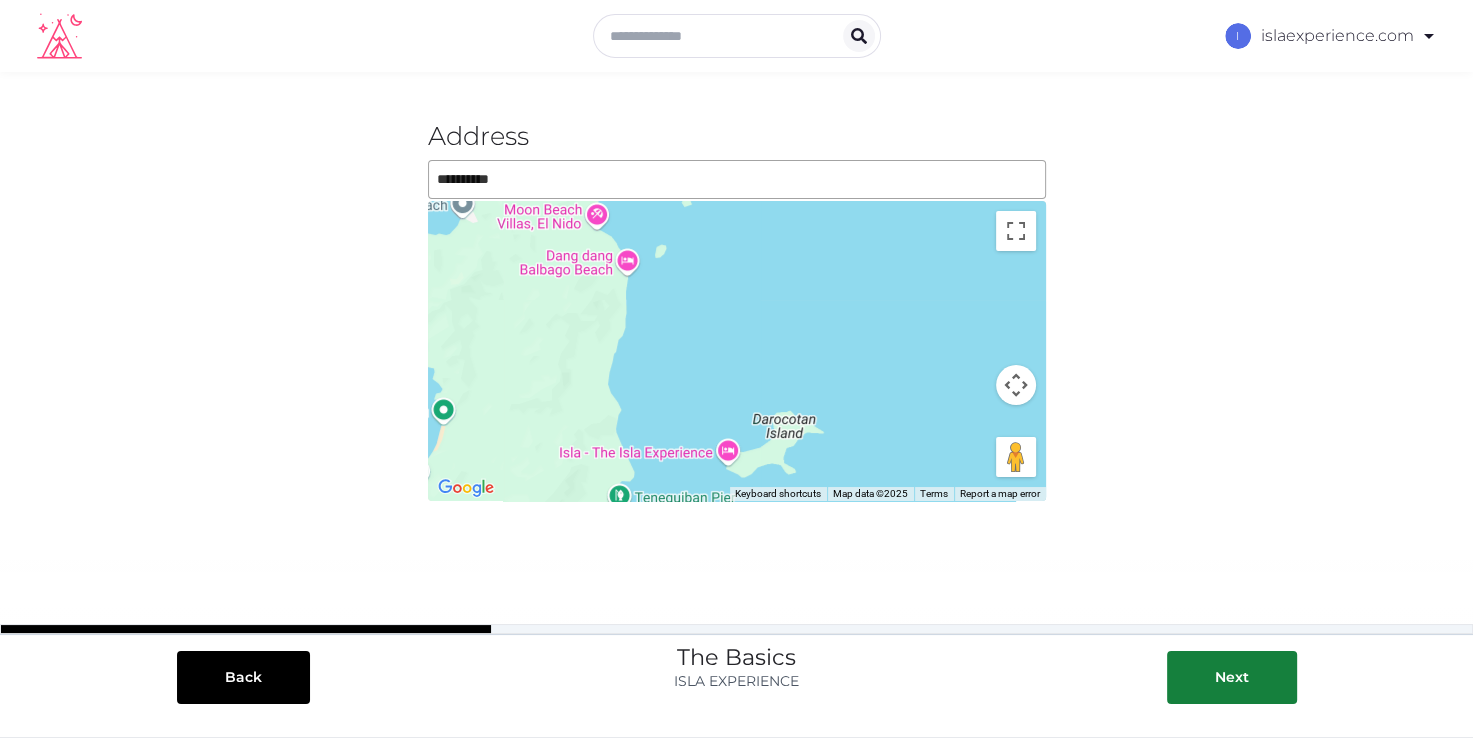 click on "To navigate, press the arrow keys." at bounding box center (737, 351) 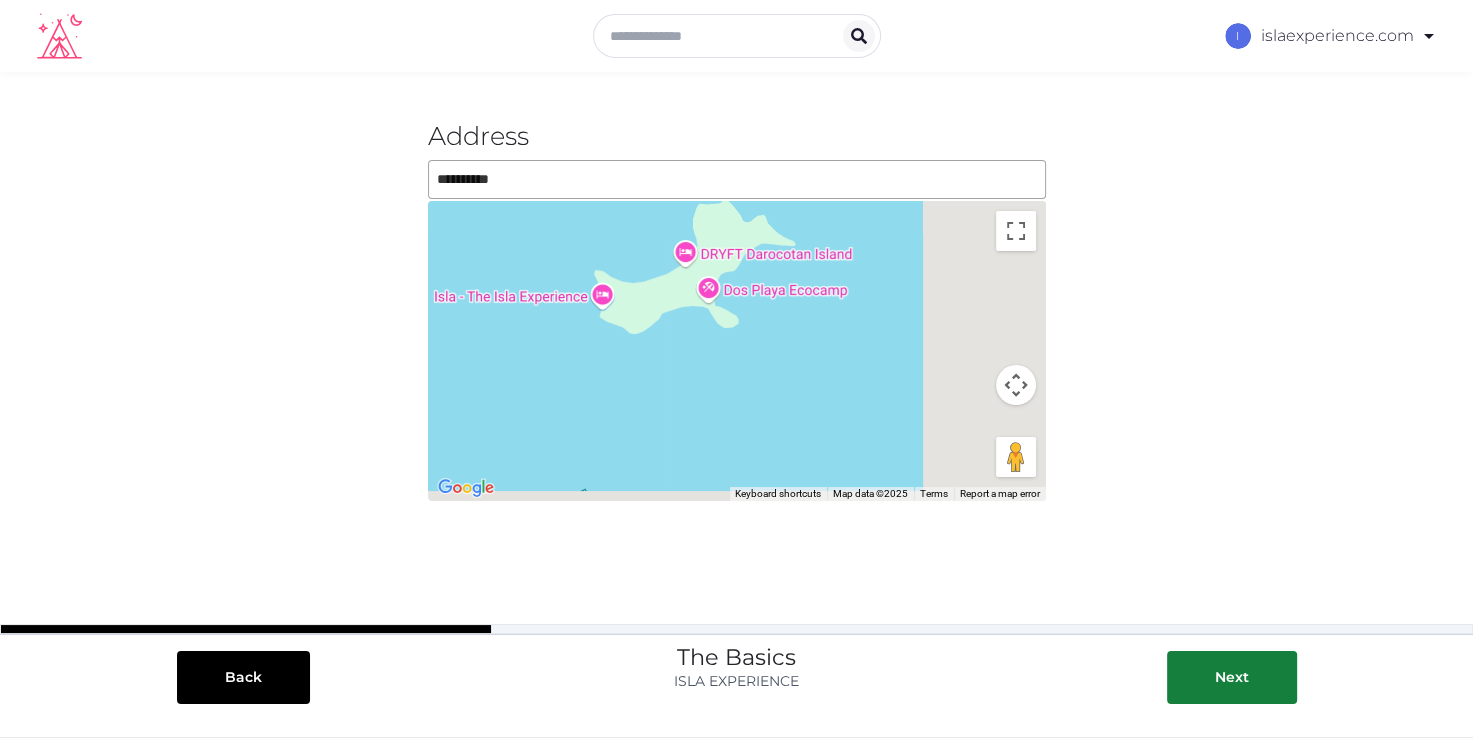 drag, startPoint x: 844, startPoint y: 423, endPoint x: 674, endPoint y: 181, distance: 295.74313 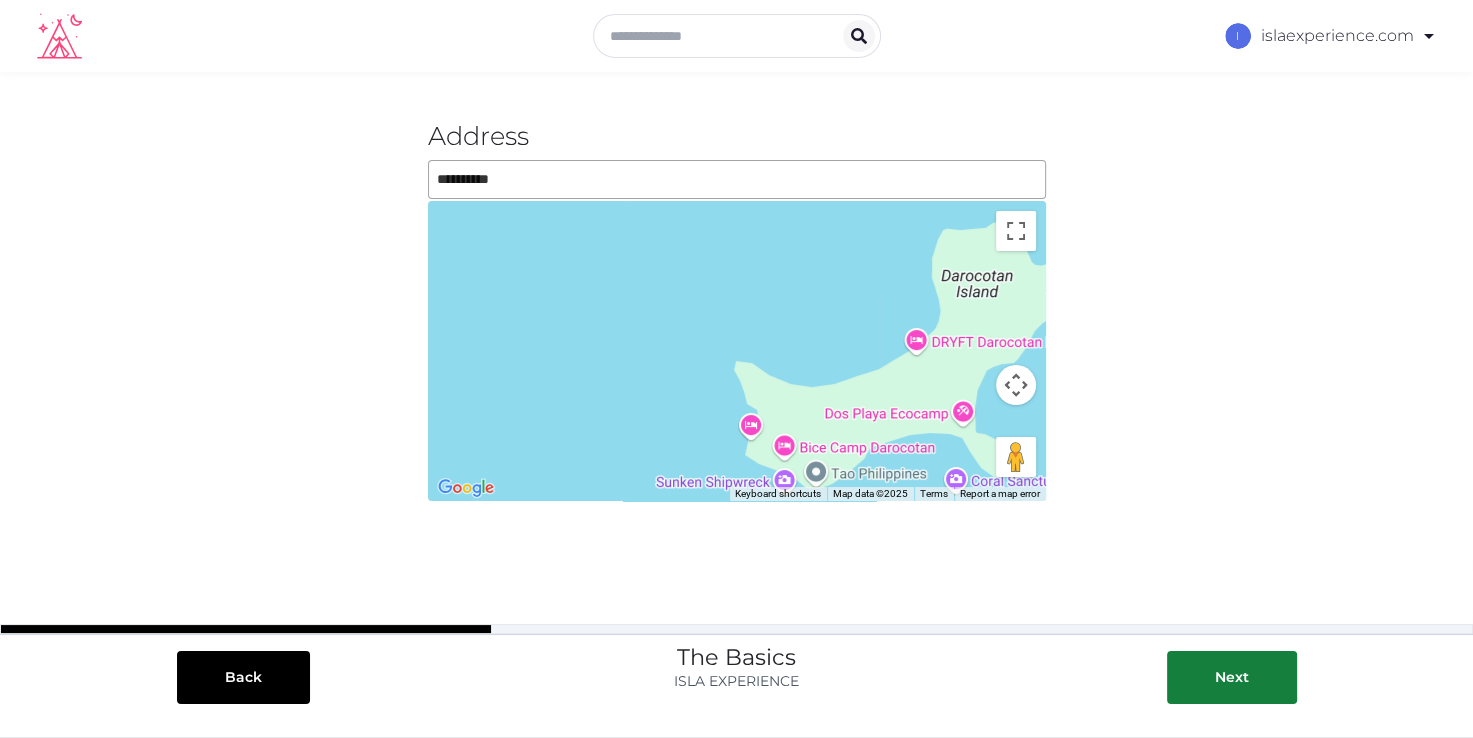 drag, startPoint x: 592, startPoint y: 261, endPoint x: 907, endPoint y: 507, distance: 399.67612 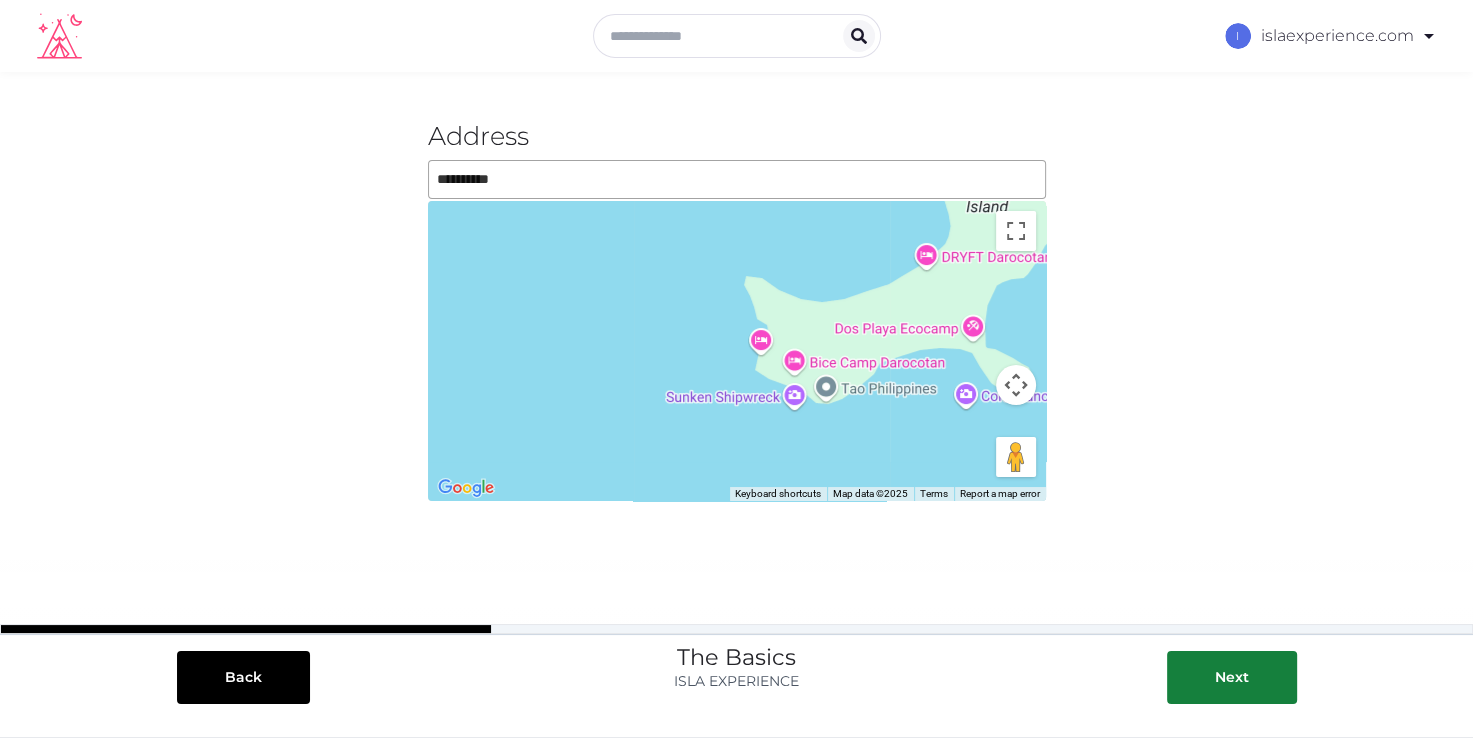 drag, startPoint x: 849, startPoint y: 419, endPoint x: 772, endPoint y: 293, distance: 147.66516 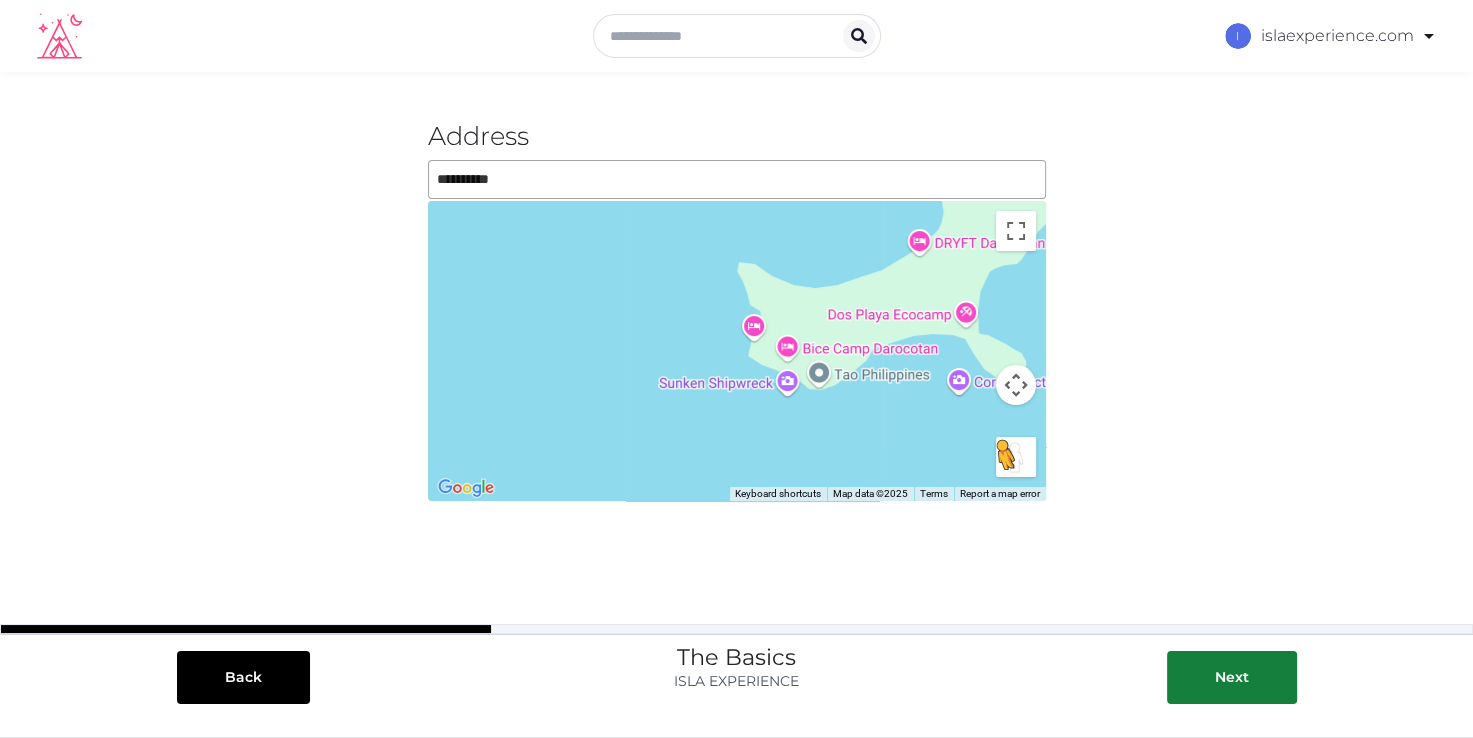 click at bounding box center (1016, 457) 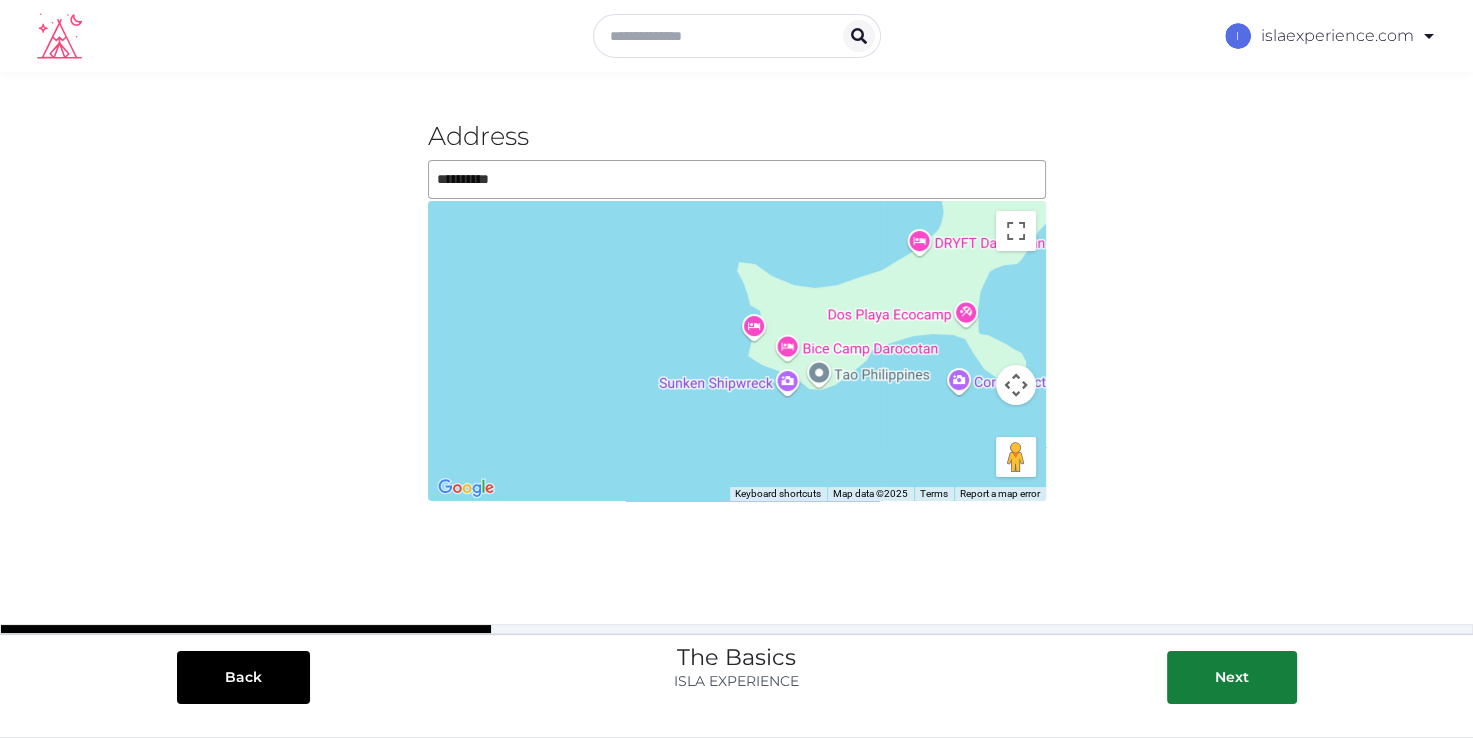 click on "To navigate, press the arrow keys." at bounding box center (737, 351) 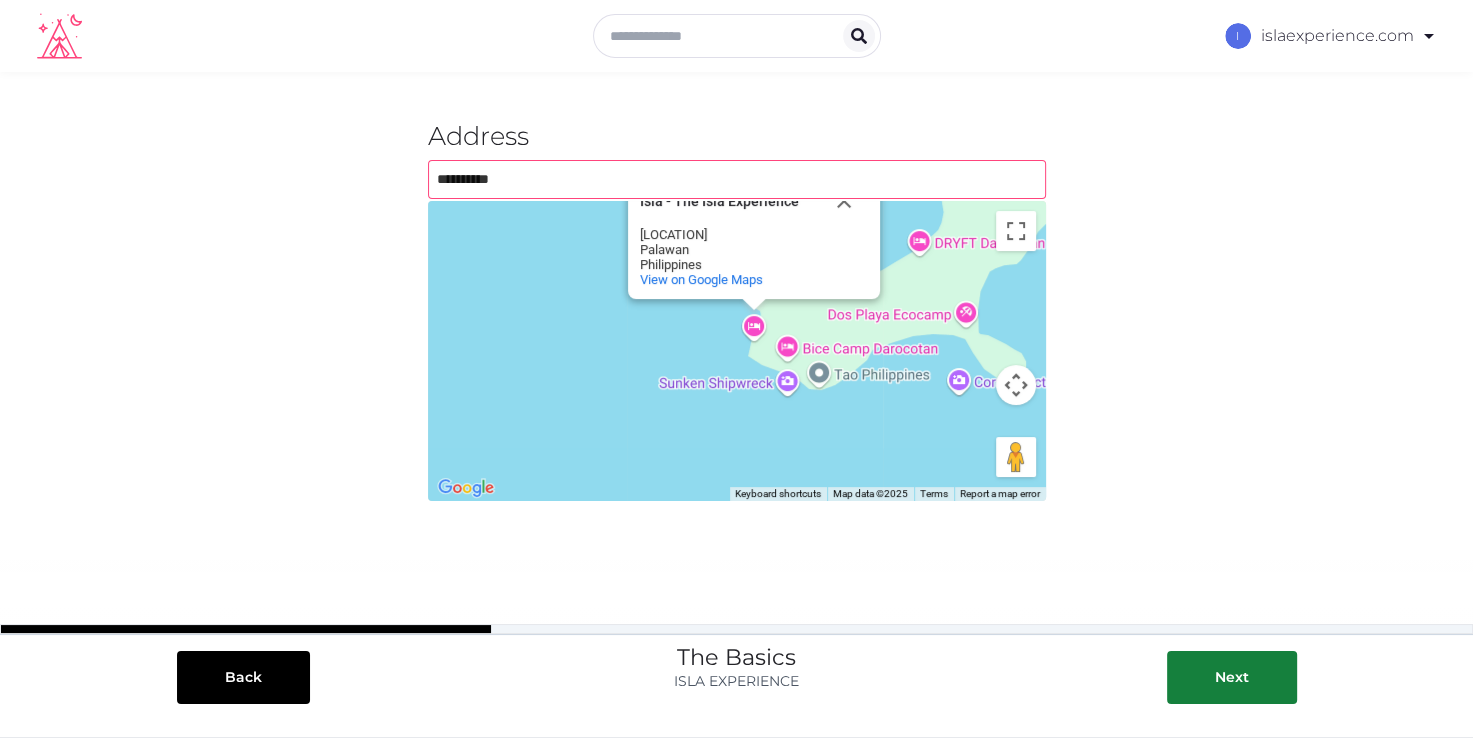 click on "**********" at bounding box center (737, 179) 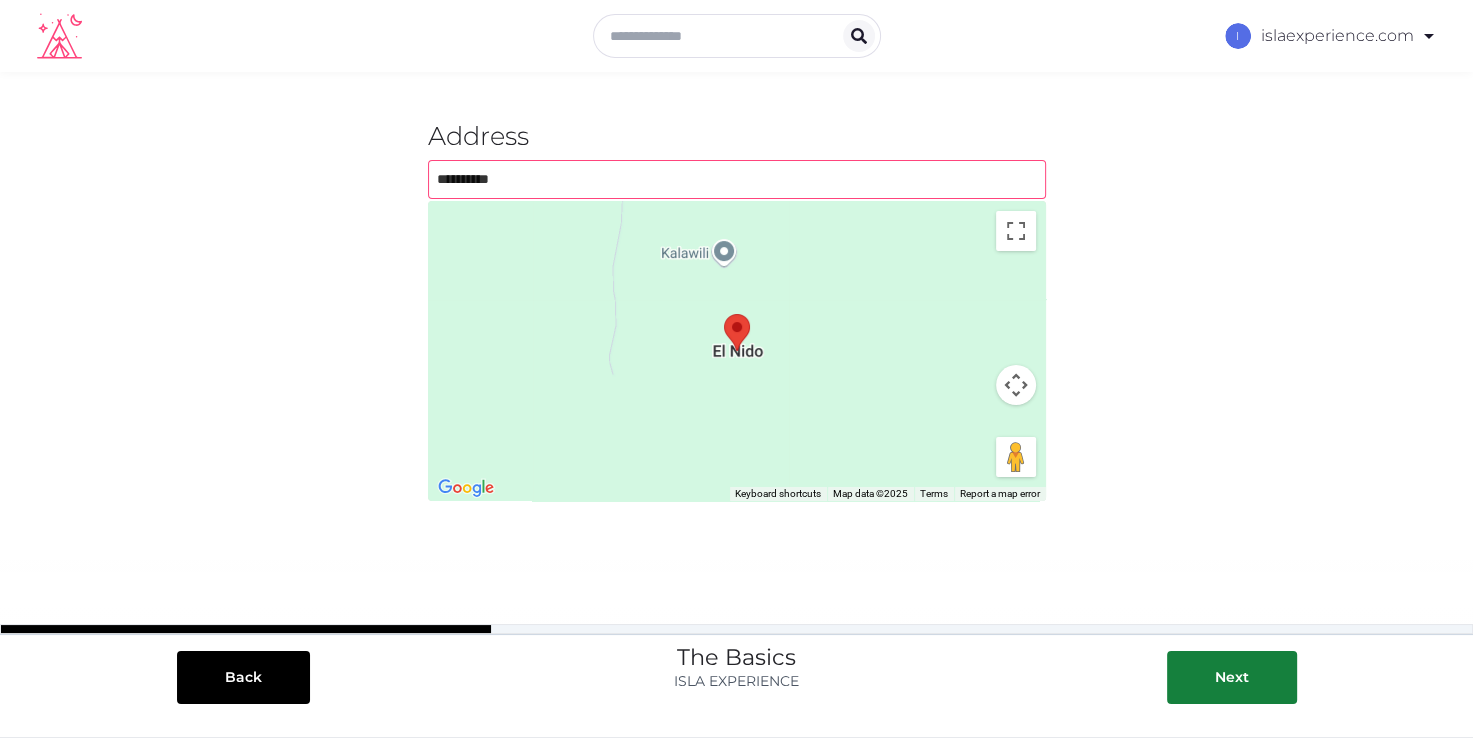 click on "**********" at bounding box center [737, 179] 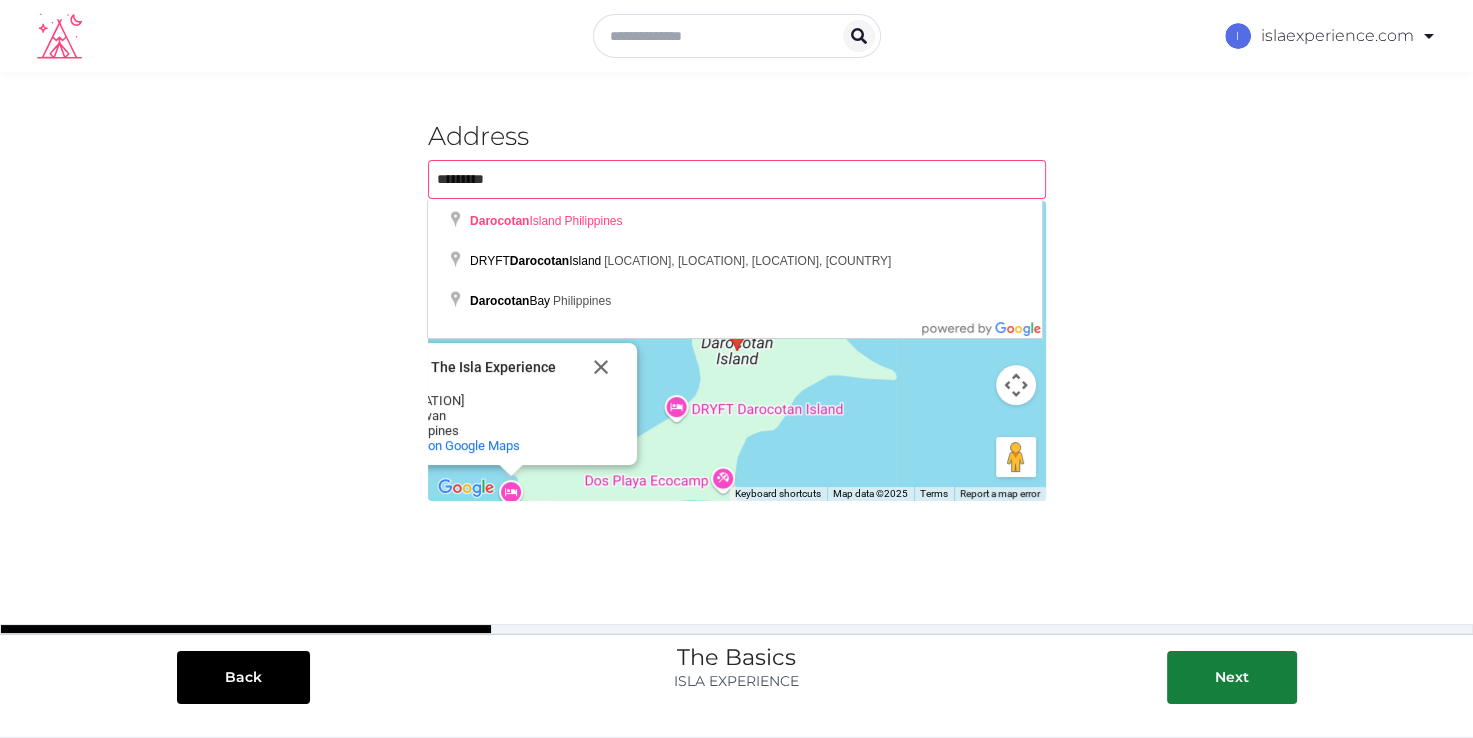 type on "*********" 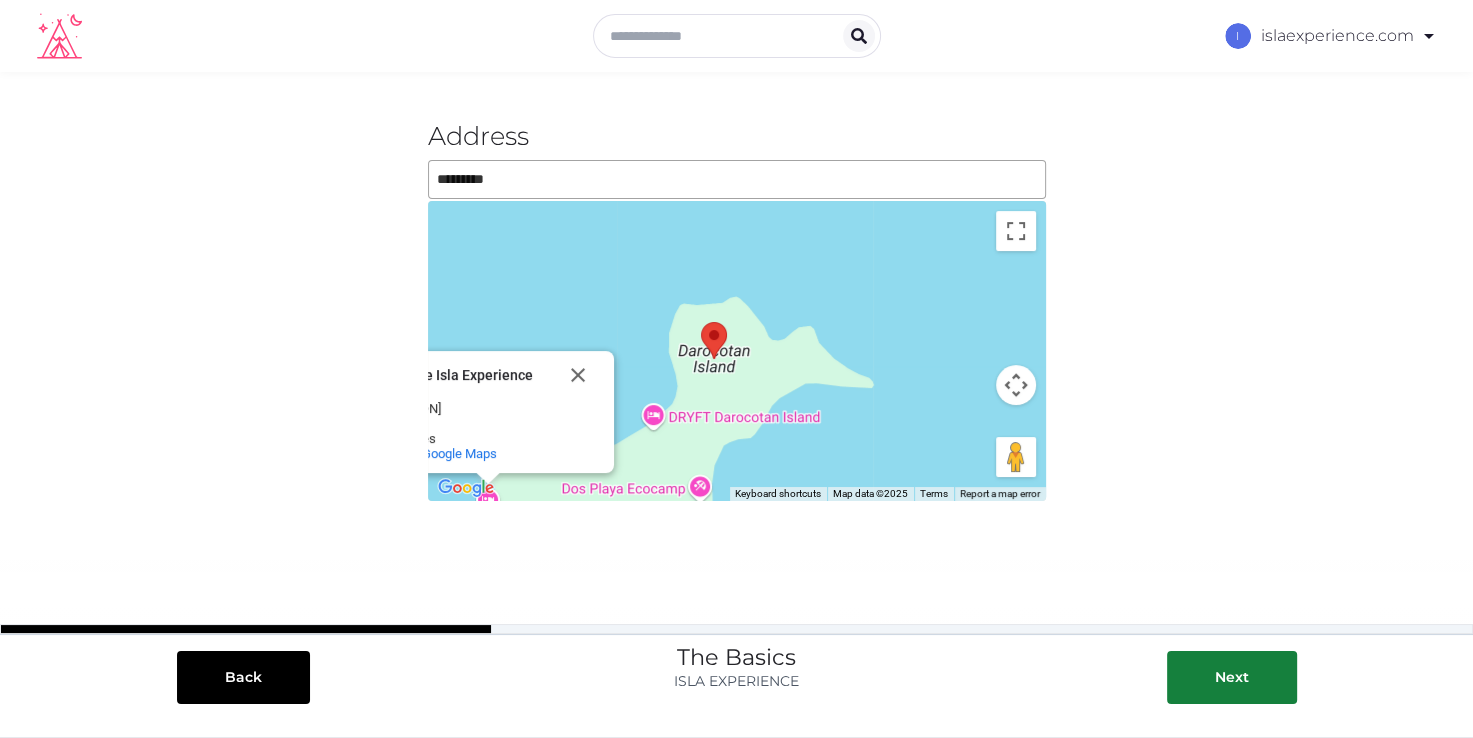 drag, startPoint x: 731, startPoint y: 327, endPoint x: 706, endPoint y: 335, distance: 26.24881 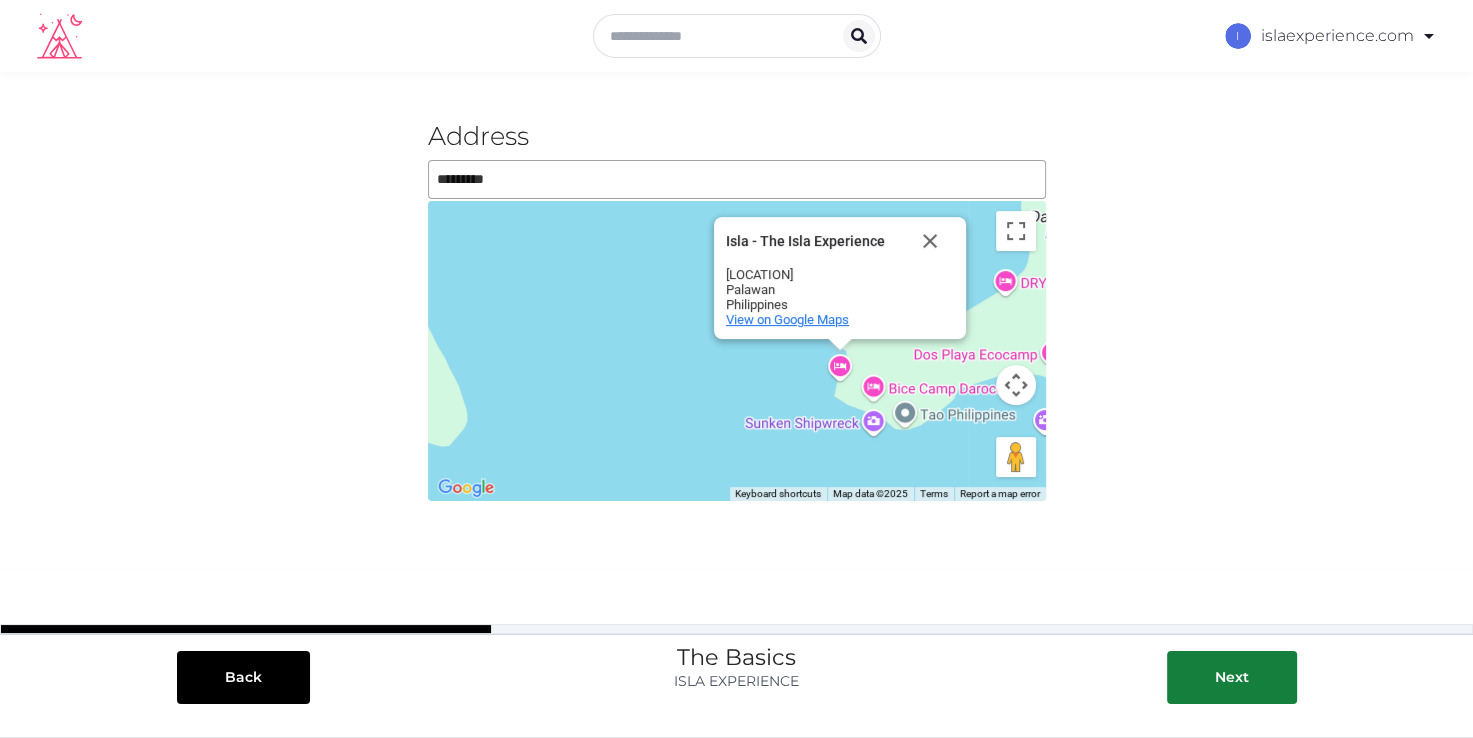 drag, startPoint x: 710, startPoint y: 319, endPoint x: 823, endPoint y: 311, distance: 113.28283 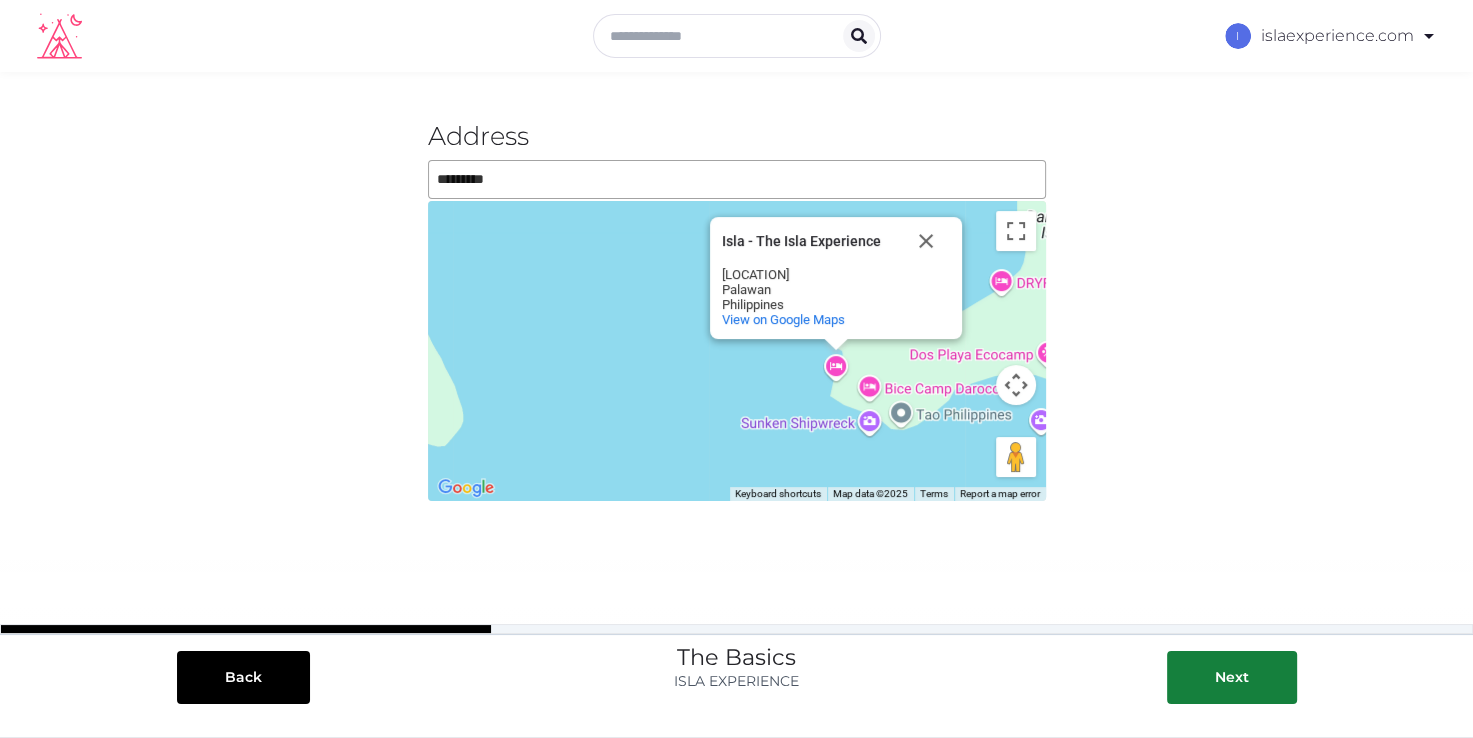 click on "To navigate, press the arrow keys.     Isla - The Isla Experience                     Isla - The Isla Experience                 El Nido Palawan Philippines              View on Google Maps" at bounding box center [737, 351] 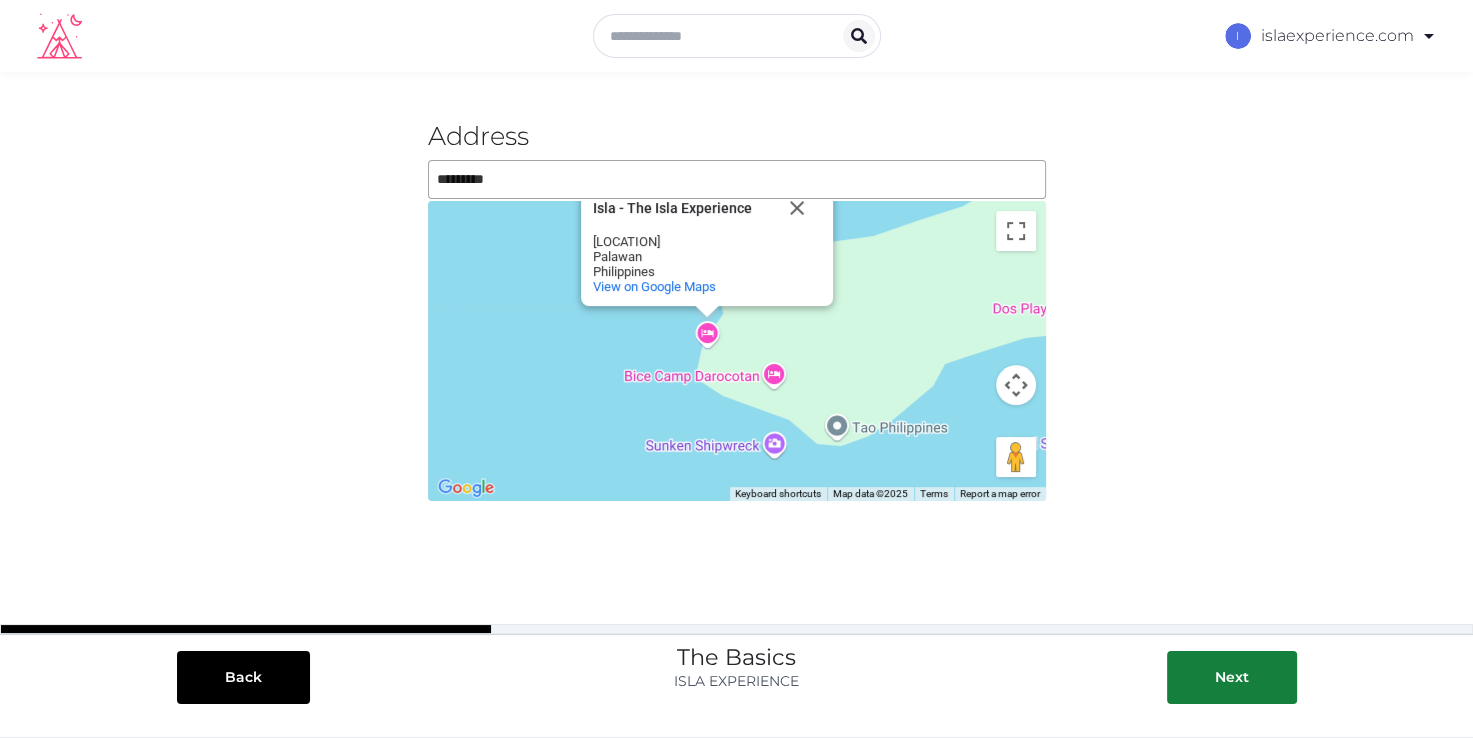 drag, startPoint x: 837, startPoint y: 424, endPoint x: 689, endPoint y: 351, distance: 165.02425 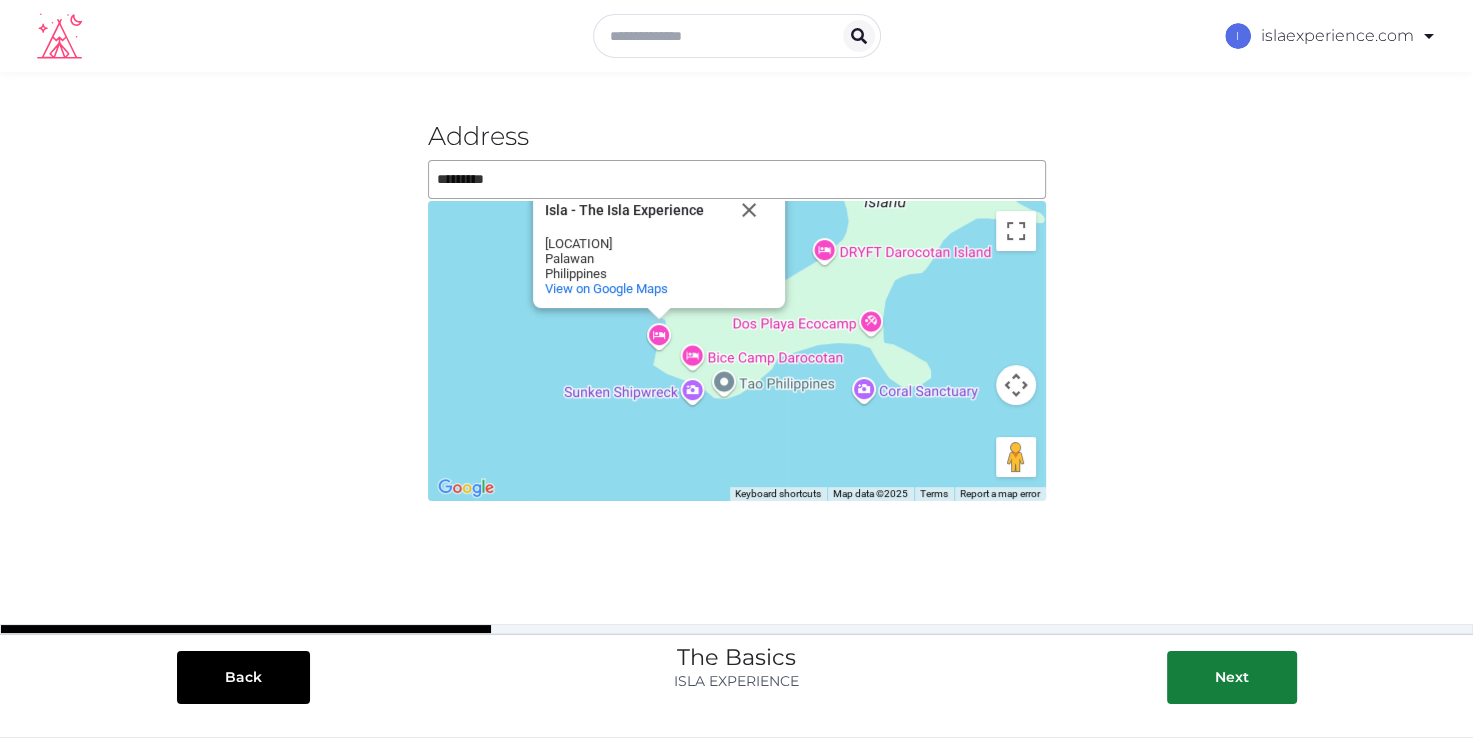 drag, startPoint x: 868, startPoint y: 315, endPoint x: 785, endPoint y: 300, distance: 84.34453 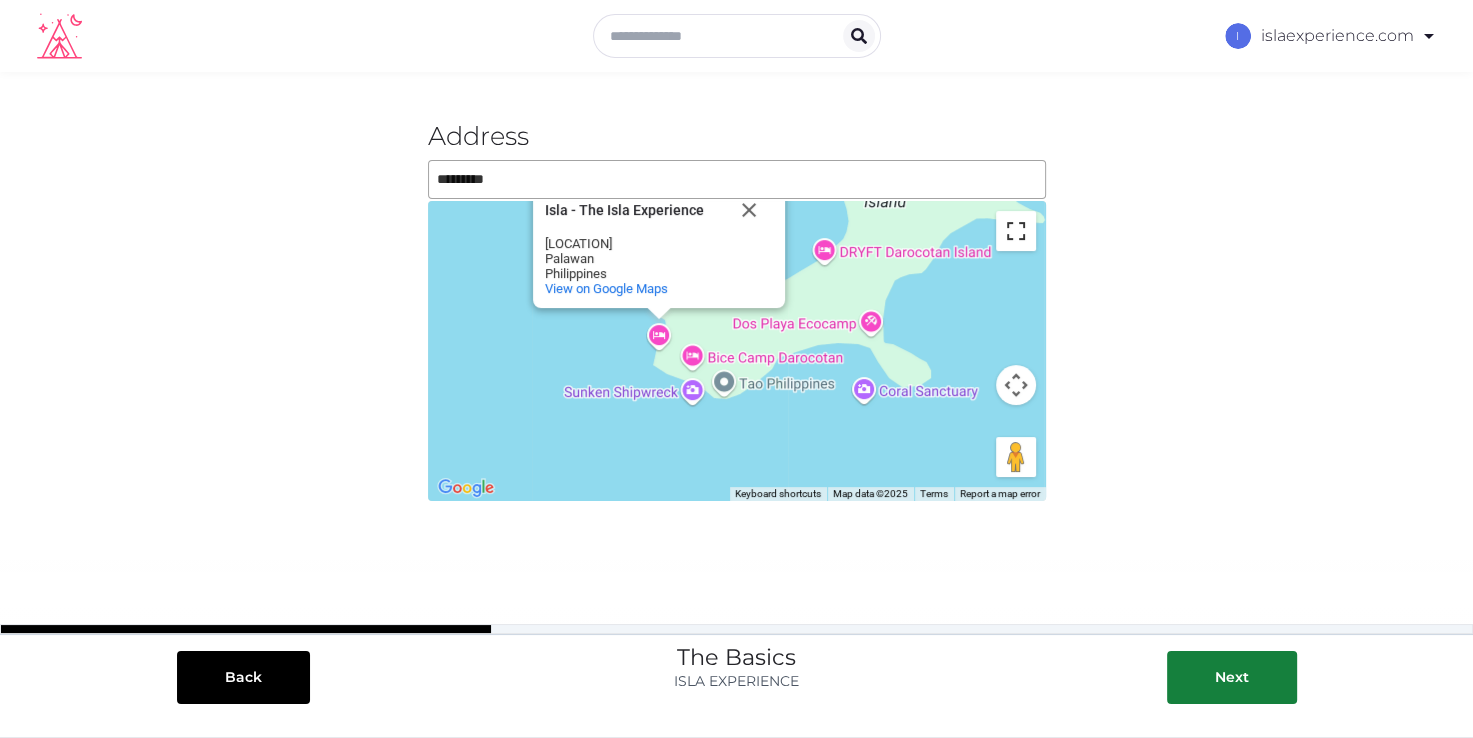 click at bounding box center (1016, 231) 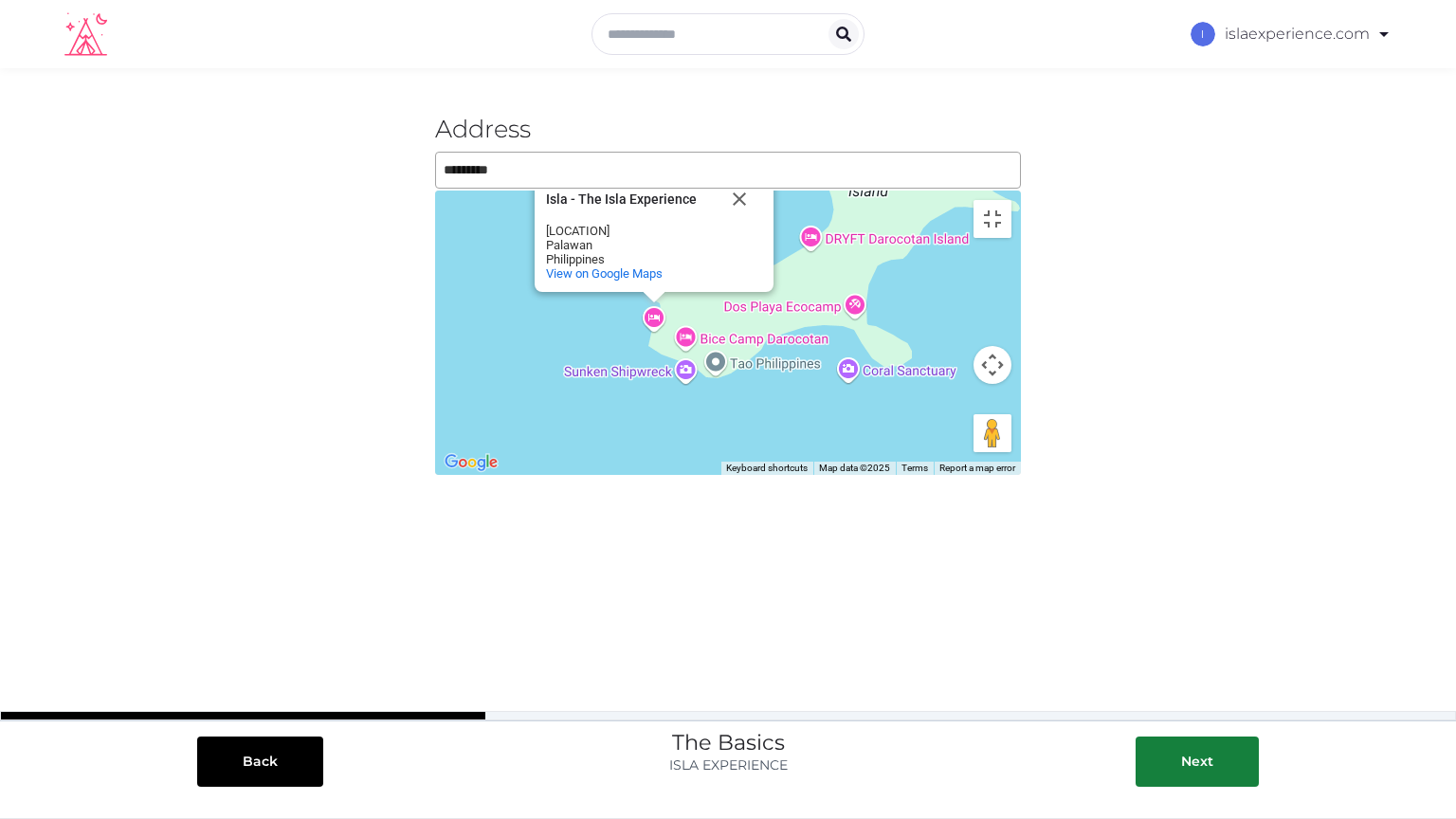 click on "To navigate, press the arrow keys.     Isla - The Isla Experience                     Isla - The Isla Experience                 El Nido Palawan Philippines              View on Google Maps" at bounding box center (728, 333) 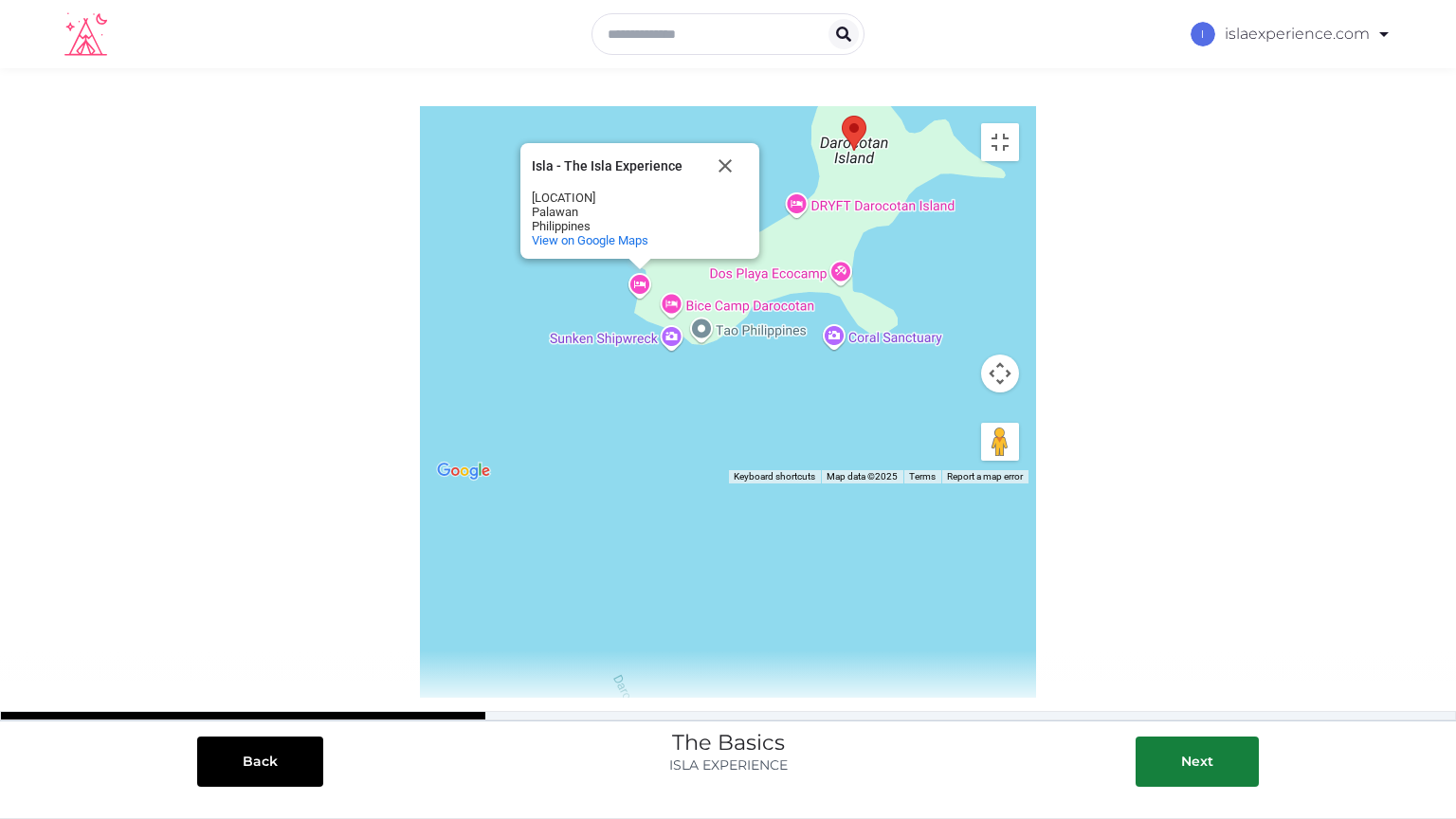 click at bounding box center (854, 133) 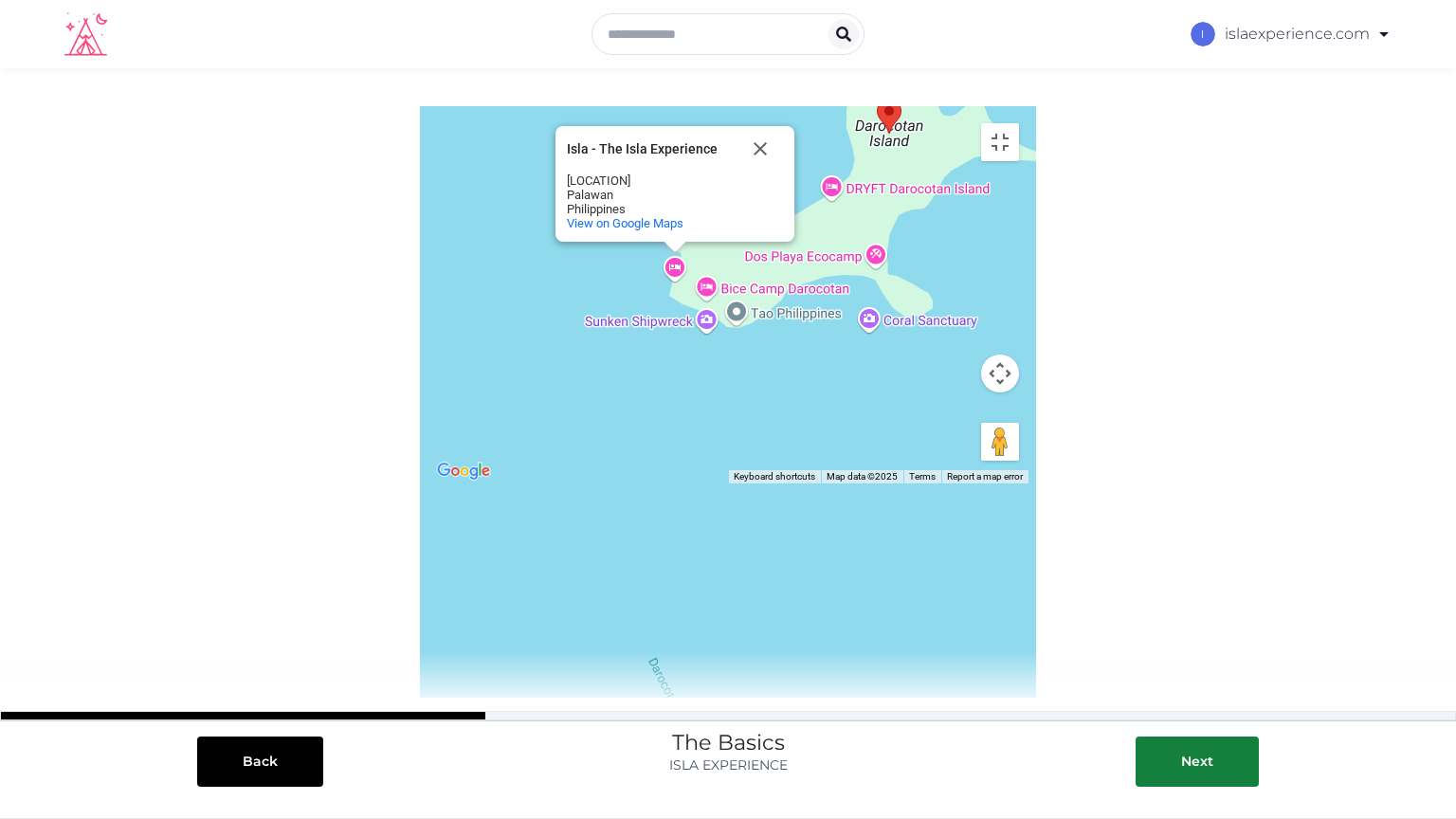 click on "To navigate, press the arrow keys.     Isla - The Isla Experience                     Isla - The Isla Experience                 El Nido Palawan Philippines              View on Google Maps" at bounding box center [728, 299] 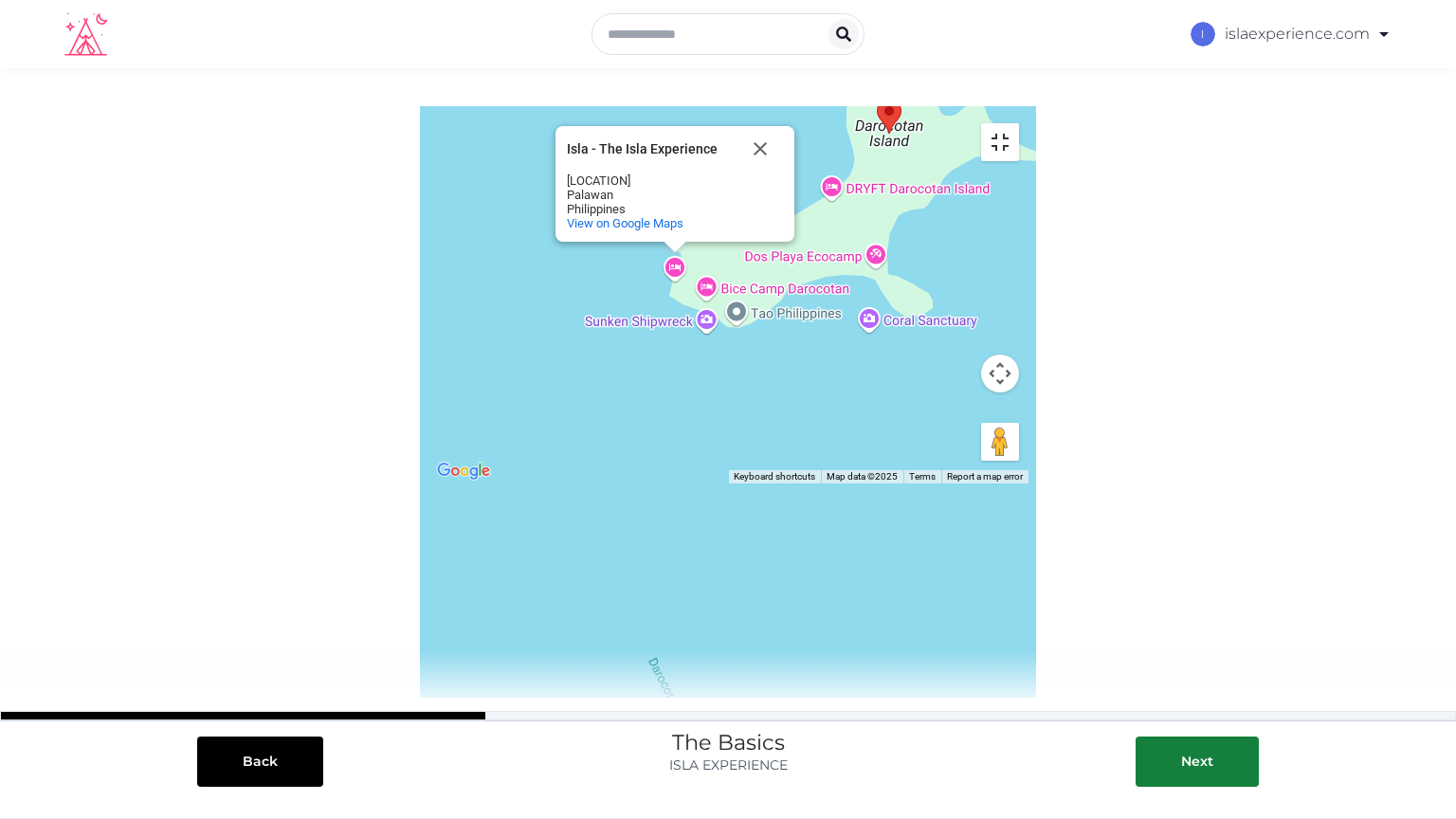 click at bounding box center (1000, 142) 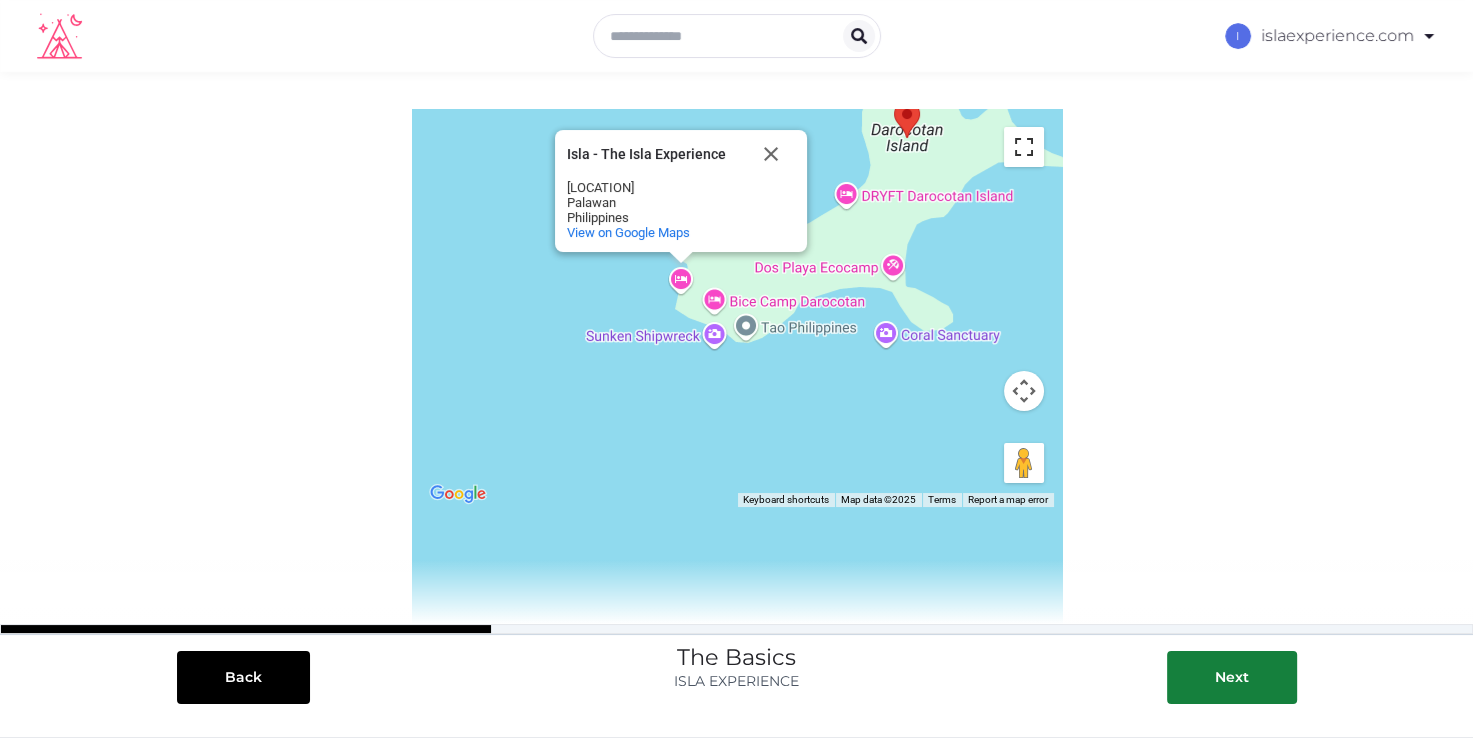 scroll, scrollTop: 11, scrollLeft: 0, axis: vertical 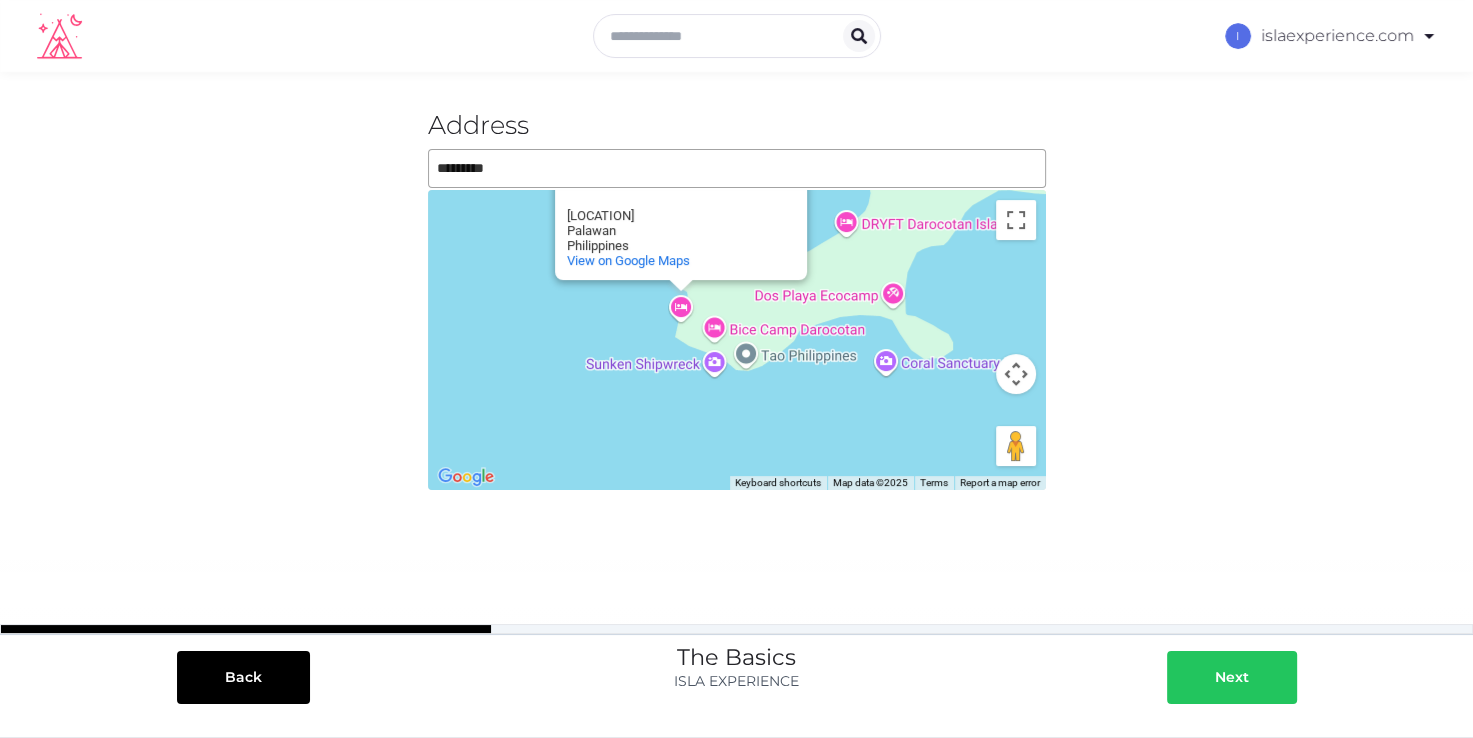 click on "Next" at bounding box center (1232, 677) 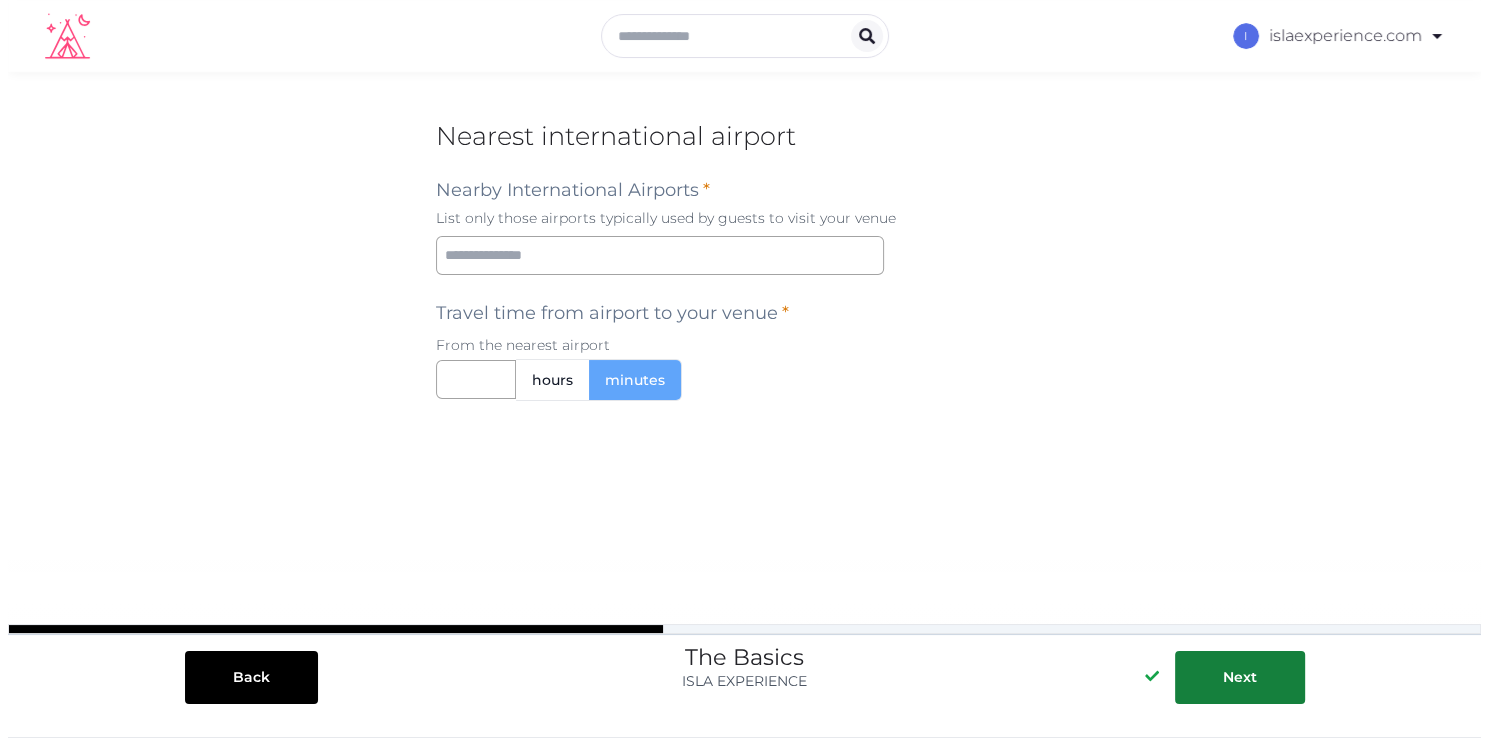 scroll, scrollTop: 0, scrollLeft: 0, axis: both 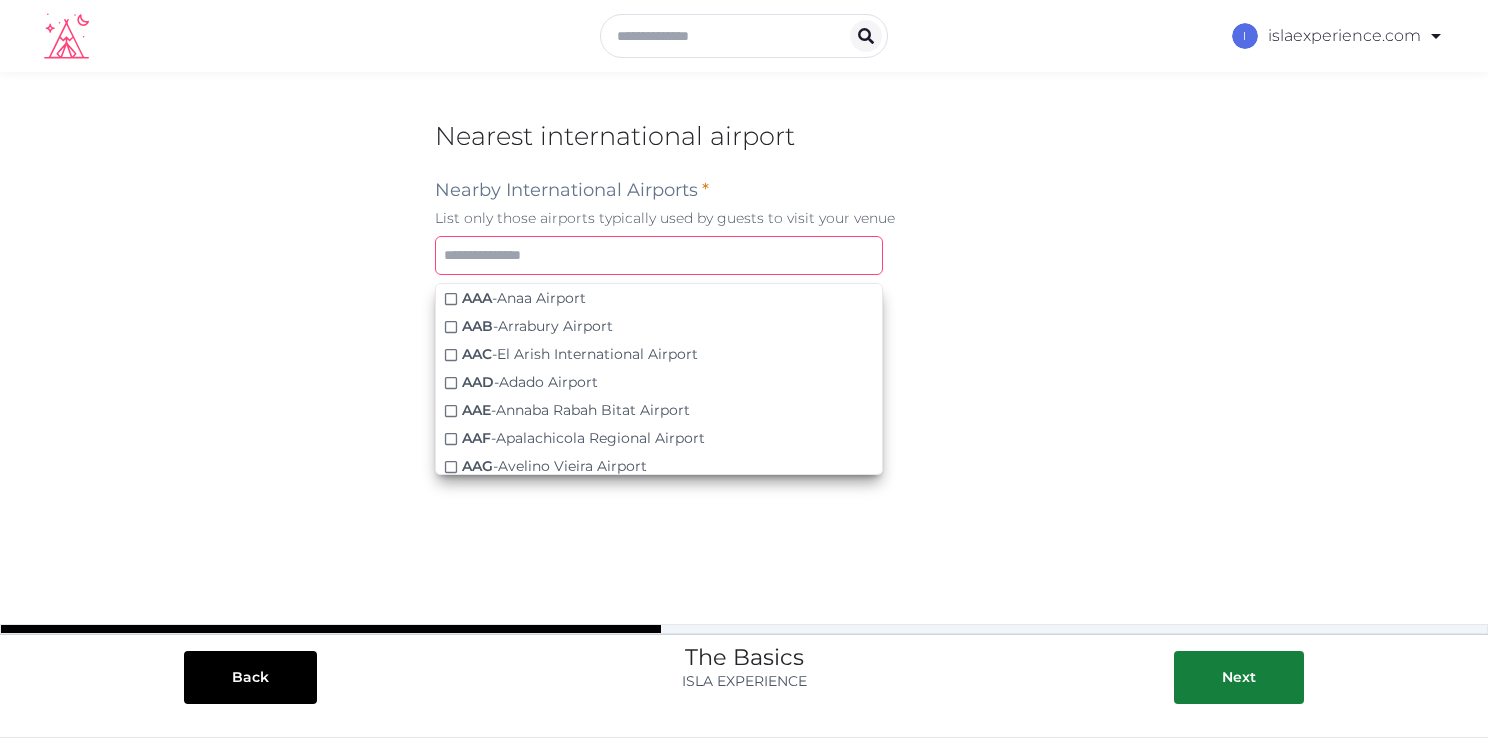 click at bounding box center [659, 255] 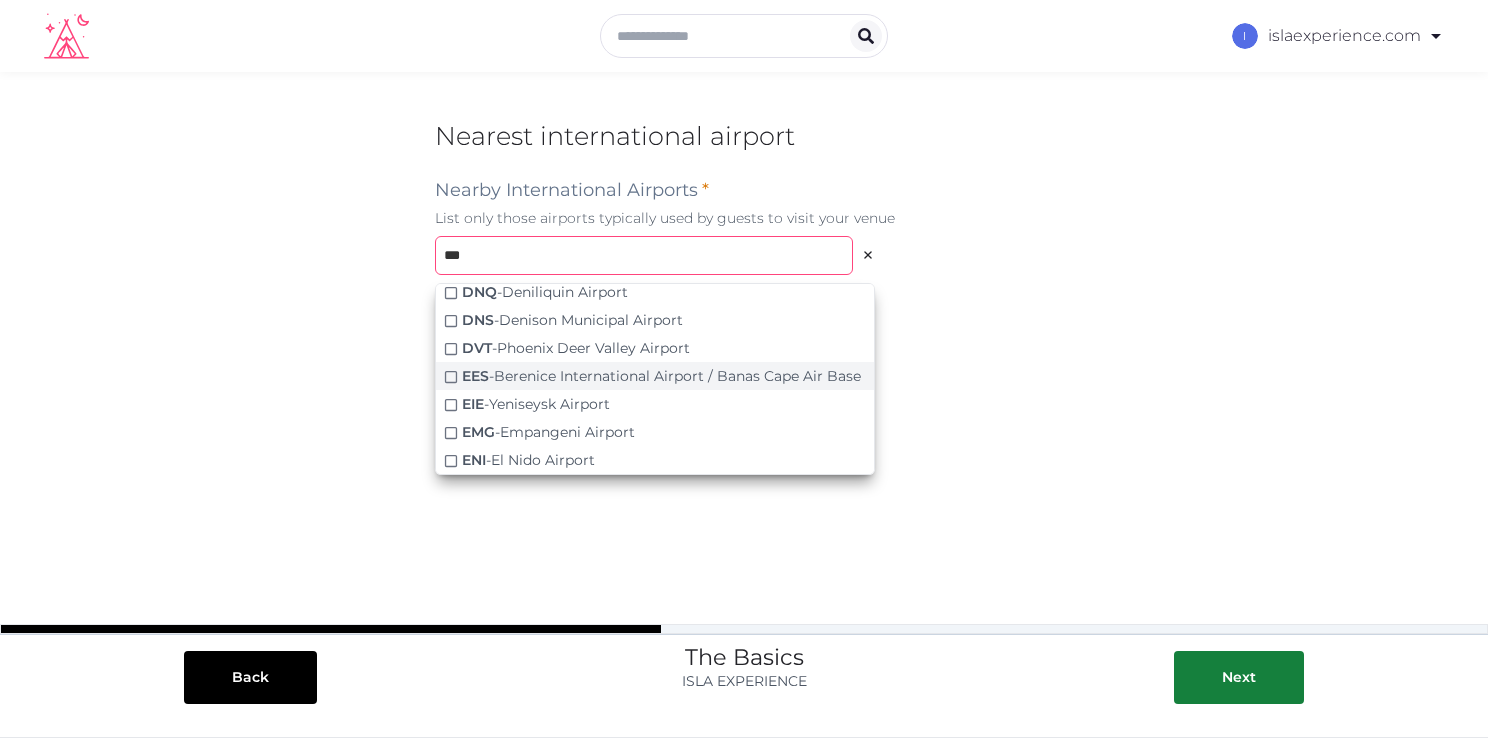 scroll, scrollTop: 424, scrollLeft: 0, axis: vertical 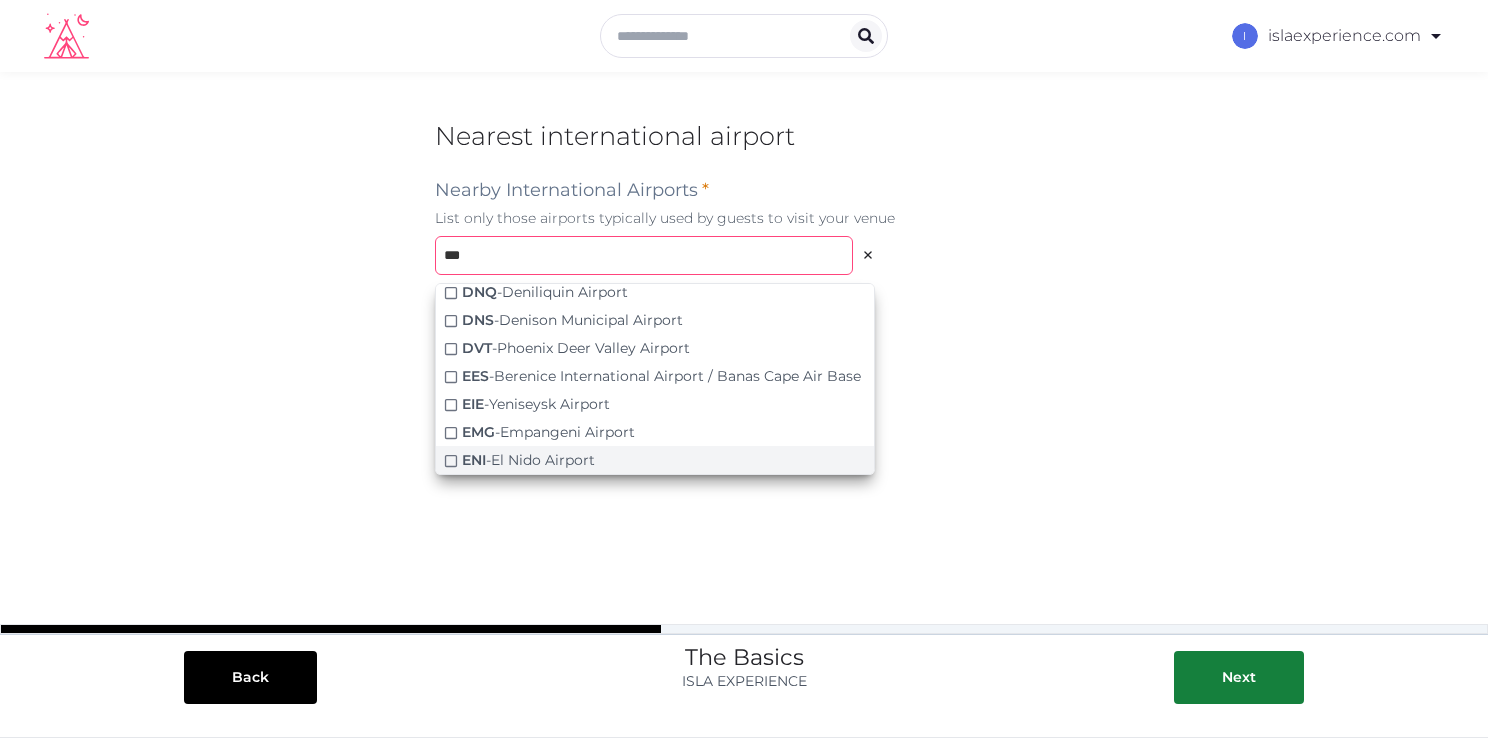 type on "***" 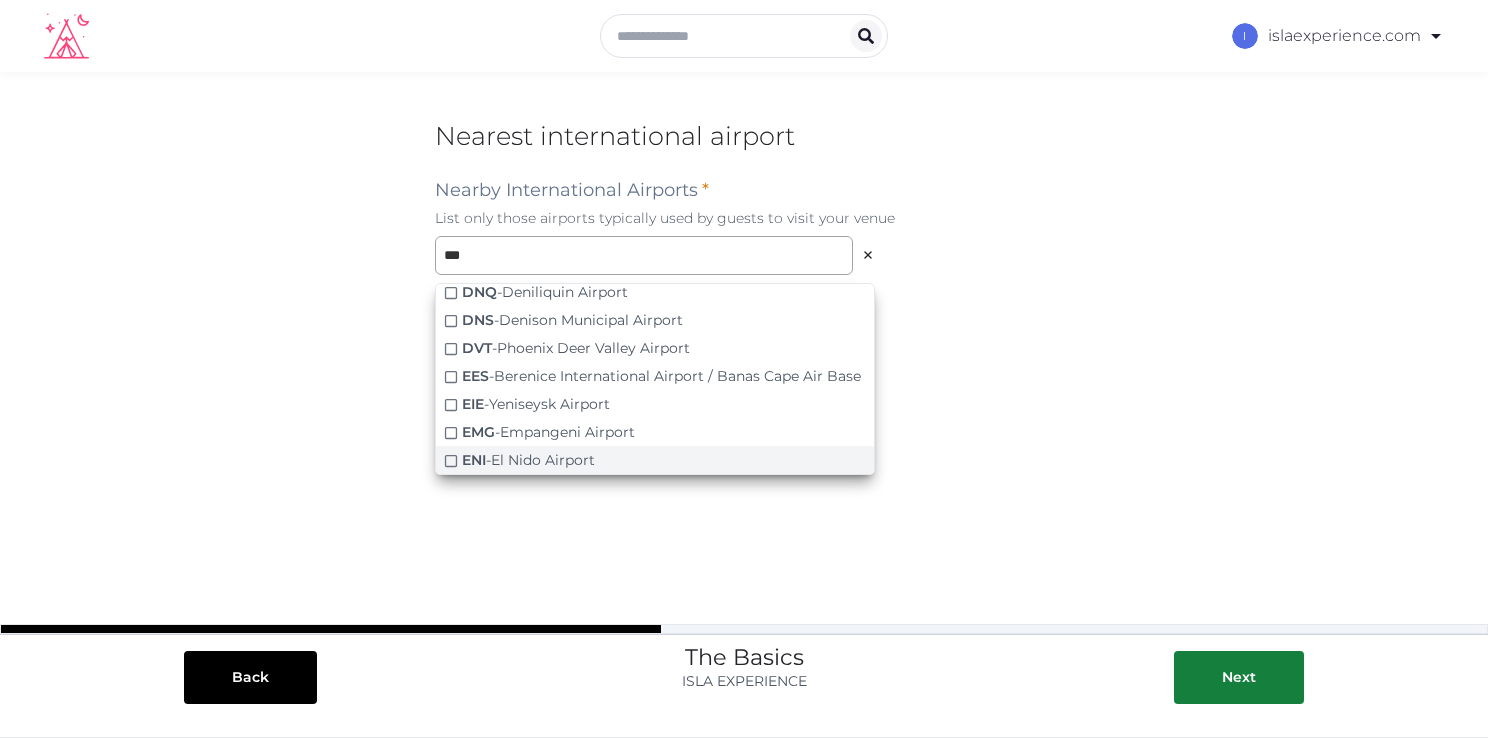 click at bounding box center [451, 459] 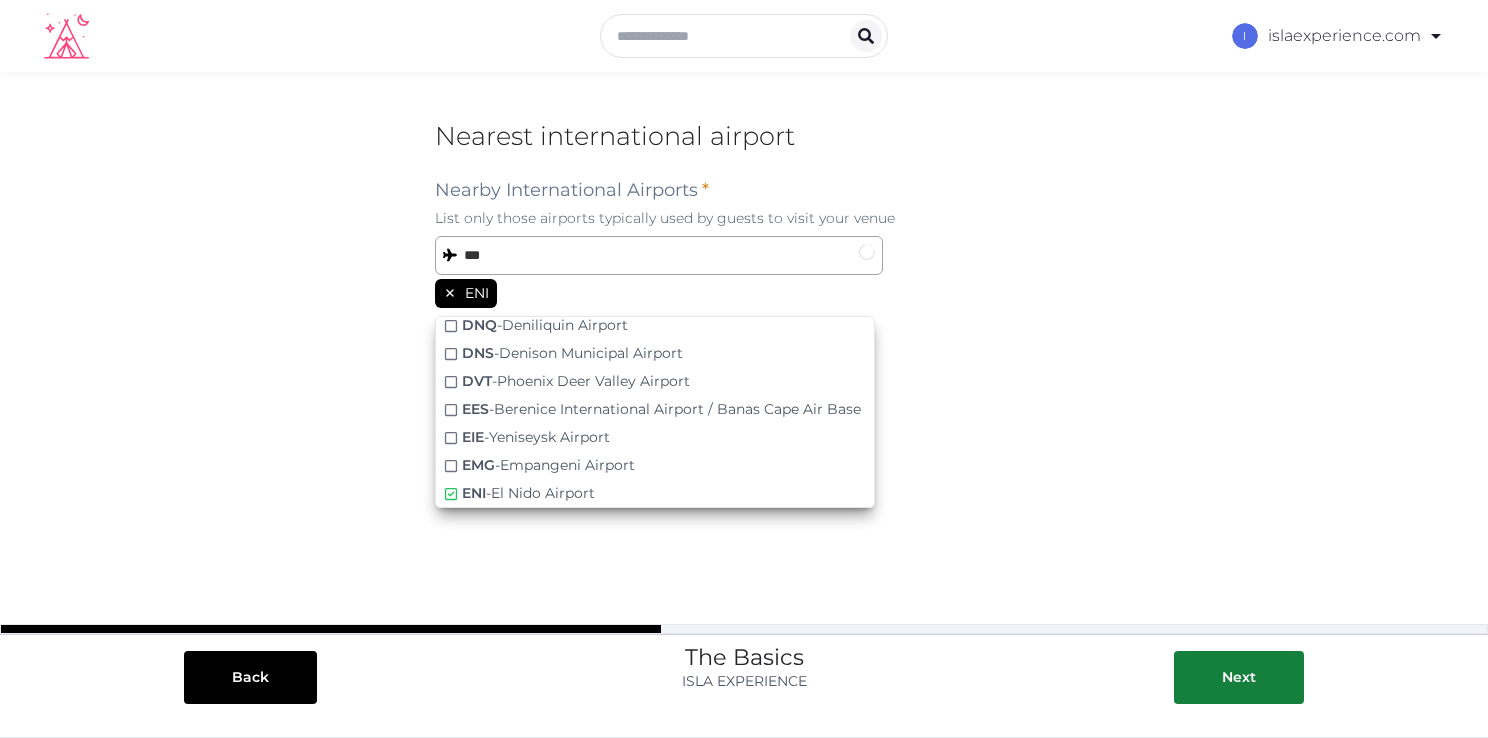click on "**********" at bounding box center (744, 377) 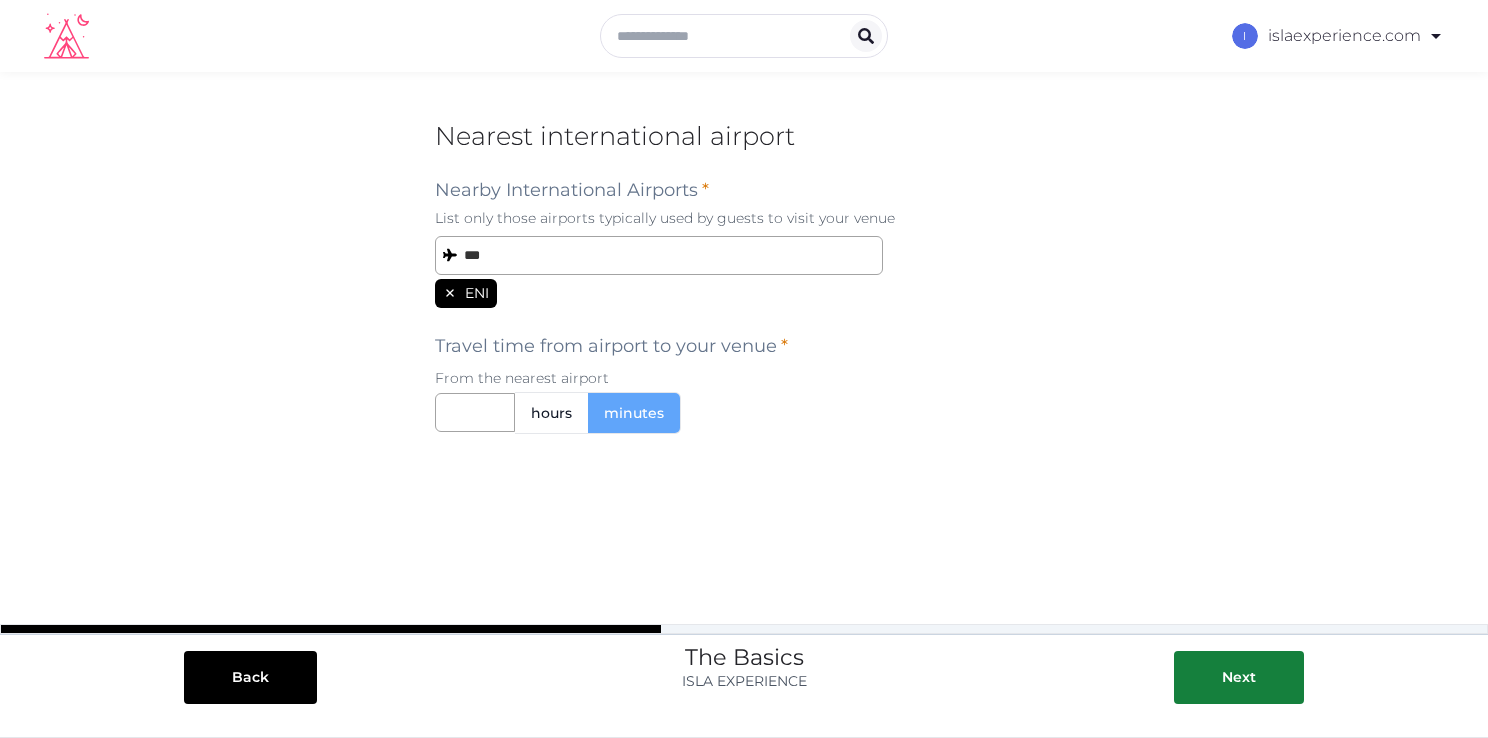 scroll, scrollTop: 404, scrollLeft: 0, axis: vertical 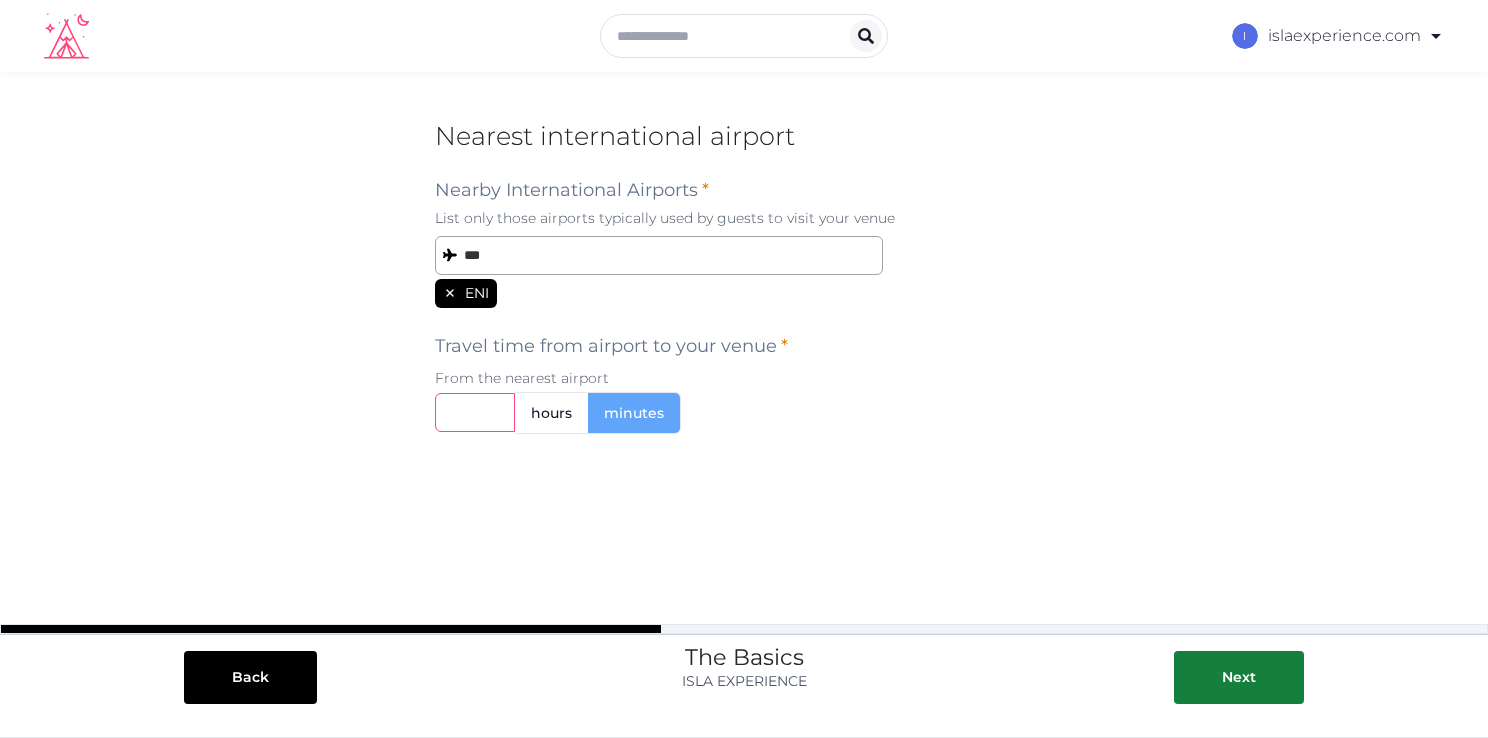 click at bounding box center (475, 412) 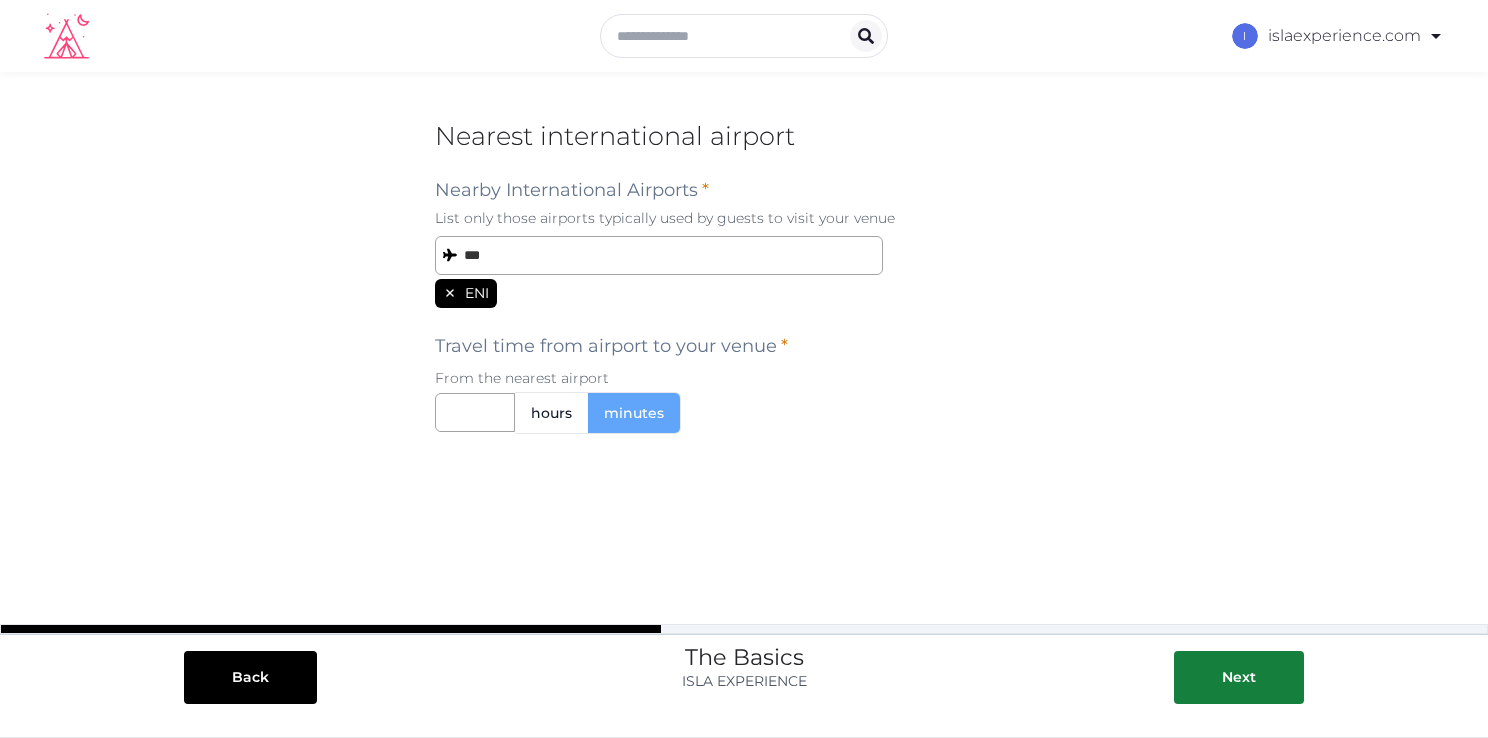 click on "minutes" at bounding box center [634, 413] 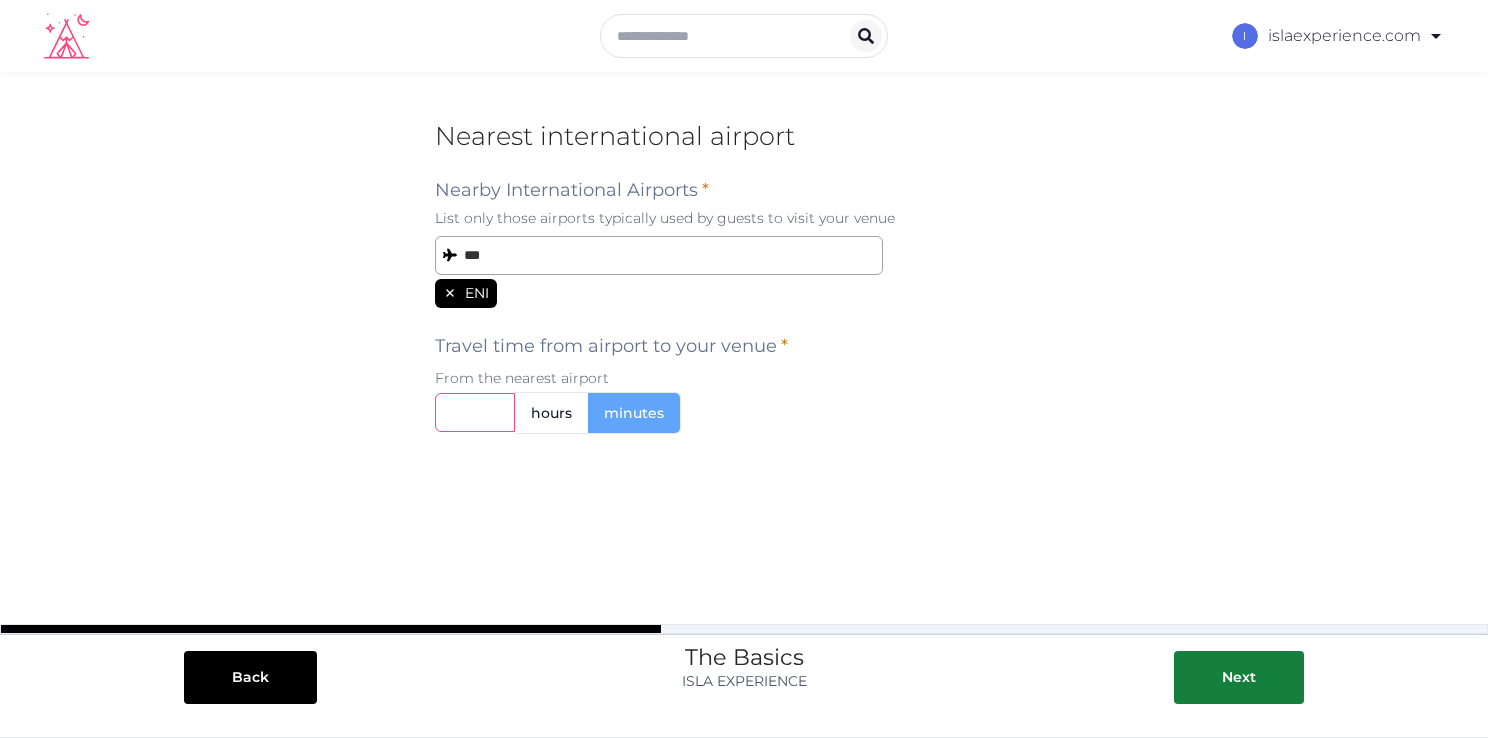 click at bounding box center (475, 412) 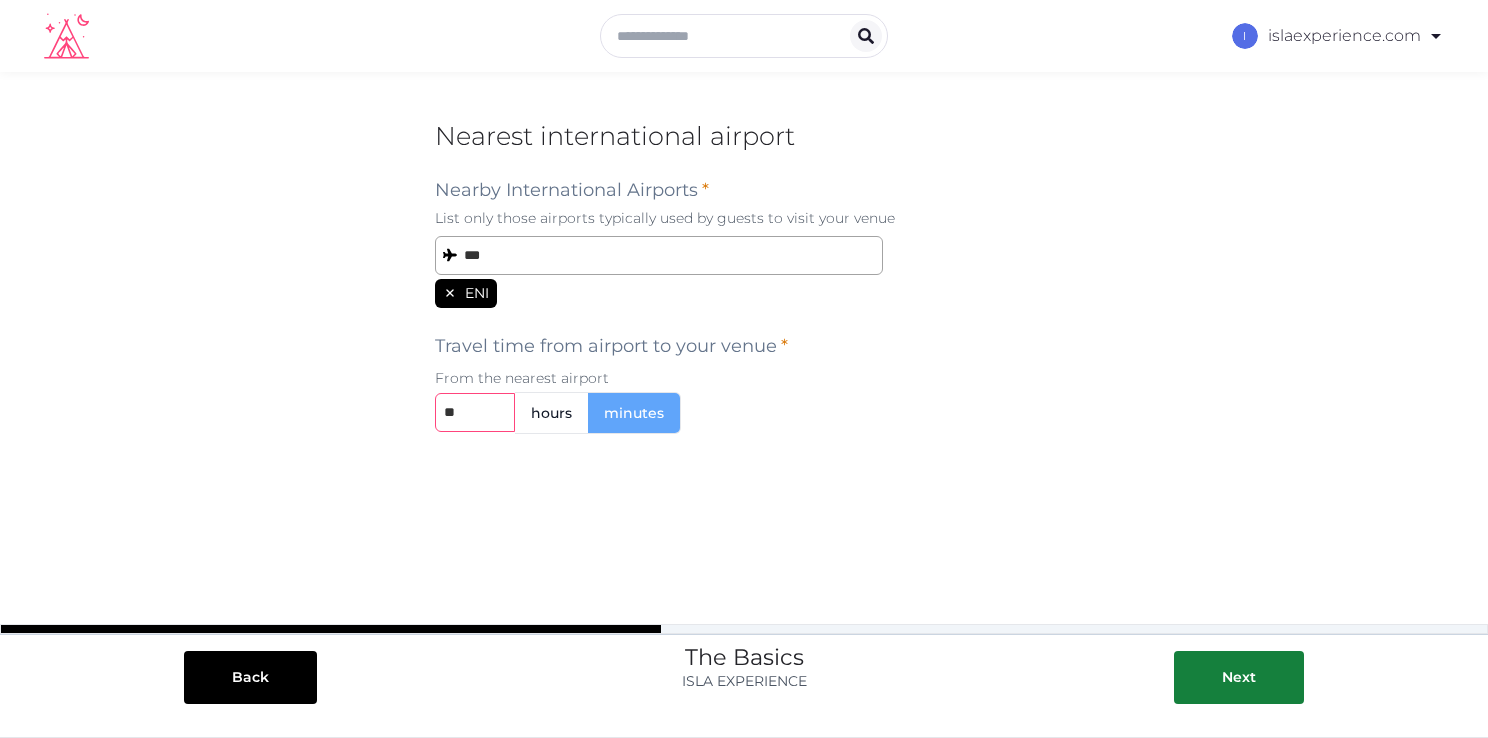 type on "**" 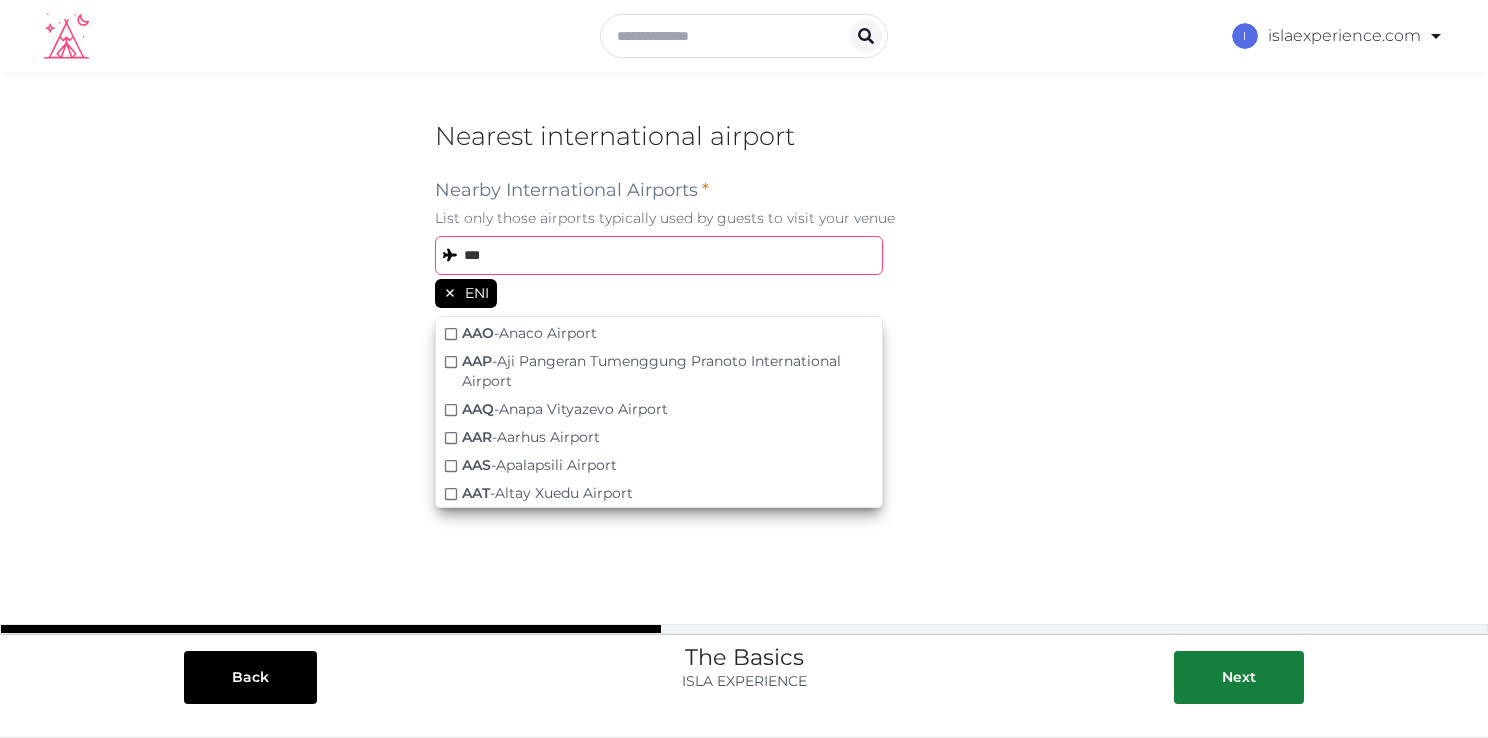 click on "***" at bounding box center (659, 255) 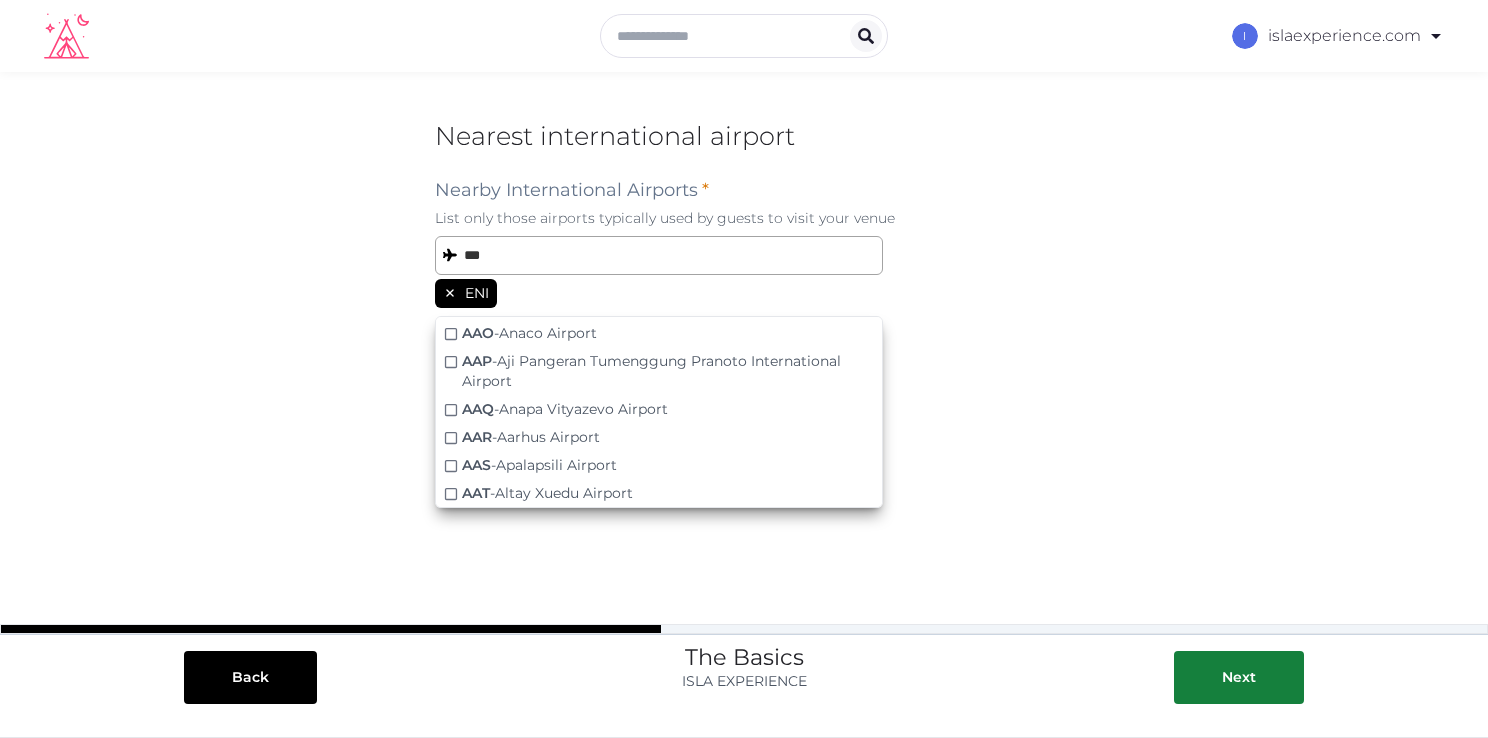 click on "Nearest international airport Nearby International Airports * List only those airports typically used by guests to visit your venue *** ENI AAA  -  Anaa Airport AAB  -  Arrabury Airport AAC  -  El Arish International Airport AAD  -  Adado Airport AAE  -  Annaba Rabah Bitat Airport AAF  -  Apalachicola Regional Airport AAG  -  Avelino Vieira Airport AAH  -  Aachen-Merzbrück Airport AAI  -  Arraias Airport AAJ  -  Cayana Airstrip AAK  -  Aranuka Airport AAL  -  Aalborg Airport AAM  -  Malamala Airport AAN  -  Al Ain International Airport AAO  -  Anaco Airport AAP  -  Aji Pangeran Tumenggung Pranoto International Airport AAQ  -  Anapa Vityazevo Airport AAR  -  Aarhus Airport AAS  -  Apalapsili Airport AAT  -  Altay Xuedu Airport Travel time from airport to your venue * From the nearest airport ** hours minutes" at bounding box center (744, 281) 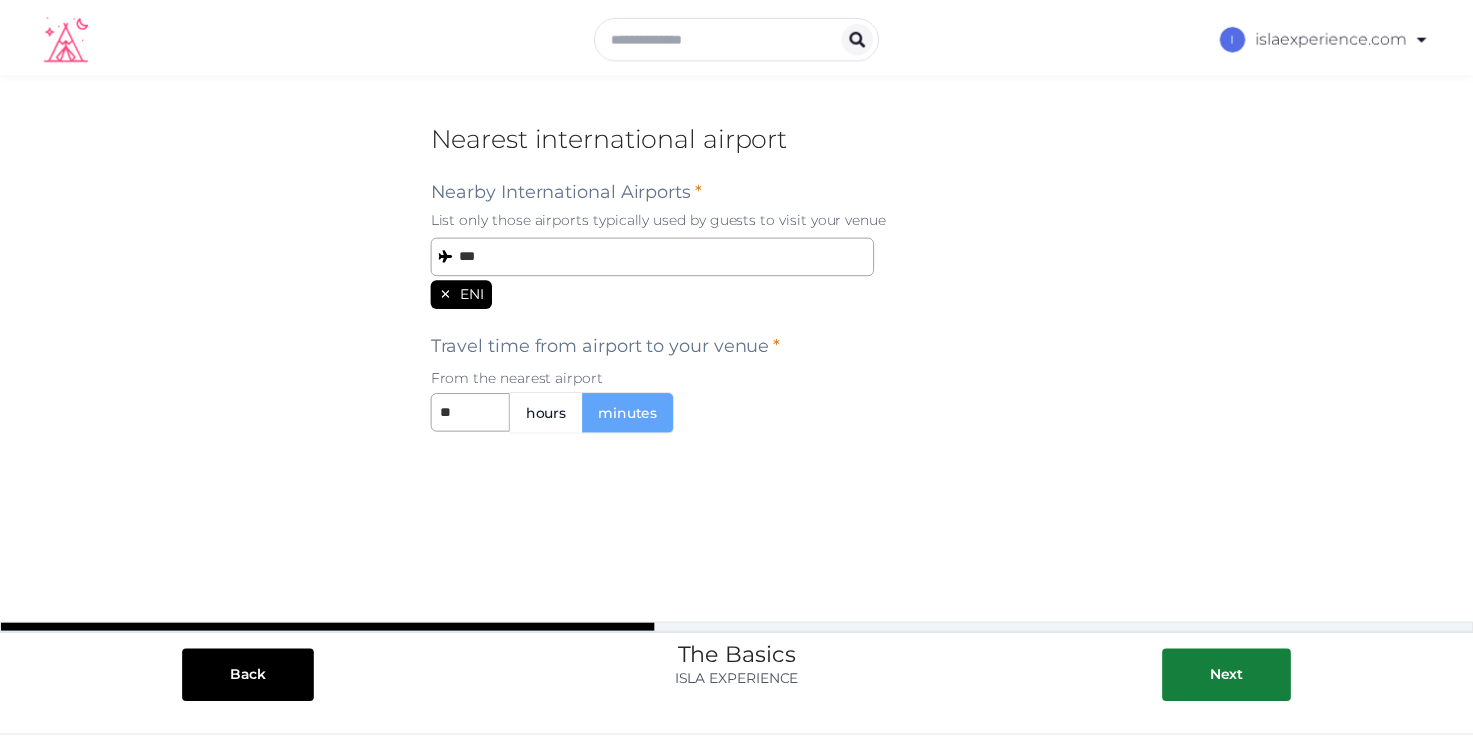 scroll, scrollTop: 403, scrollLeft: 0, axis: vertical 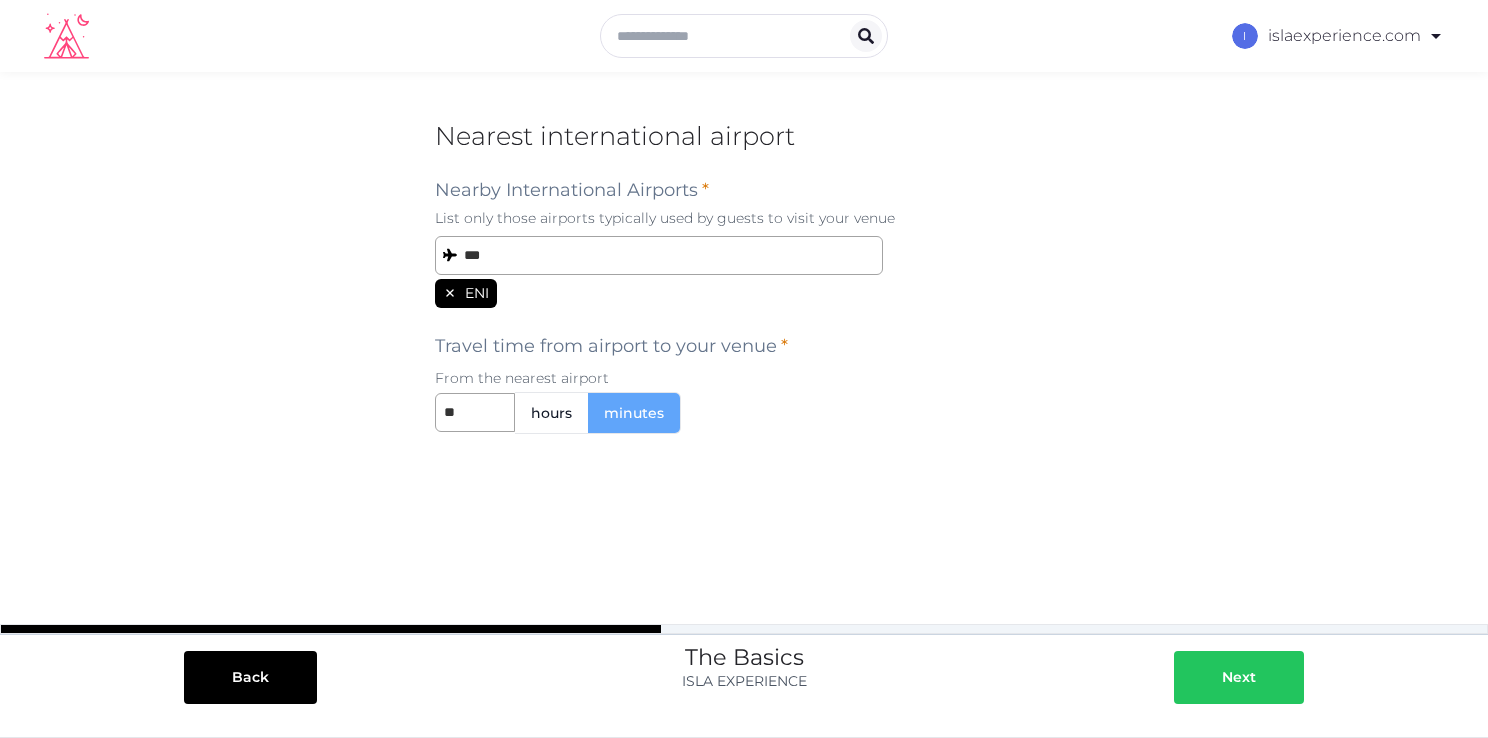click on "Next" at bounding box center (1239, 677) 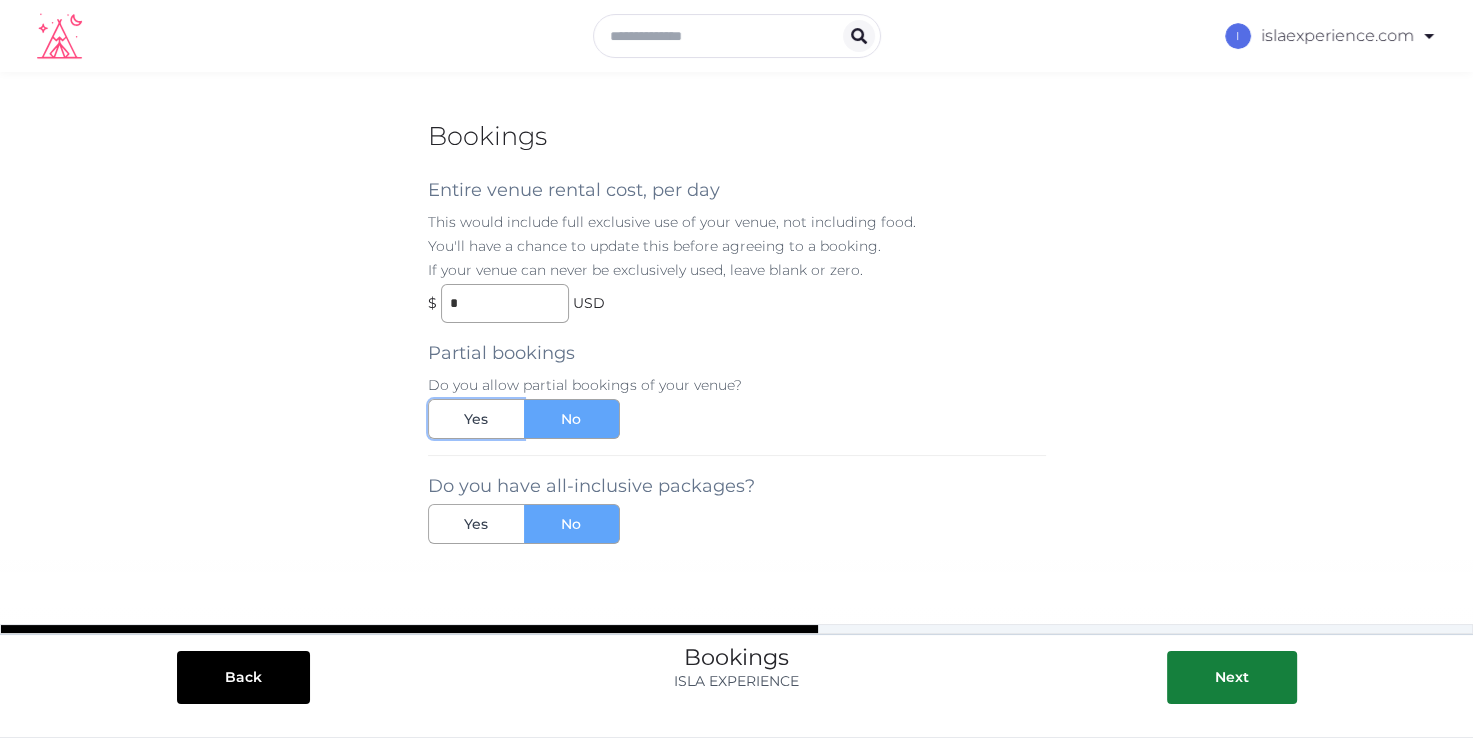 click on "Yes" at bounding box center (476, 419) 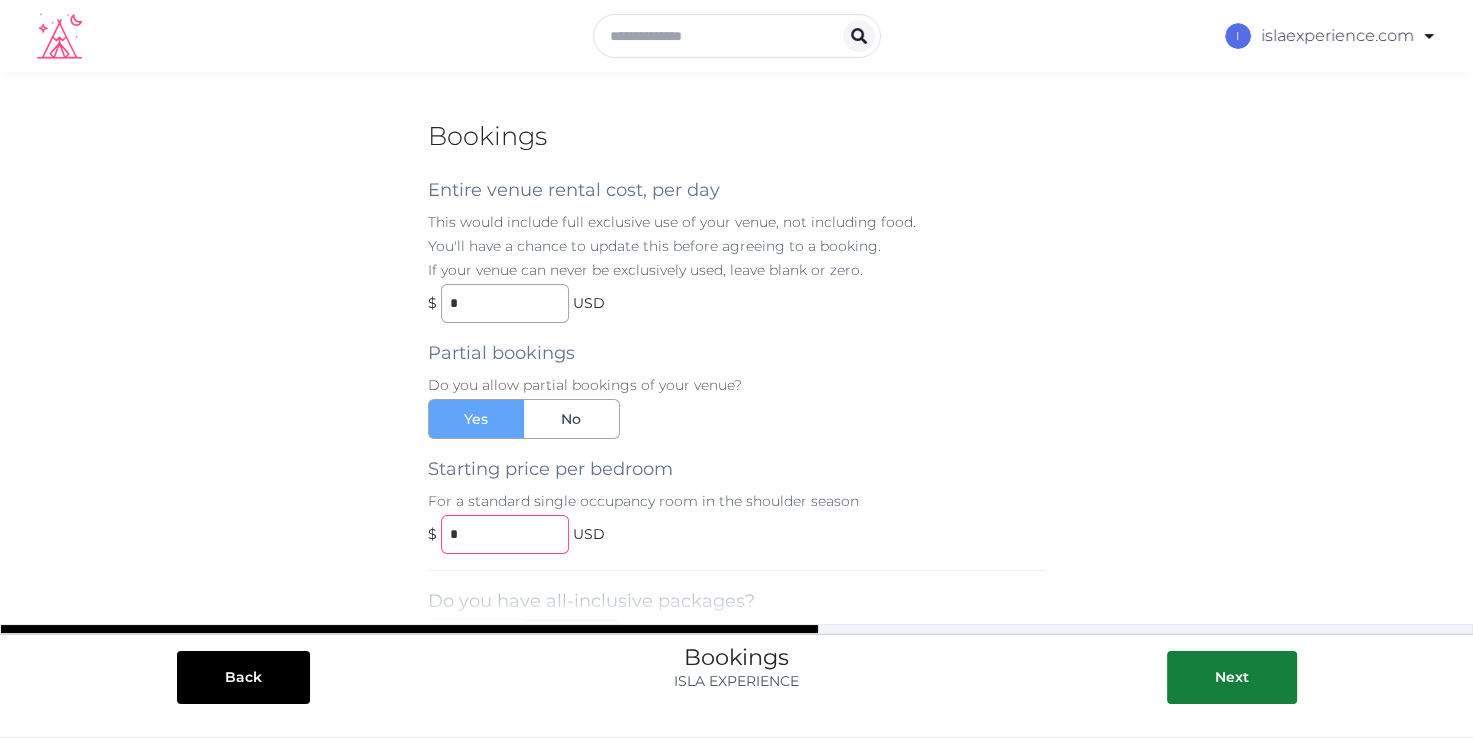 click on "*" at bounding box center (505, 534) 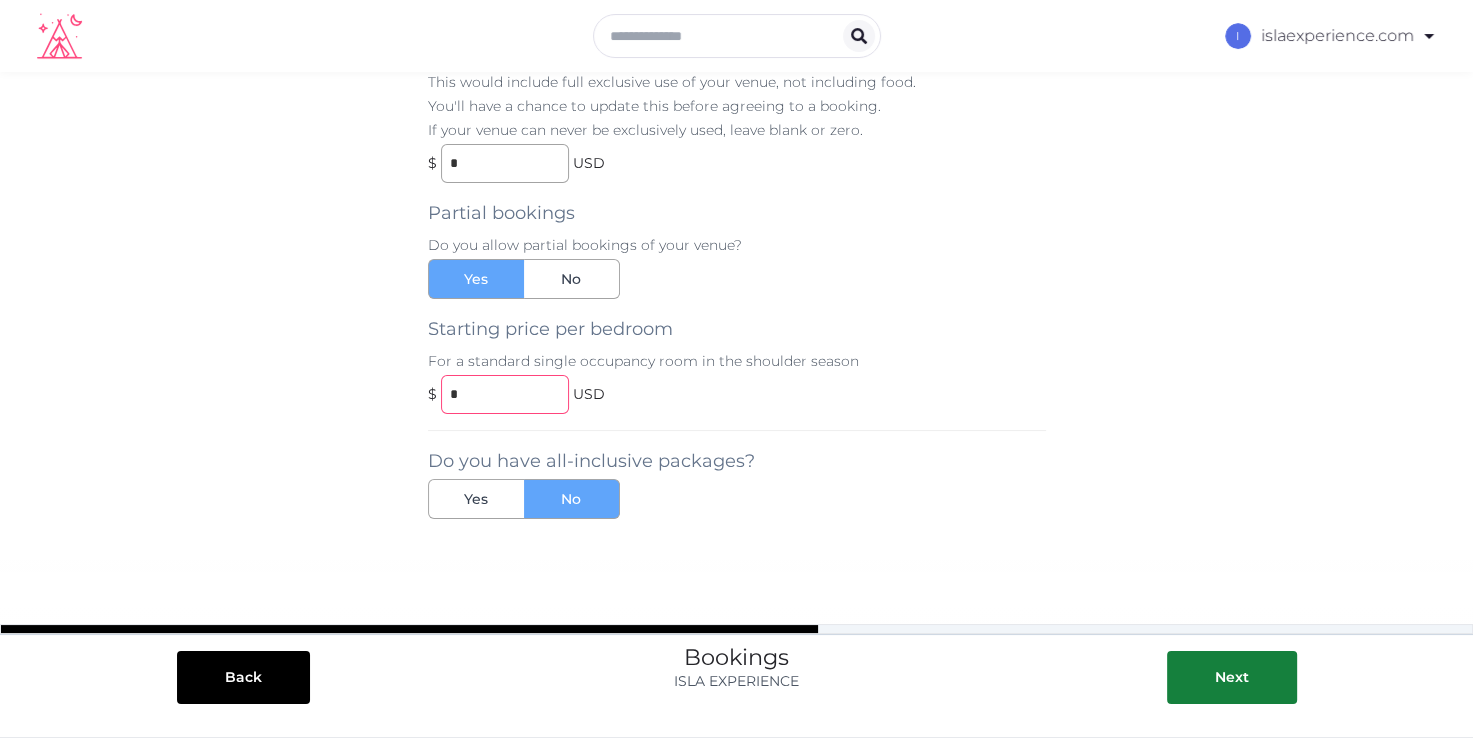scroll, scrollTop: 168, scrollLeft: 0, axis: vertical 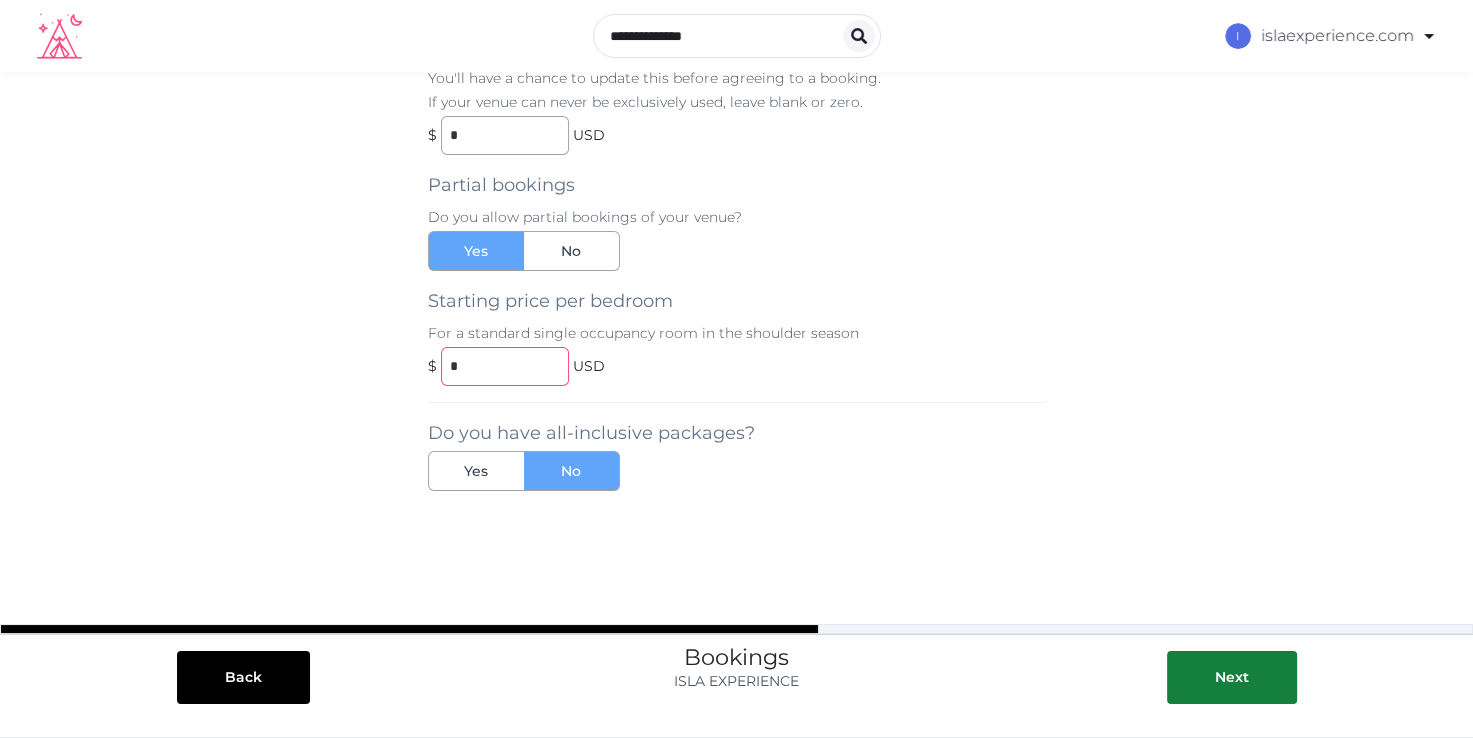 drag, startPoint x: 491, startPoint y: 359, endPoint x: 349, endPoint y: 361, distance: 142.01408 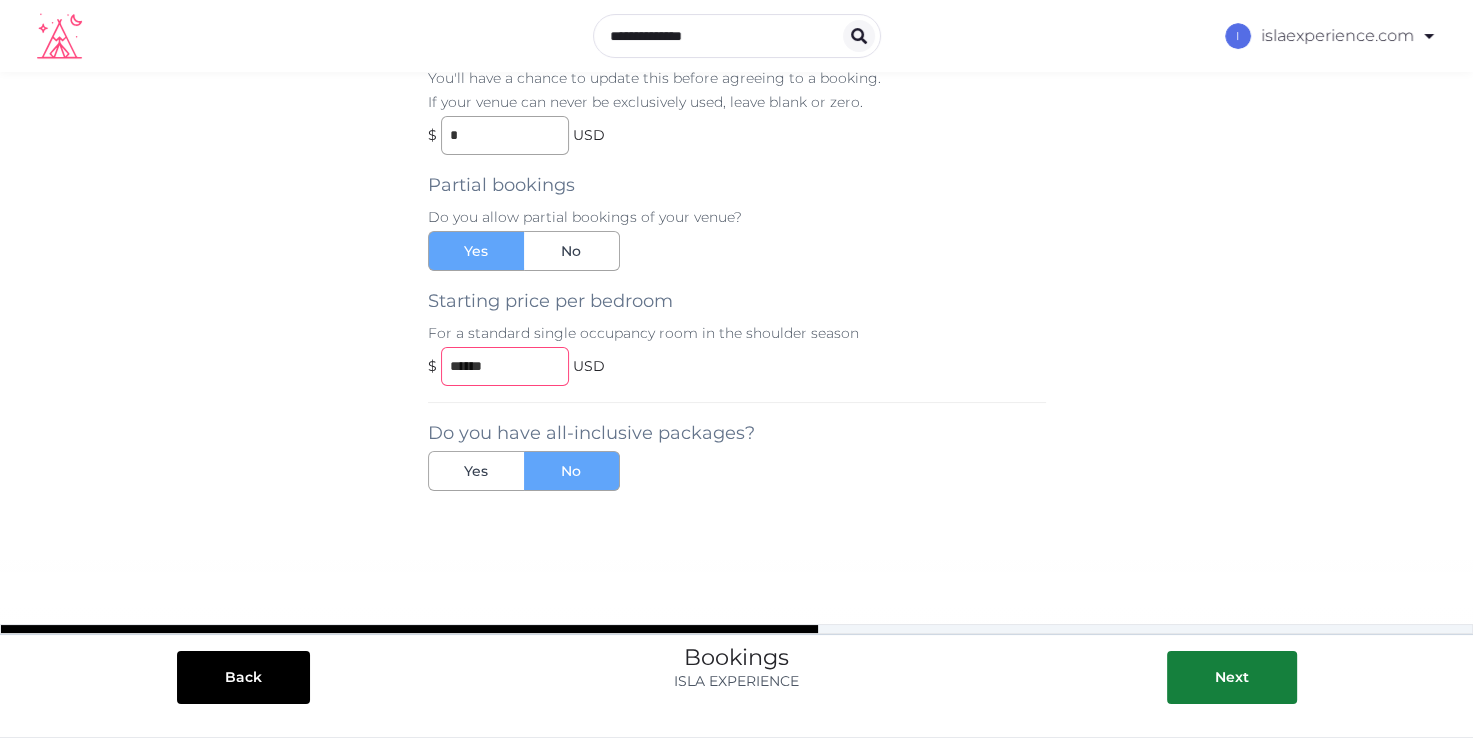 type on "******" 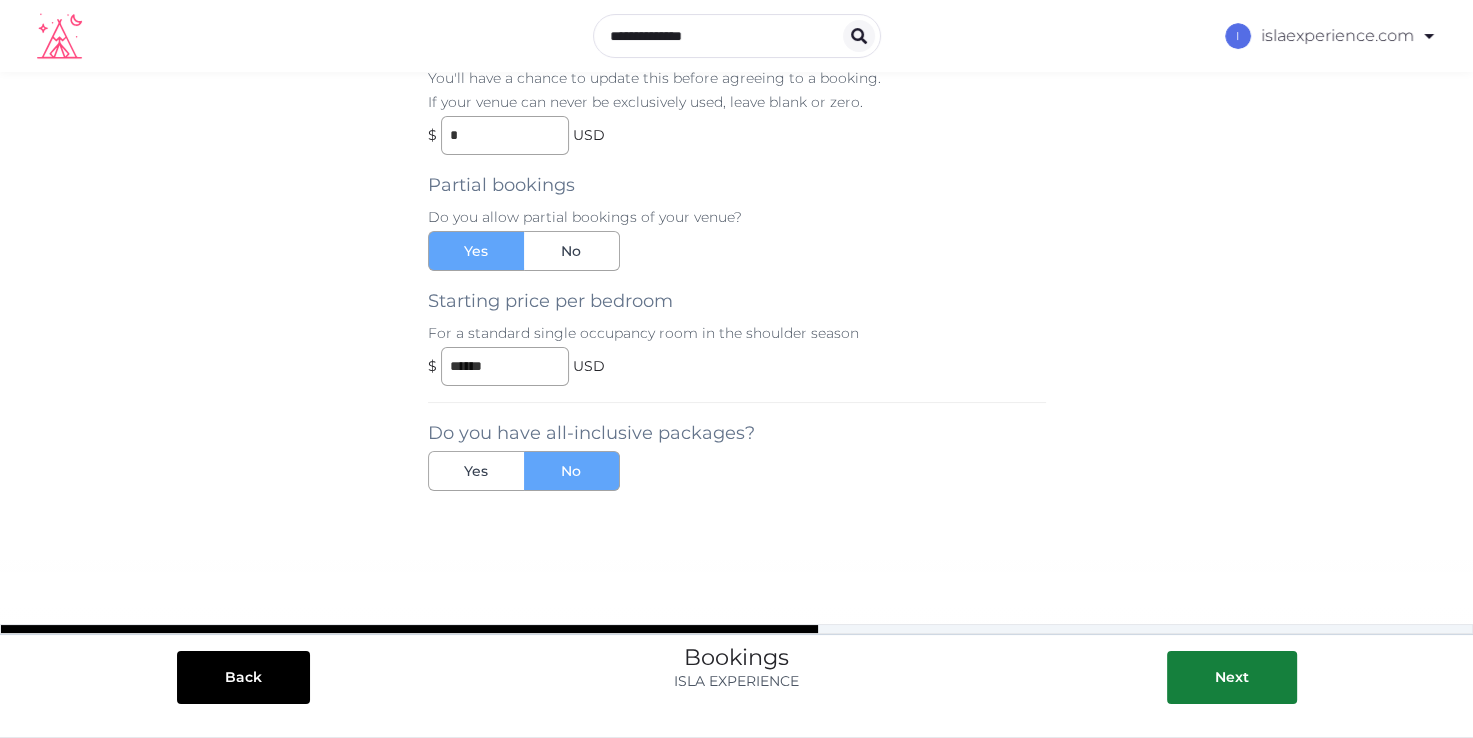 click on "**********" at bounding box center [736, 322] 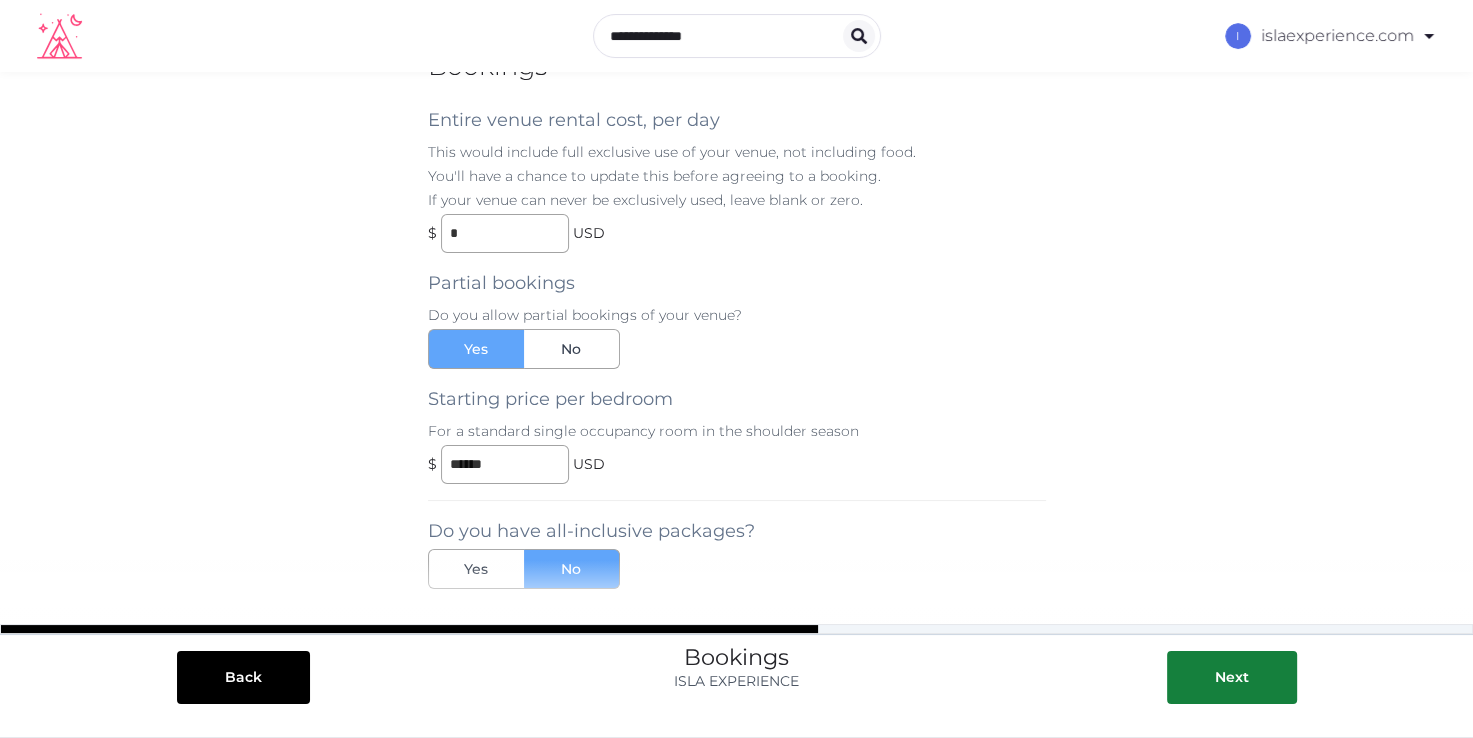 scroll, scrollTop: 68, scrollLeft: 0, axis: vertical 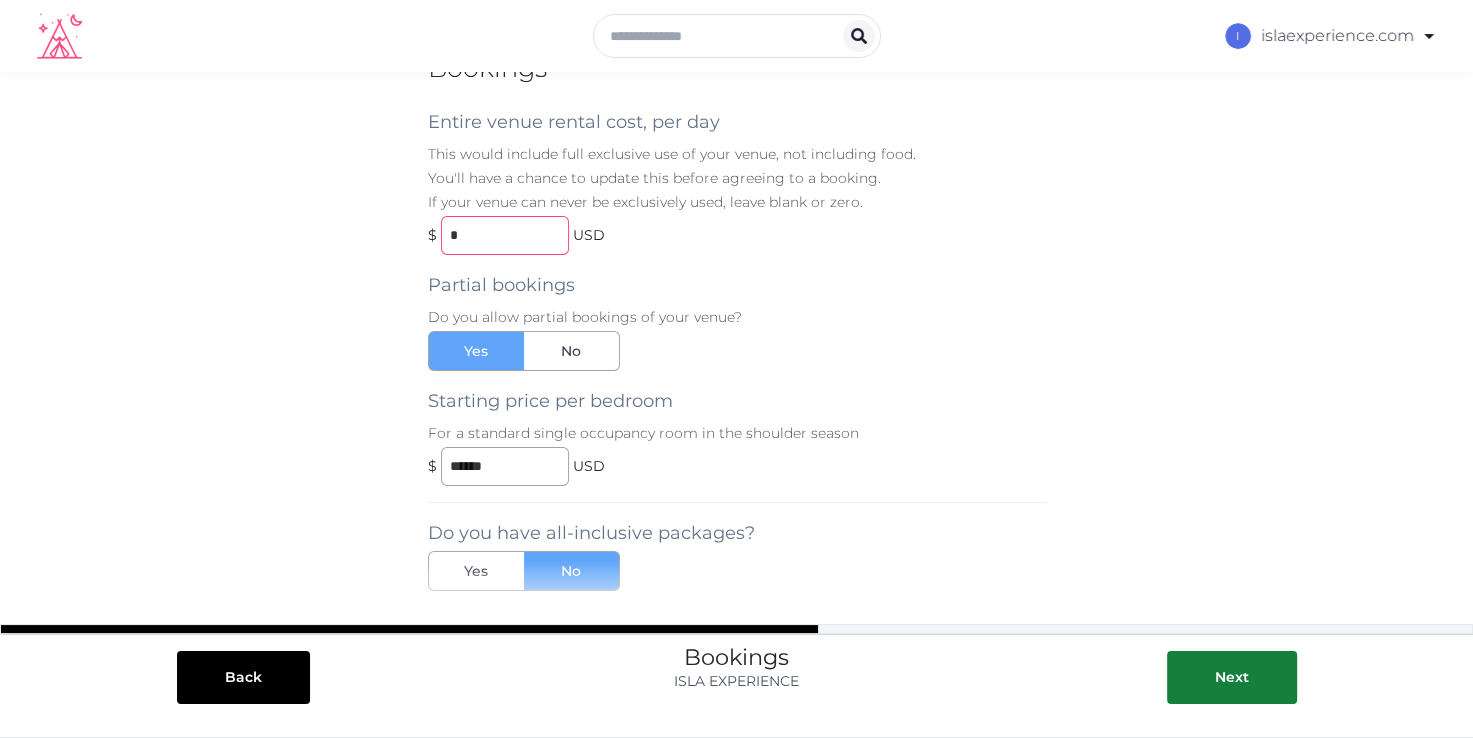 click on "*" at bounding box center [505, 235] 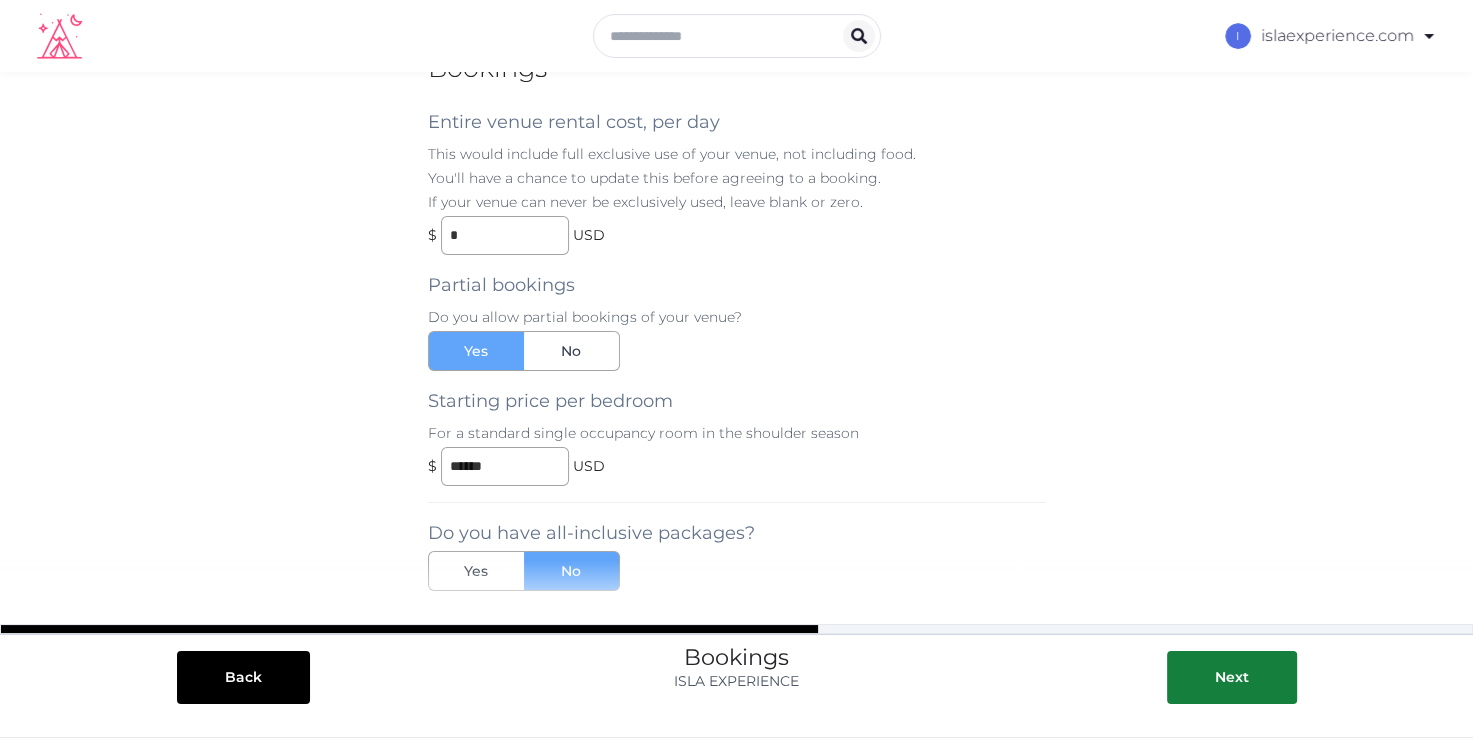 click on "**********" at bounding box center (736, 422) 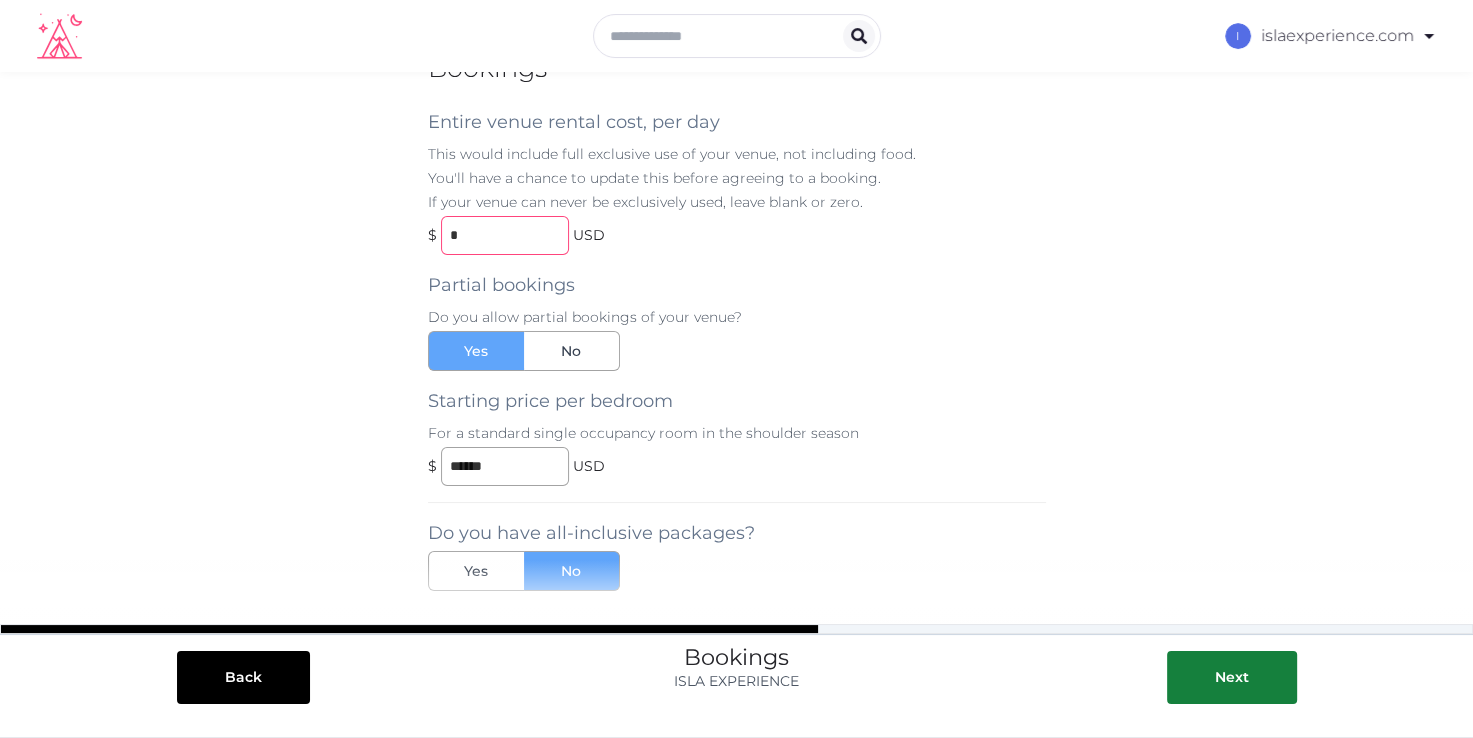 drag, startPoint x: 480, startPoint y: 230, endPoint x: 362, endPoint y: 231, distance: 118.004234 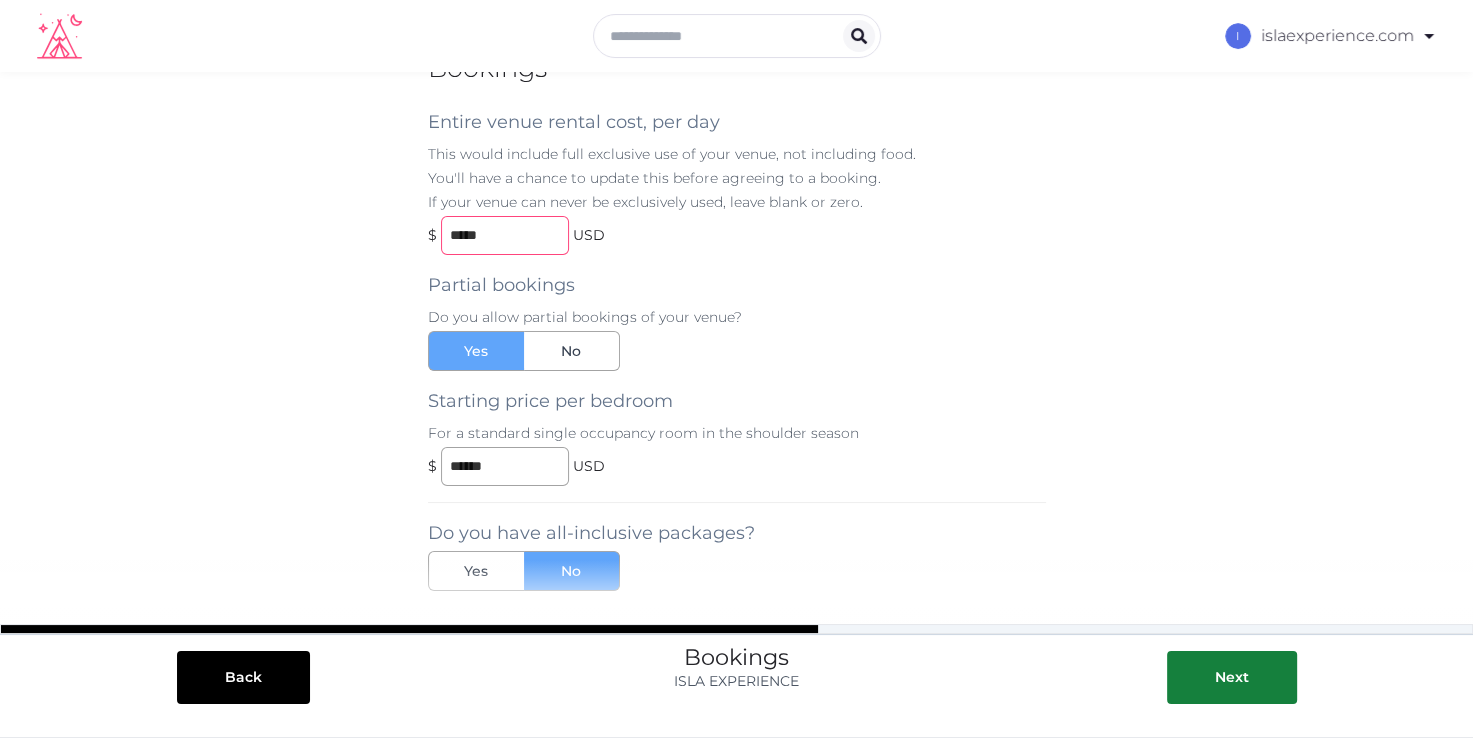 type on "*****" 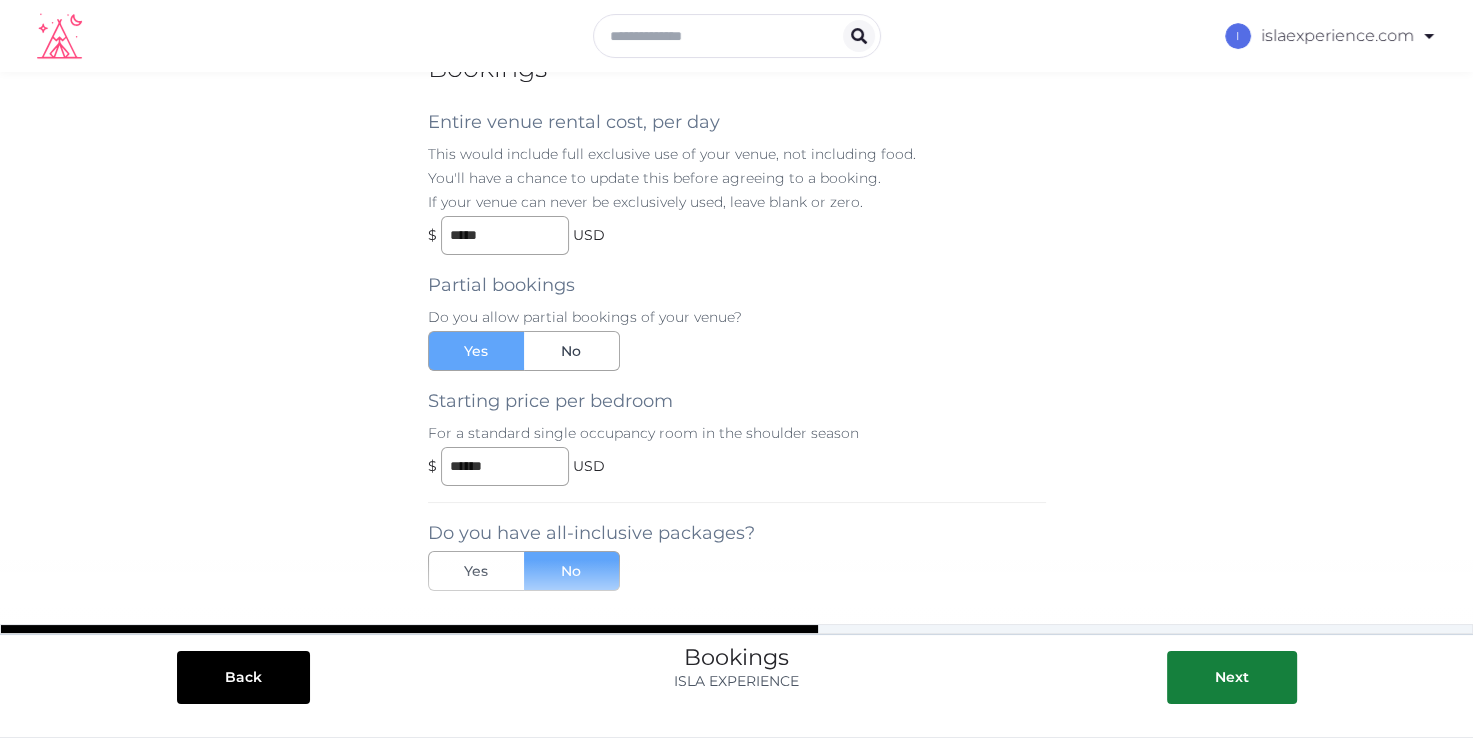 click on "**********" at bounding box center (736, 422) 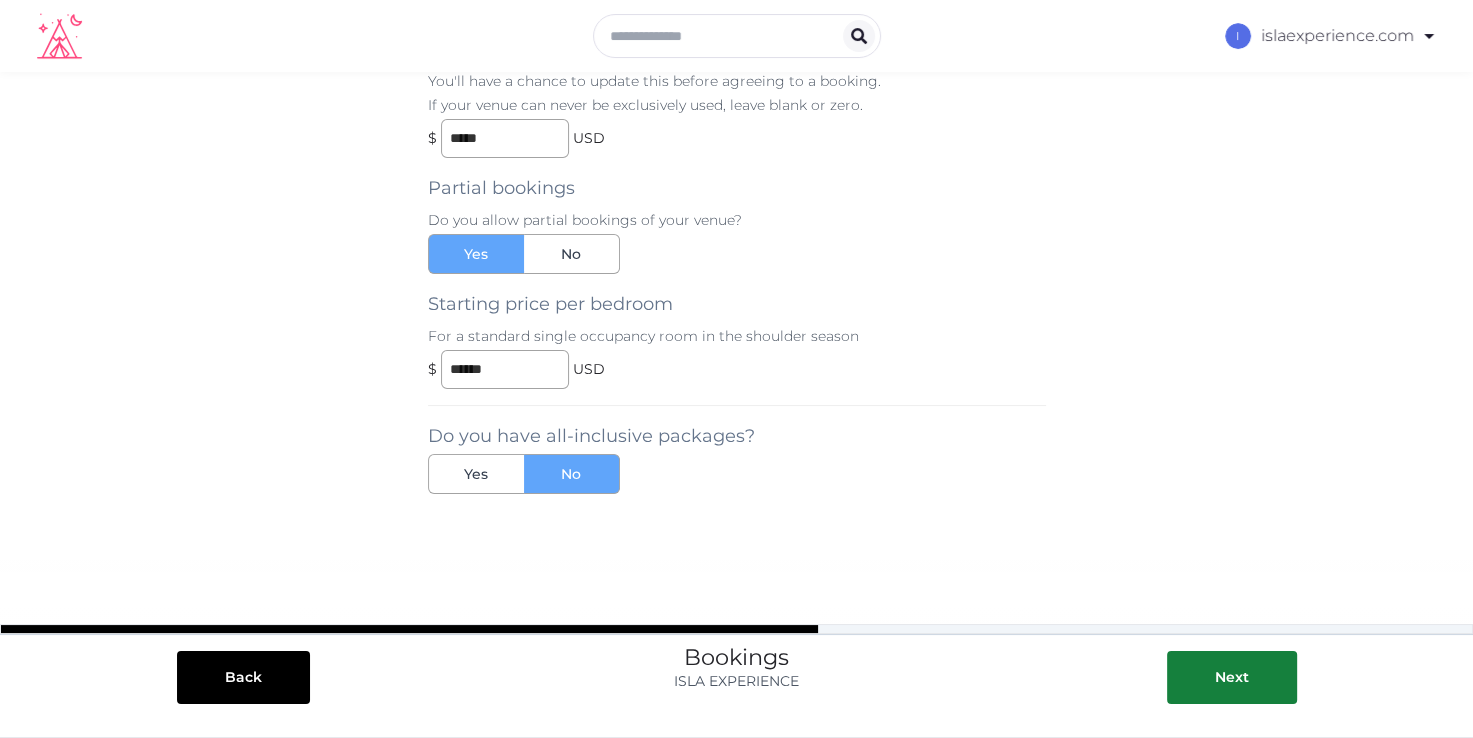 scroll, scrollTop: 168, scrollLeft: 0, axis: vertical 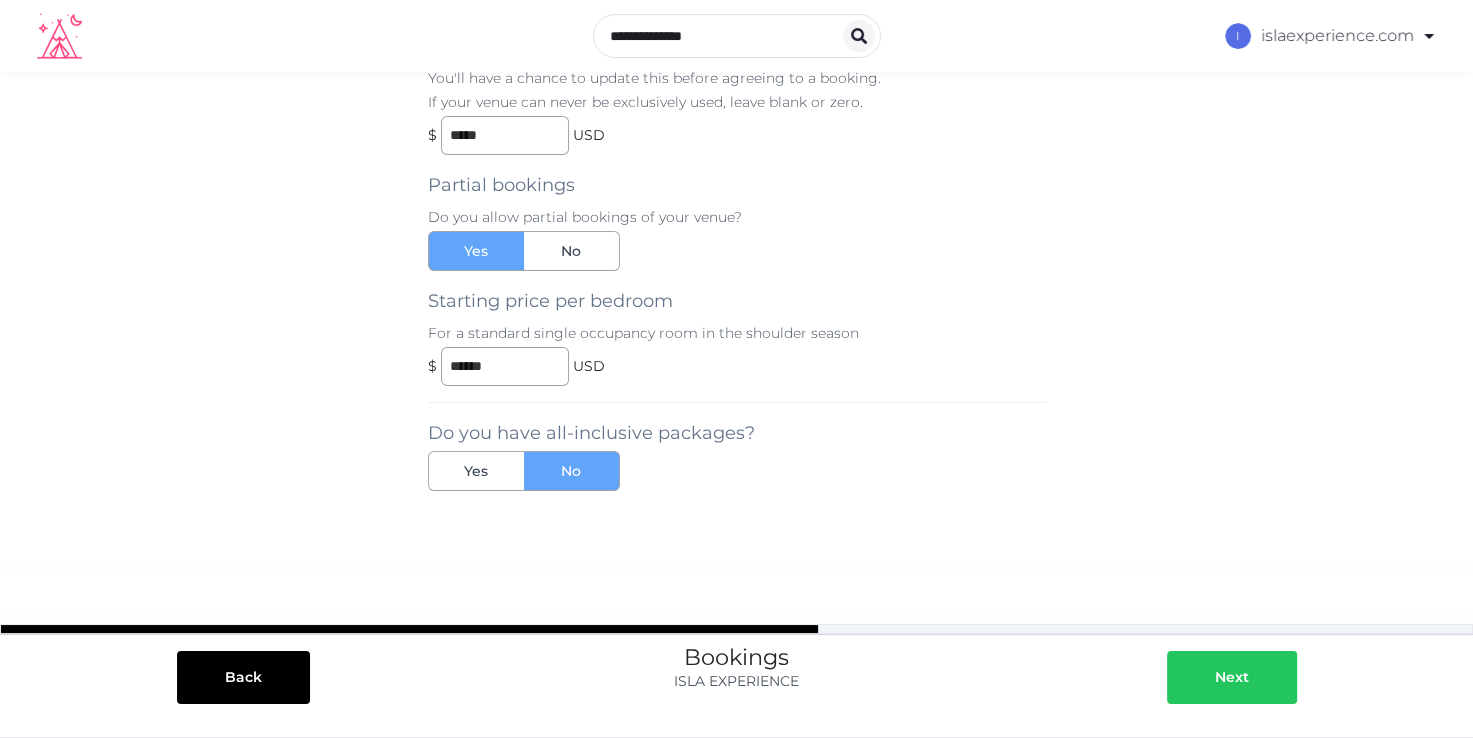 click on "Next" at bounding box center (1232, 677) 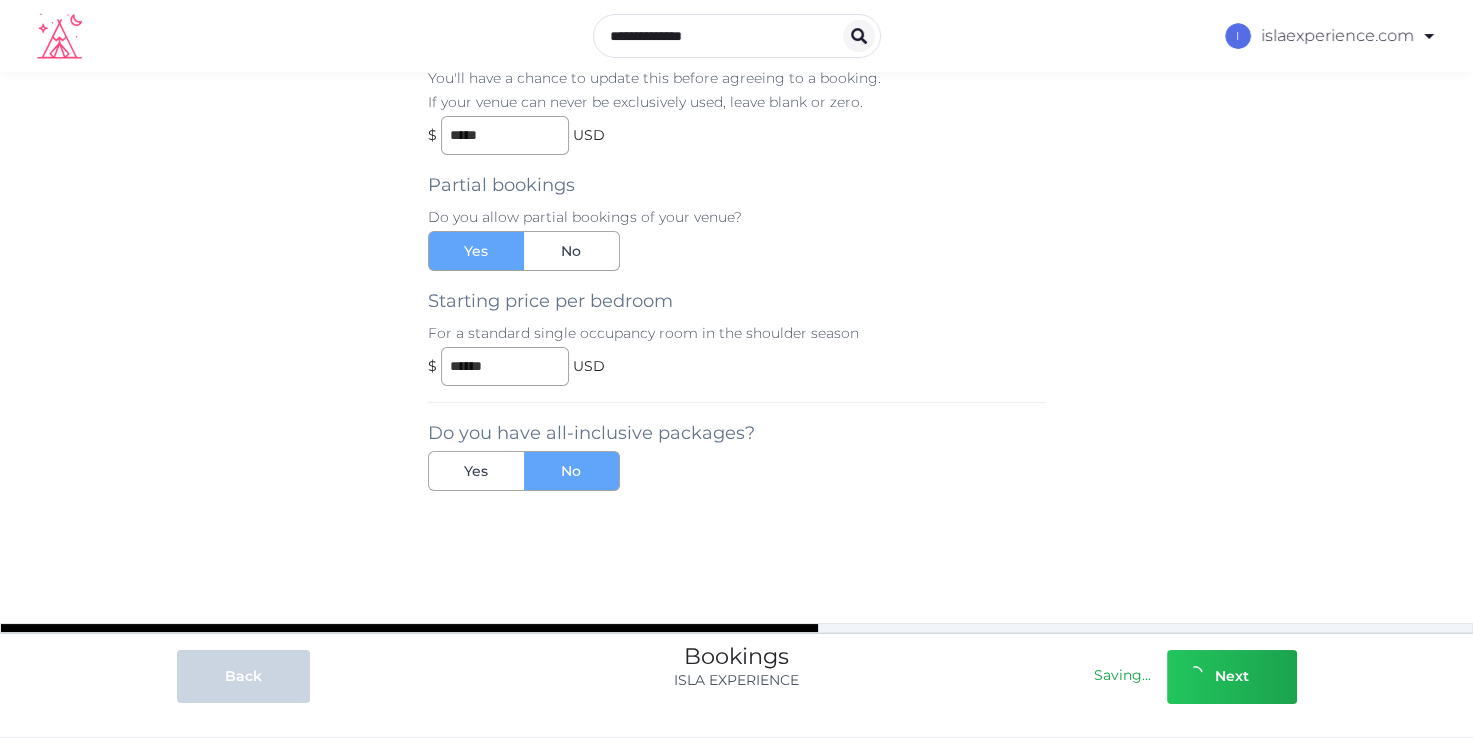 scroll, scrollTop: 0, scrollLeft: 0, axis: both 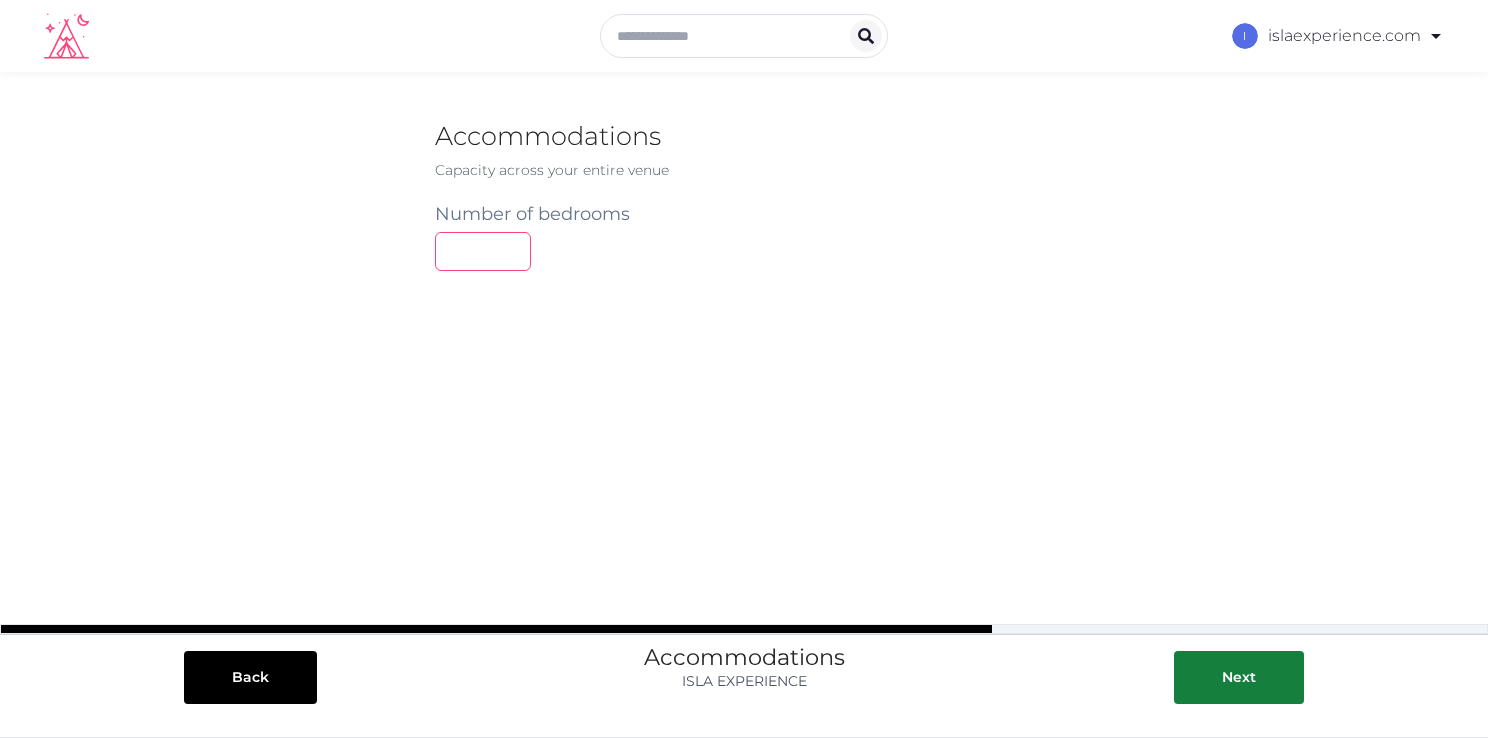 click at bounding box center [483, 251] 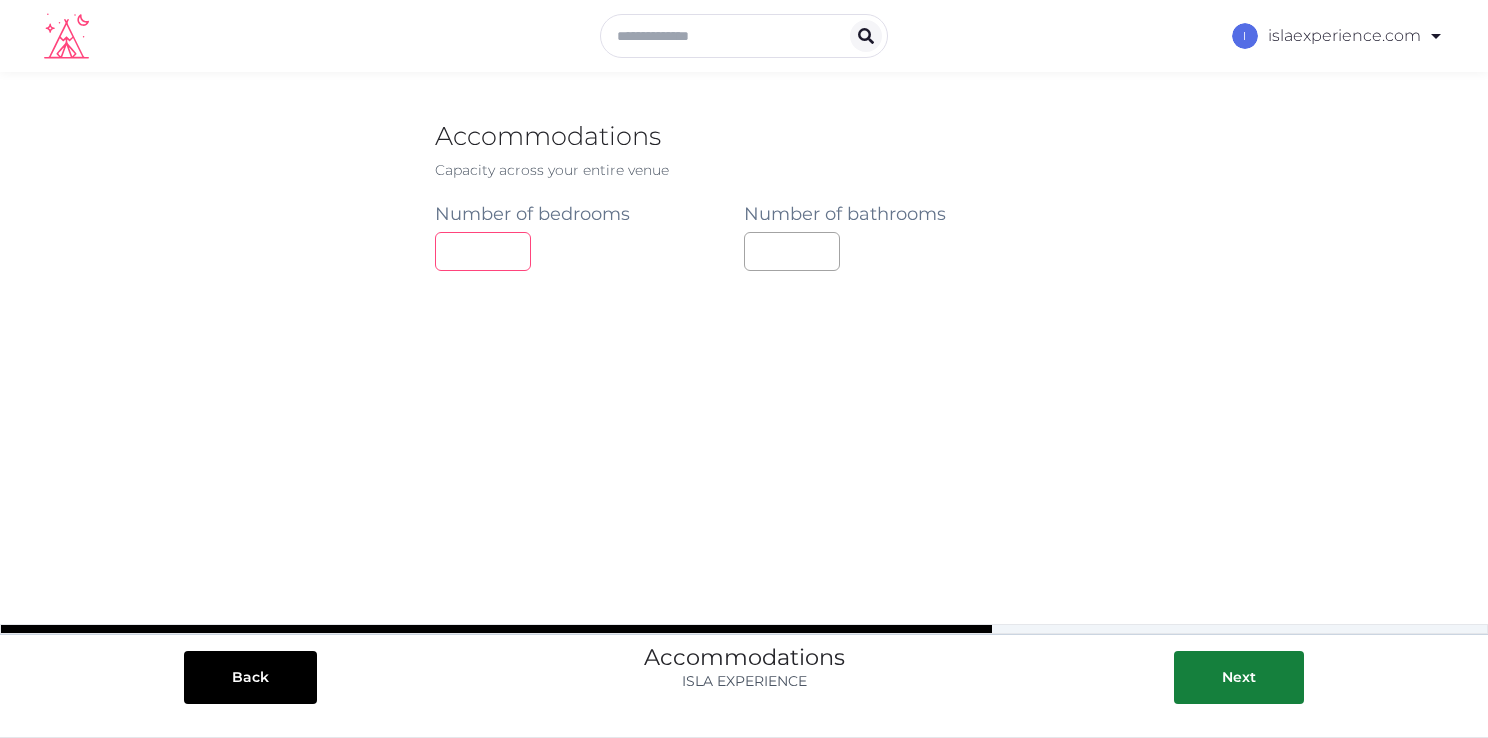 type on "**" 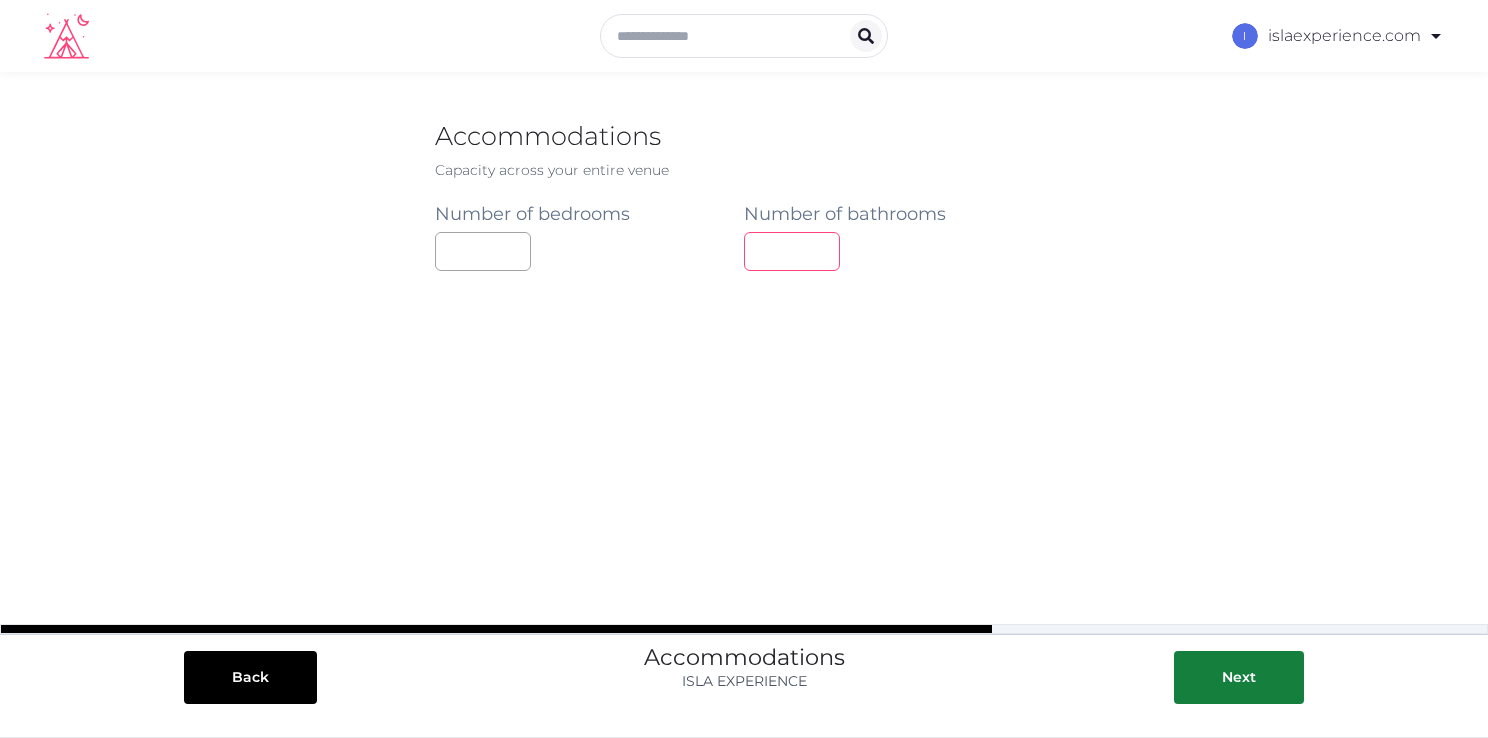 click at bounding box center (792, 251) 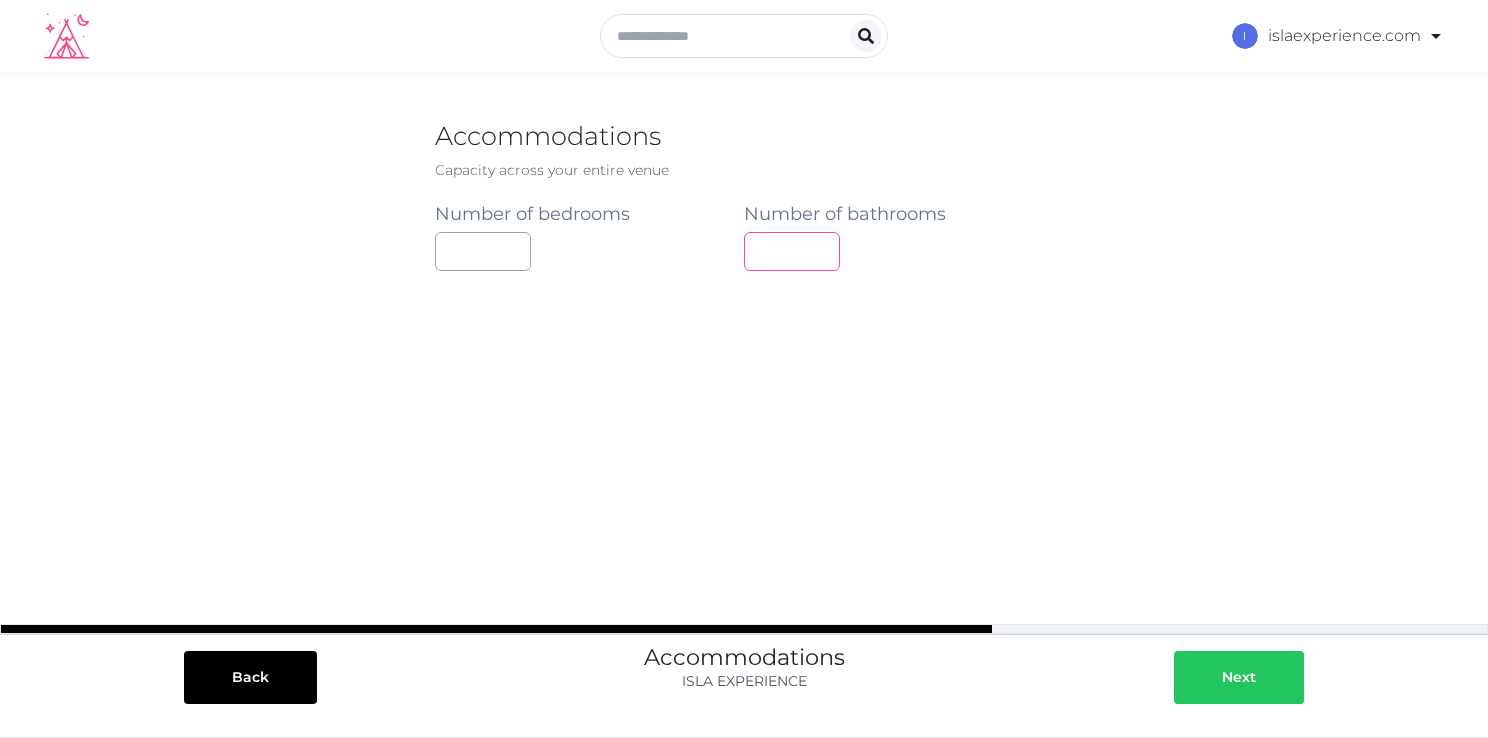 type on "**" 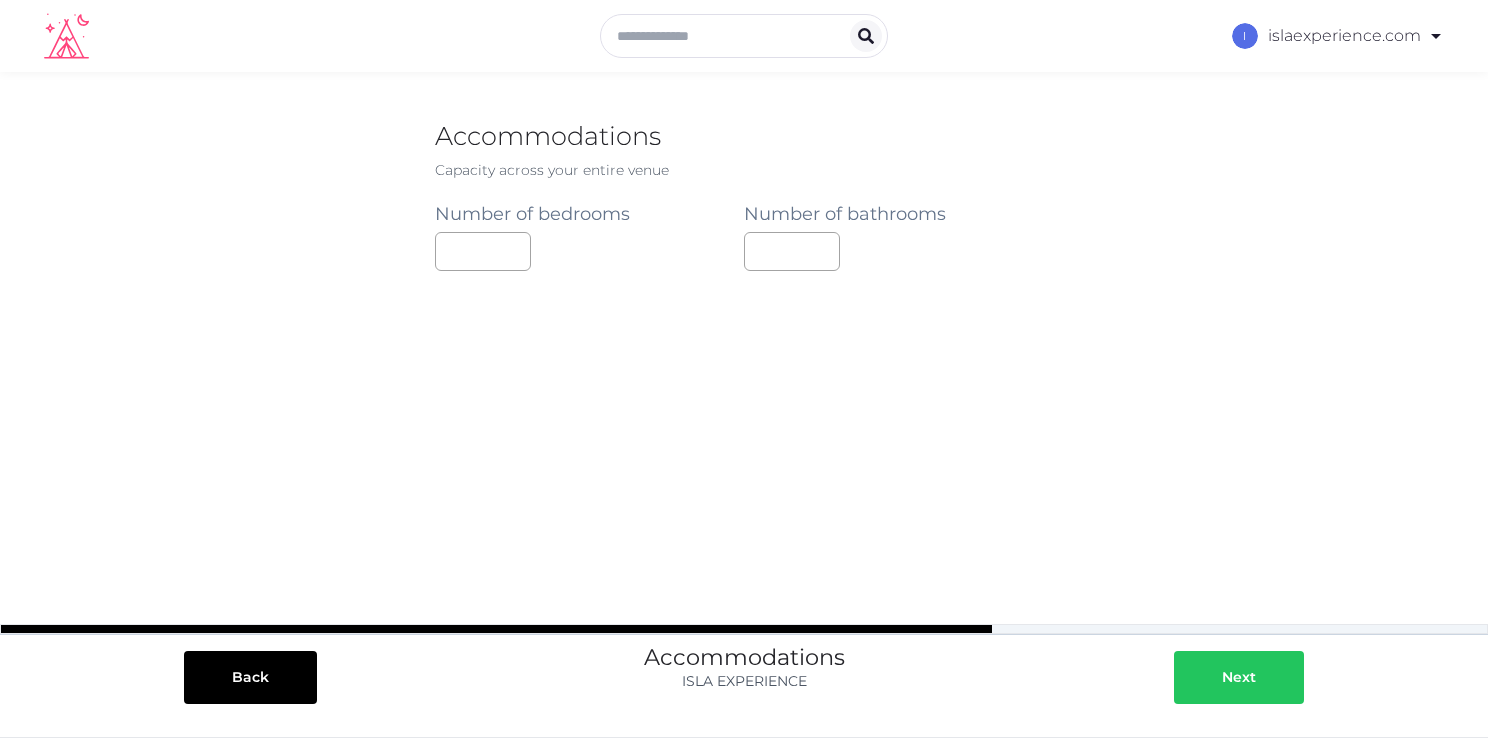 click on "Next" at bounding box center (1239, 677) 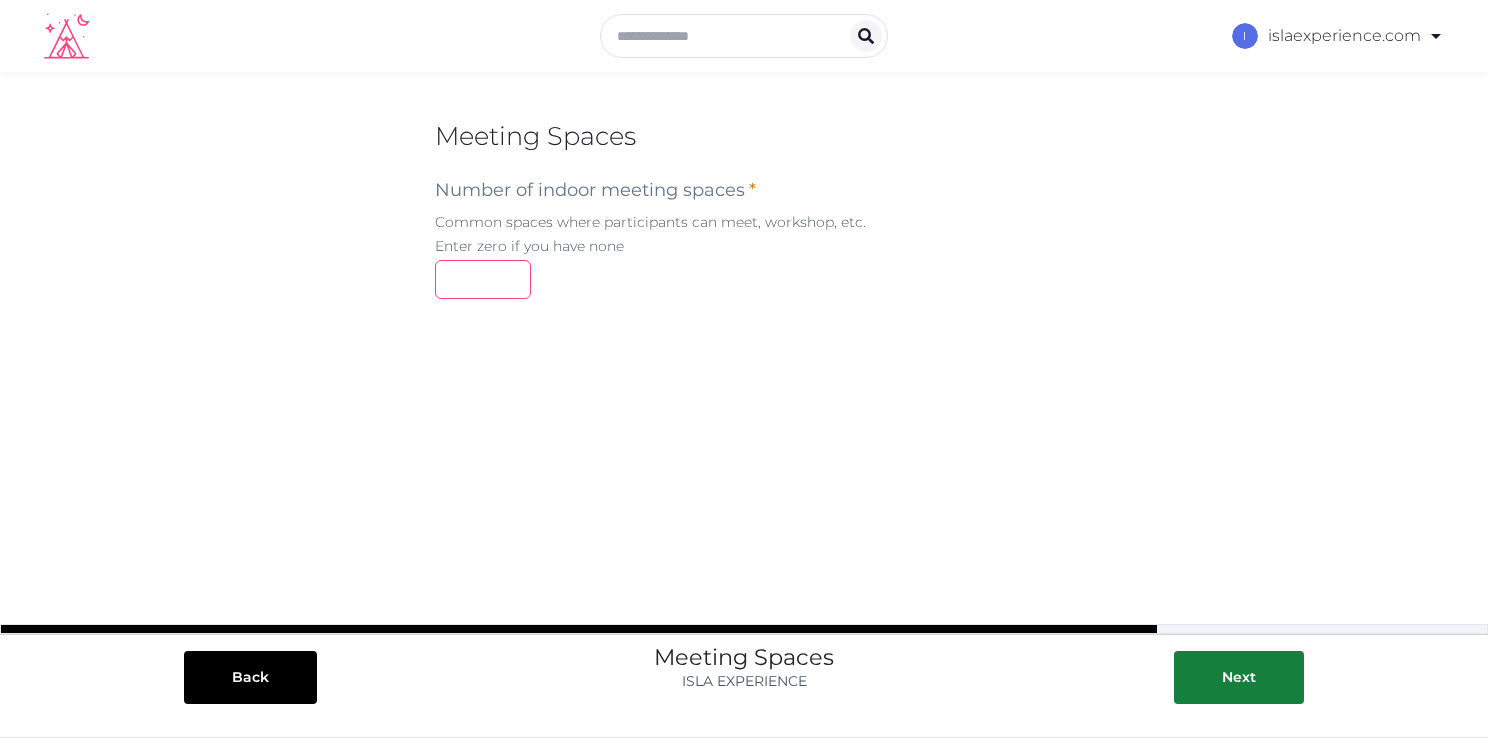 click at bounding box center (483, 279) 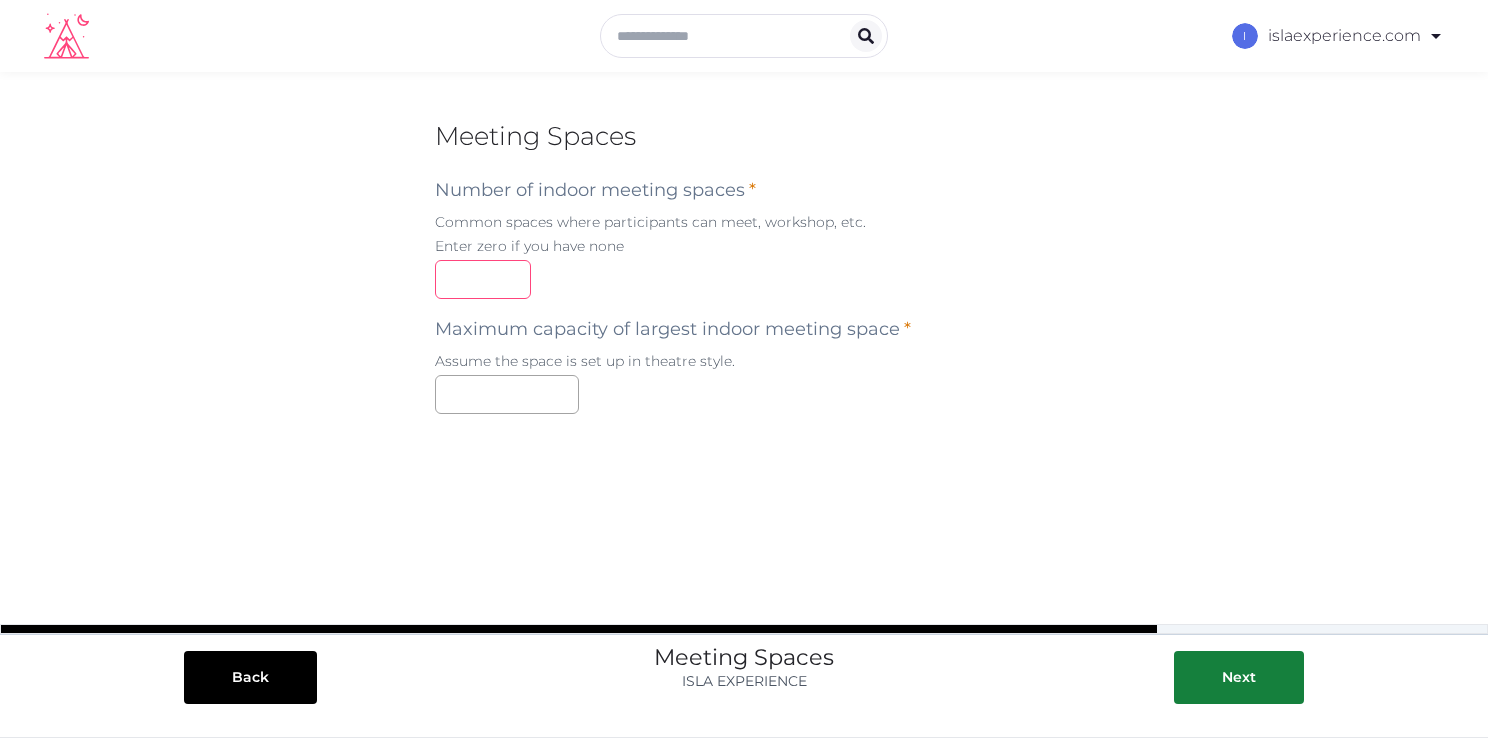 type on "*" 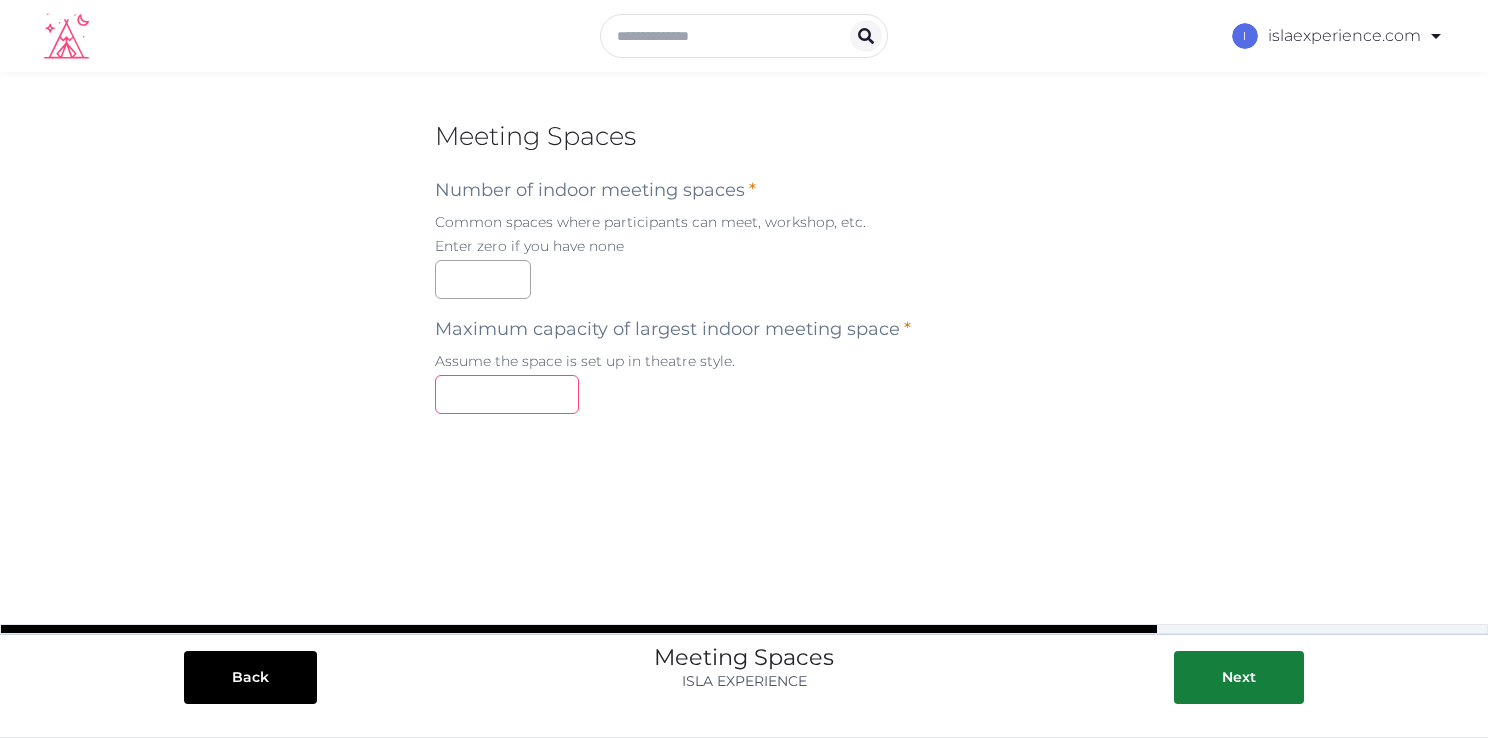 click at bounding box center [507, 394] 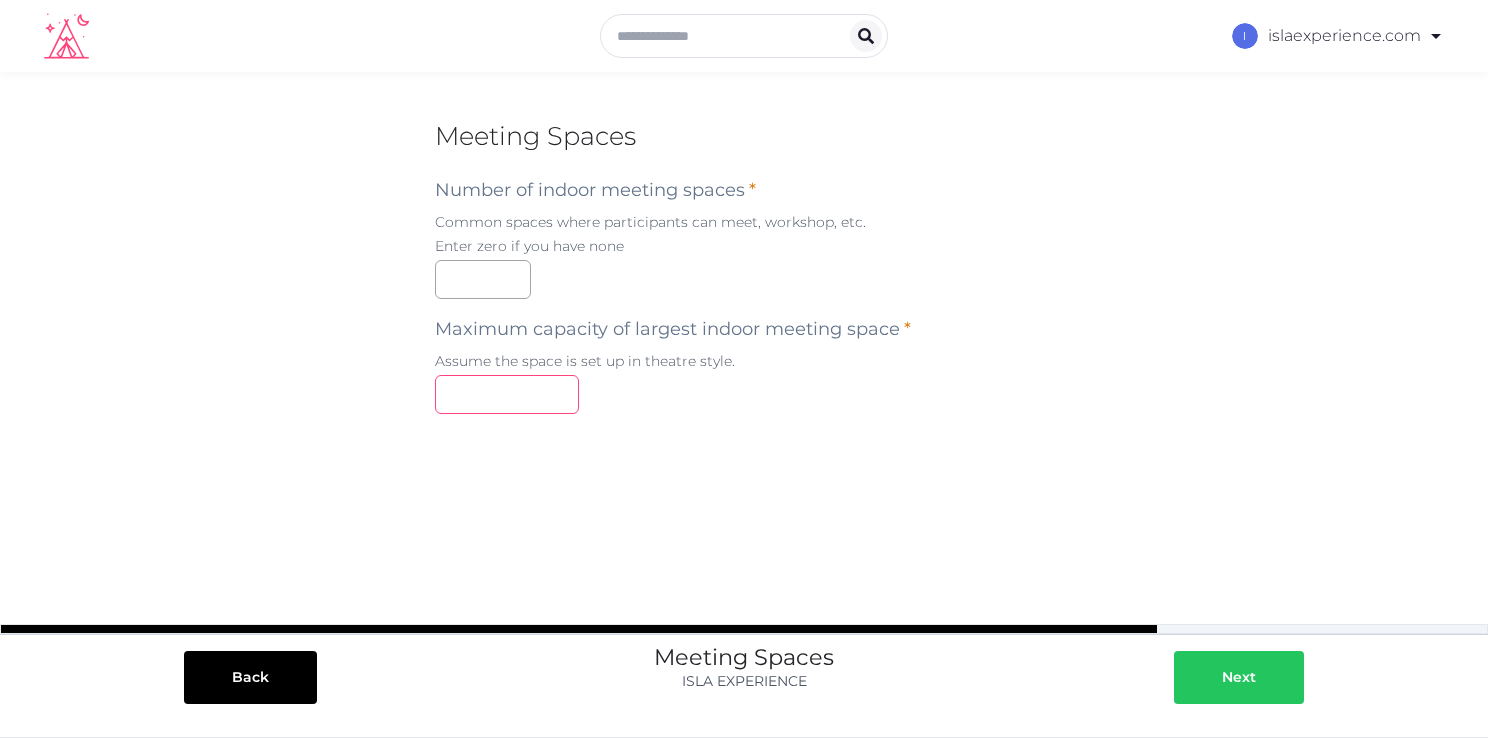 type on "**" 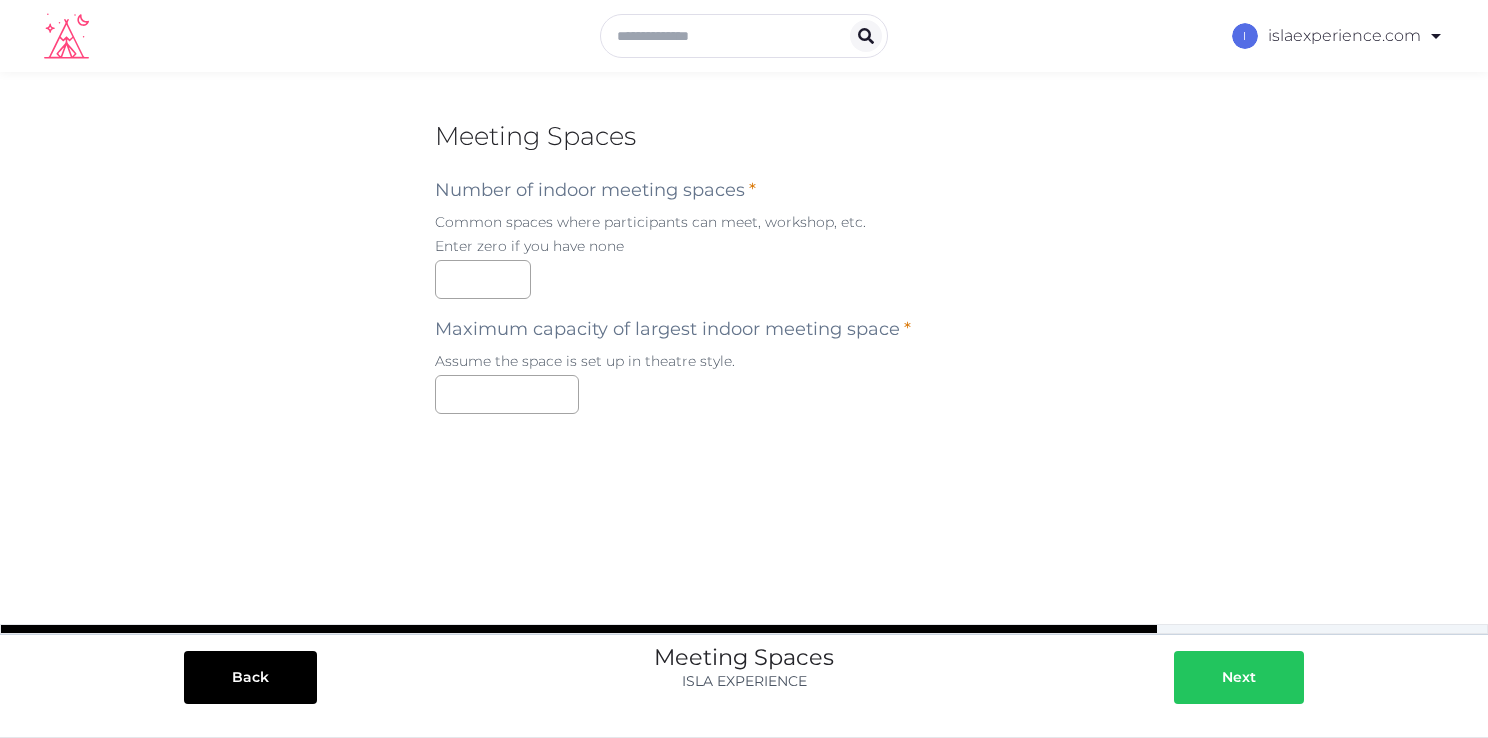 click on "Next" at bounding box center [1239, 677] 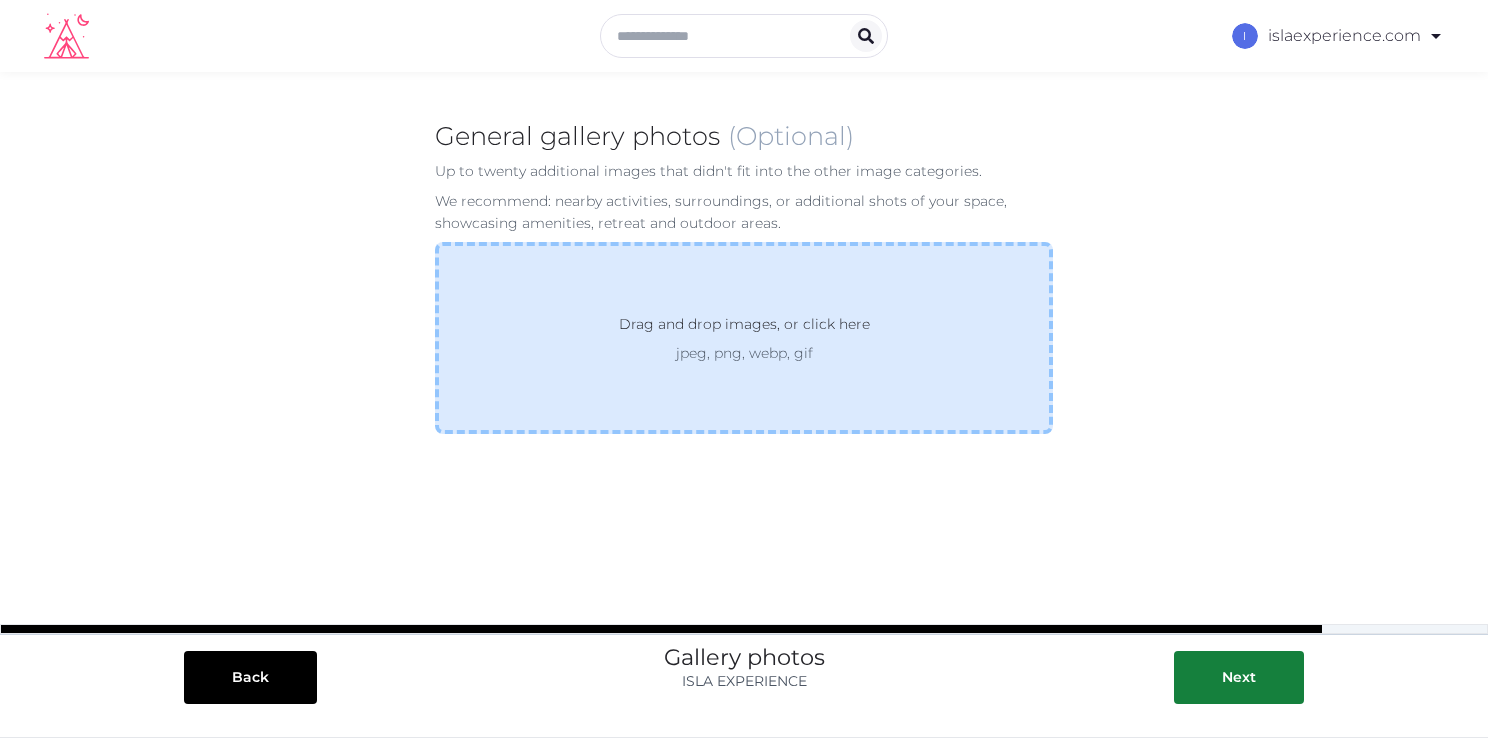 click on "Drag and drop images, or click here" at bounding box center (744, 328) 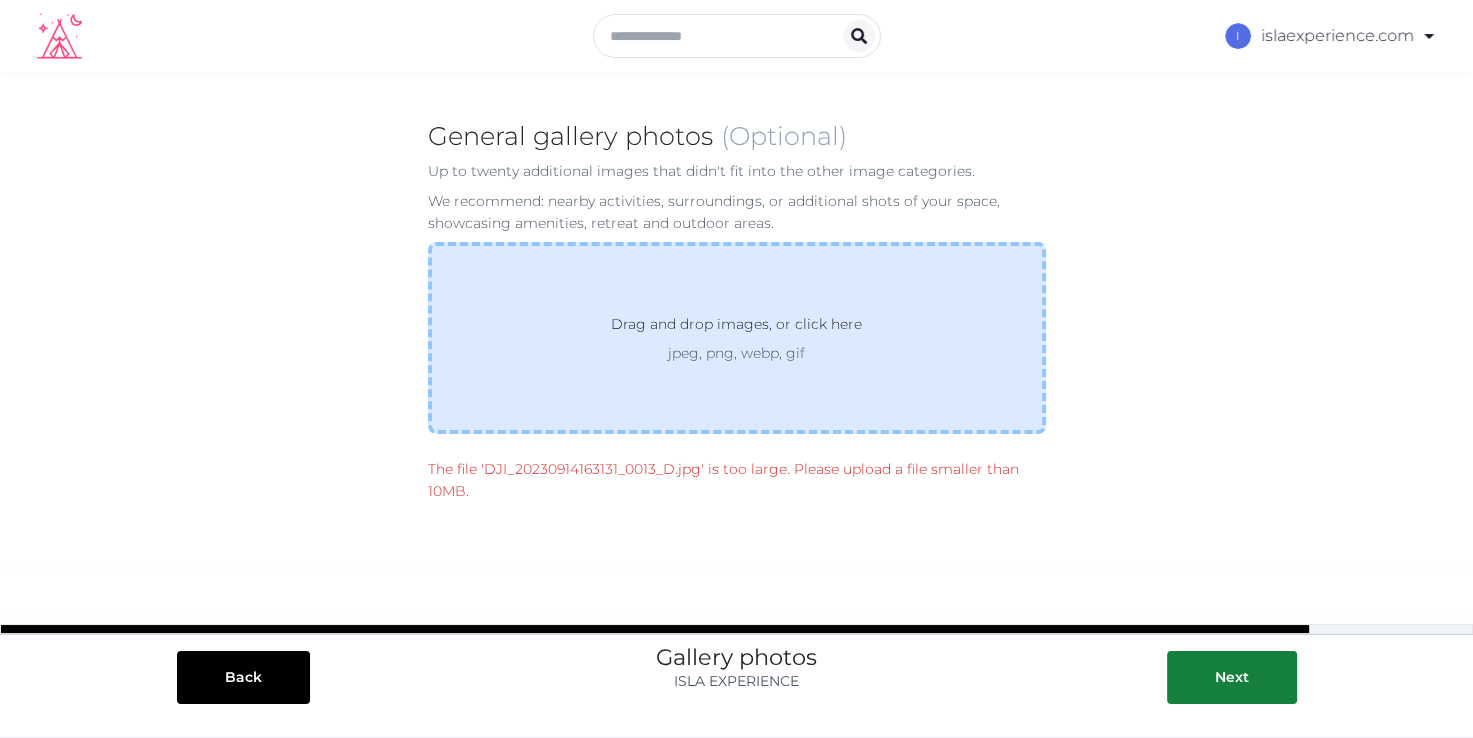 click on "Drag and drop images, or click here" at bounding box center (736, 328) 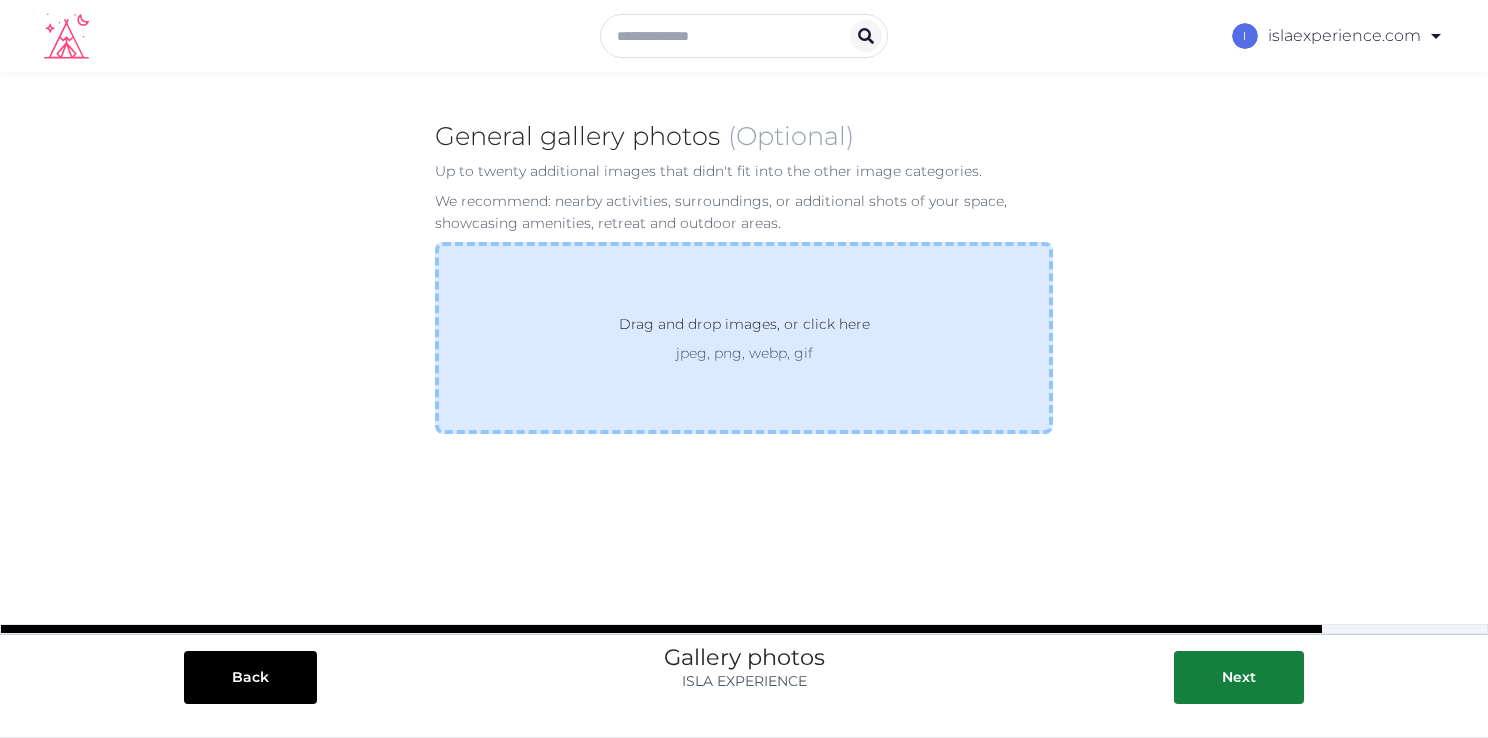 click on "Drag and drop images, or click here jpeg, png, webp, gif" at bounding box center (744, 338) 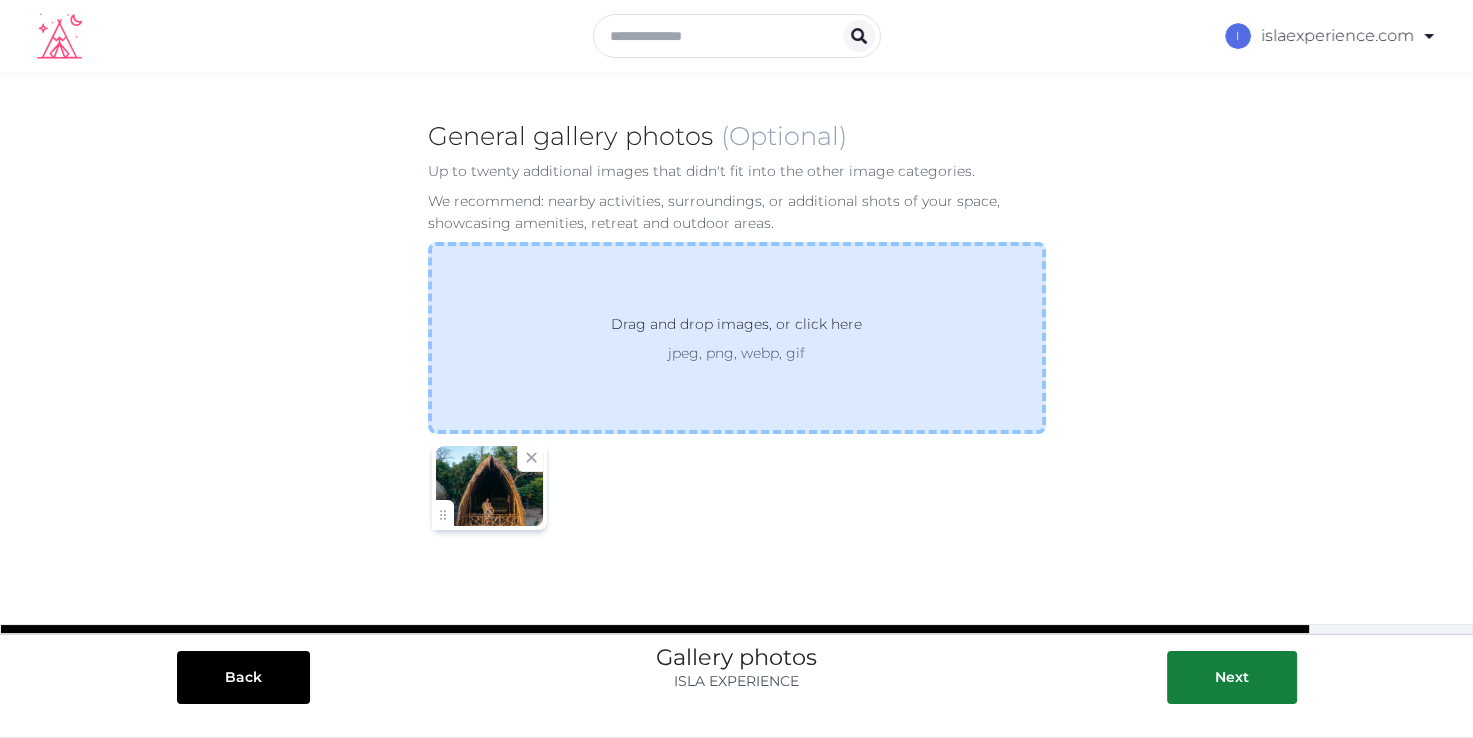 click on "jpeg, png, webp, gif" at bounding box center (736, 353) 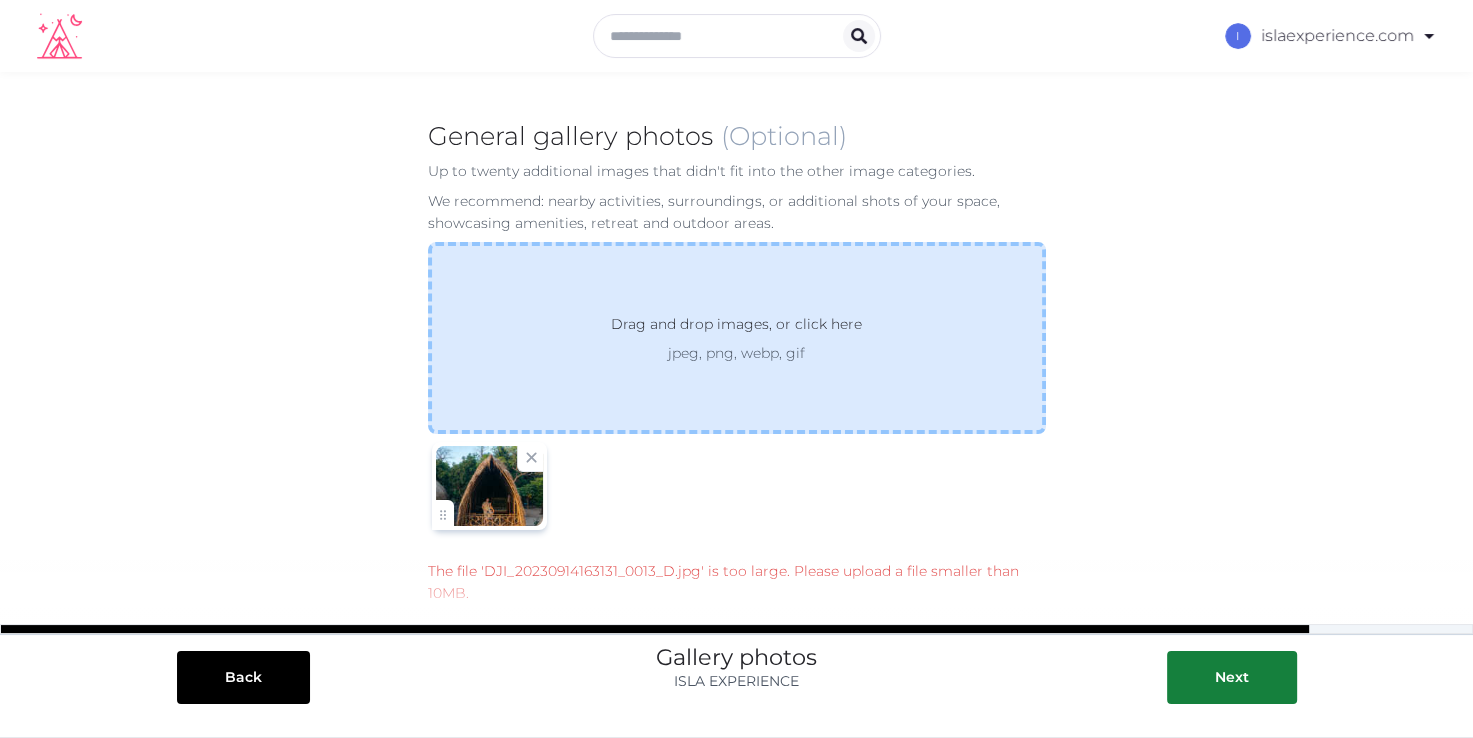 click on "jpeg, png, webp, gif" at bounding box center (736, 353) 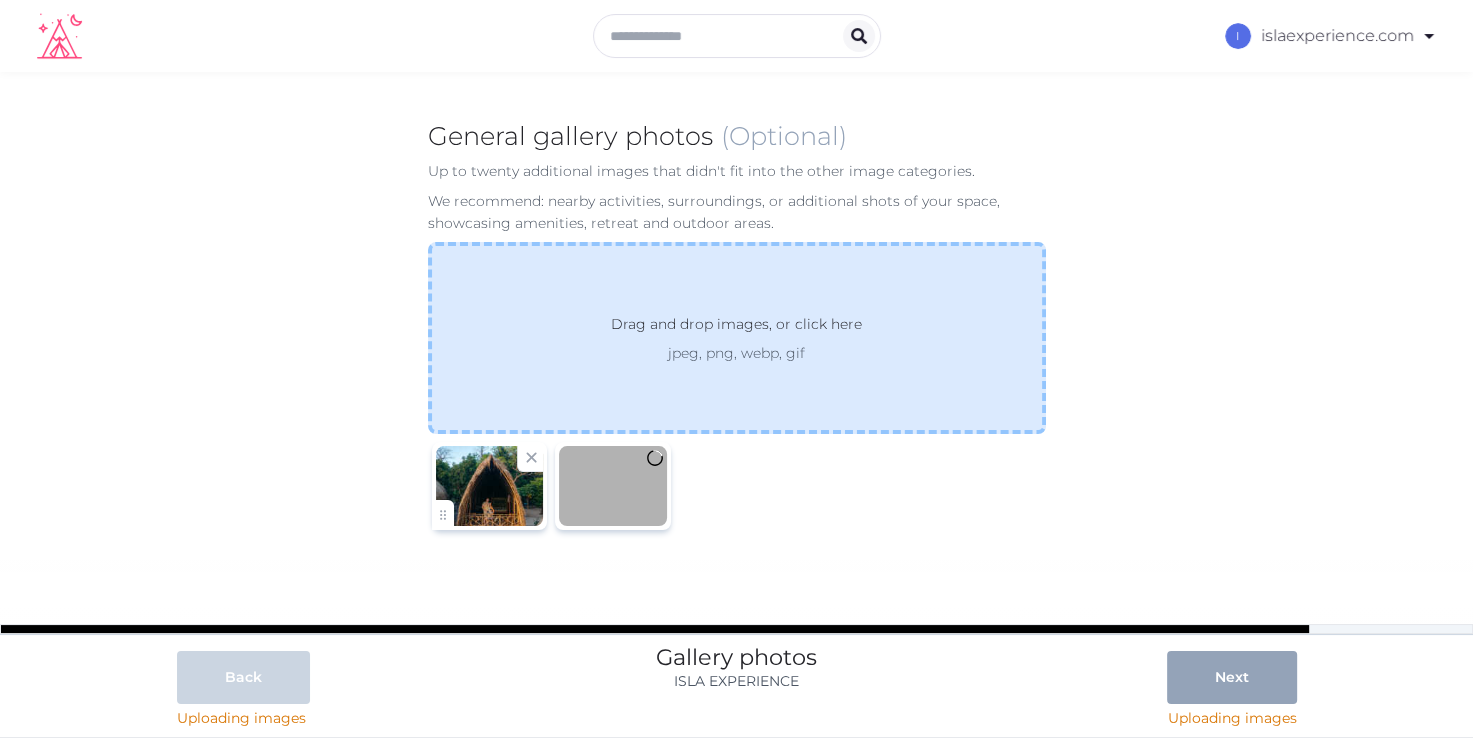 click on "Drag and drop images, or click here" at bounding box center (736, 328) 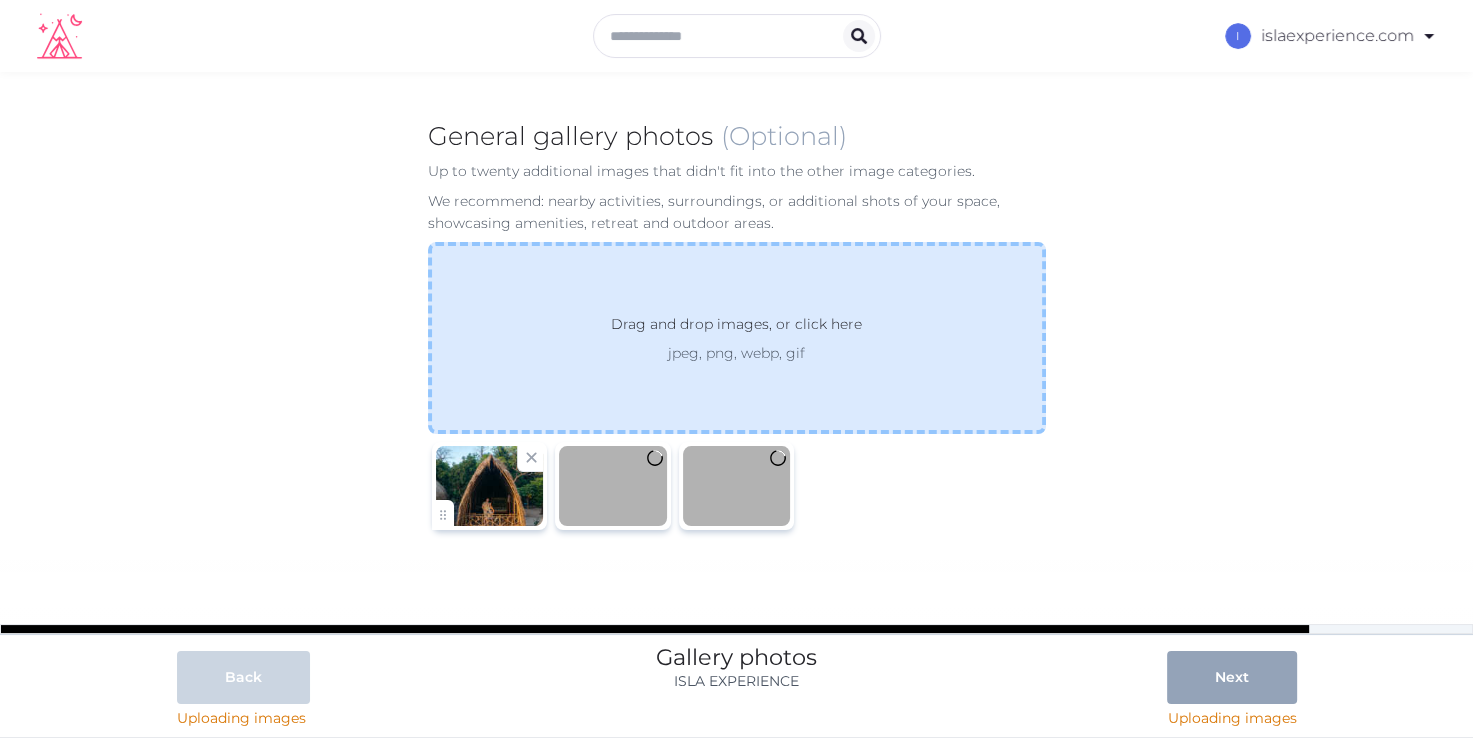 click on "Drag and drop images, or click here" at bounding box center (736, 328) 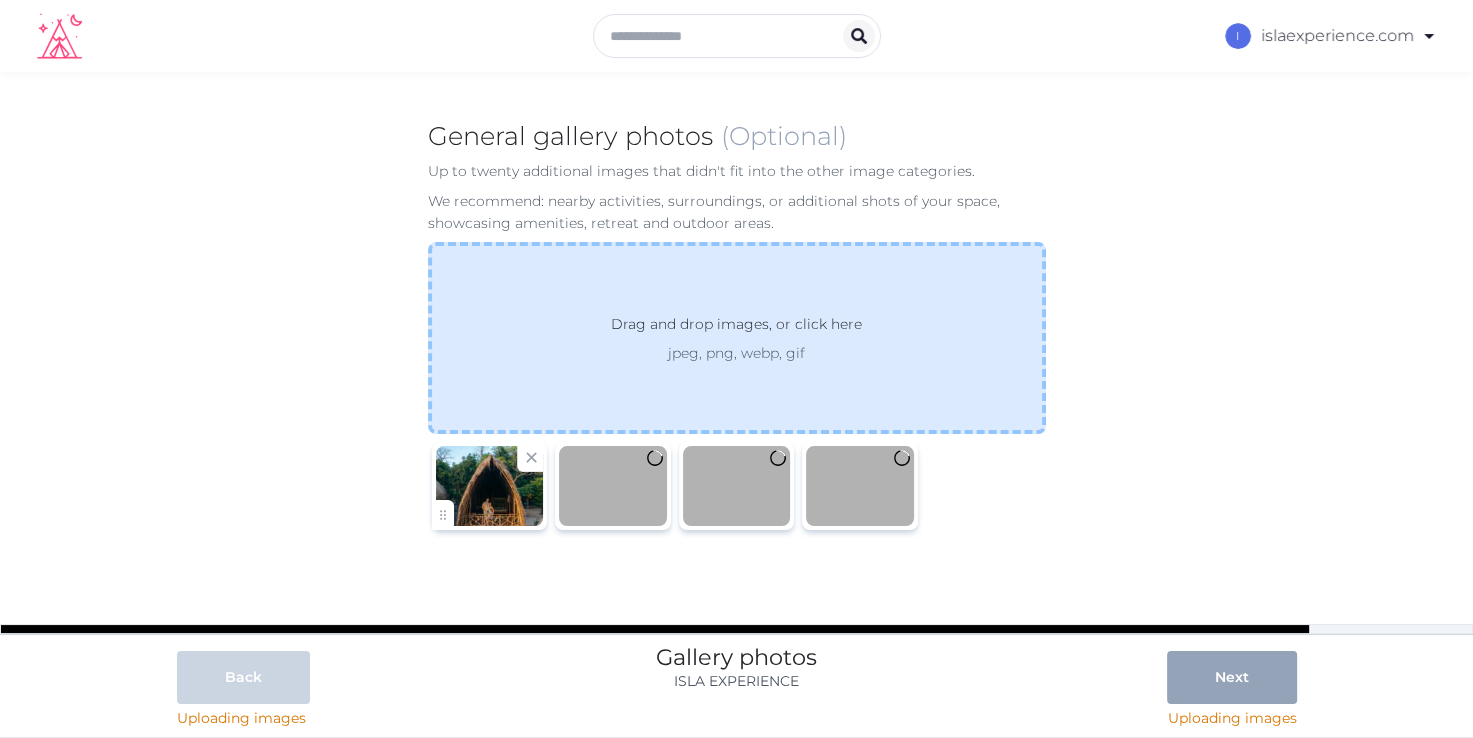 click on "Drag and drop images, or click here jpeg, png, webp, gif" at bounding box center [737, 338] 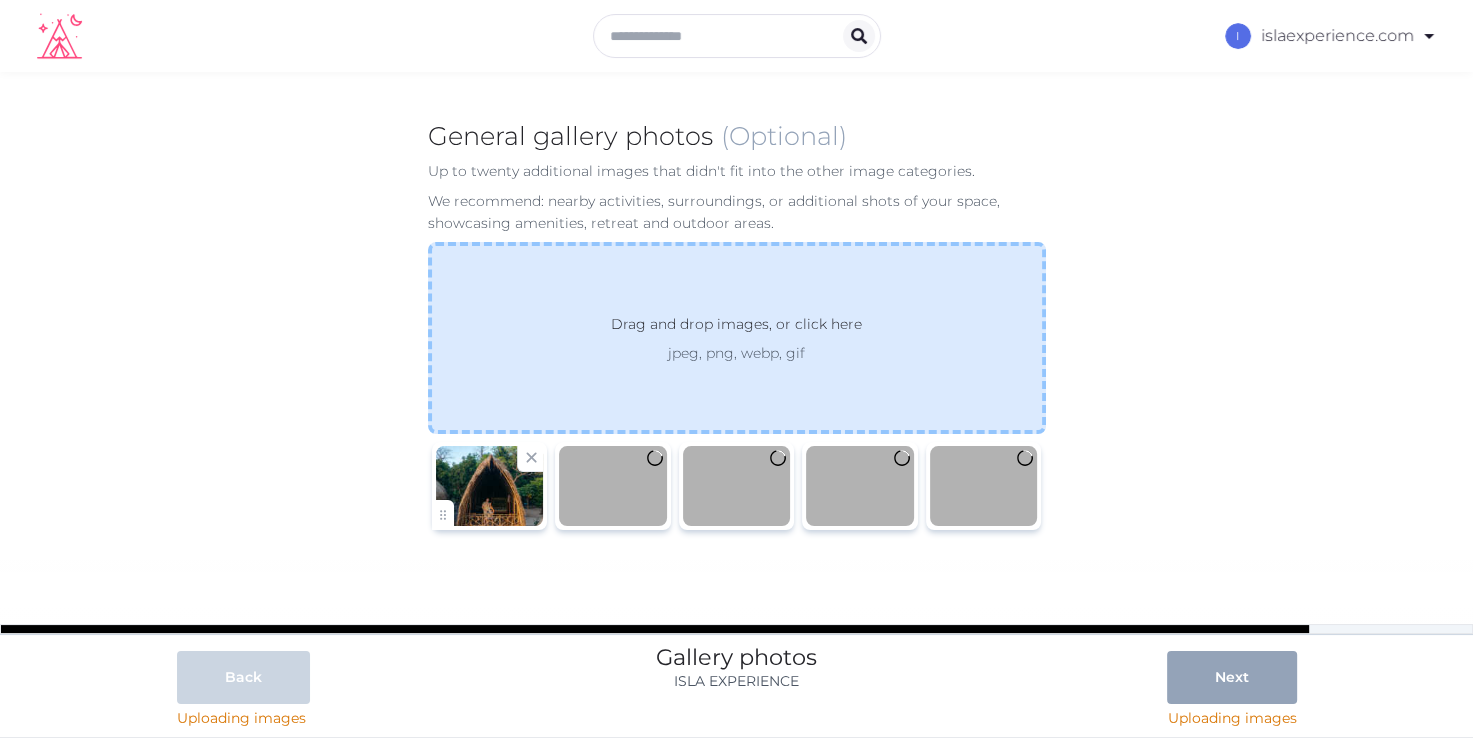 click on "Drag and drop images, or click here jpeg, png, webp, gif" at bounding box center [737, 338] 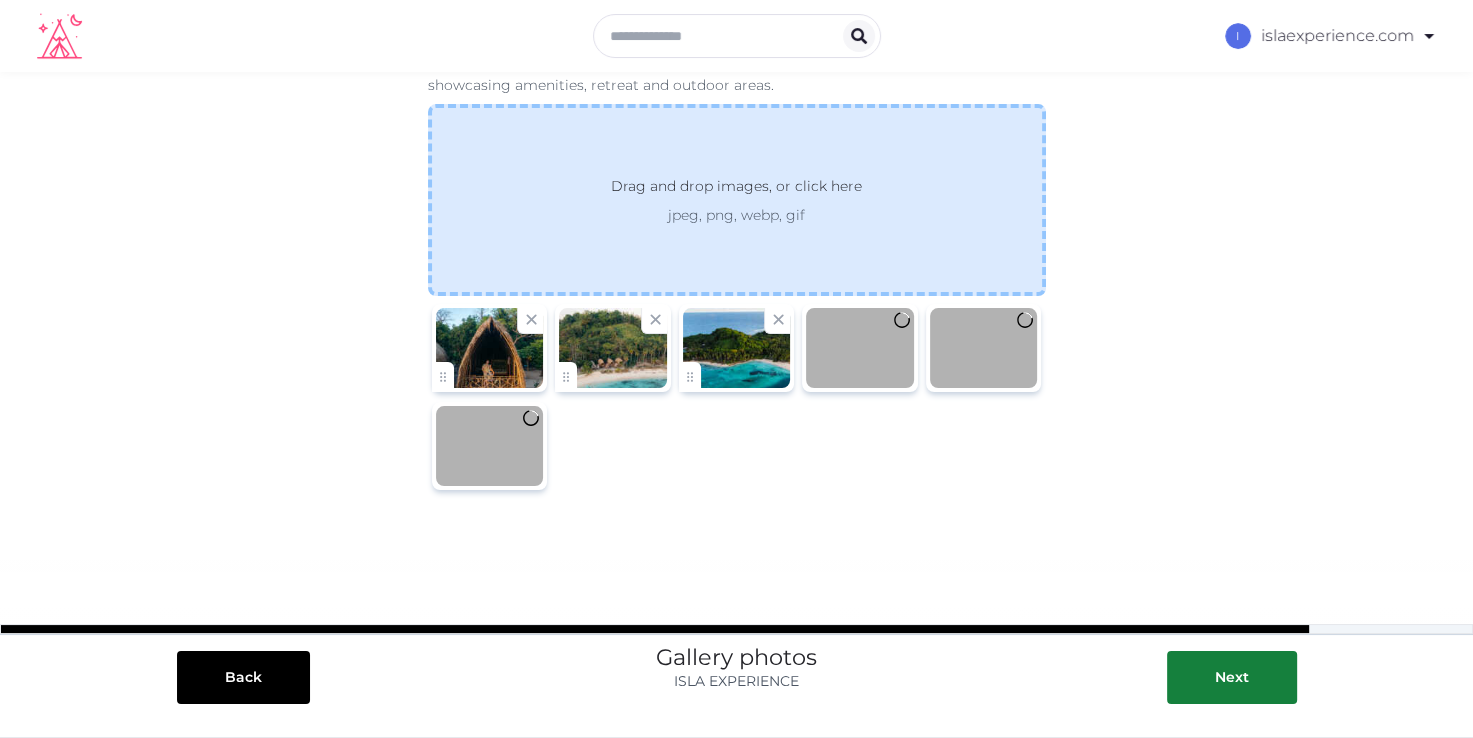 scroll, scrollTop: 144, scrollLeft: 0, axis: vertical 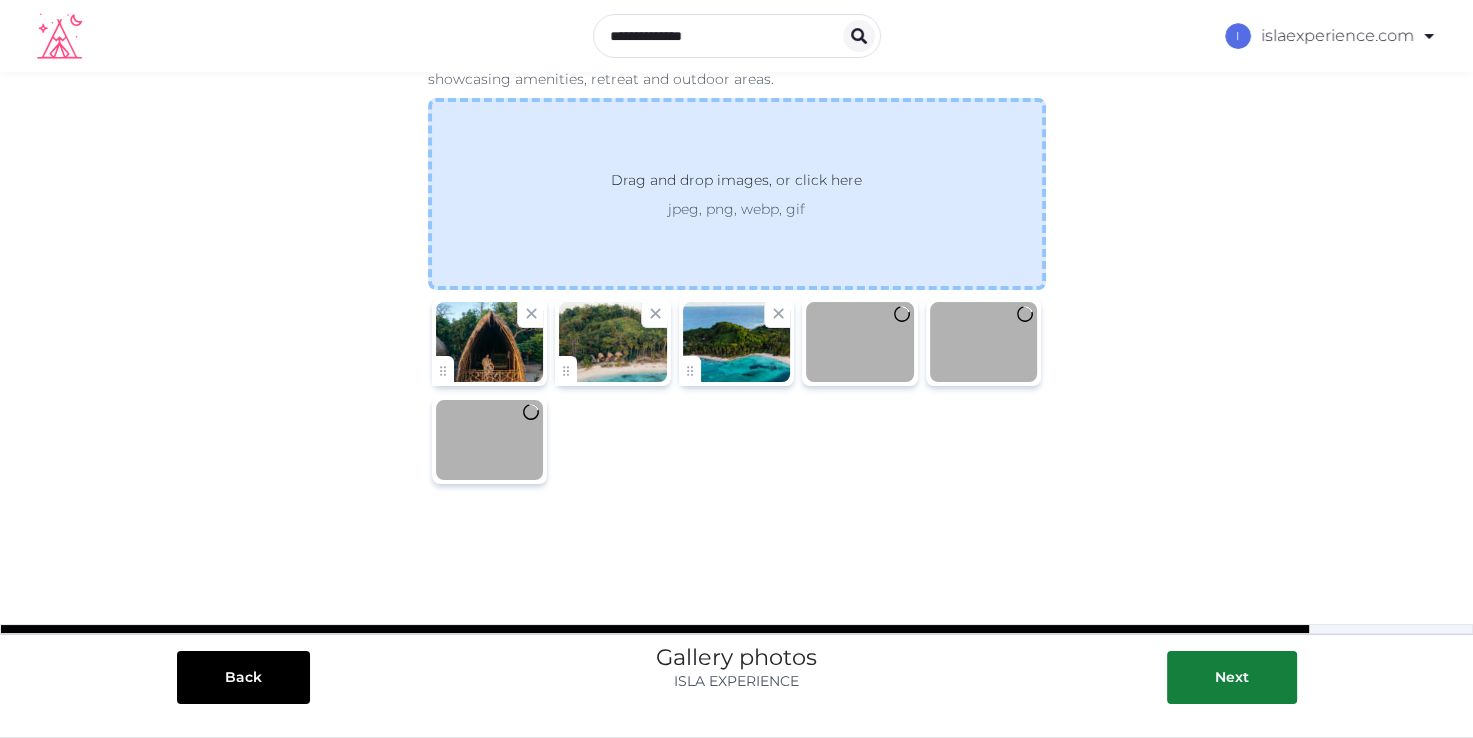 click on "jpeg, png, webp, gif" at bounding box center (736, 209) 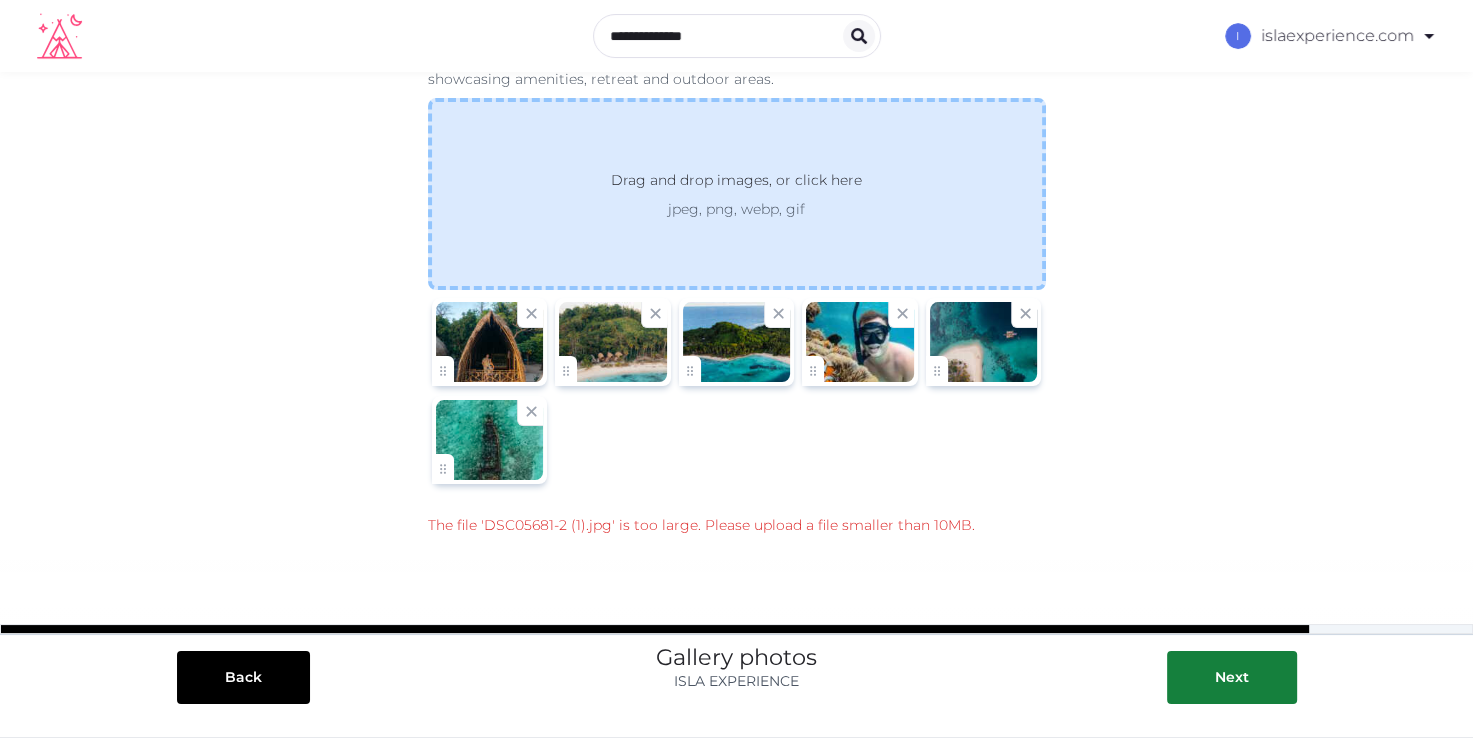 click on "Drag and drop images, or click here" at bounding box center (736, 184) 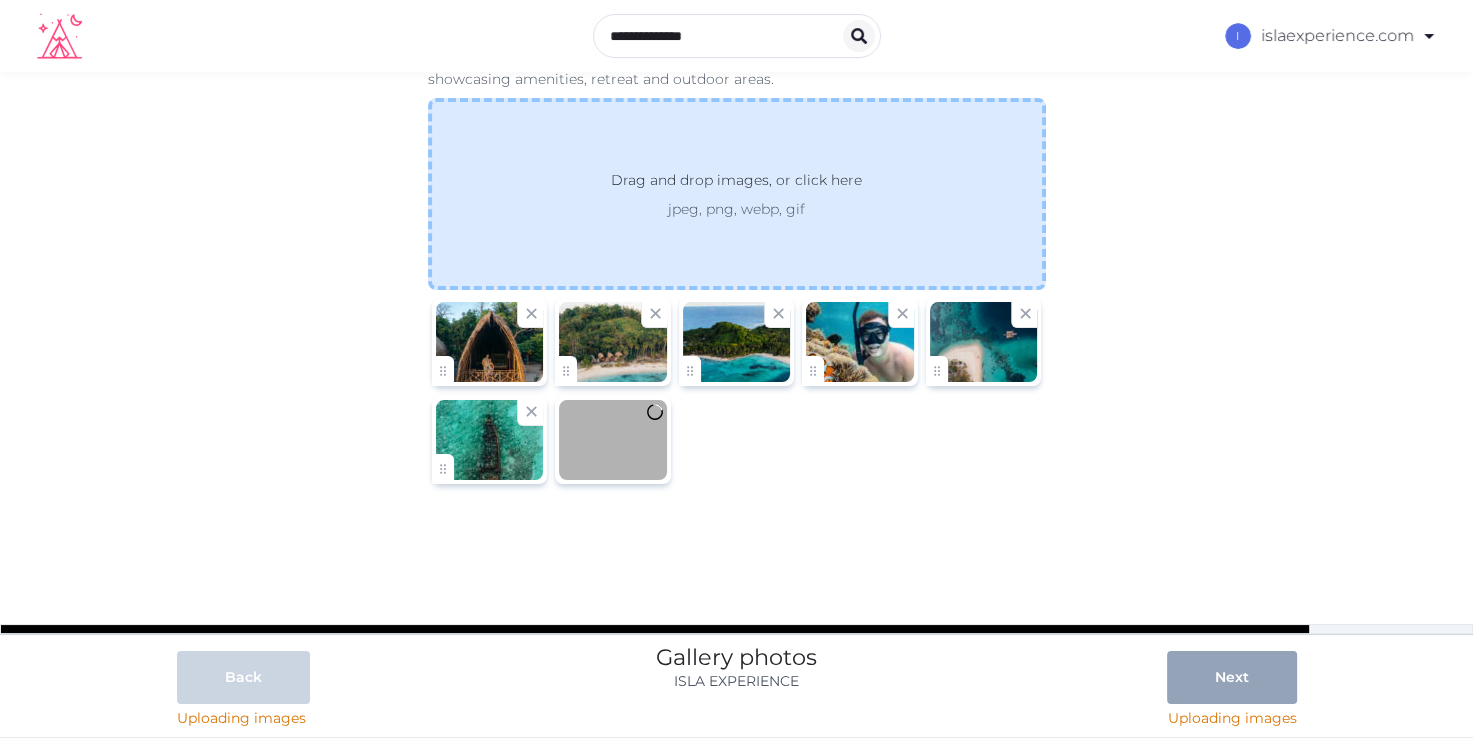 click on "Drag and drop images, or click here jpeg, png, webp, gif" at bounding box center [737, 194] 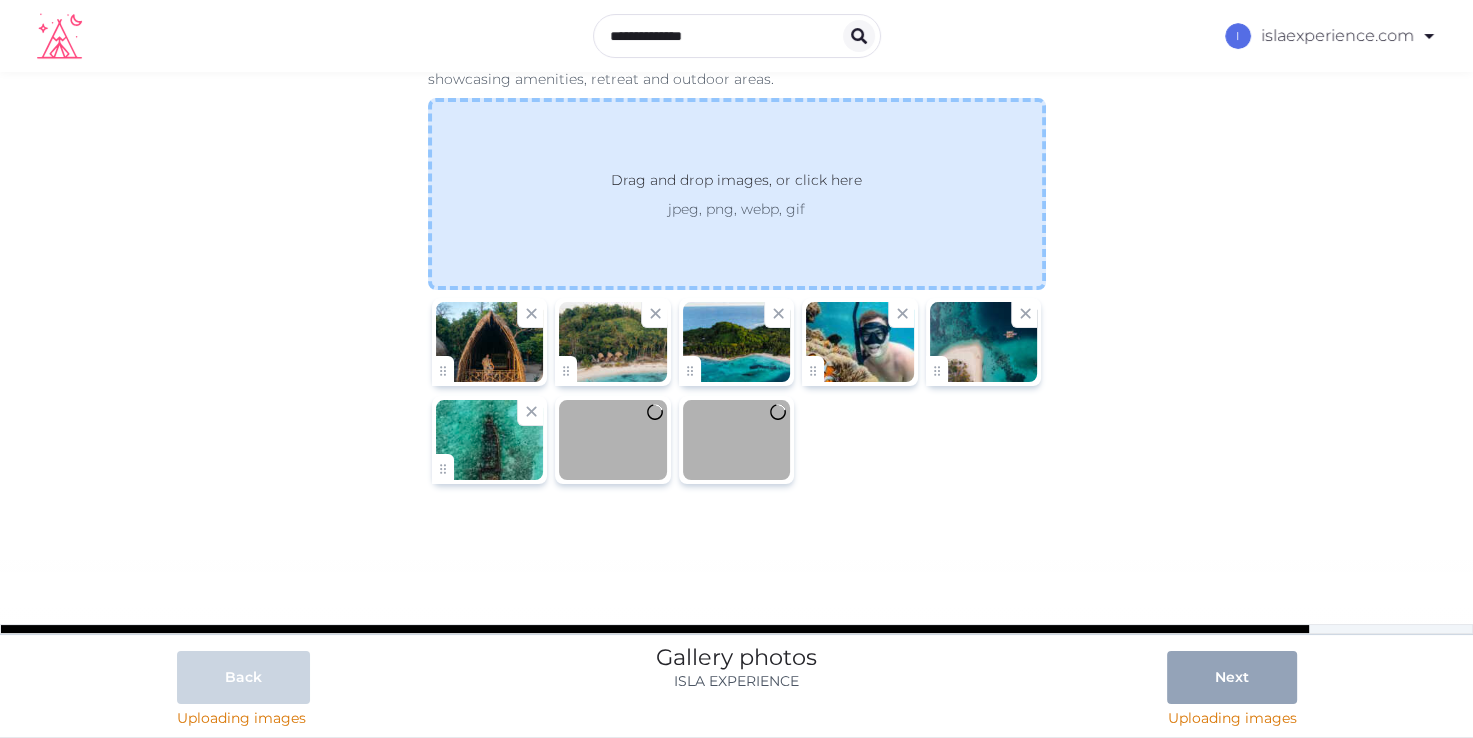 click on "jpeg, png, webp, gif" at bounding box center (736, 209) 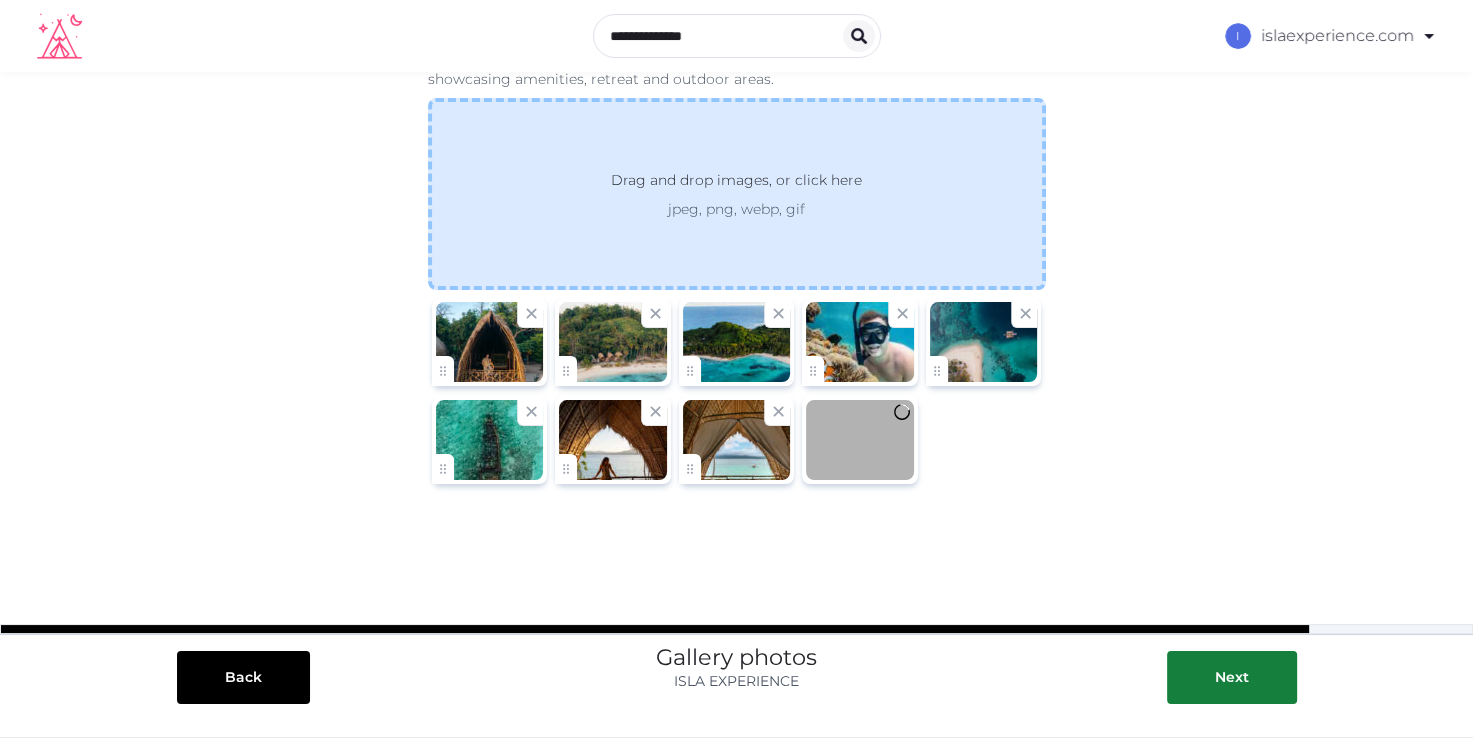 click on "Drag and drop images, or click here" at bounding box center (736, 184) 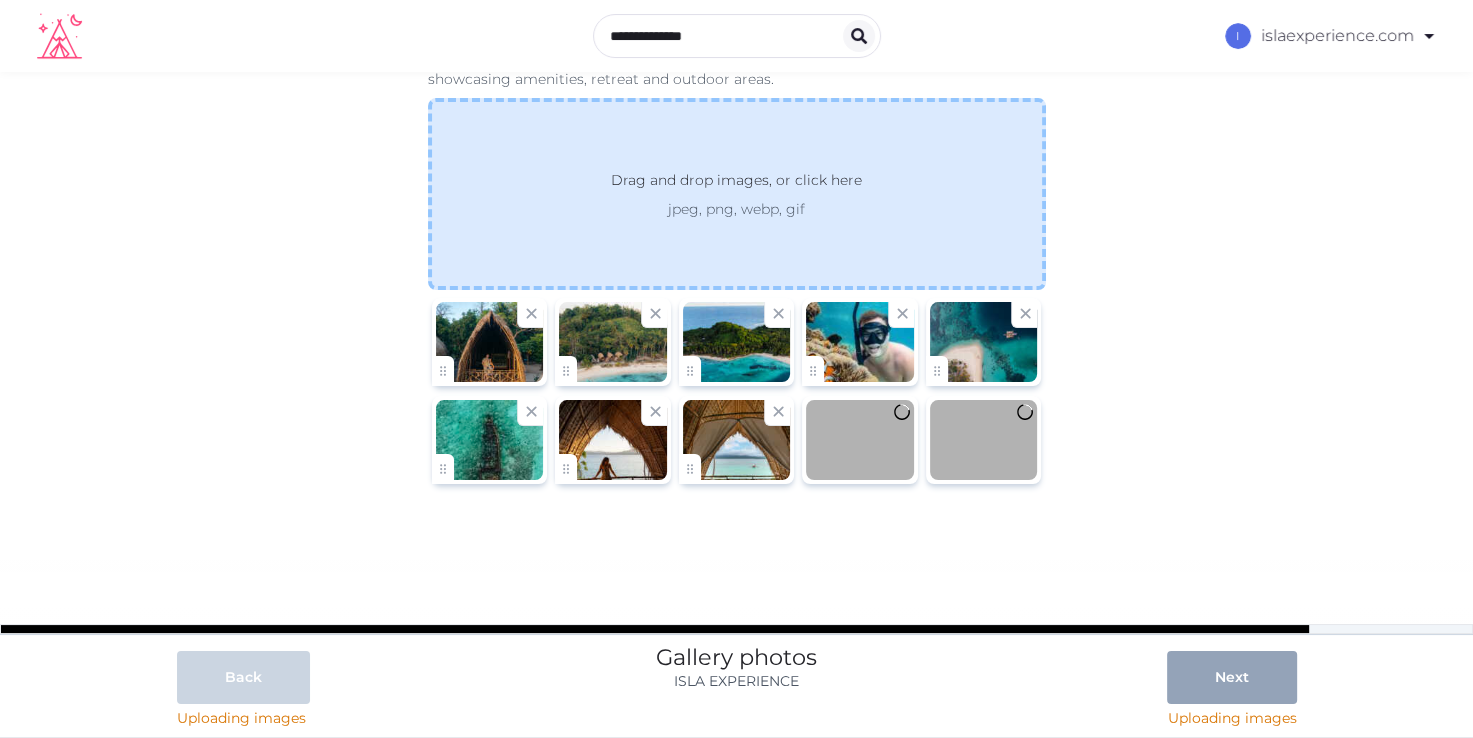 click on "Drag and drop images, or click here jpeg, png, webp, gif" at bounding box center (737, 194) 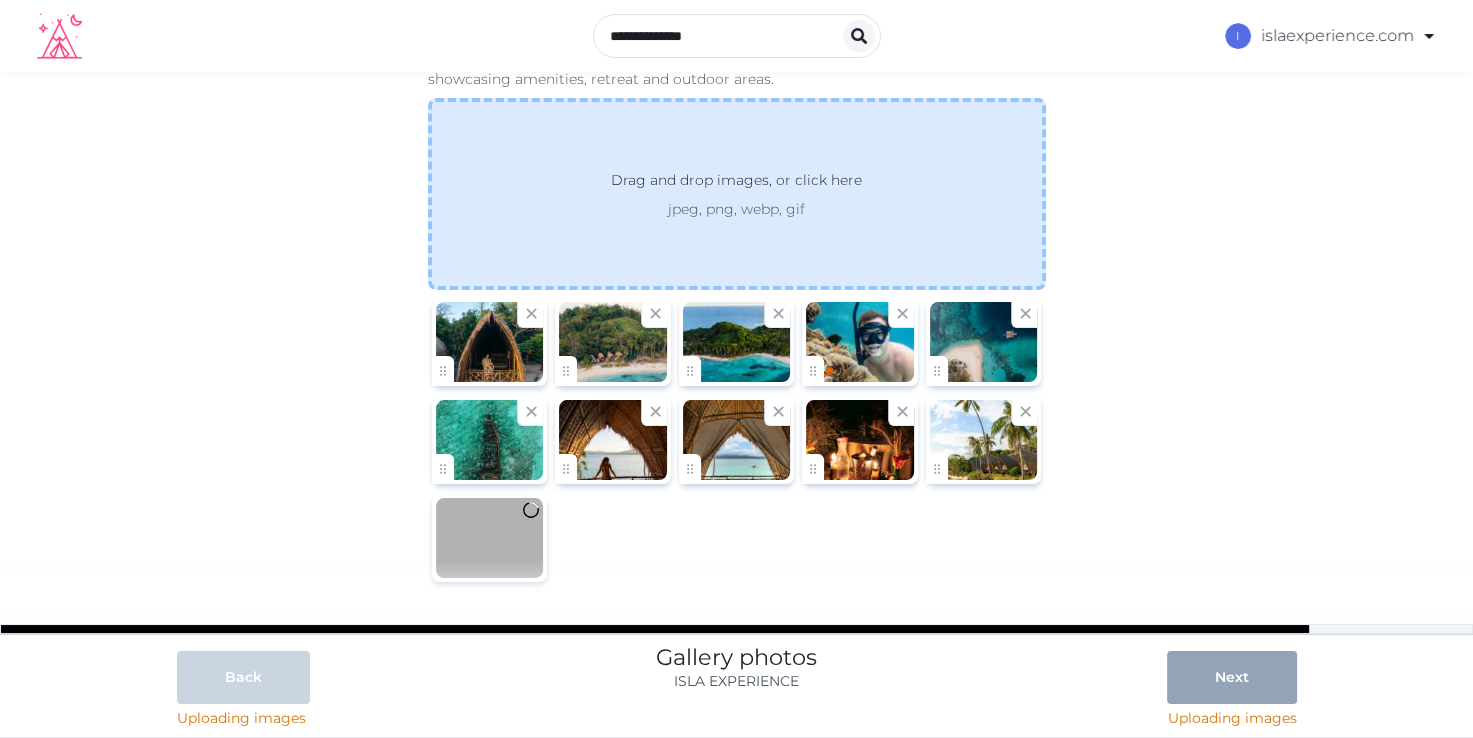 click on "Drag and drop images, or click here" at bounding box center [736, 184] 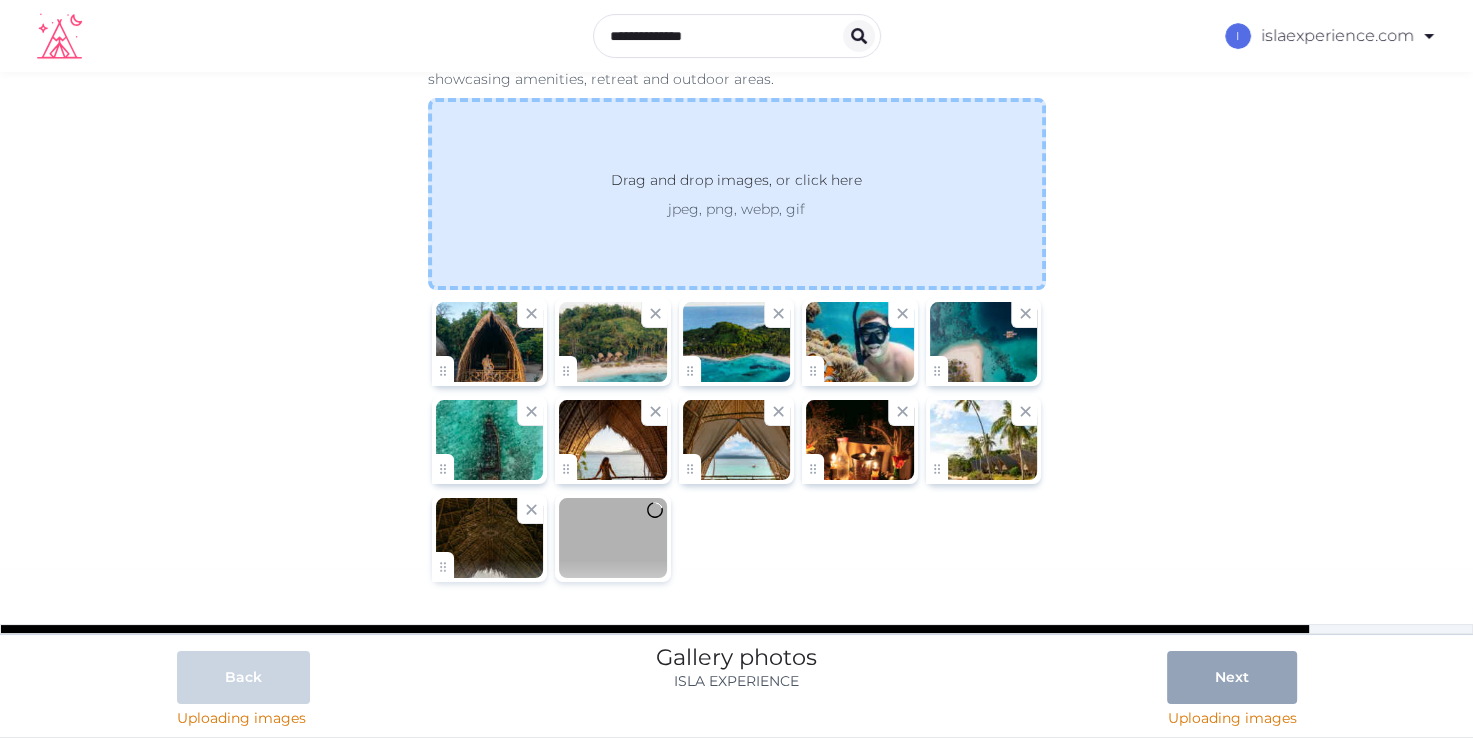 click on "Drag and drop images, or click here" at bounding box center (736, 184) 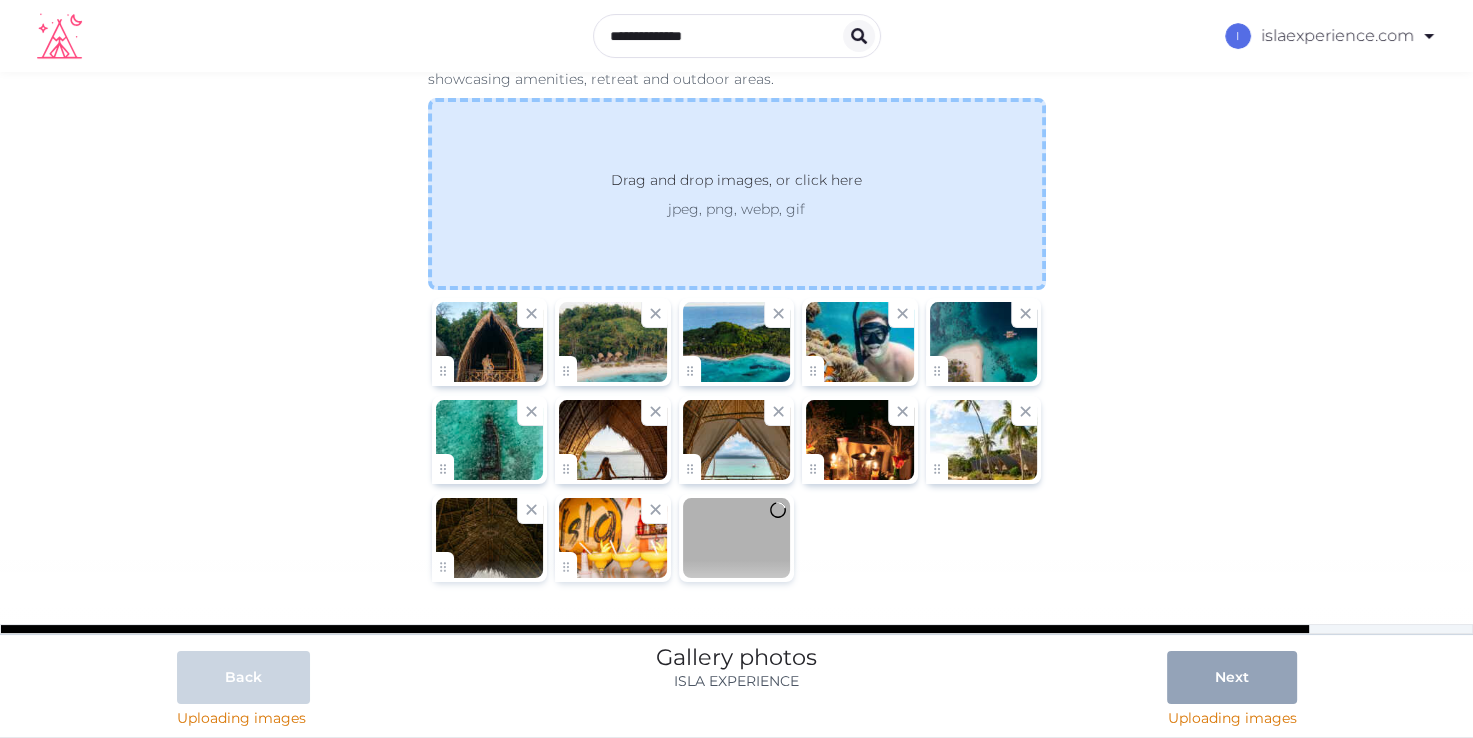 click on "Drag and drop images, or click here jpeg, png, webp, gif" at bounding box center [737, 194] 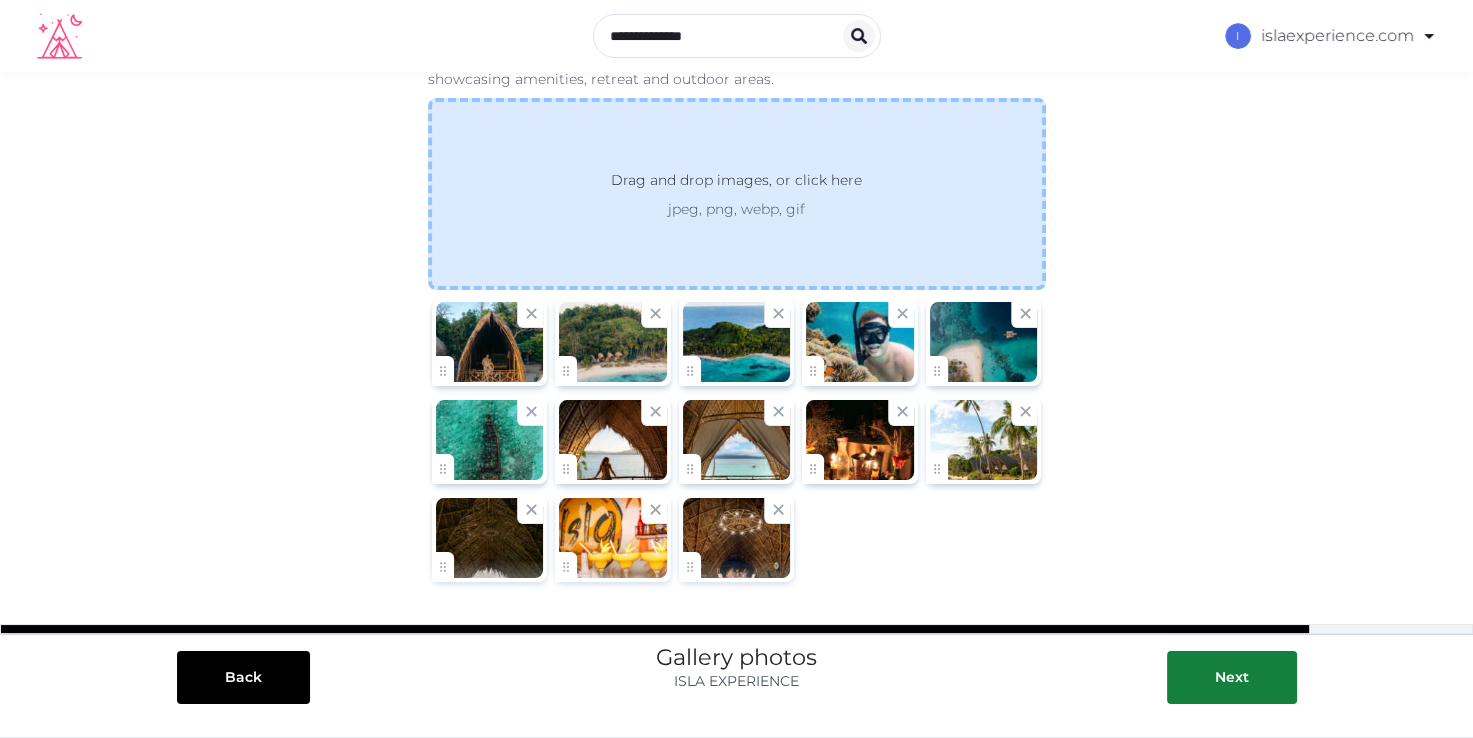 click on "Drag and drop images, or click here jpeg, png, webp, gif" at bounding box center [737, 194] 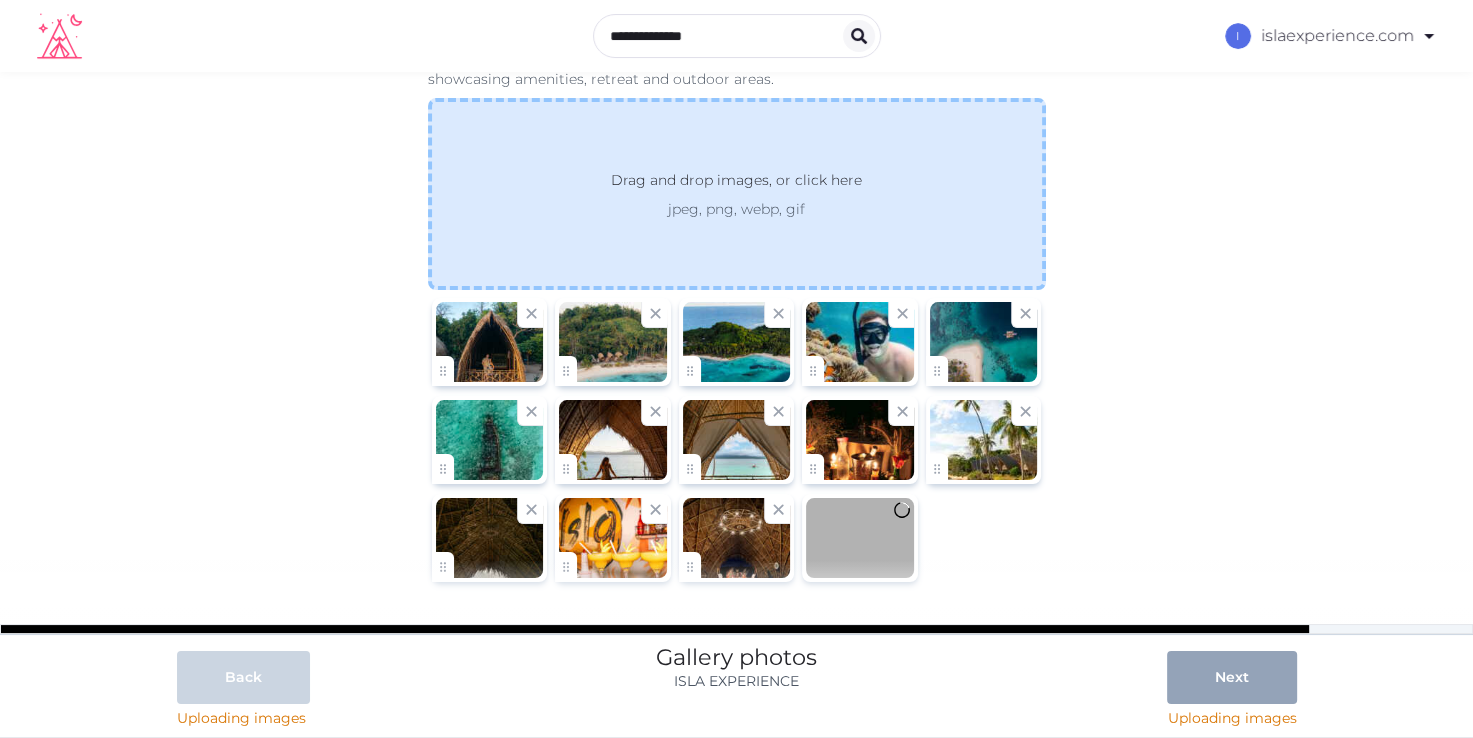 click on "jpeg, png, webp, gif" at bounding box center [736, 209] 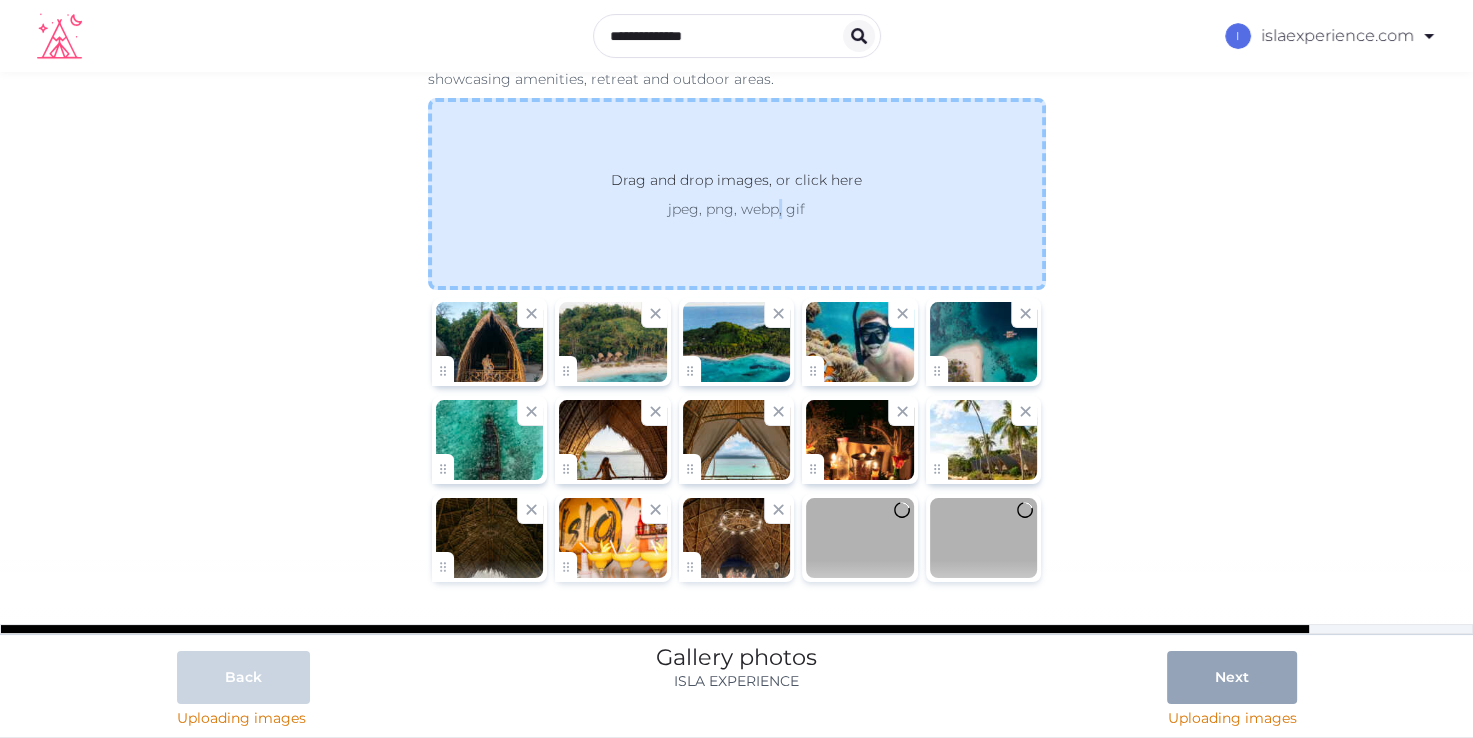 click on "Drag and drop images, or click here jpeg, png, webp, gif" at bounding box center (737, 194) 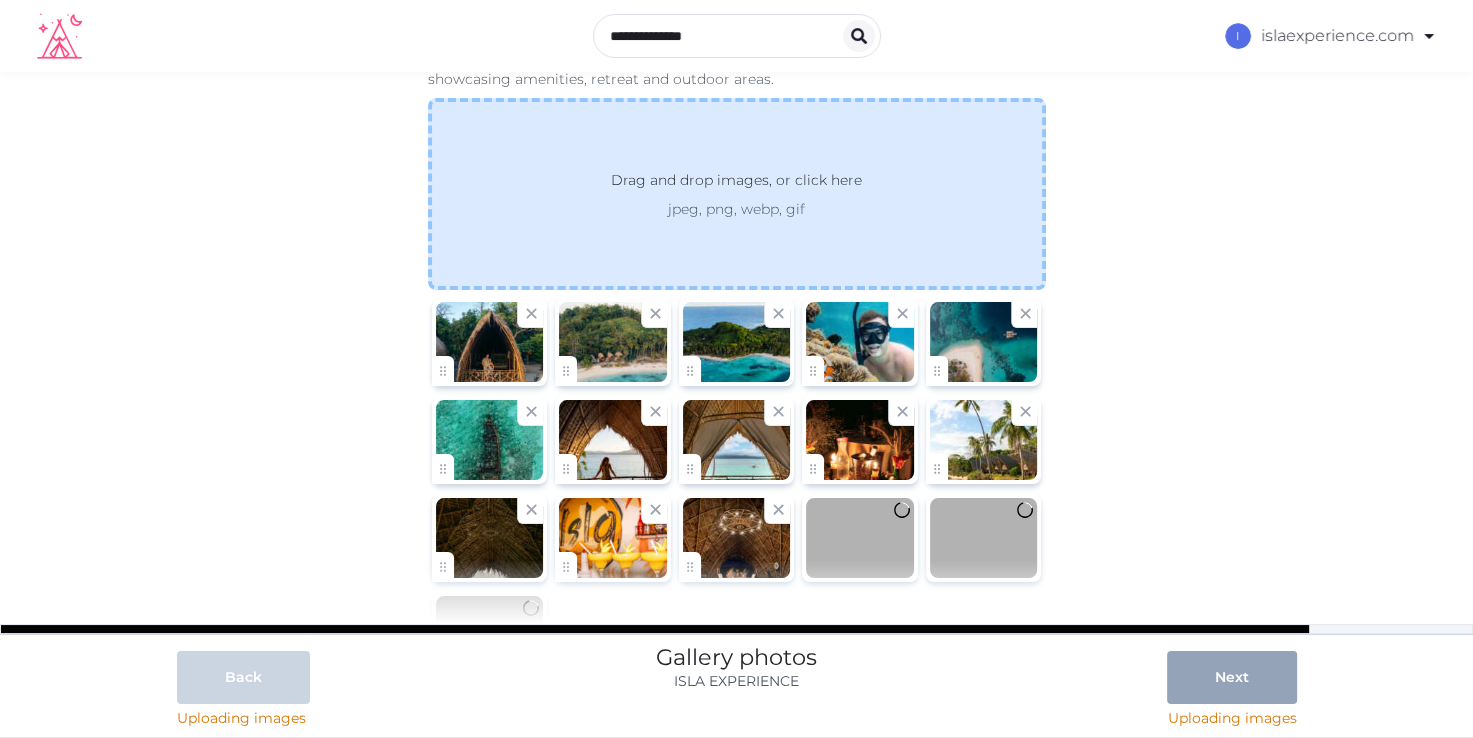 click on "jpeg, png, webp, gif" at bounding box center [736, 209] 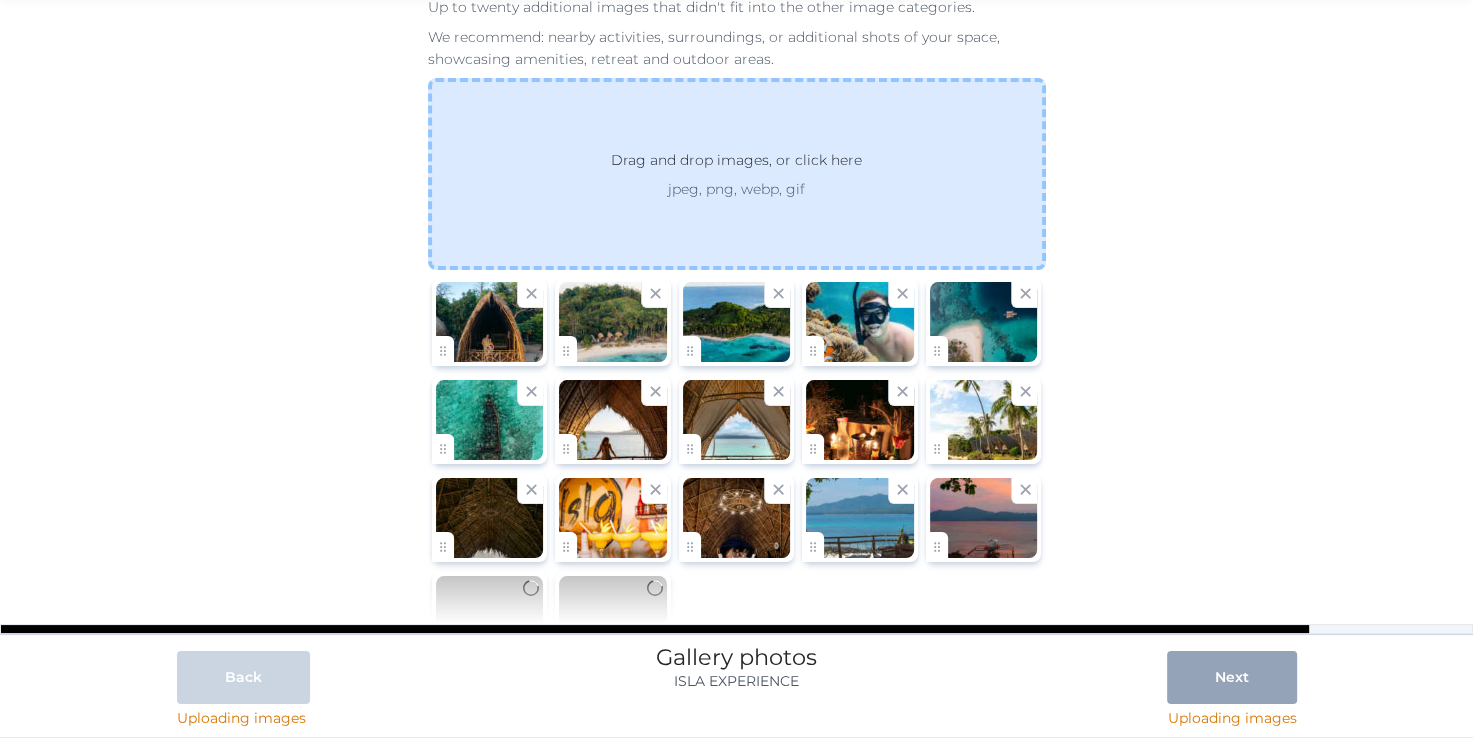 scroll, scrollTop: 140, scrollLeft: 0, axis: vertical 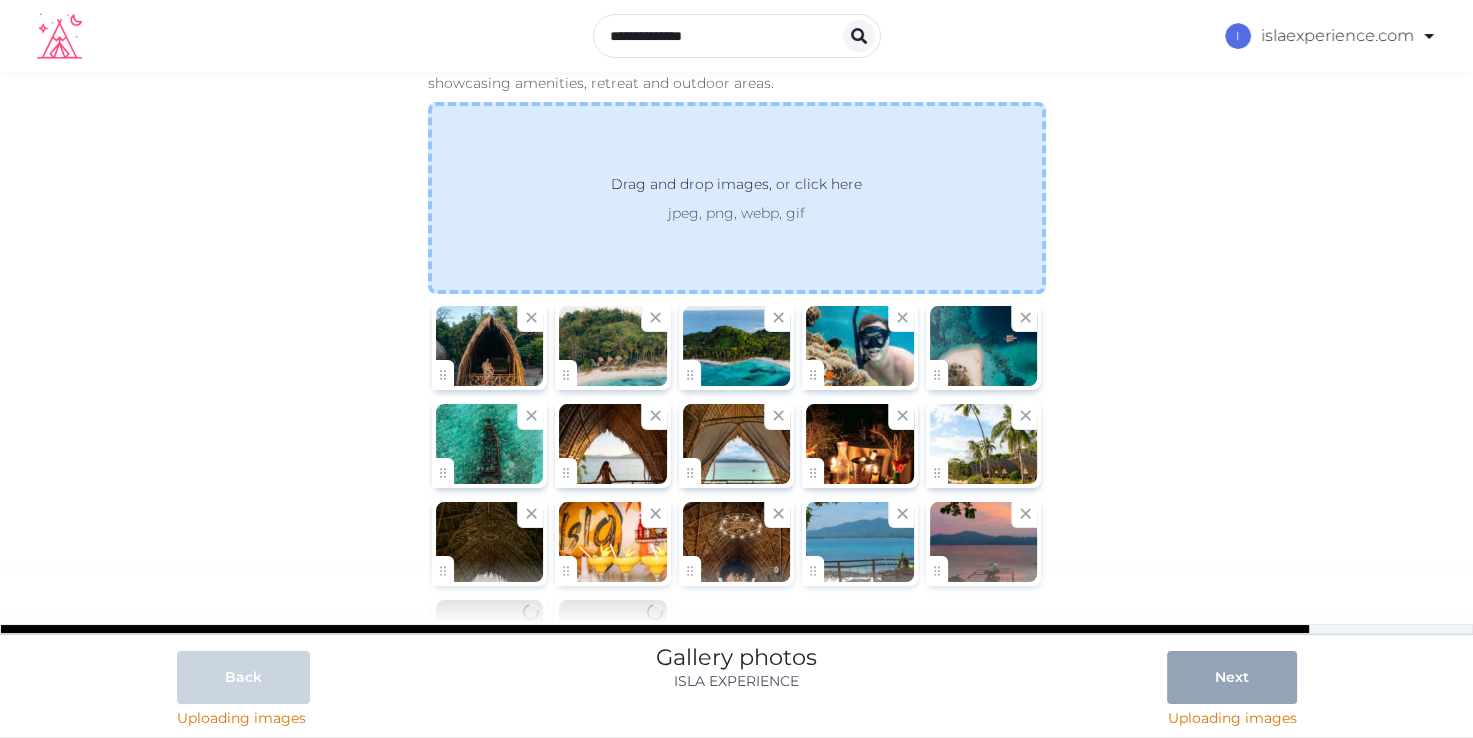 click on "jpeg, png, webp, gif" at bounding box center [736, 213] 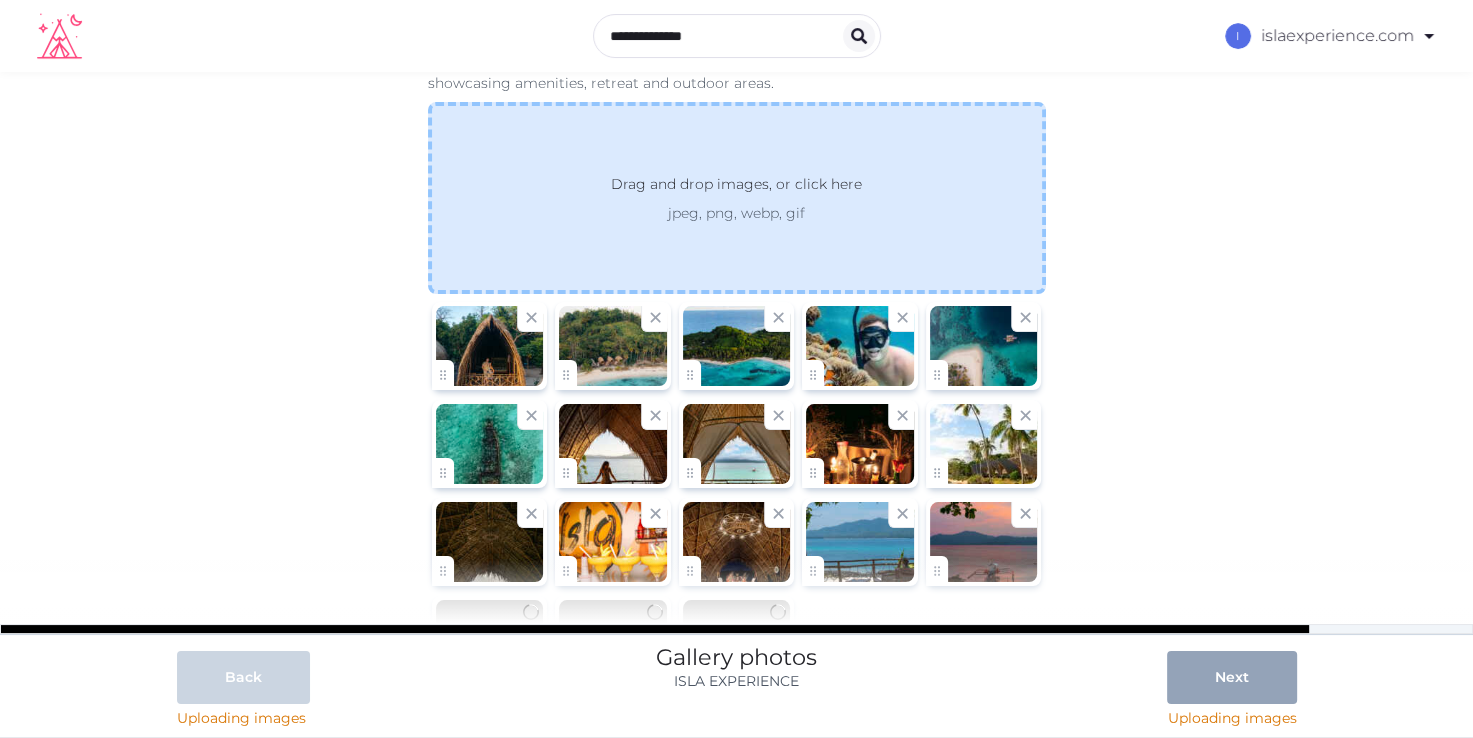 click on "Drag and drop images, or click here jpeg, png, webp, gif" at bounding box center [737, 198] 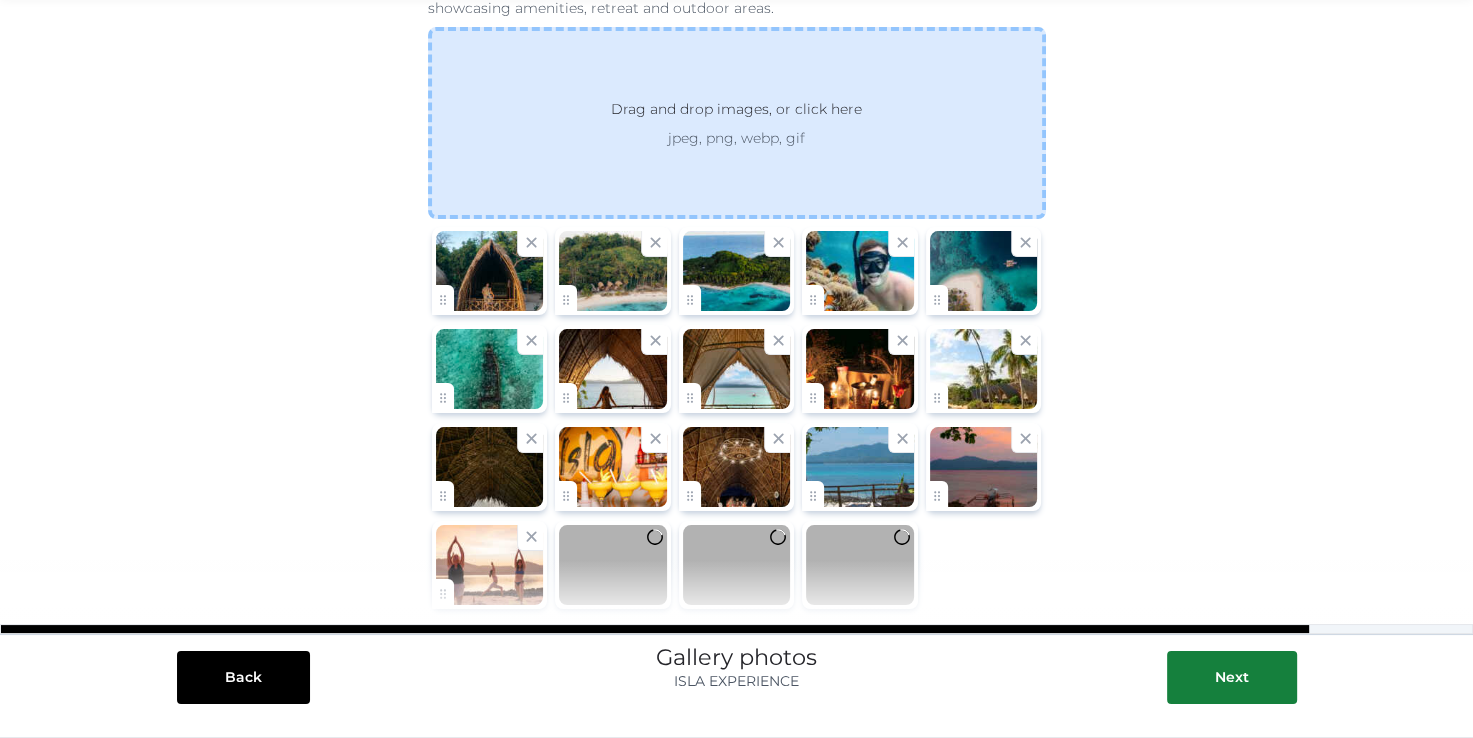 scroll, scrollTop: 140, scrollLeft: 0, axis: vertical 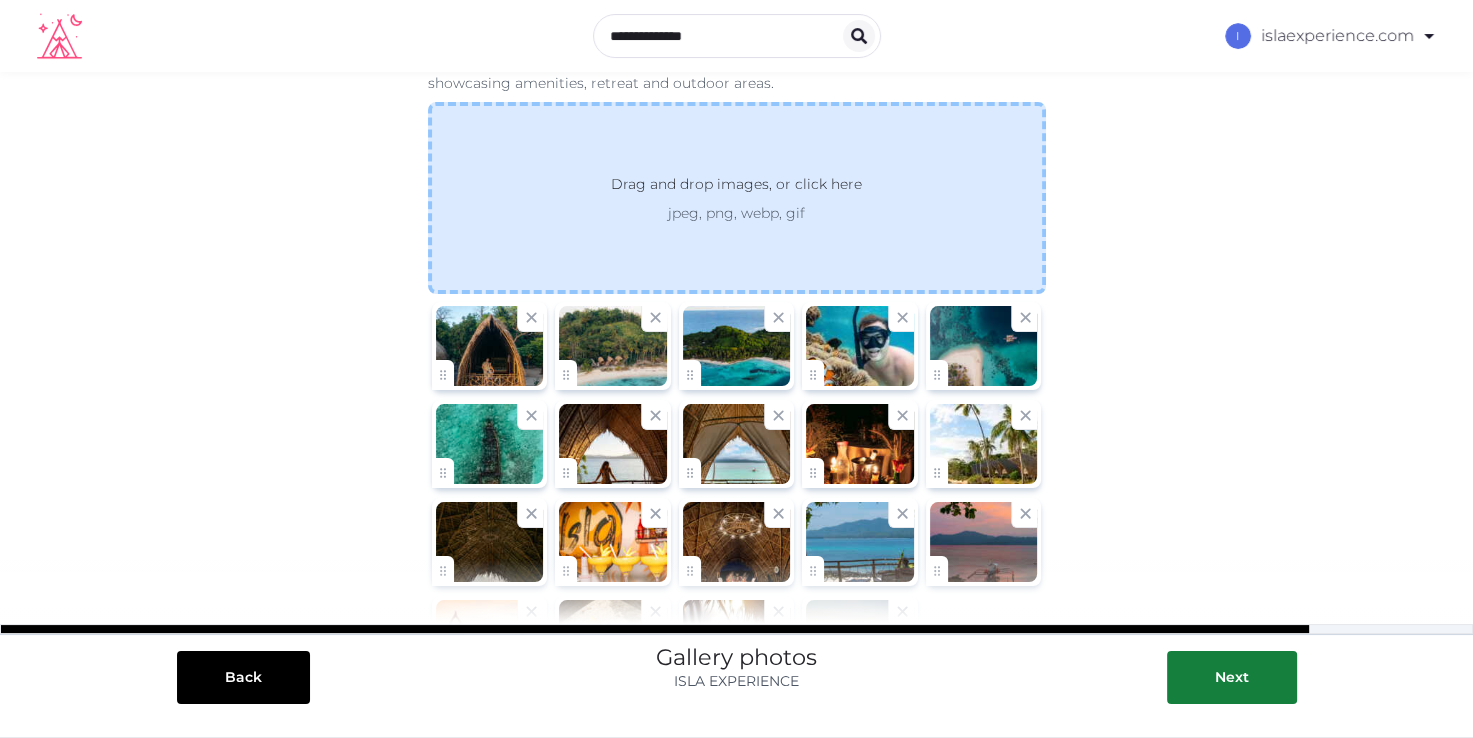 click on "jpeg, png, webp, gif" at bounding box center (736, 213) 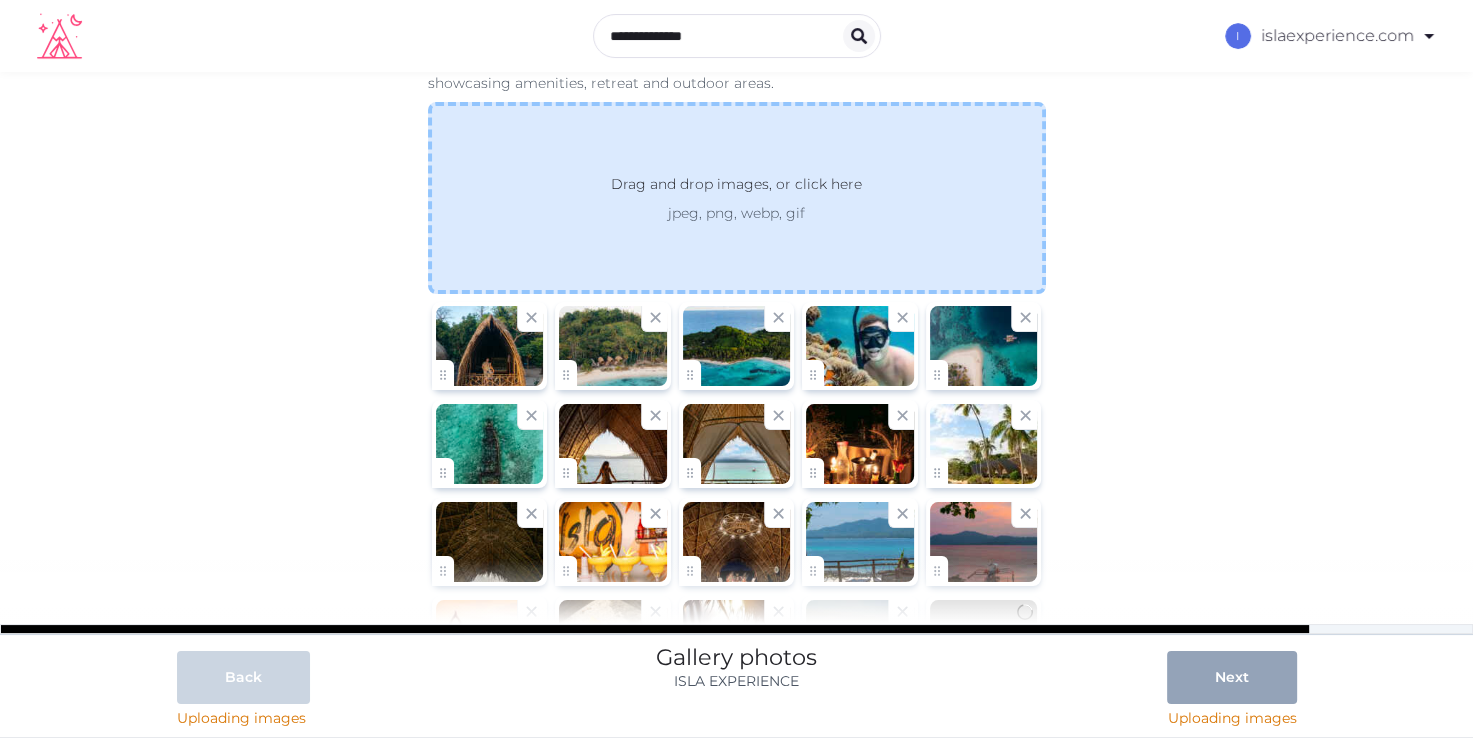 click on "Drag and drop images, or click here" at bounding box center (736, 188) 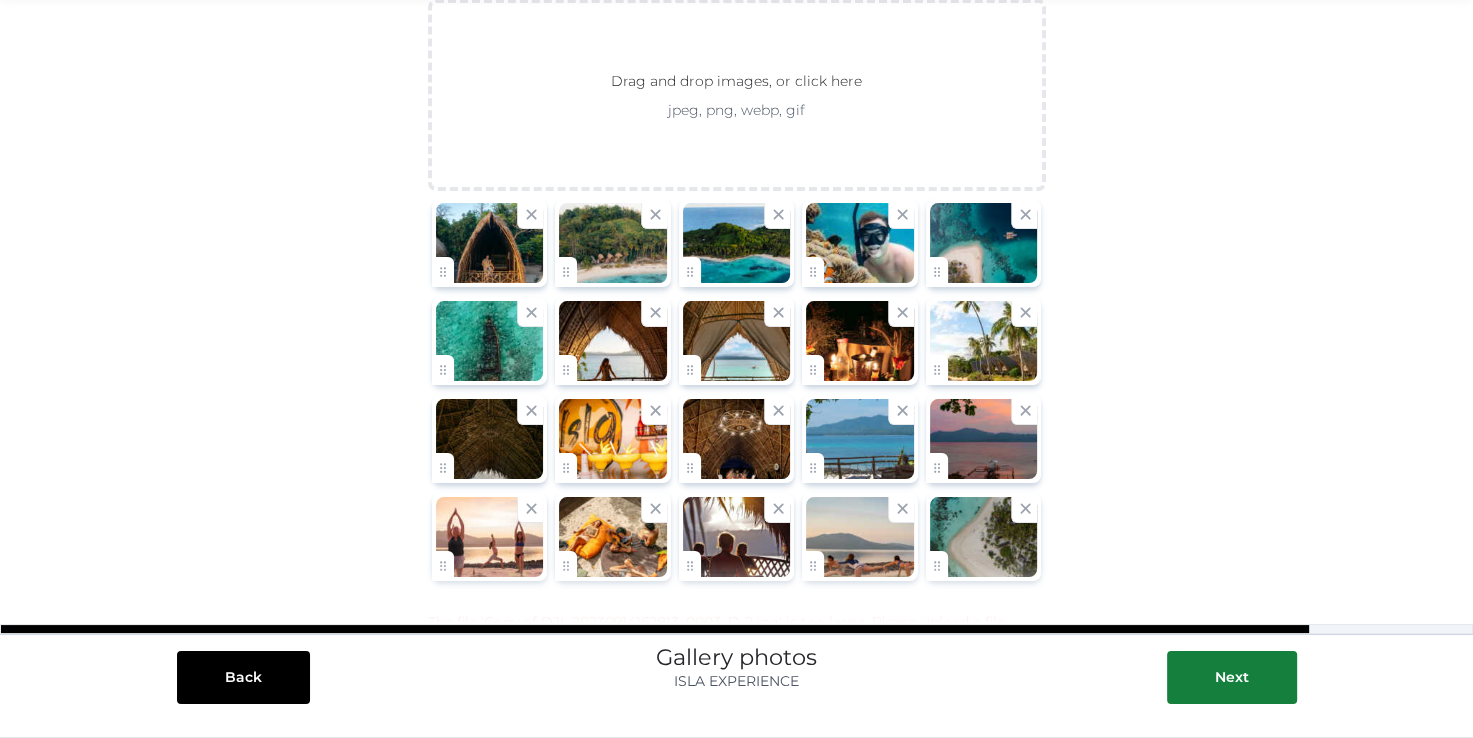 scroll, scrollTop: 208, scrollLeft: 0, axis: vertical 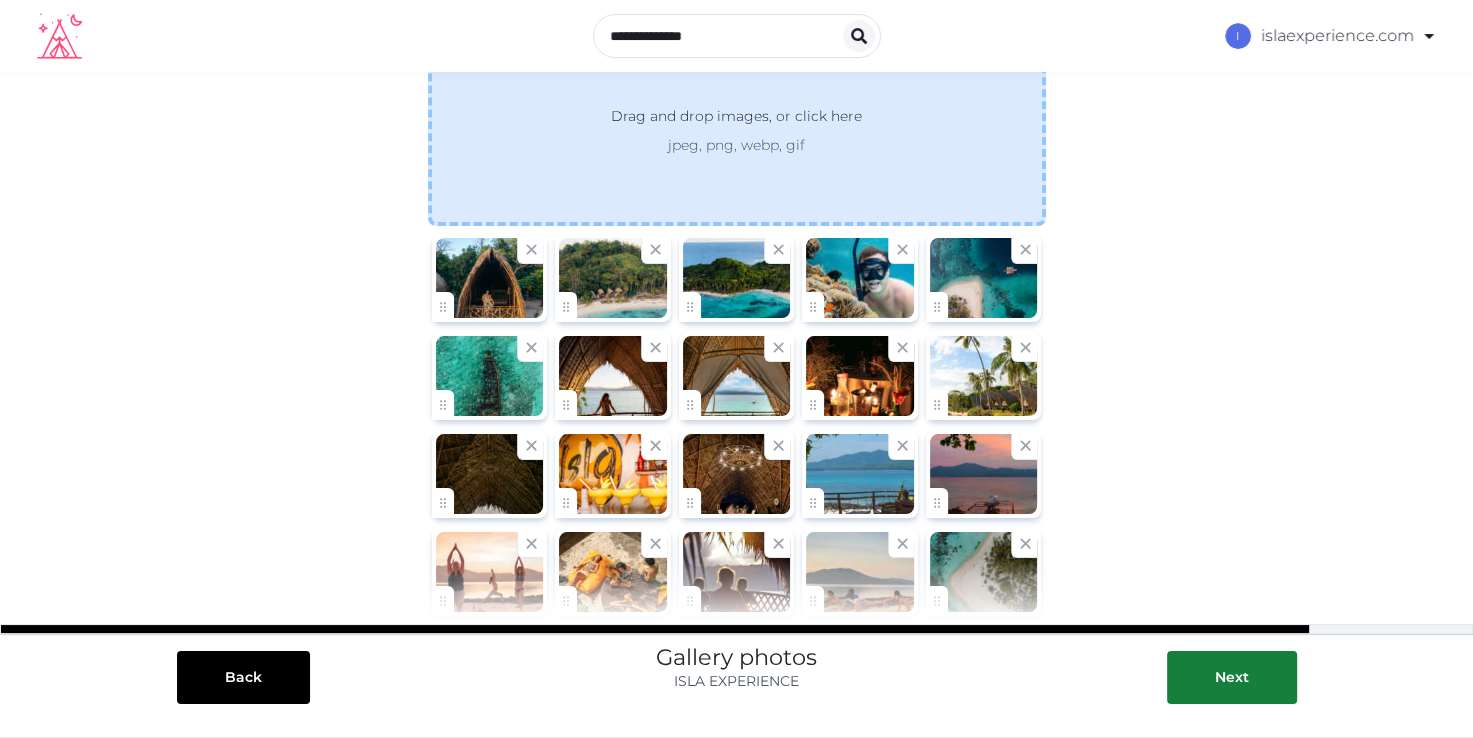 click on "Drag and drop images, or click here jpeg, png, webp, gif" at bounding box center (737, 130) 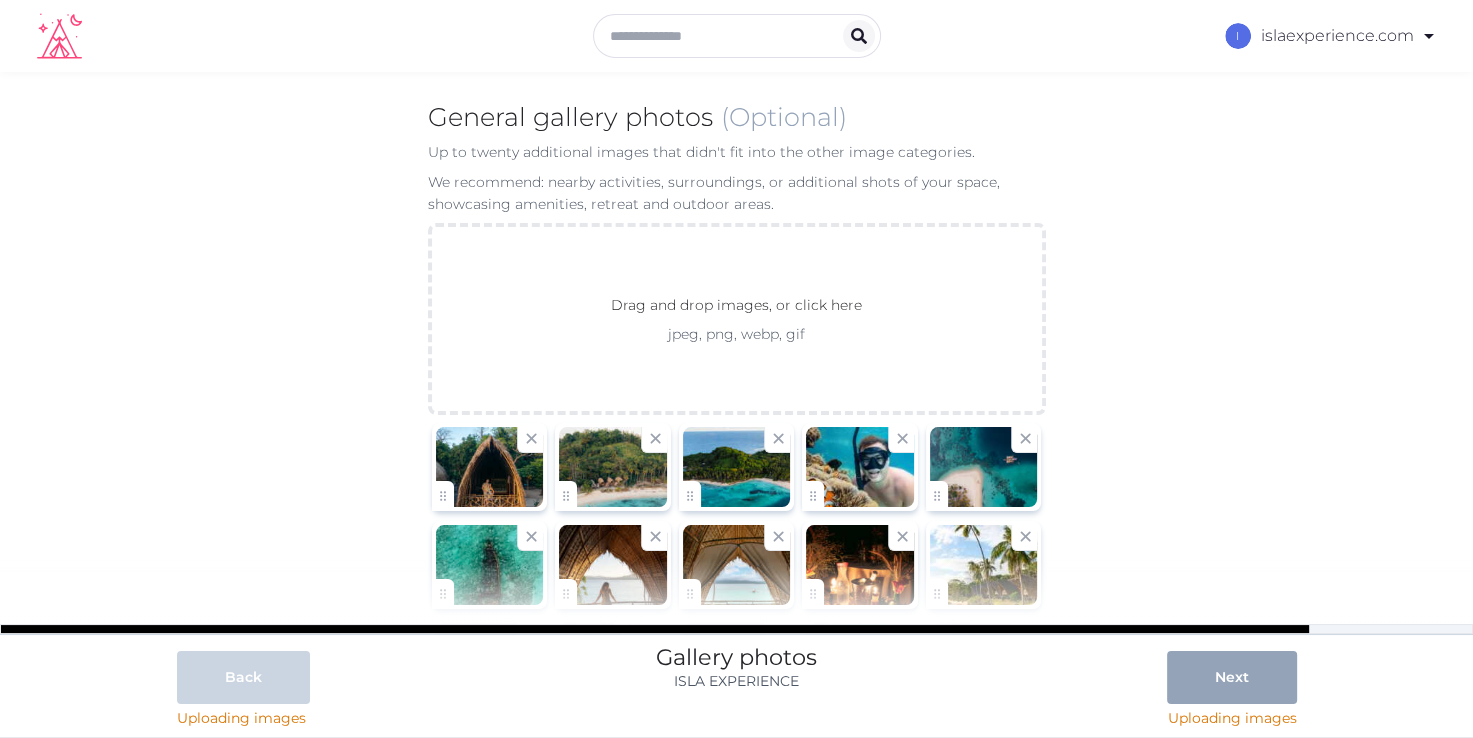 scroll, scrollTop: 0, scrollLeft: 0, axis: both 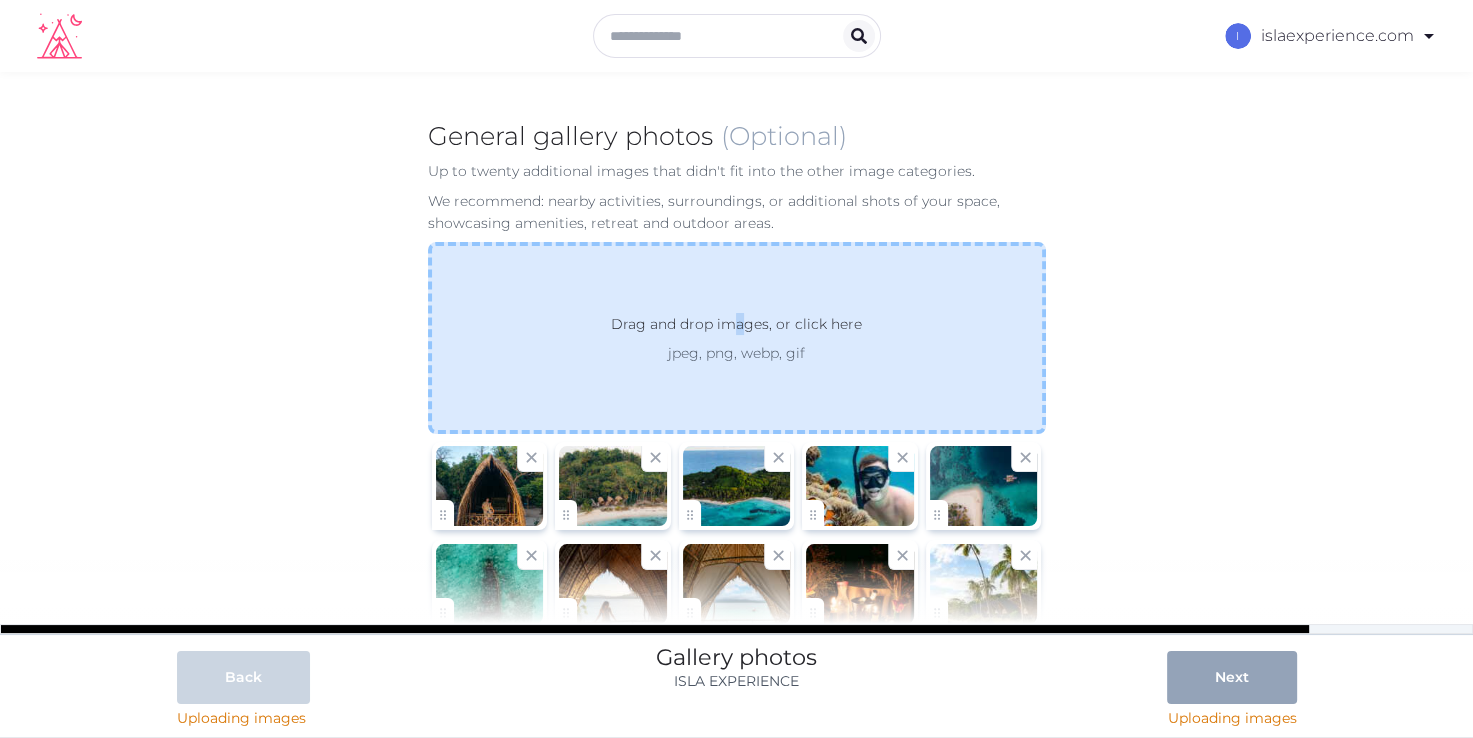 click on "Drag and drop images, or click here" at bounding box center [736, 328] 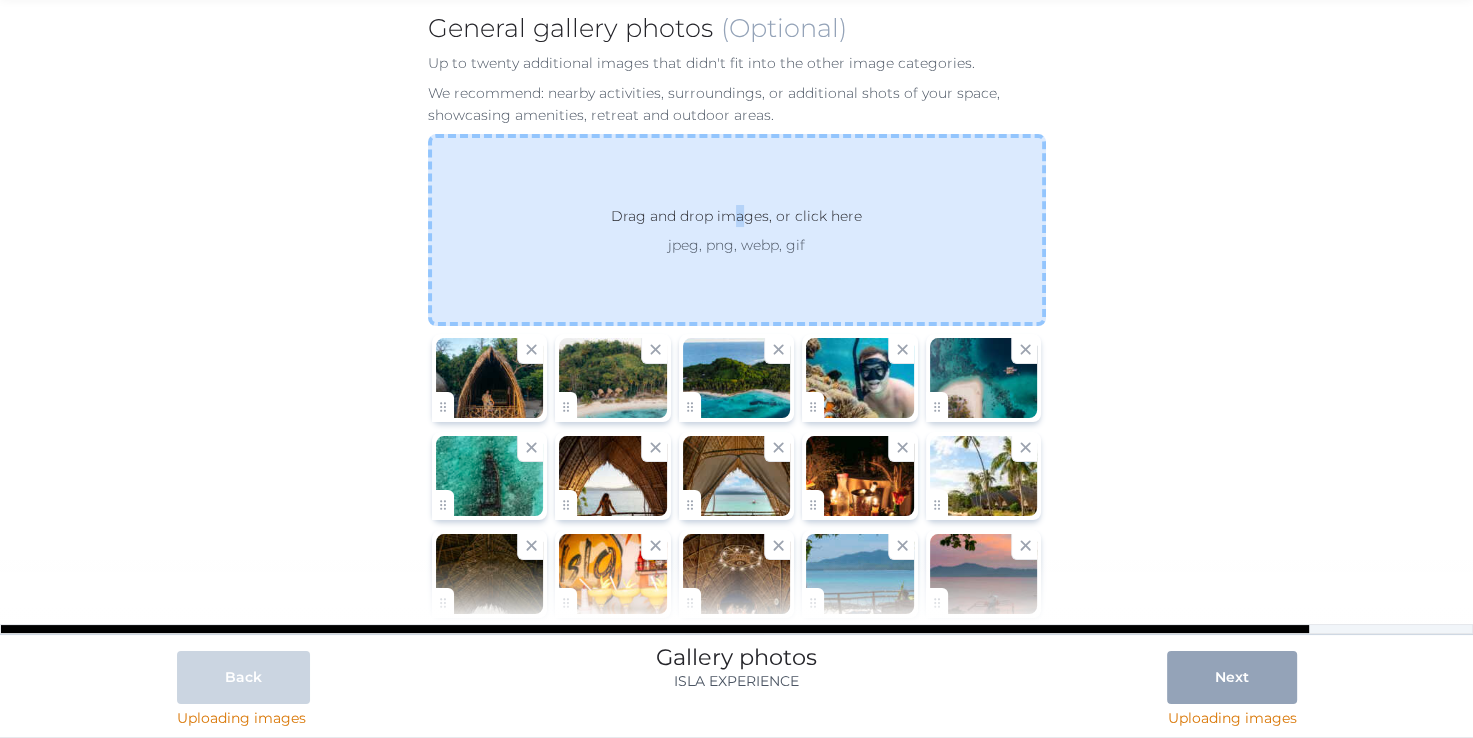 scroll, scrollTop: 105, scrollLeft: 0, axis: vertical 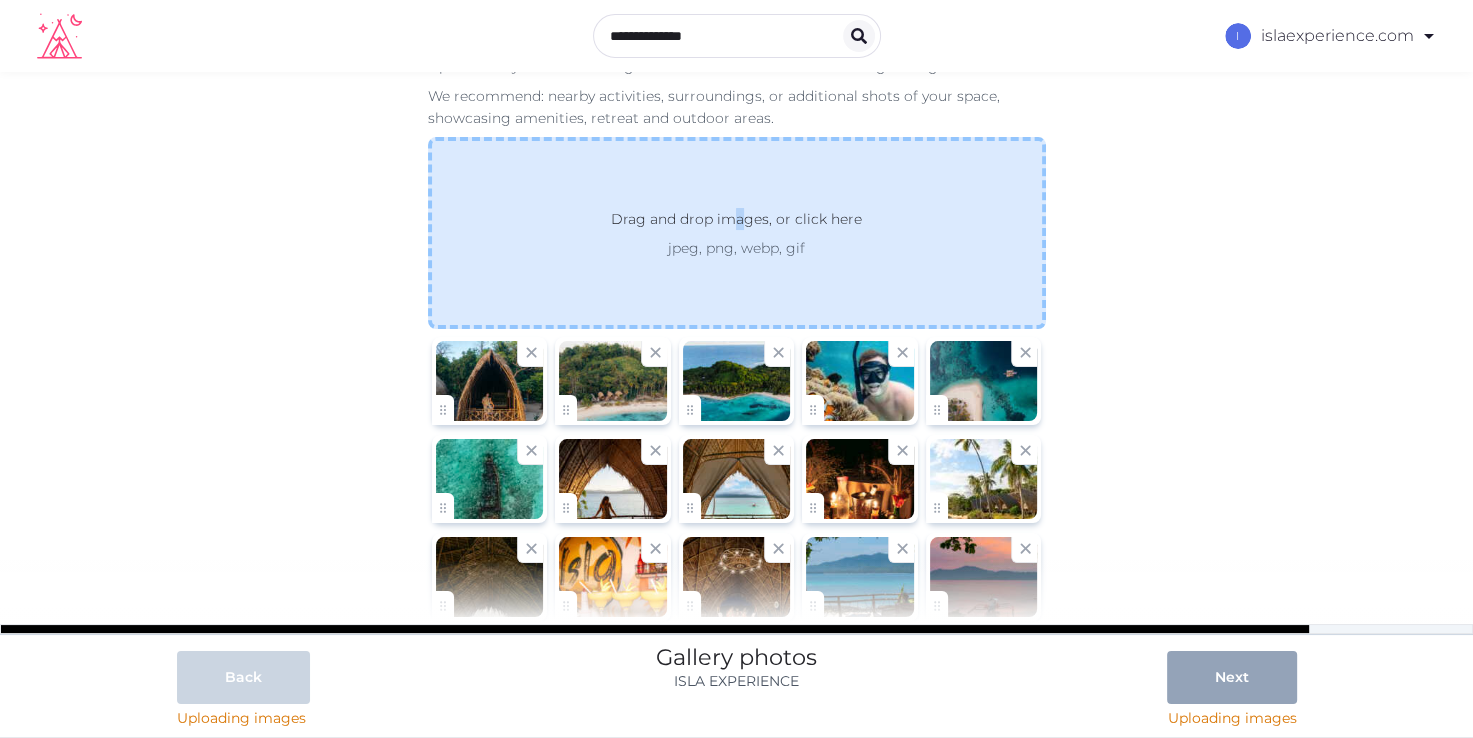 click on "Drag and drop images, or click here" at bounding box center (736, 223) 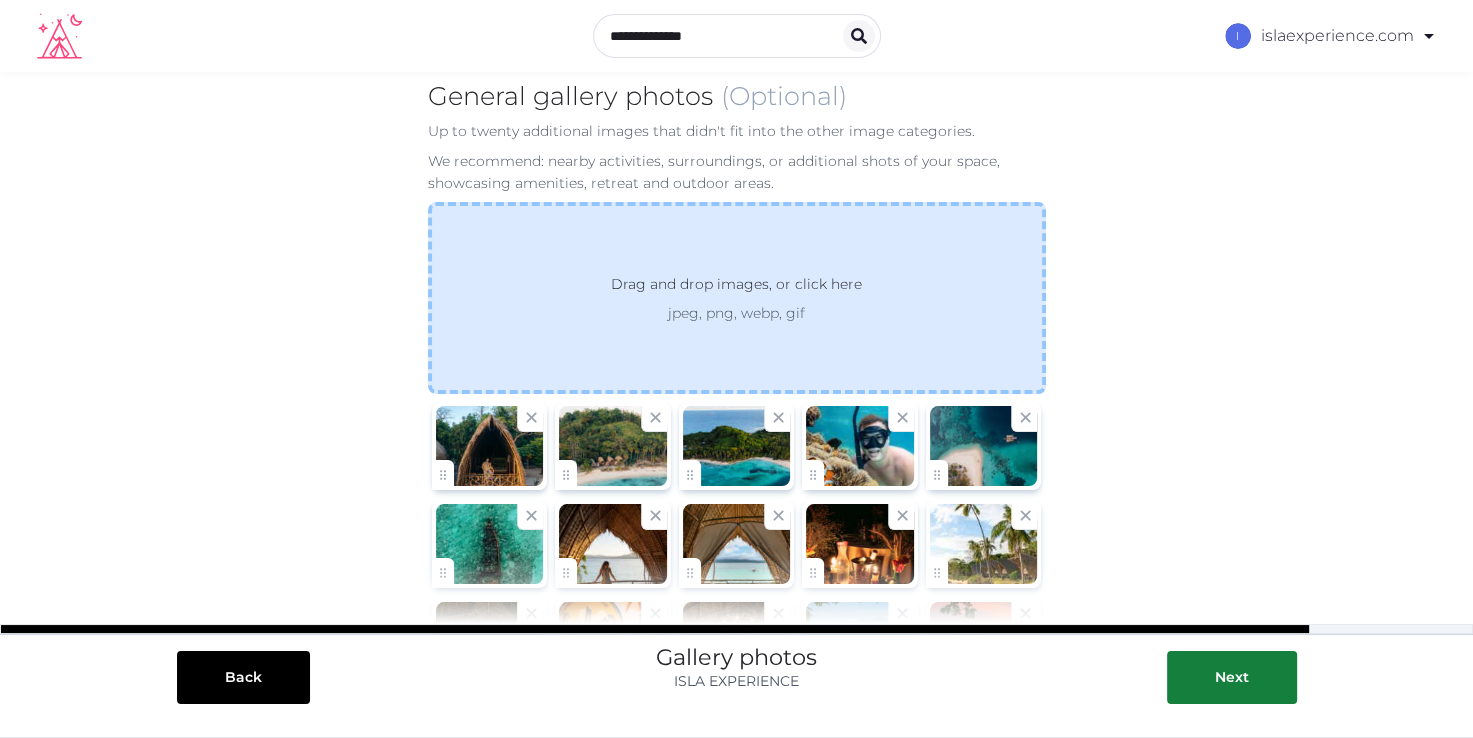 scroll, scrollTop: 37, scrollLeft: 0, axis: vertical 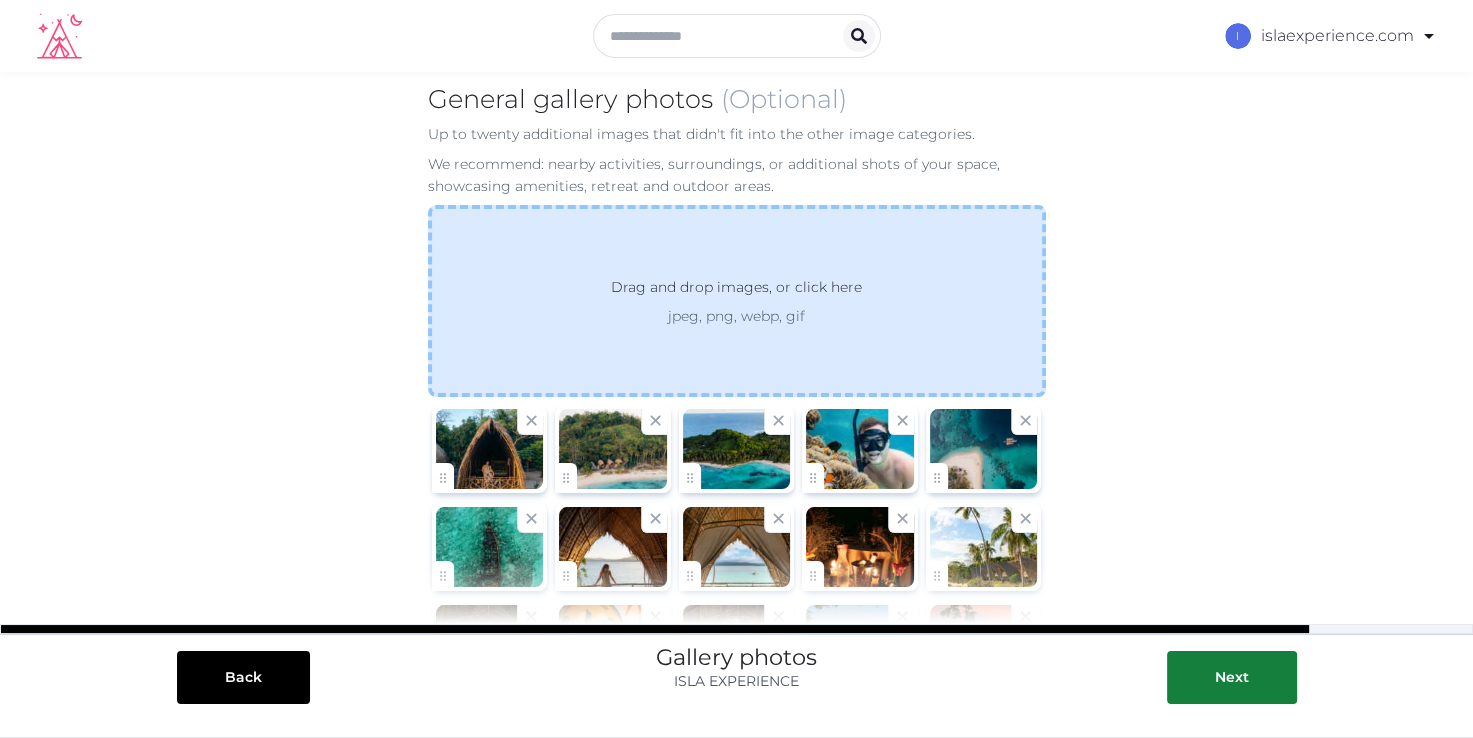 click on "Drag and drop images, or click here jpeg, png, webp, gif" at bounding box center (737, 301) 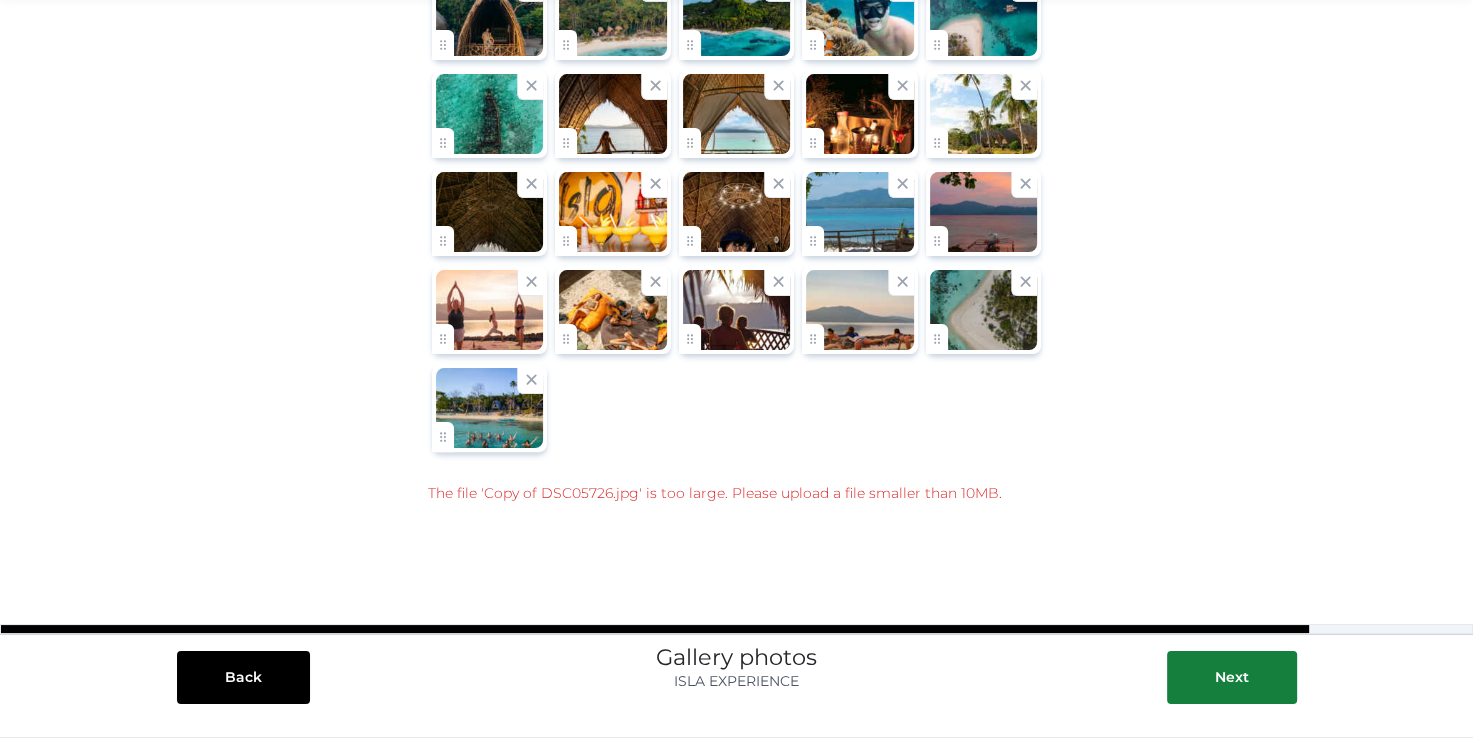 scroll, scrollTop: 437, scrollLeft: 0, axis: vertical 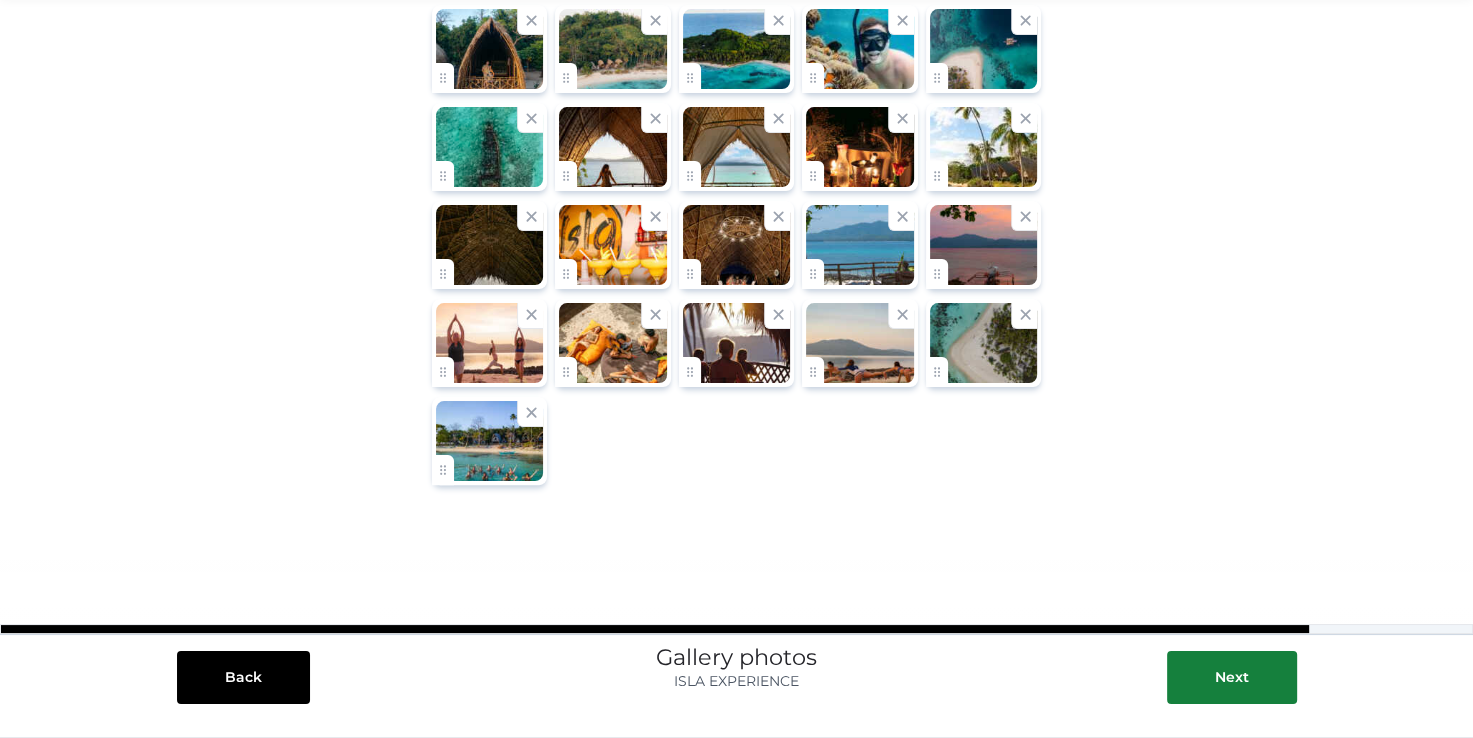 click on "Next" at bounding box center [1121, 686] 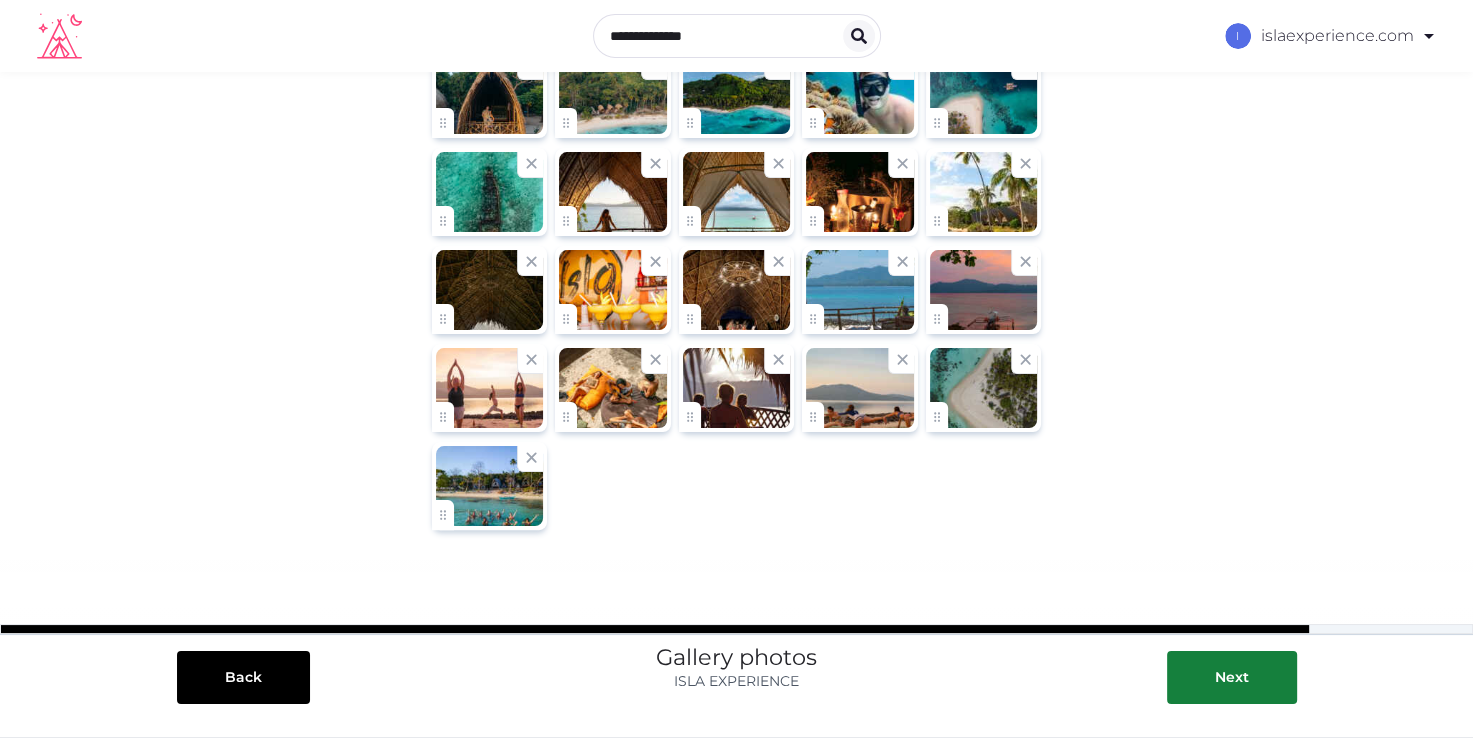 scroll, scrollTop: 437, scrollLeft: 0, axis: vertical 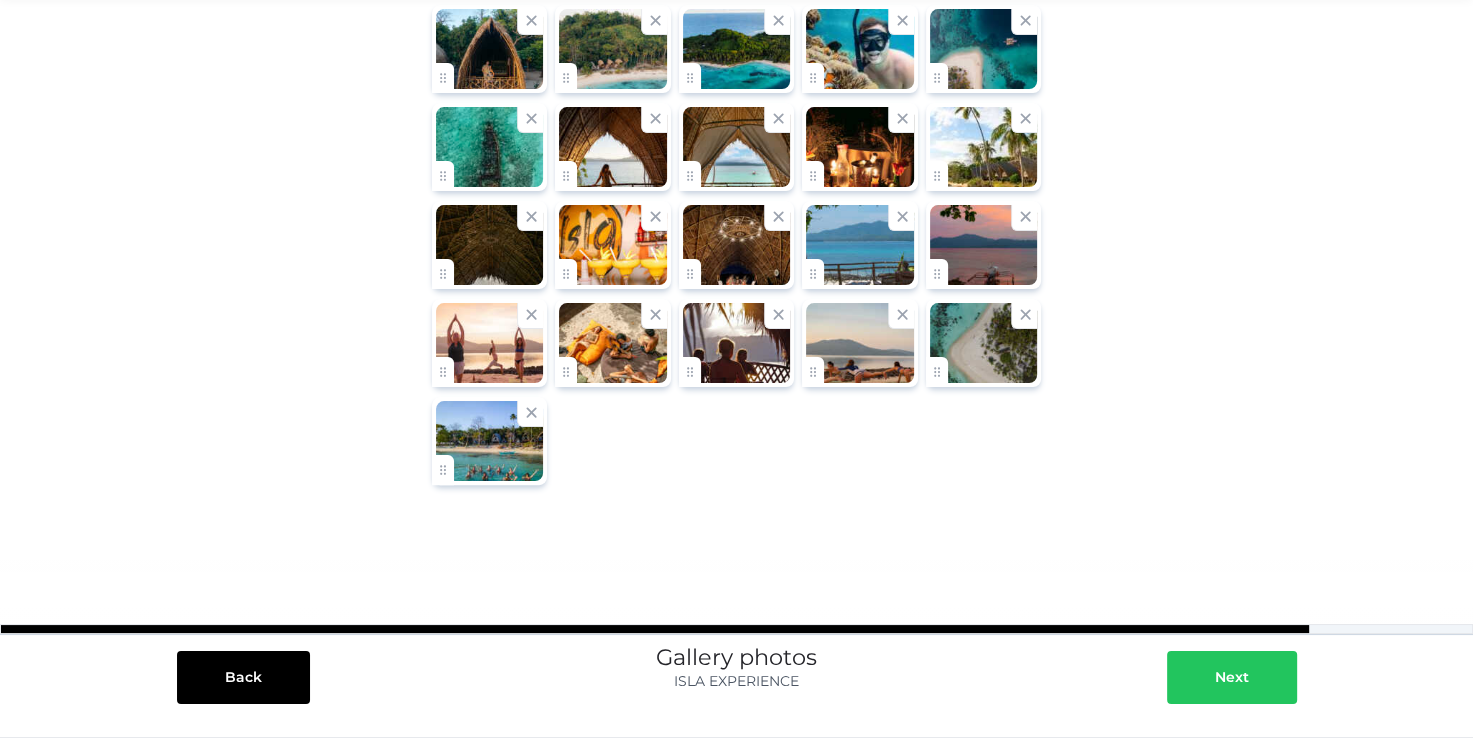 click on "Next" at bounding box center (1232, 677) 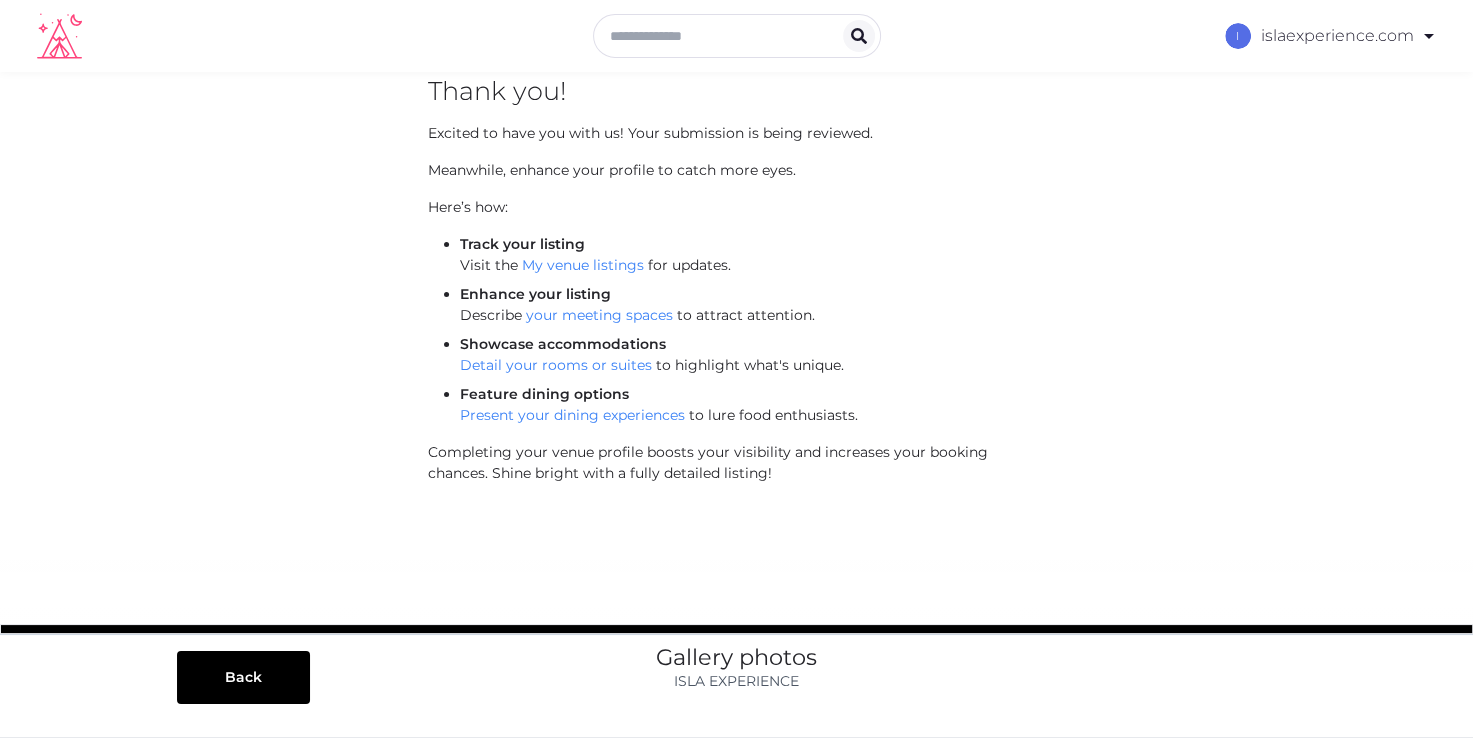scroll, scrollTop: 47, scrollLeft: 0, axis: vertical 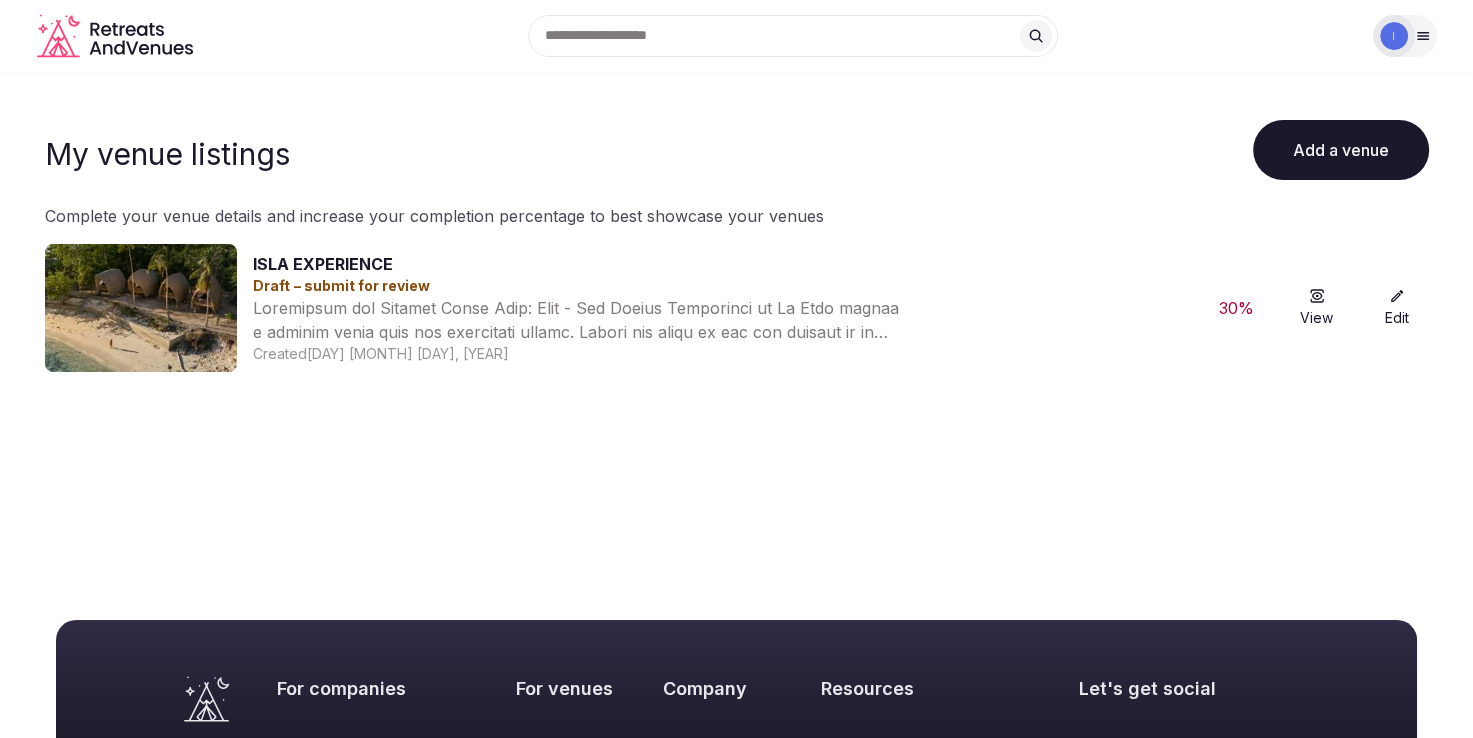 click 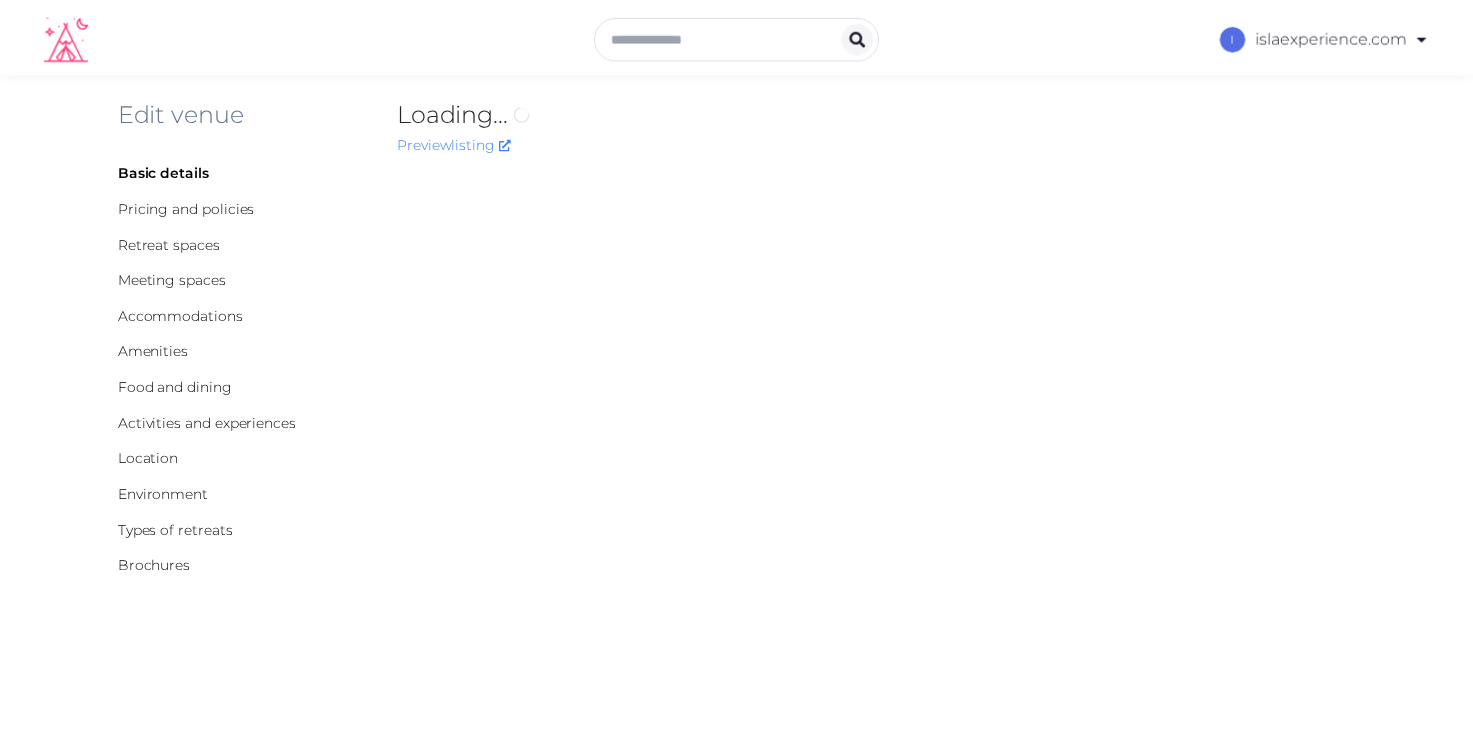 scroll, scrollTop: 0, scrollLeft: 0, axis: both 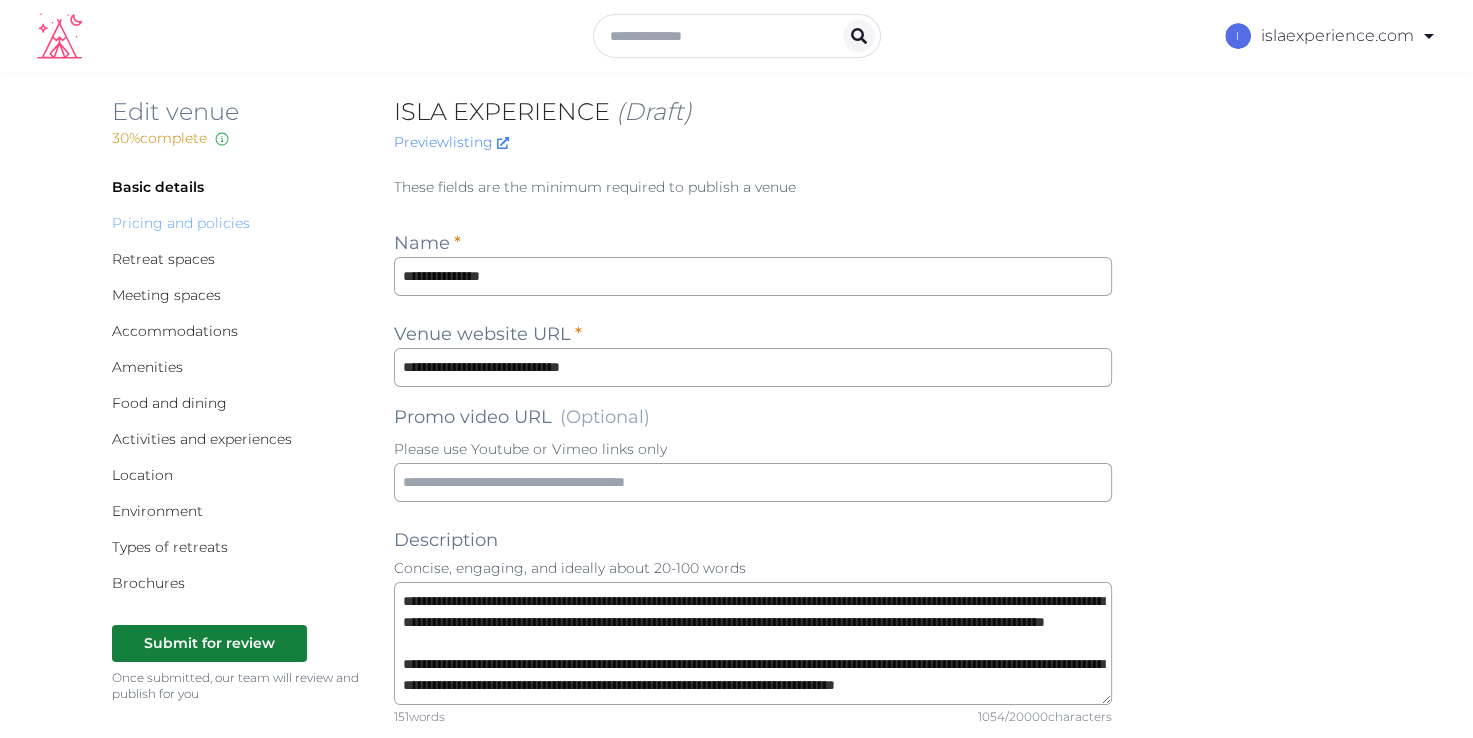 click on "Pricing and policies" at bounding box center [181, 223] 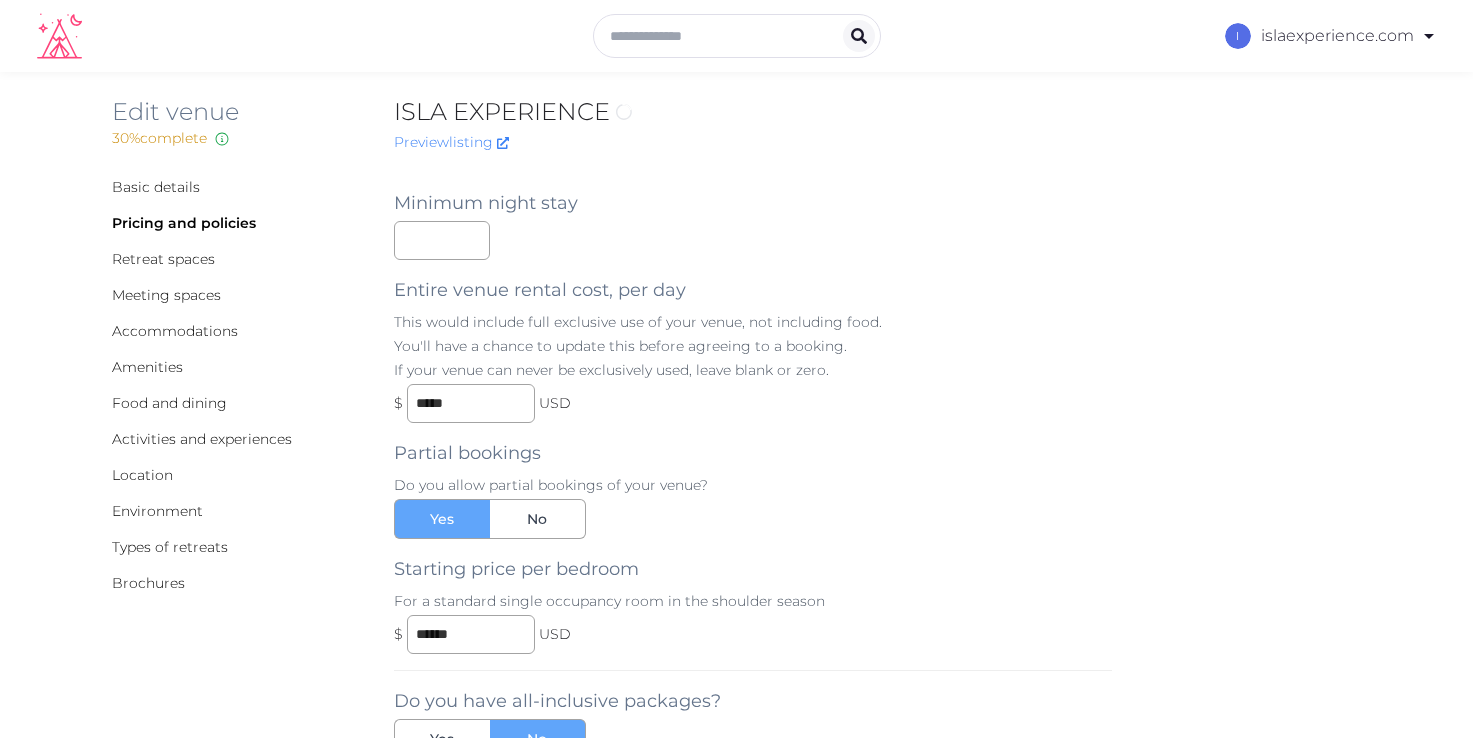 scroll, scrollTop: 0, scrollLeft: 0, axis: both 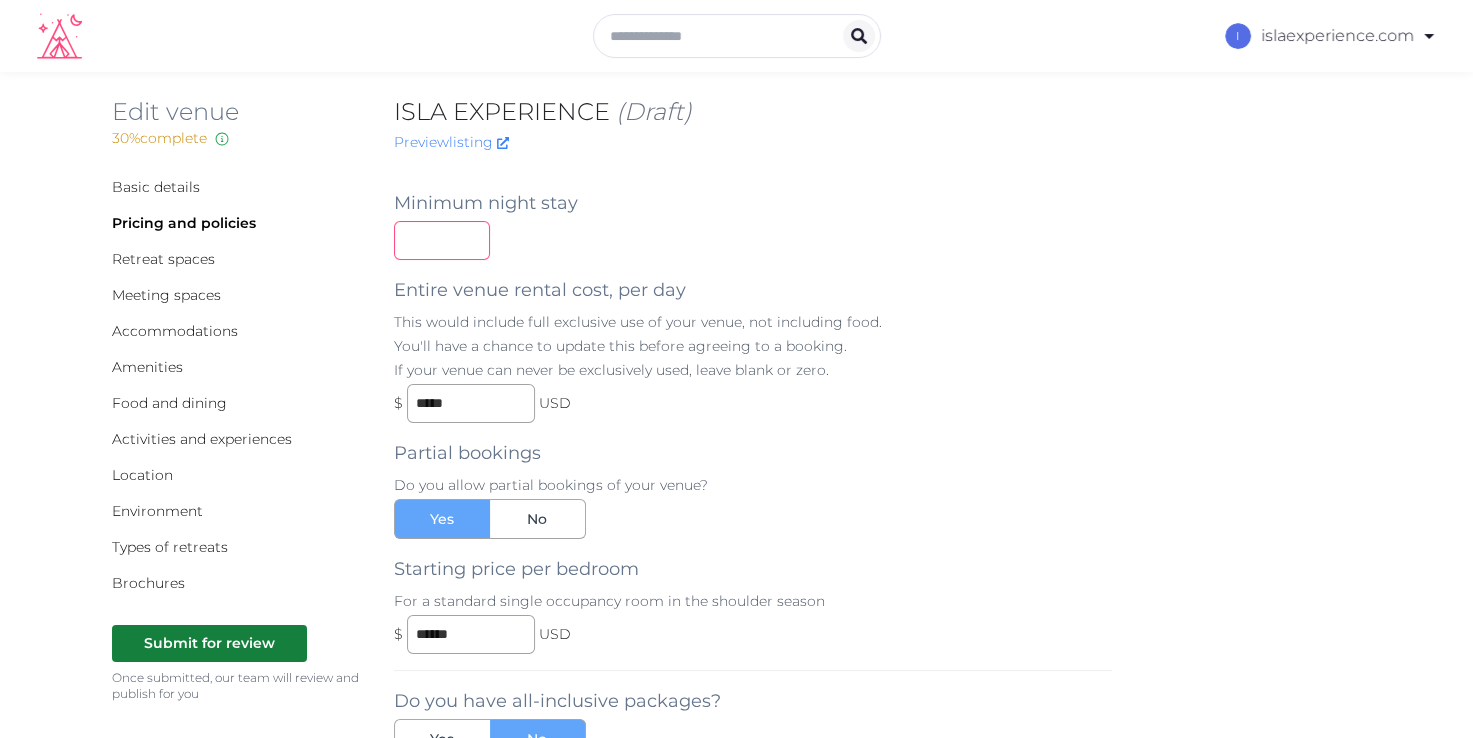 click at bounding box center (442, 240) 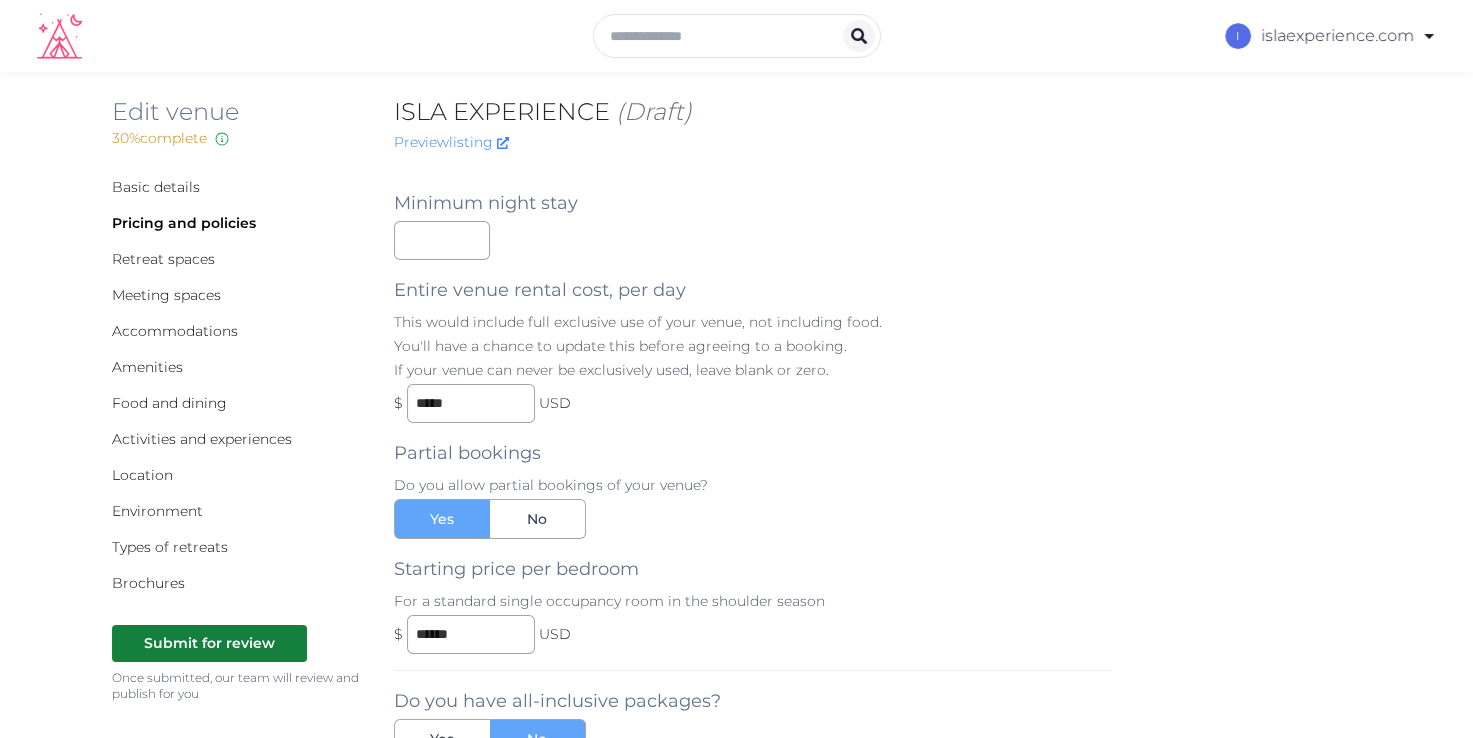 click on "Basic details Pricing and policies Retreat spaces Meeting spaces Accommodations Amenities Food and dining Activities and experiences Location Environment Types of retreats Brochures Submit for review Once submitted, our team will review and publish for you Archive Minimum night stay * Entire venue rental cost, per day This would include full exclusive use of your venue, not including food. You'll have a chance to update this before agreeing to a booking. If your venue can never be exclusively used, leave blank or zero. $ ***** USD Partial bookings Do you allow partial bookings of your venue? Yes No Starting price per bedroom For a standard single occupancy room in the shoulder season $ ****** USD Do you have all-inclusive packages? Yes No Cancellation policy Deposit policy Save  Save & Next" at bounding box center (737, 791) 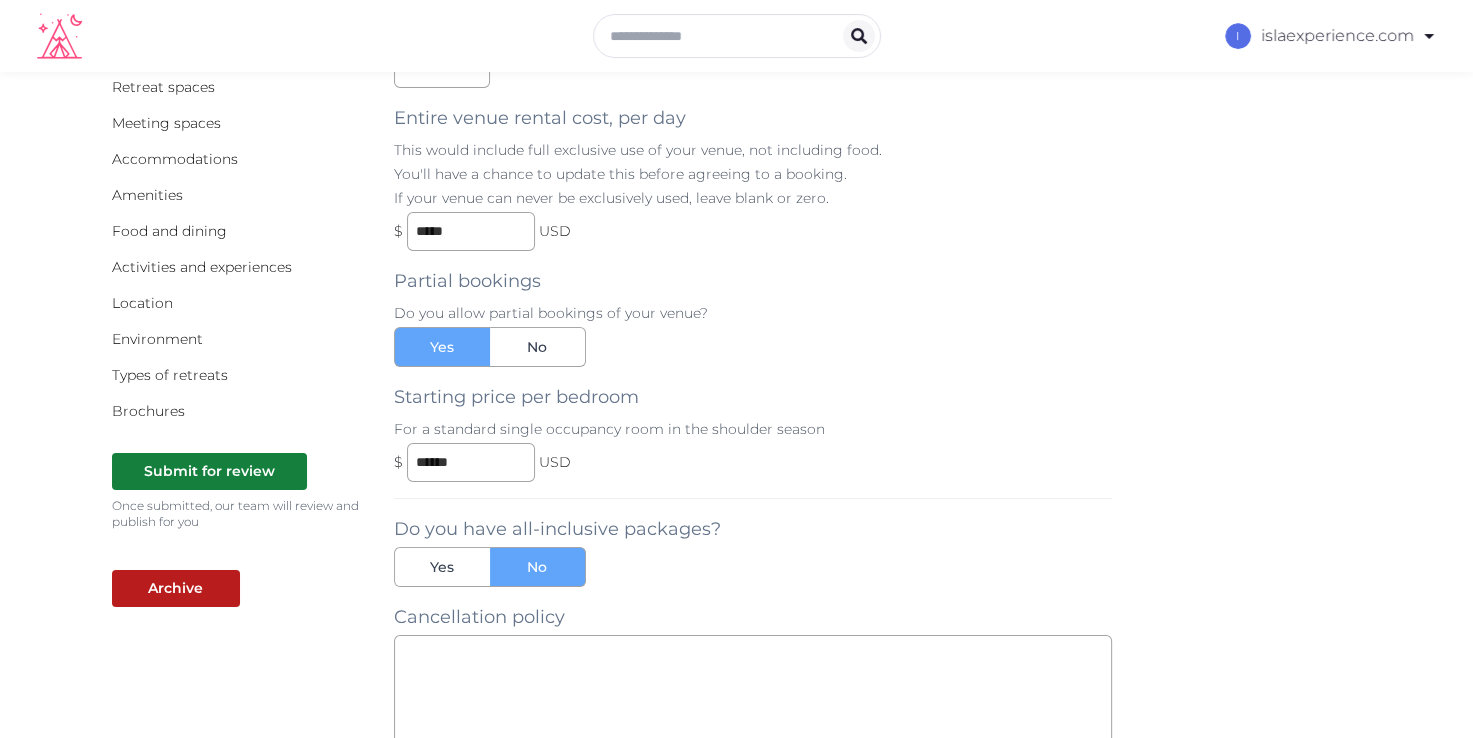 scroll, scrollTop: 200, scrollLeft: 0, axis: vertical 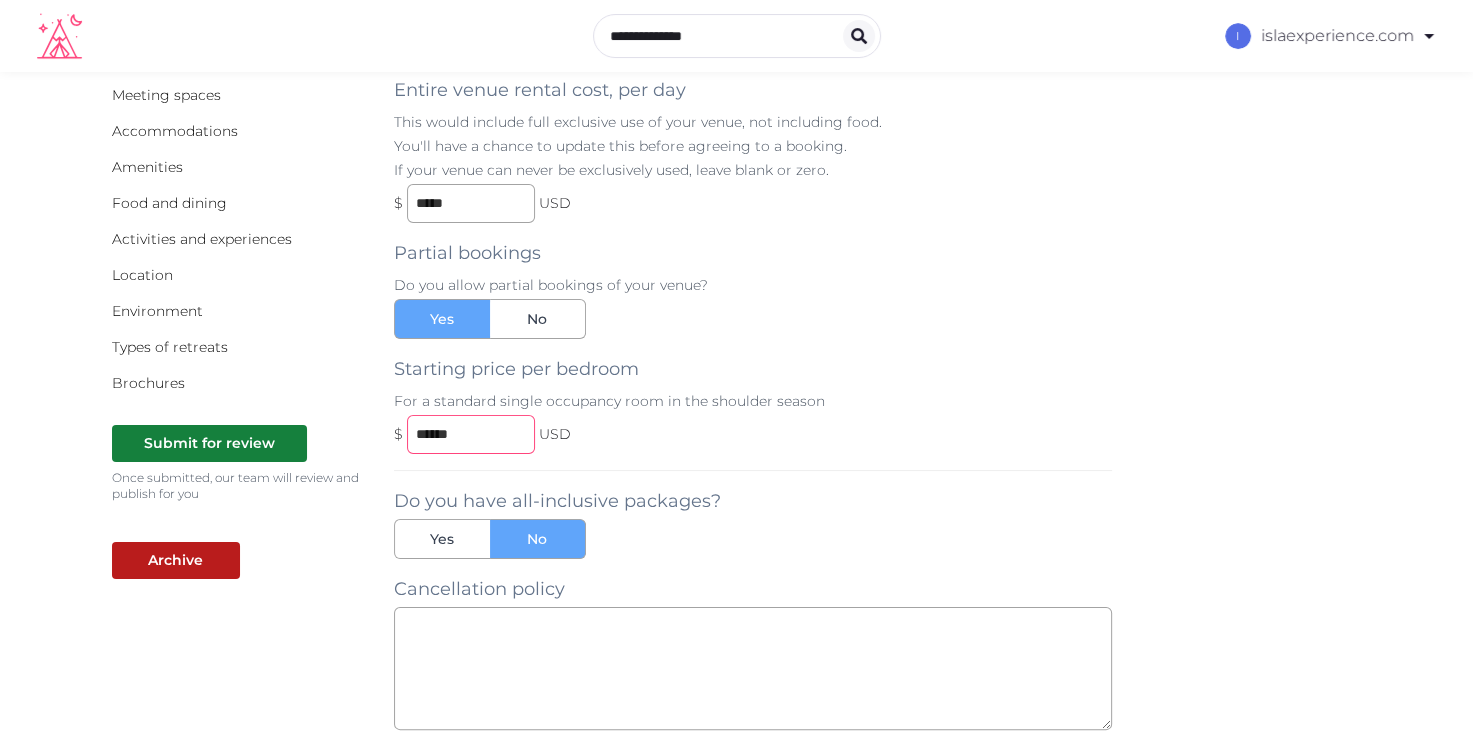 click on "******" at bounding box center (471, 434) 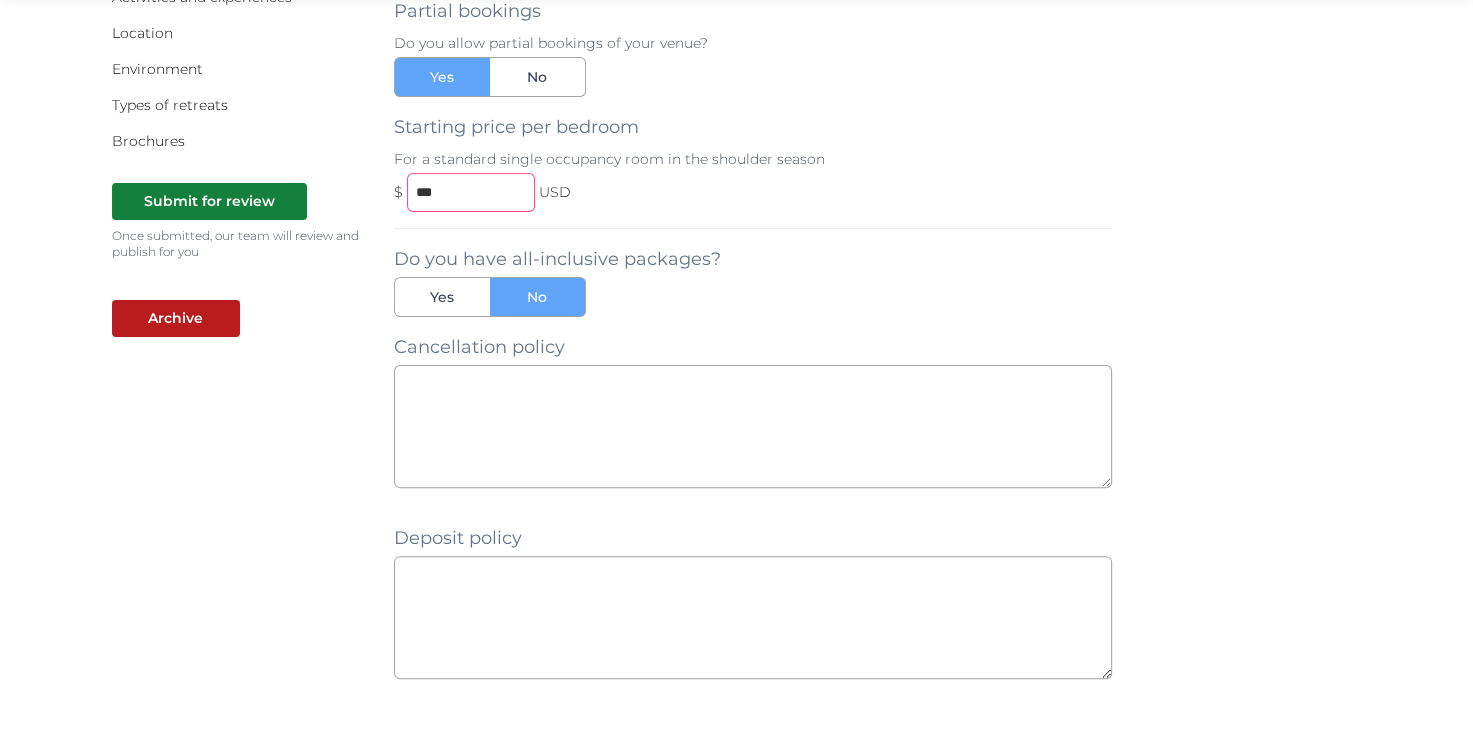 scroll, scrollTop: 500, scrollLeft: 0, axis: vertical 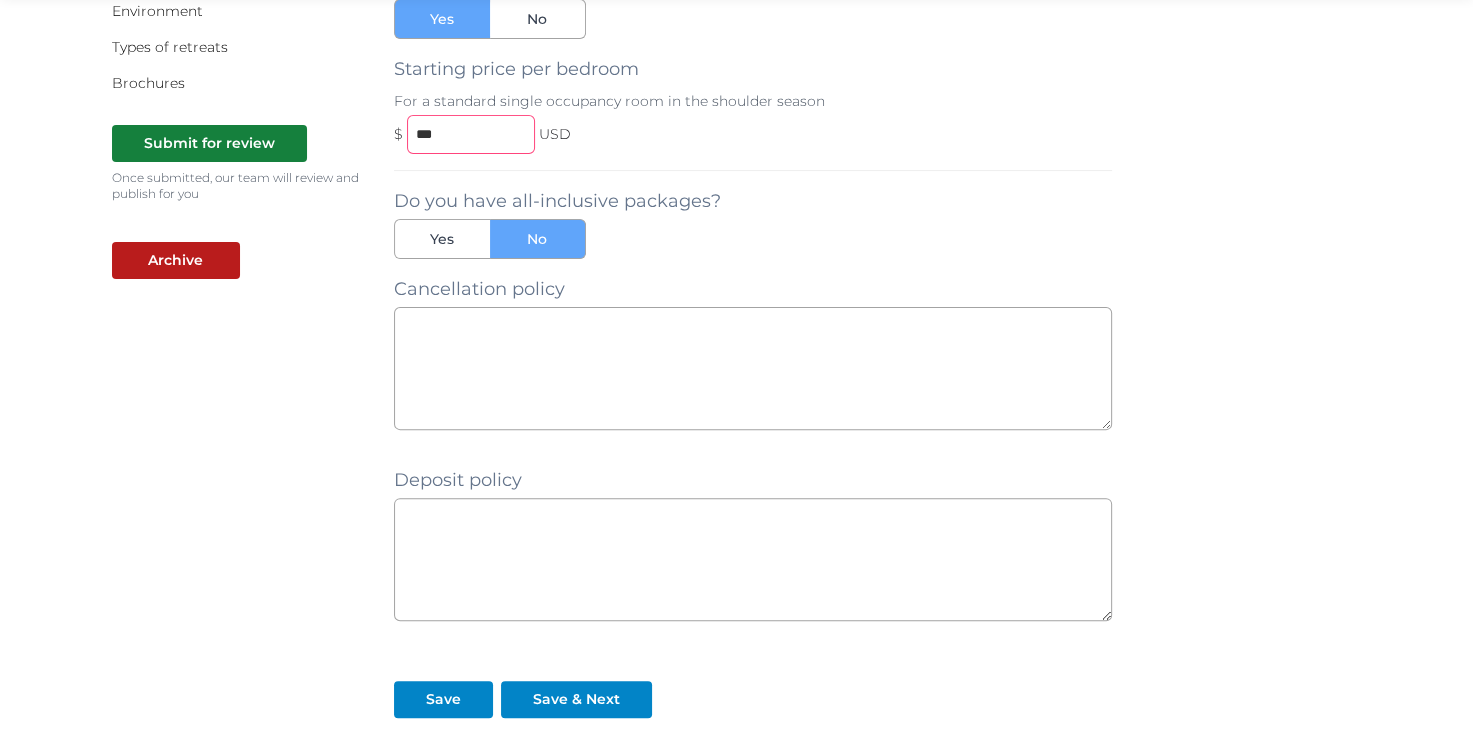 type on "***" 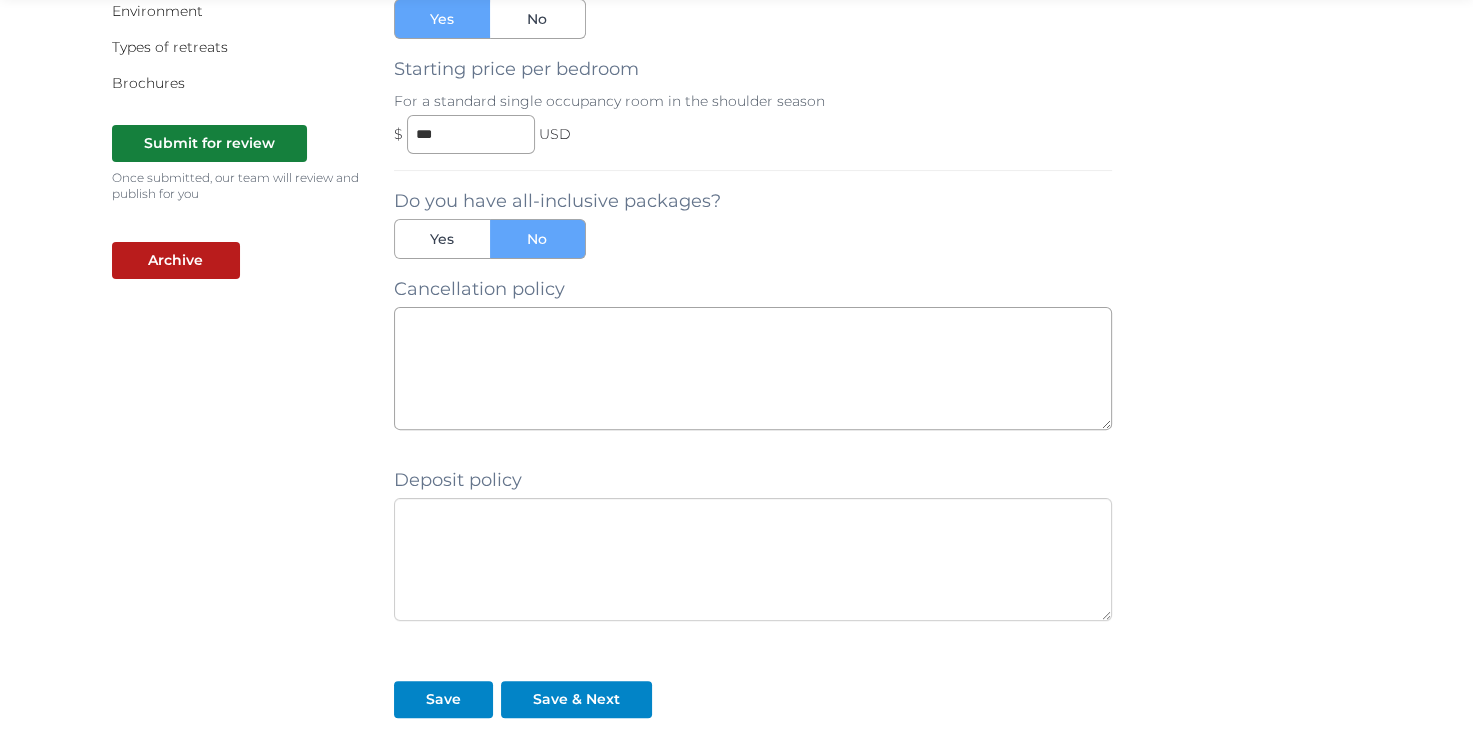 click at bounding box center [753, 559] 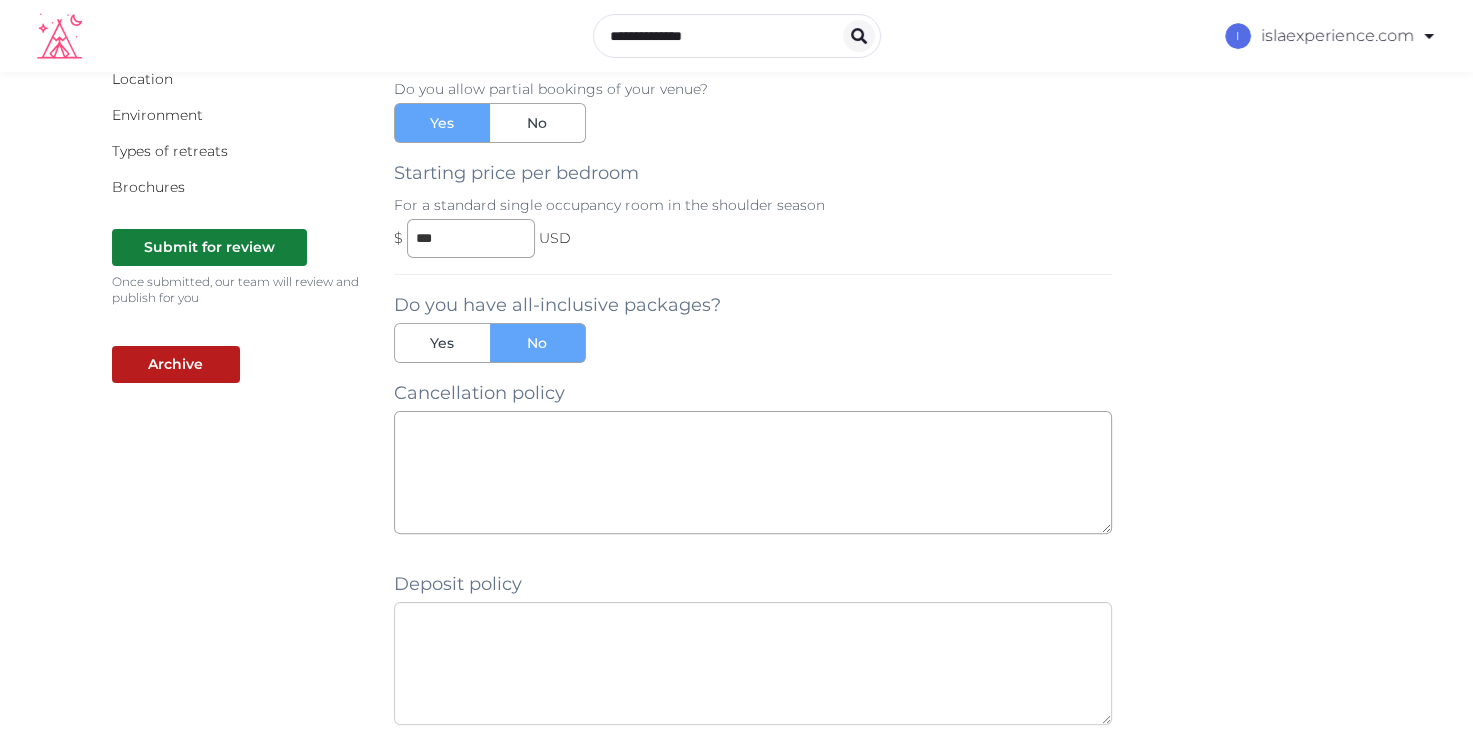 scroll, scrollTop: 400, scrollLeft: 0, axis: vertical 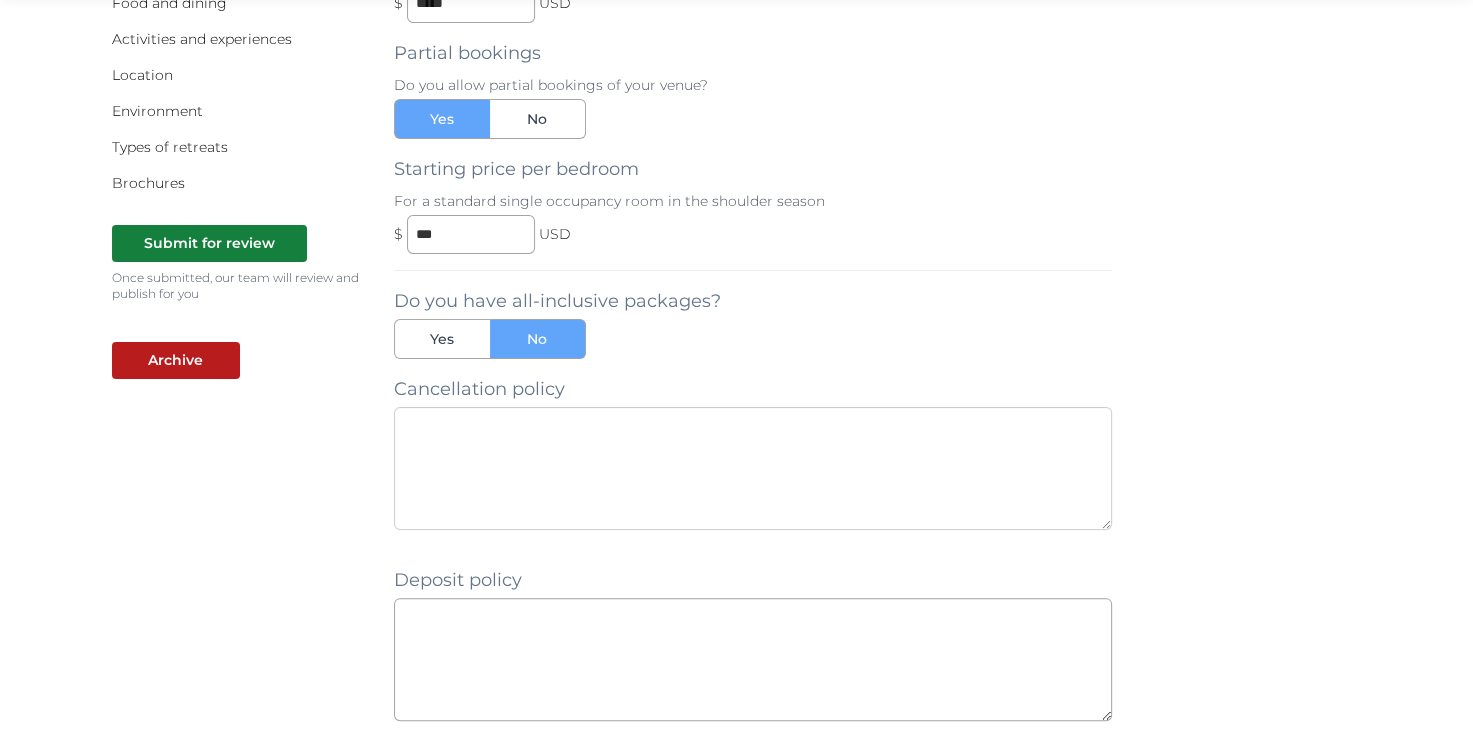 click at bounding box center (753, 468) 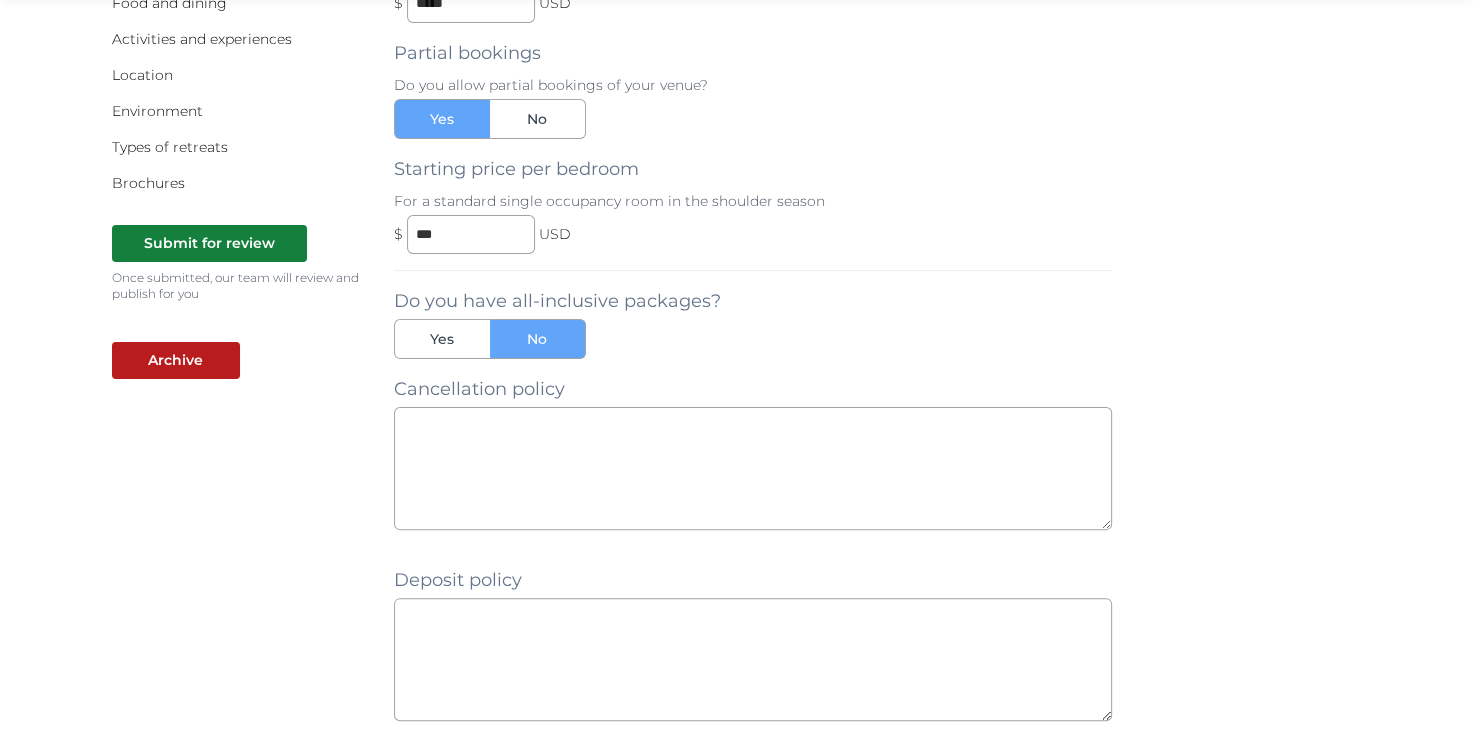 click on "Edit venue 30 %  complete Fill out all the fields in your listing to increase its completion percentage.   A higher completion percentage will make your listing more attractive and result in better matches. ISLA EXPERIENCE   (Draft) Preview  listing   Basic details Pricing and policies Retreat spaces Meeting spaces Accommodations Amenities Food and dining Activities and experiences Location Environment Types of retreats Brochures Submit for review Once submitted, our team will review and publish for you Archive Minimum night stay * Entire venue rental cost, per day This would include full exclusive use of your venue, not including food. You'll have a chance to update this before agreeing to a booking. If your venue can never be exclusively used, leave blank or zero. $ ***** USD Partial bookings Do you allow partial bookings of your venue? Yes No Starting price per bedroom For a standard single occupancy room in the shoulder season $ *** USD Do you have all-inclusive packages? Yes No Cancellation policy Save" at bounding box center [737, 353] 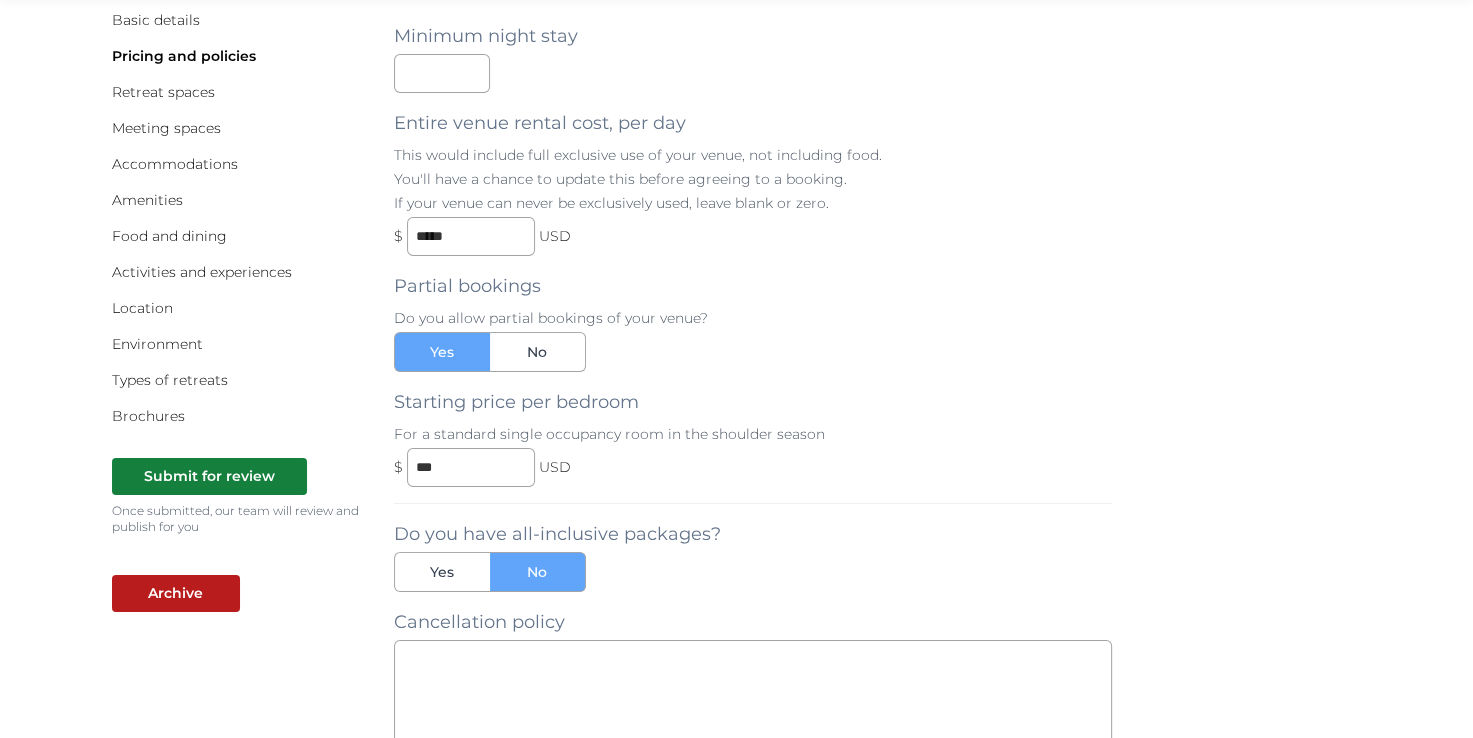 scroll, scrollTop: 400, scrollLeft: 0, axis: vertical 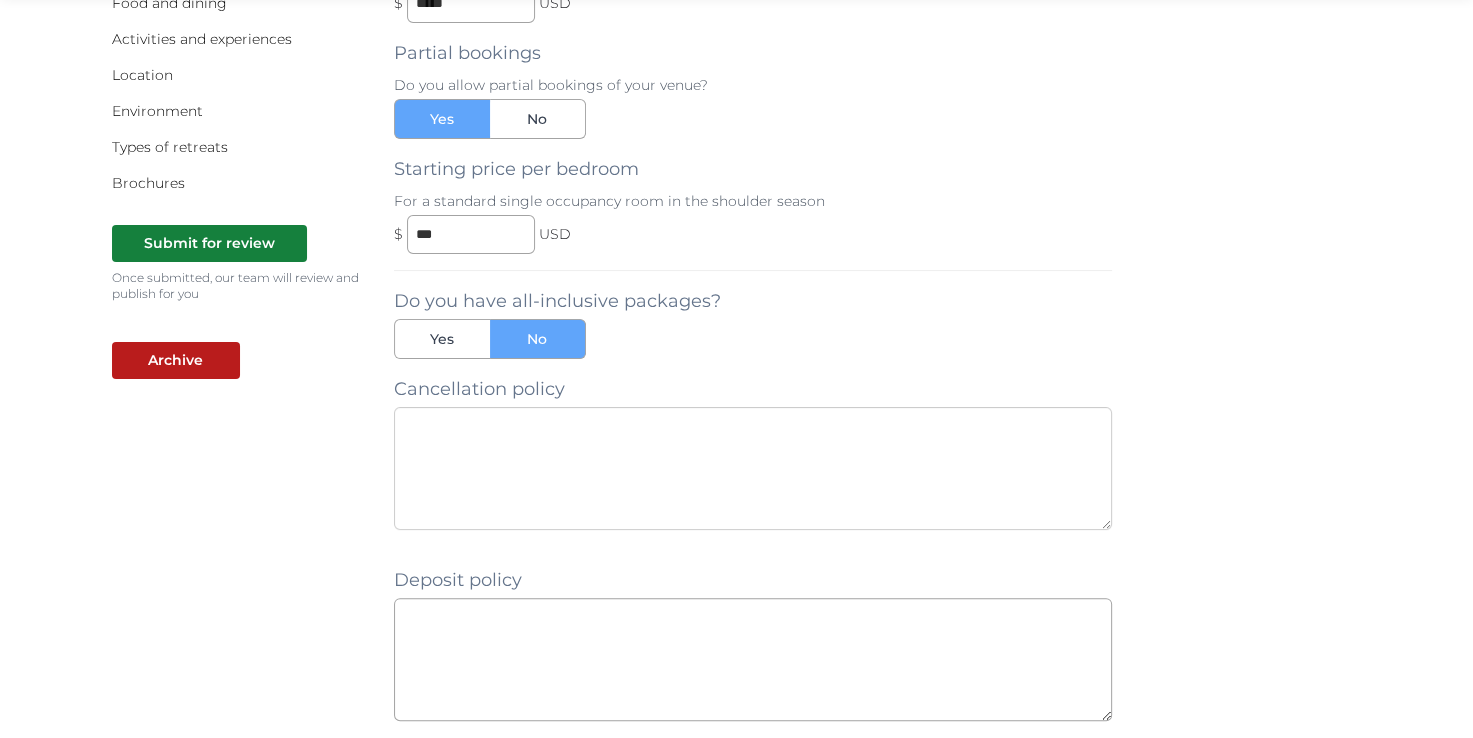 click at bounding box center (753, 468) 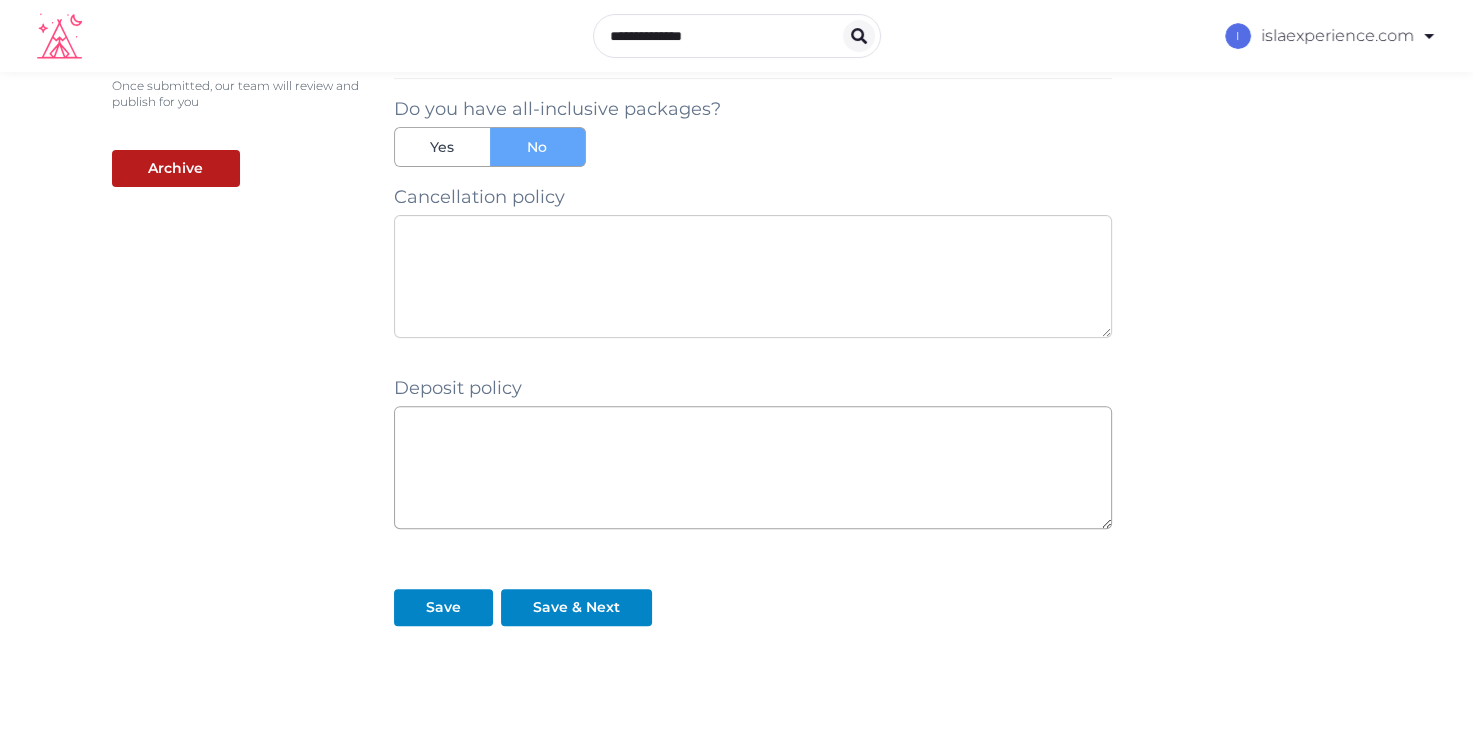 scroll, scrollTop: 600, scrollLeft: 0, axis: vertical 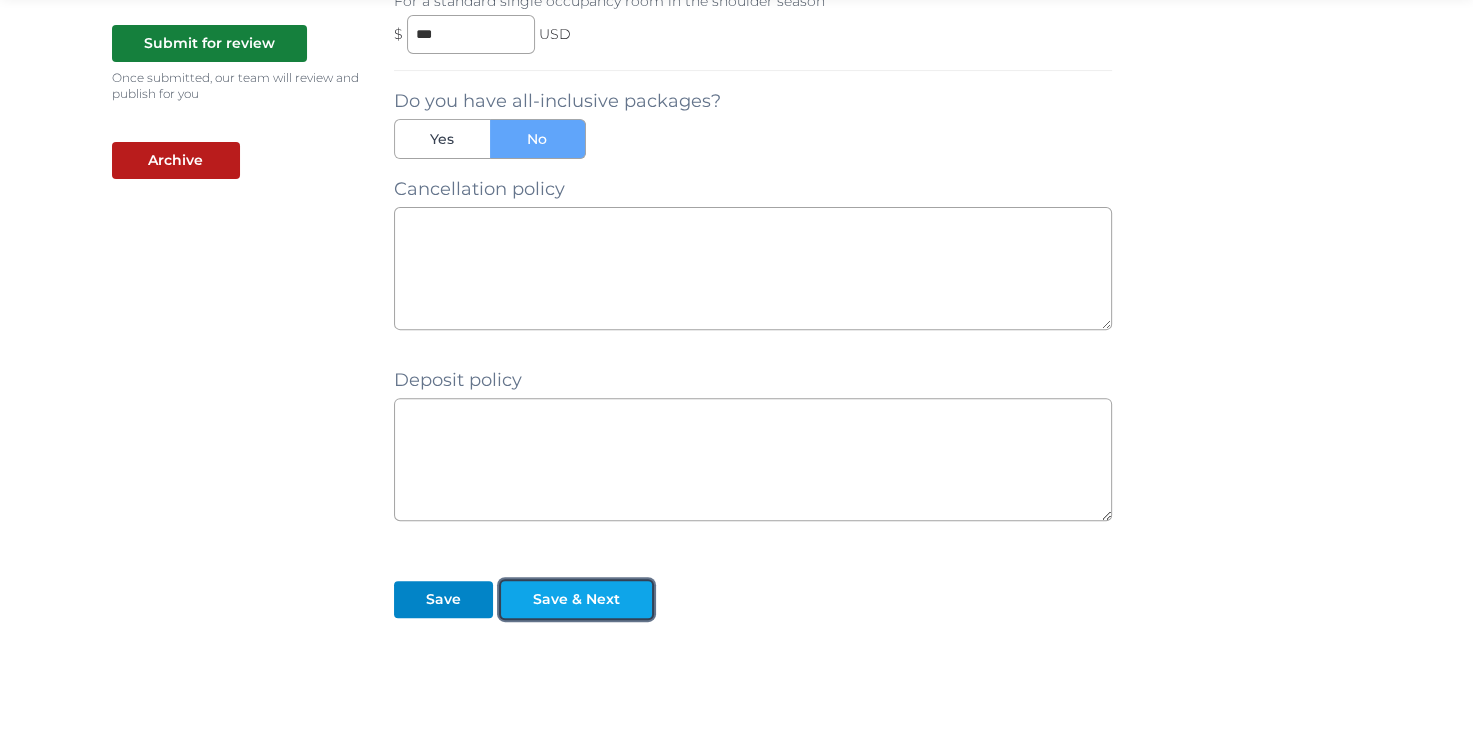 click on "Save & Next" at bounding box center (576, 599) 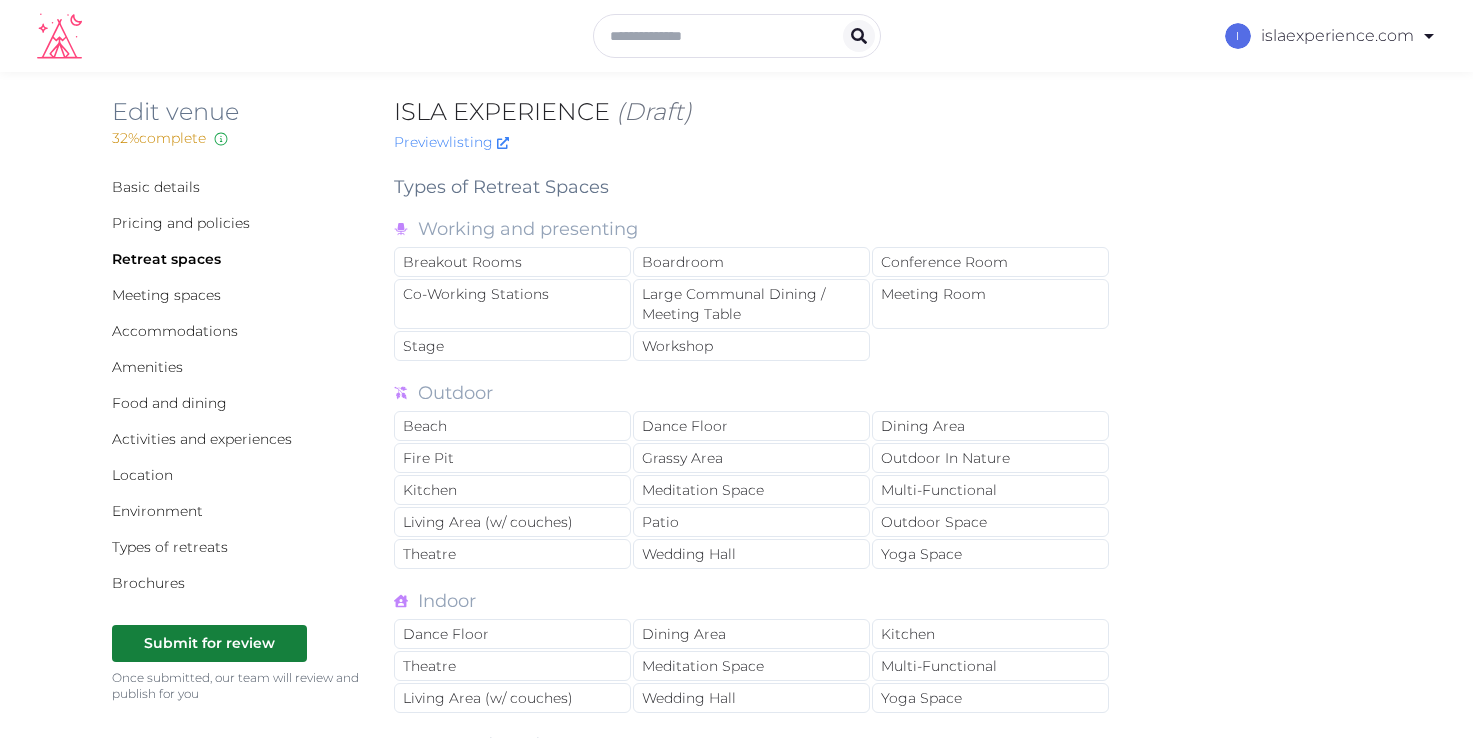 scroll, scrollTop: 0, scrollLeft: 0, axis: both 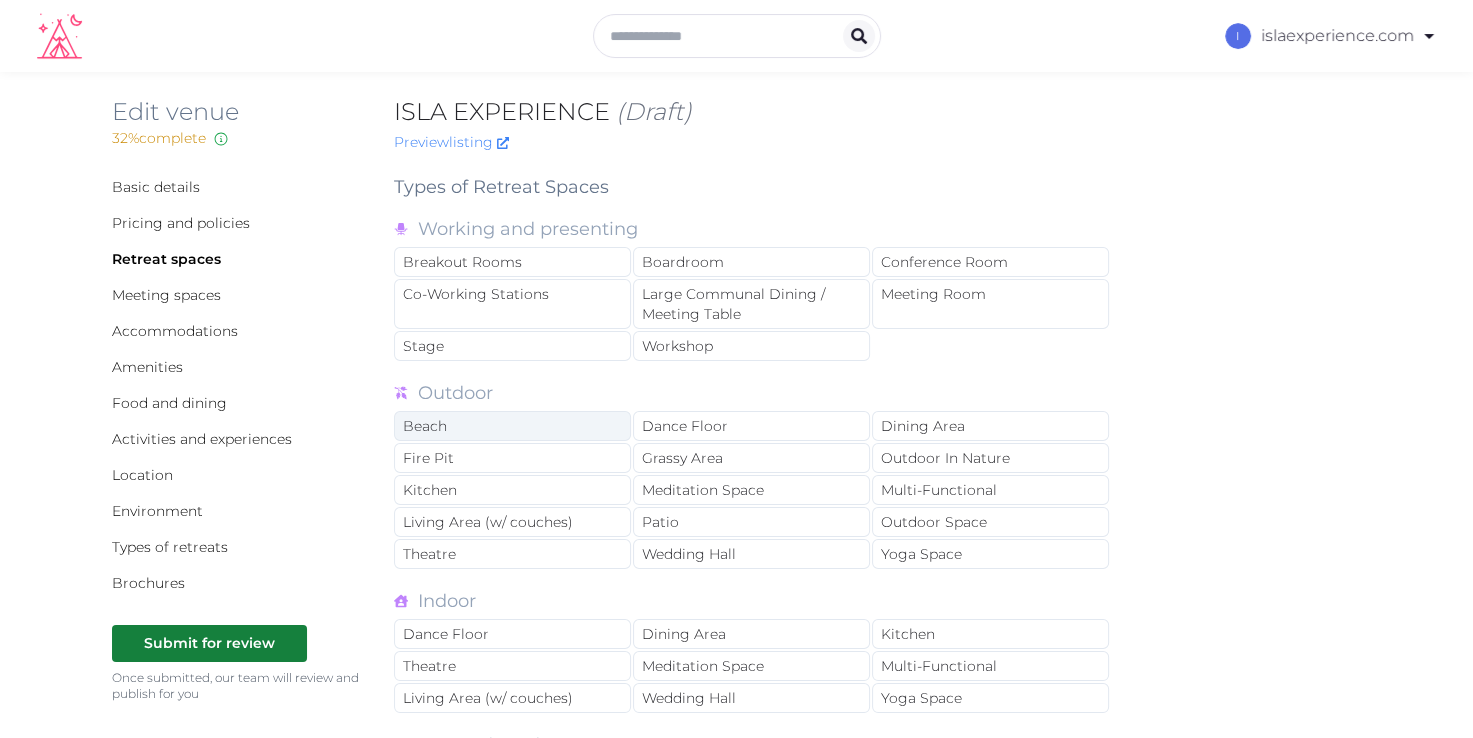 click on "Beach" at bounding box center [512, 426] 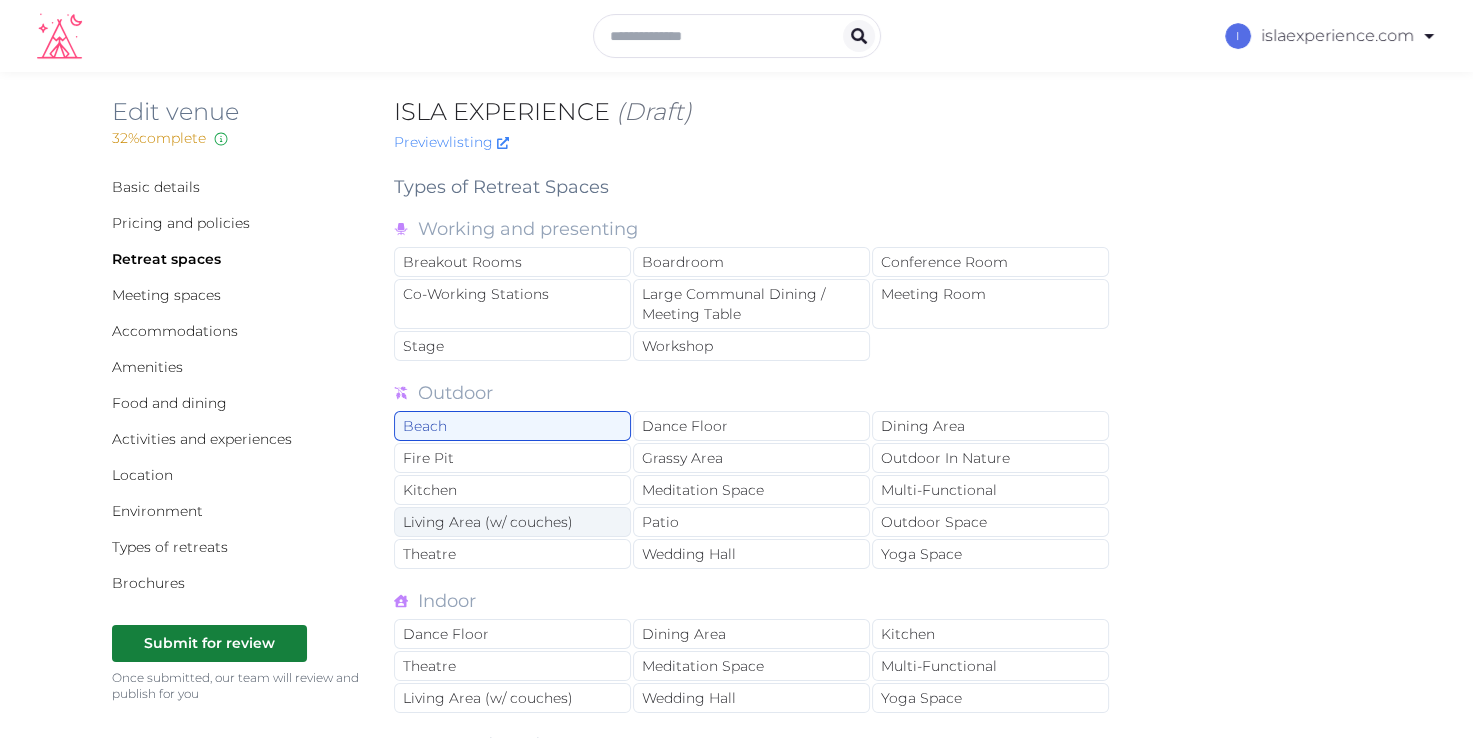 click on "Living Area (w/ couches)" at bounding box center [512, 522] 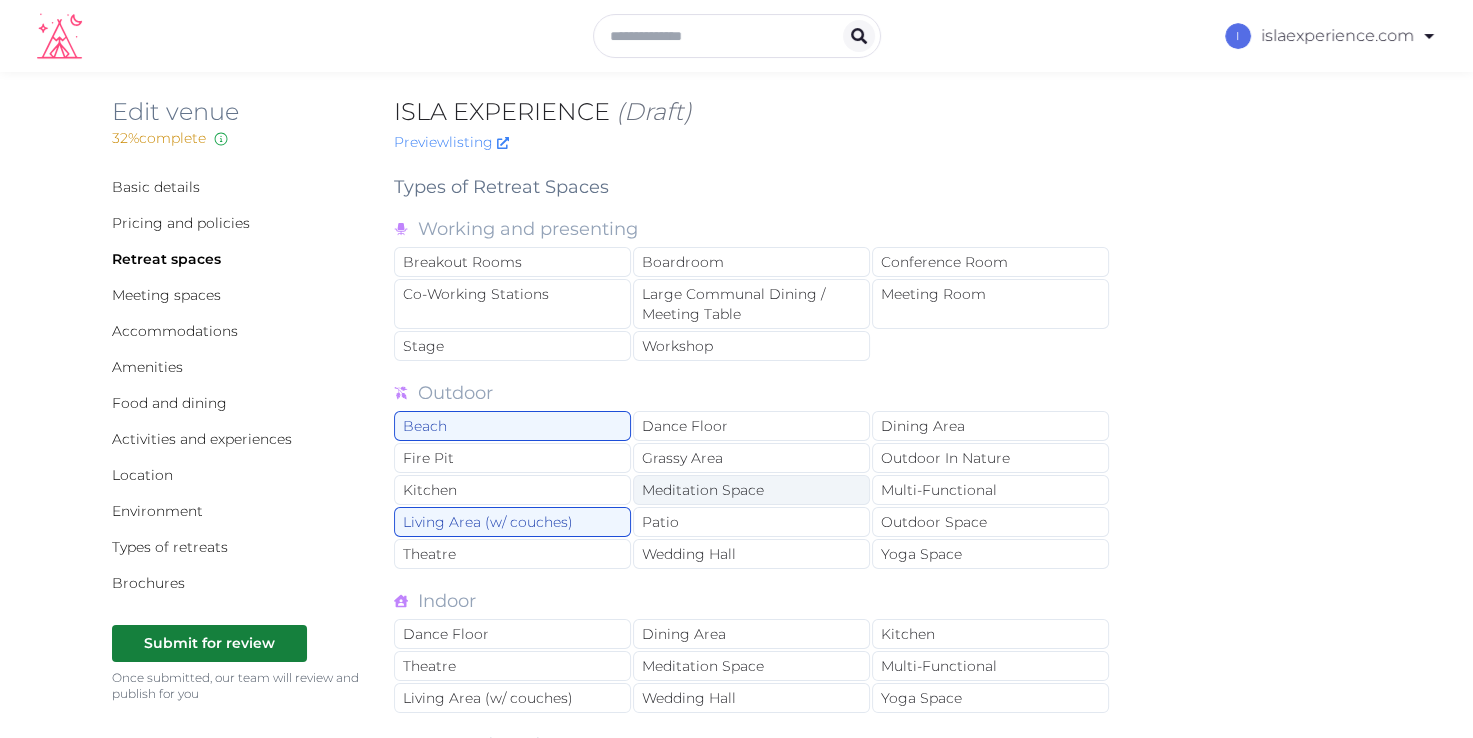 click on "Meditation Space" at bounding box center [751, 490] 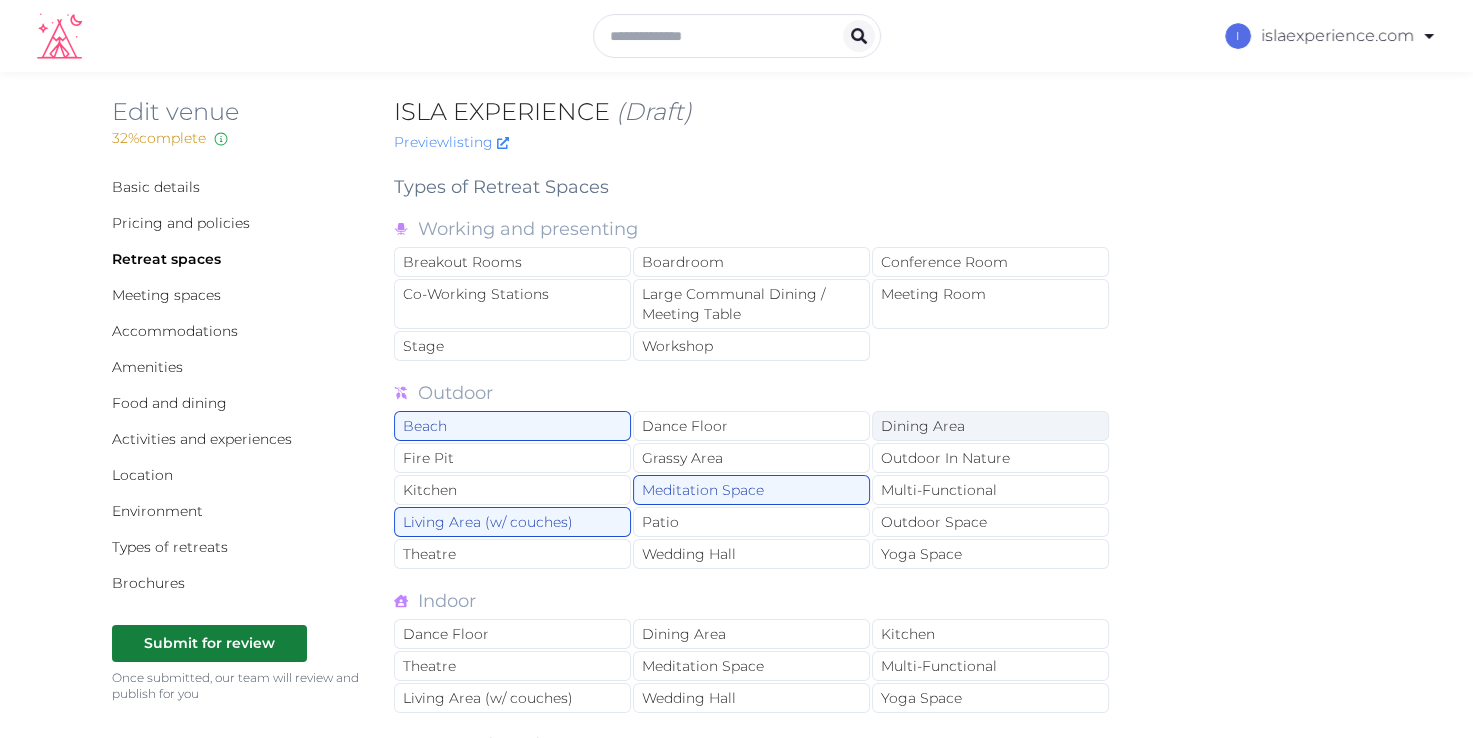 click on "Dining Area" at bounding box center (990, 426) 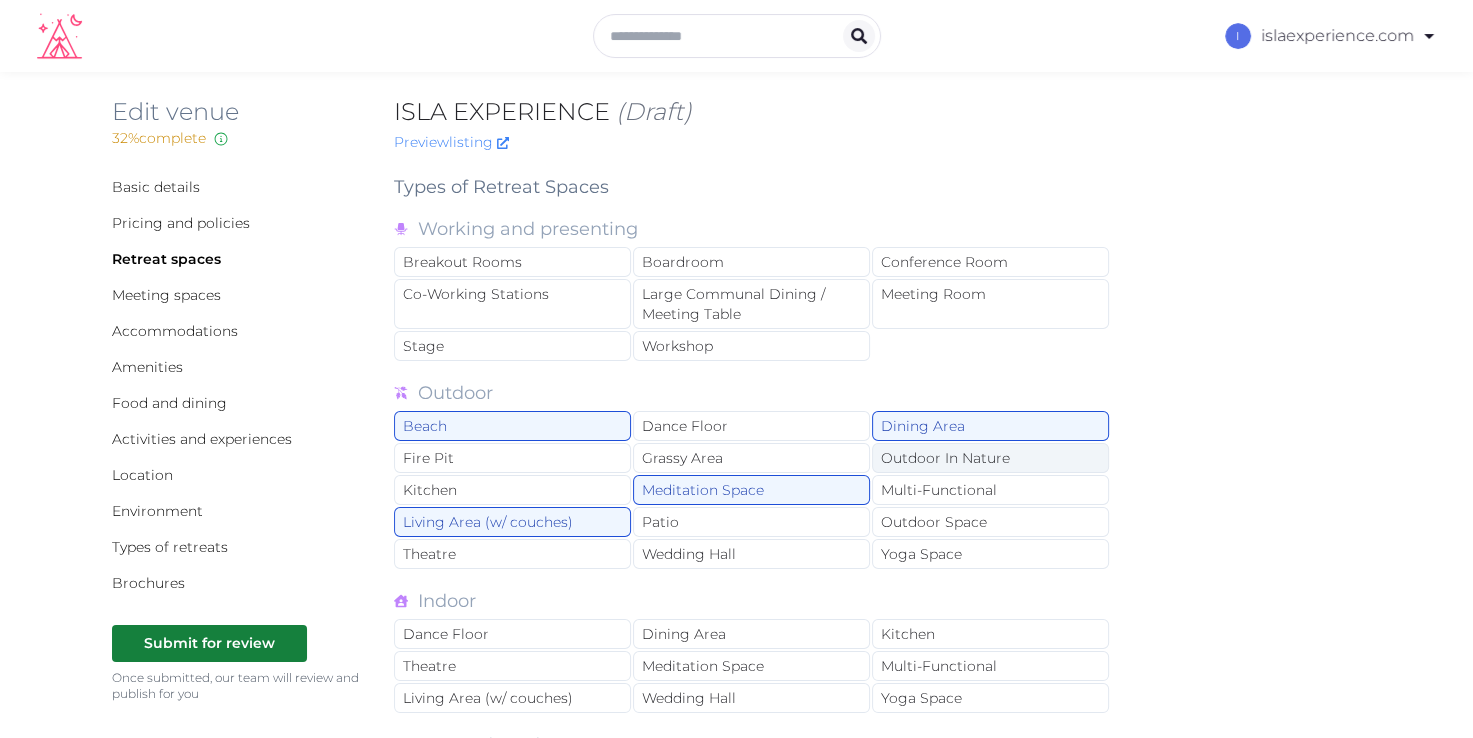 click on "Outdoor In Nature" at bounding box center [990, 458] 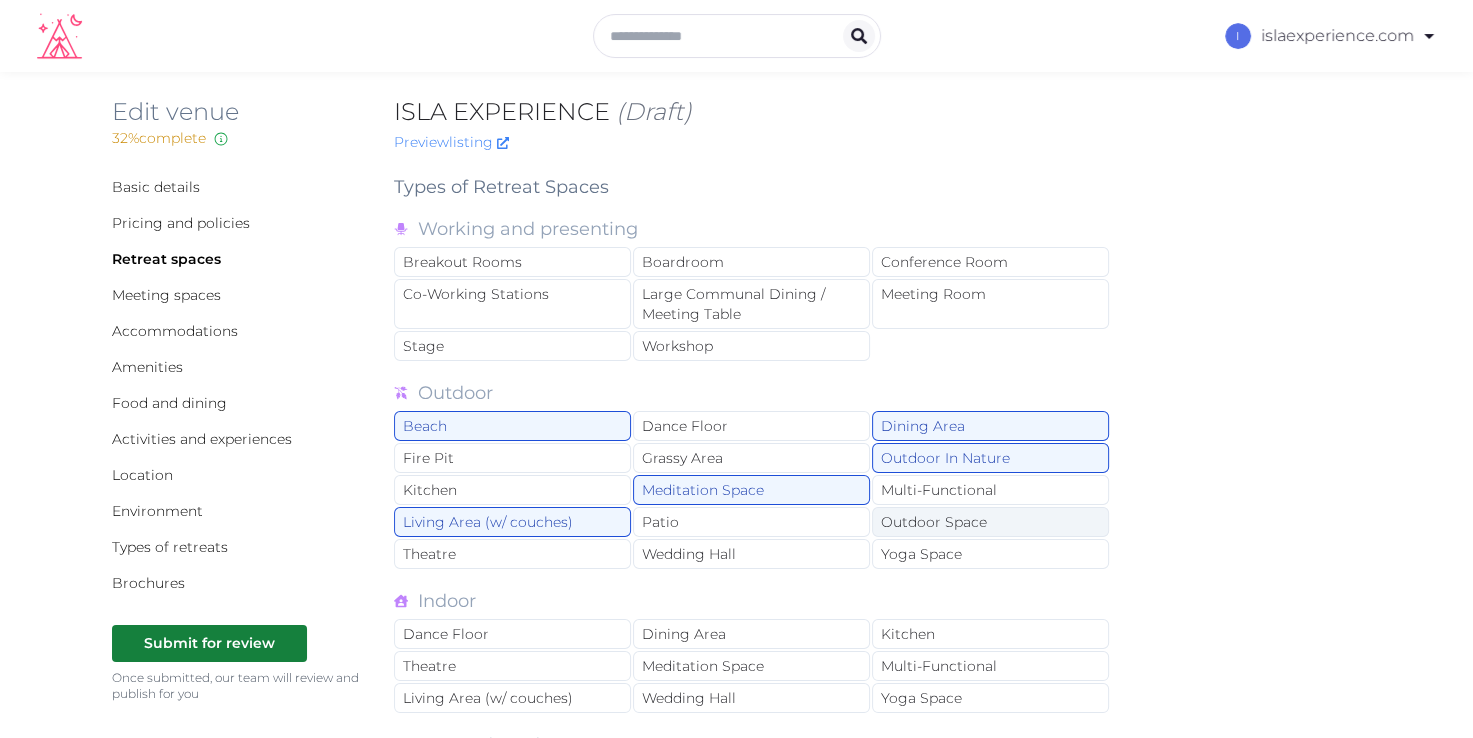 click on "Outdoor Space" at bounding box center [990, 522] 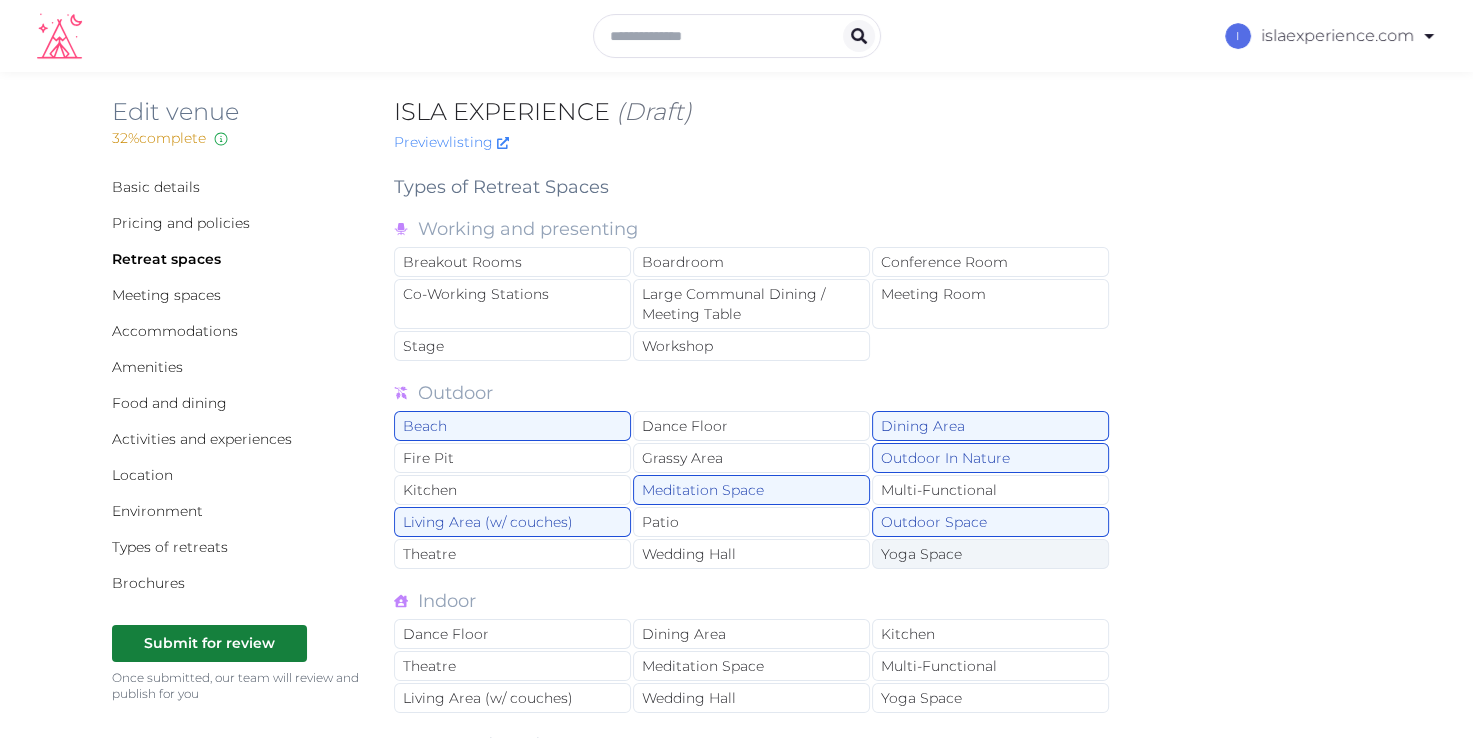 click on "Yoga Space" at bounding box center (990, 554) 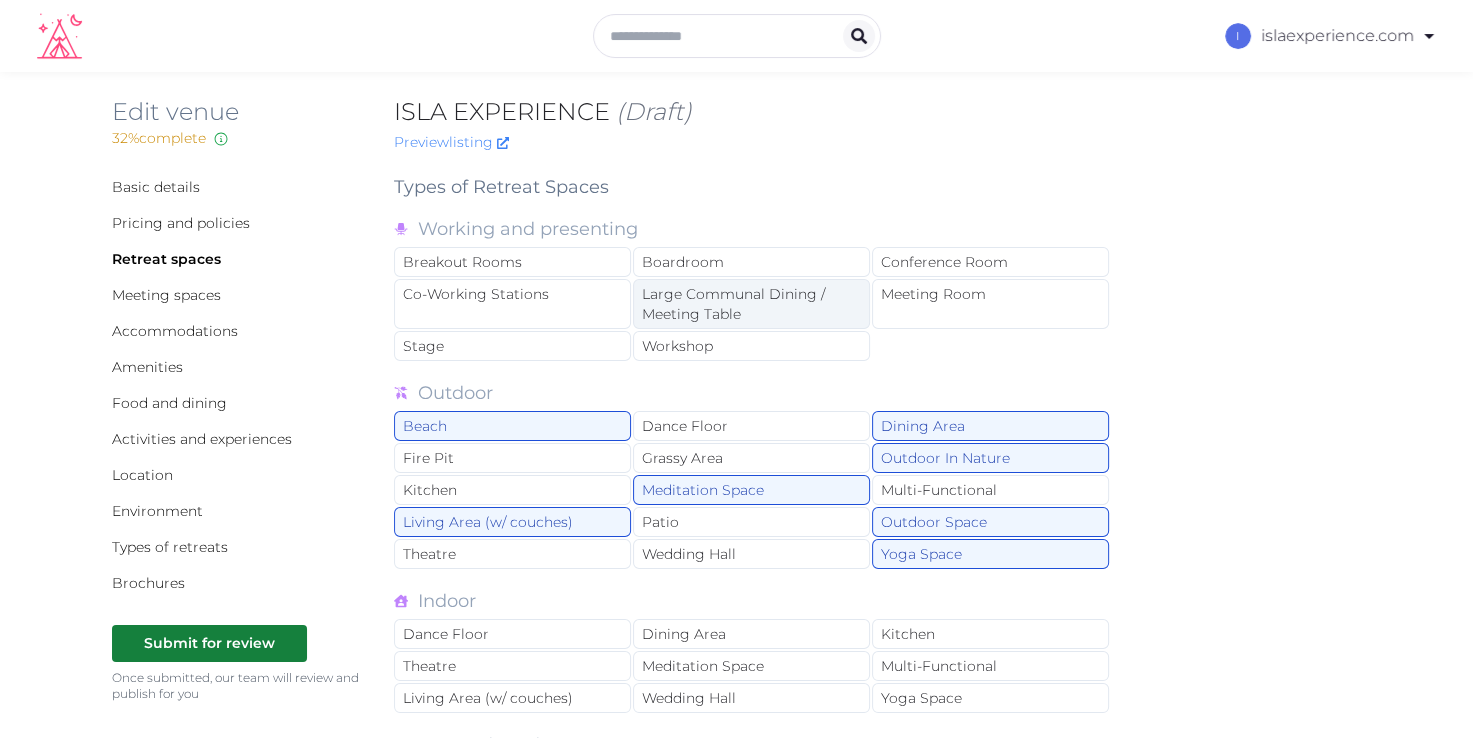 click on "Large Communal Dining / Meeting Table" at bounding box center (751, 304) 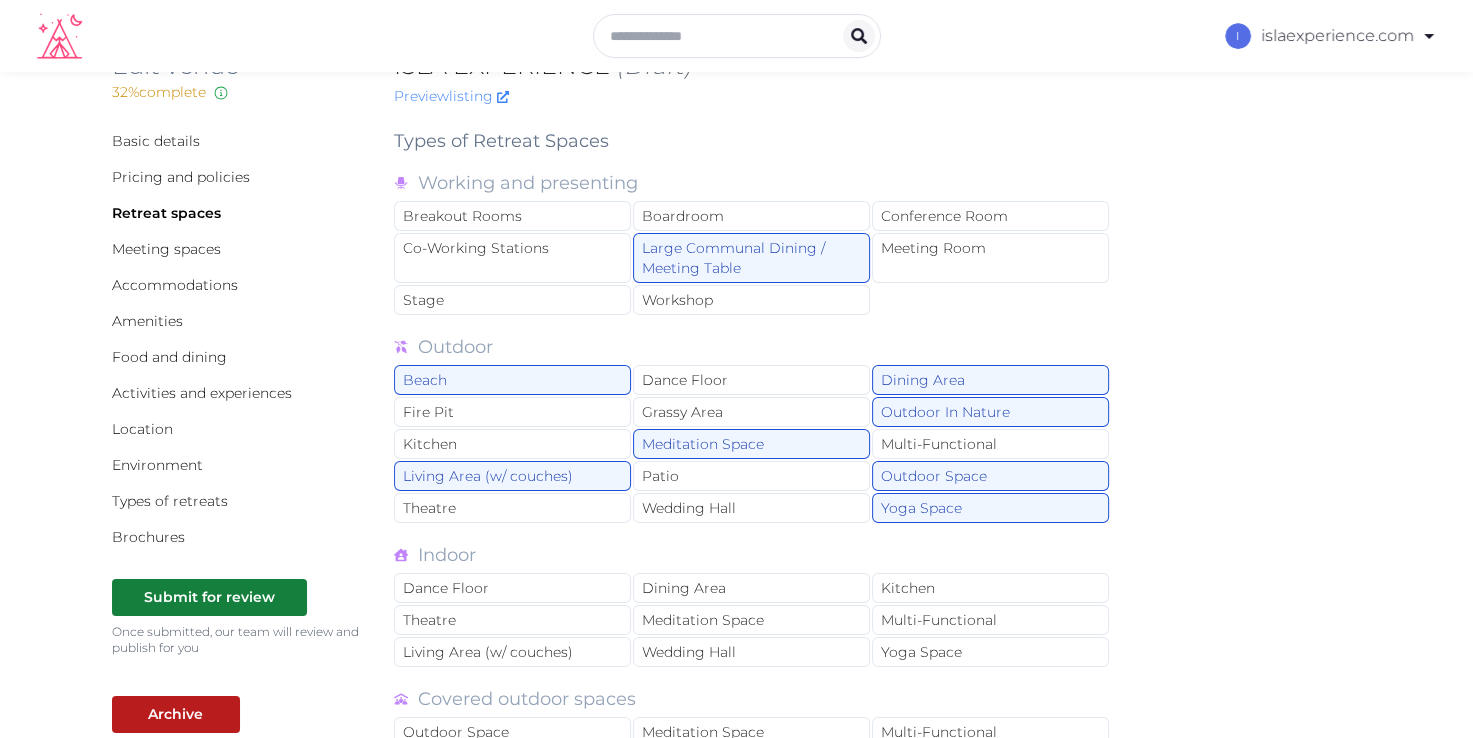 scroll, scrollTop: 200, scrollLeft: 0, axis: vertical 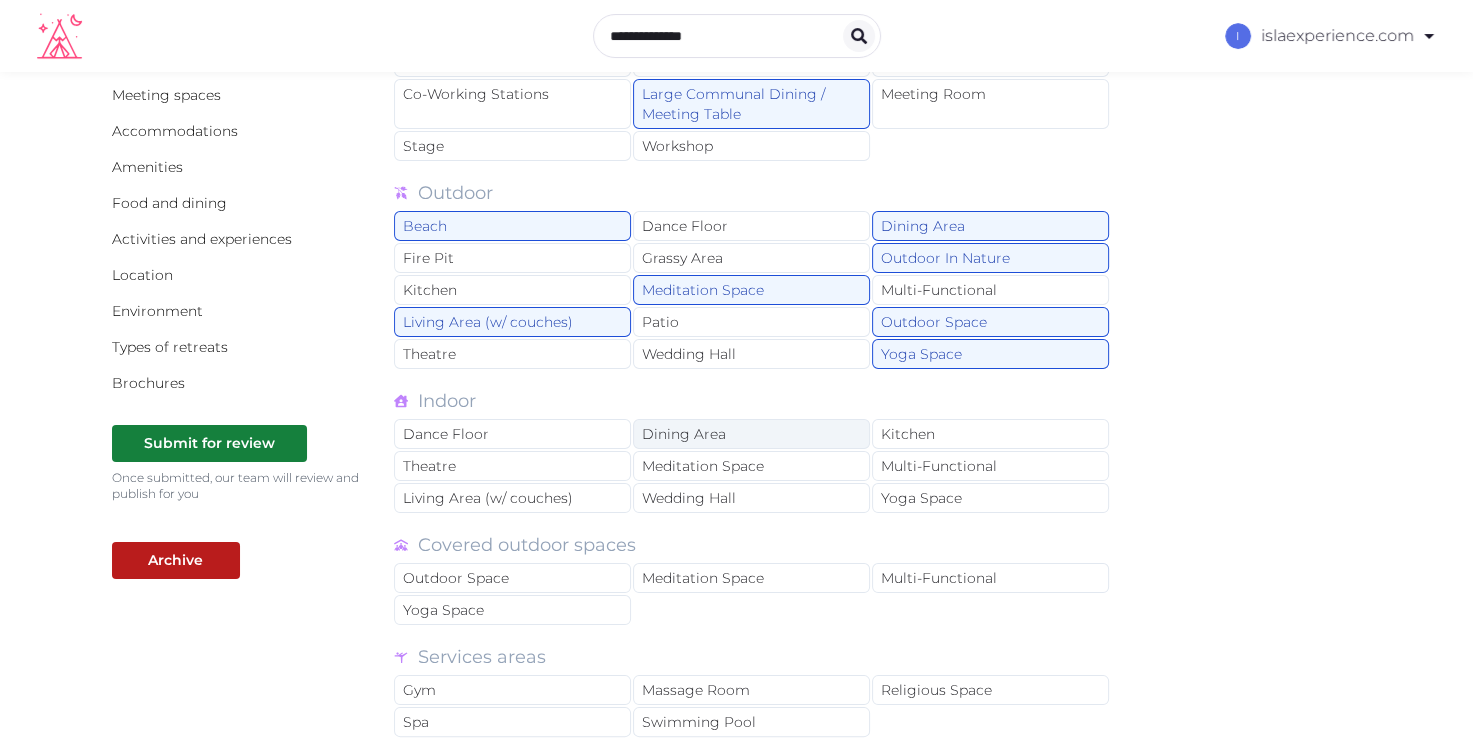click on "Dining Area" at bounding box center [751, 434] 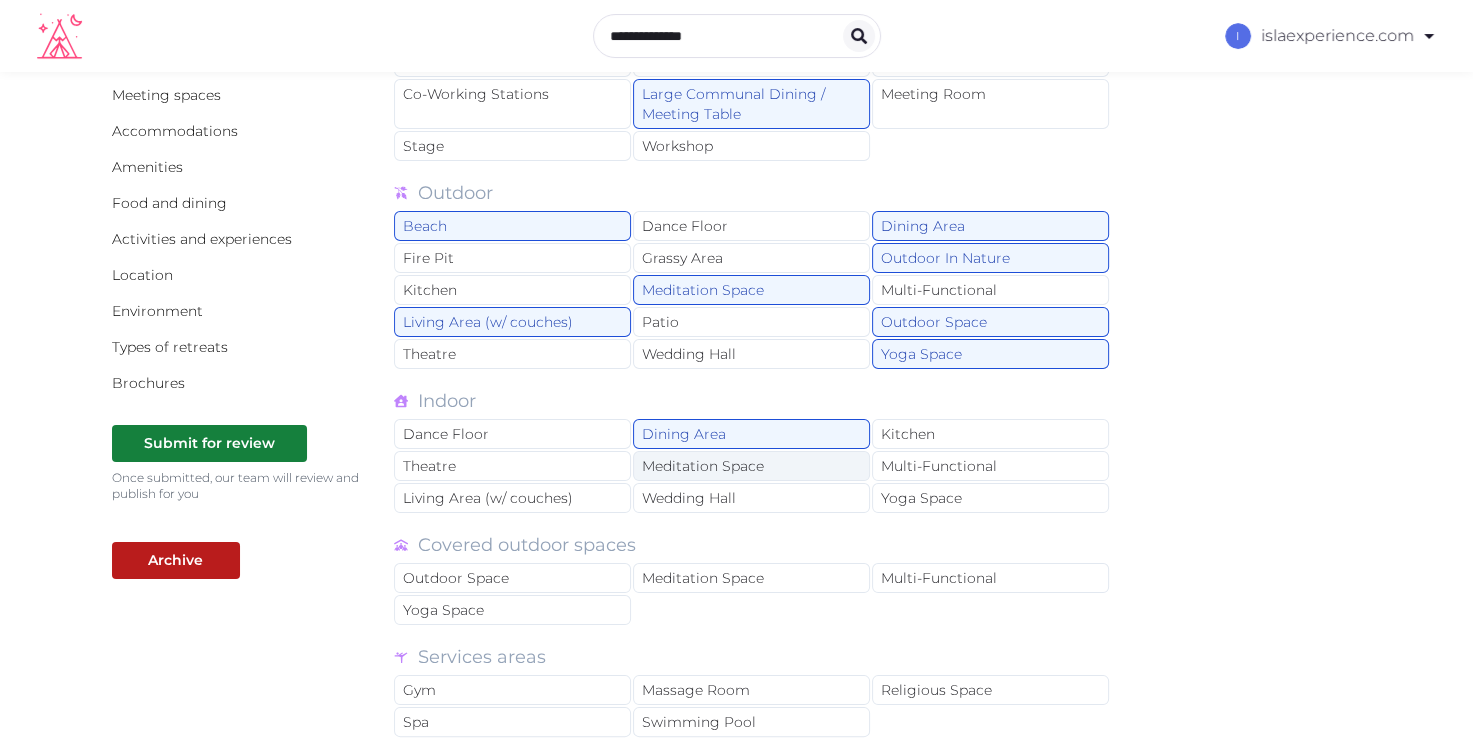 click on "Meditation Space" at bounding box center [751, 466] 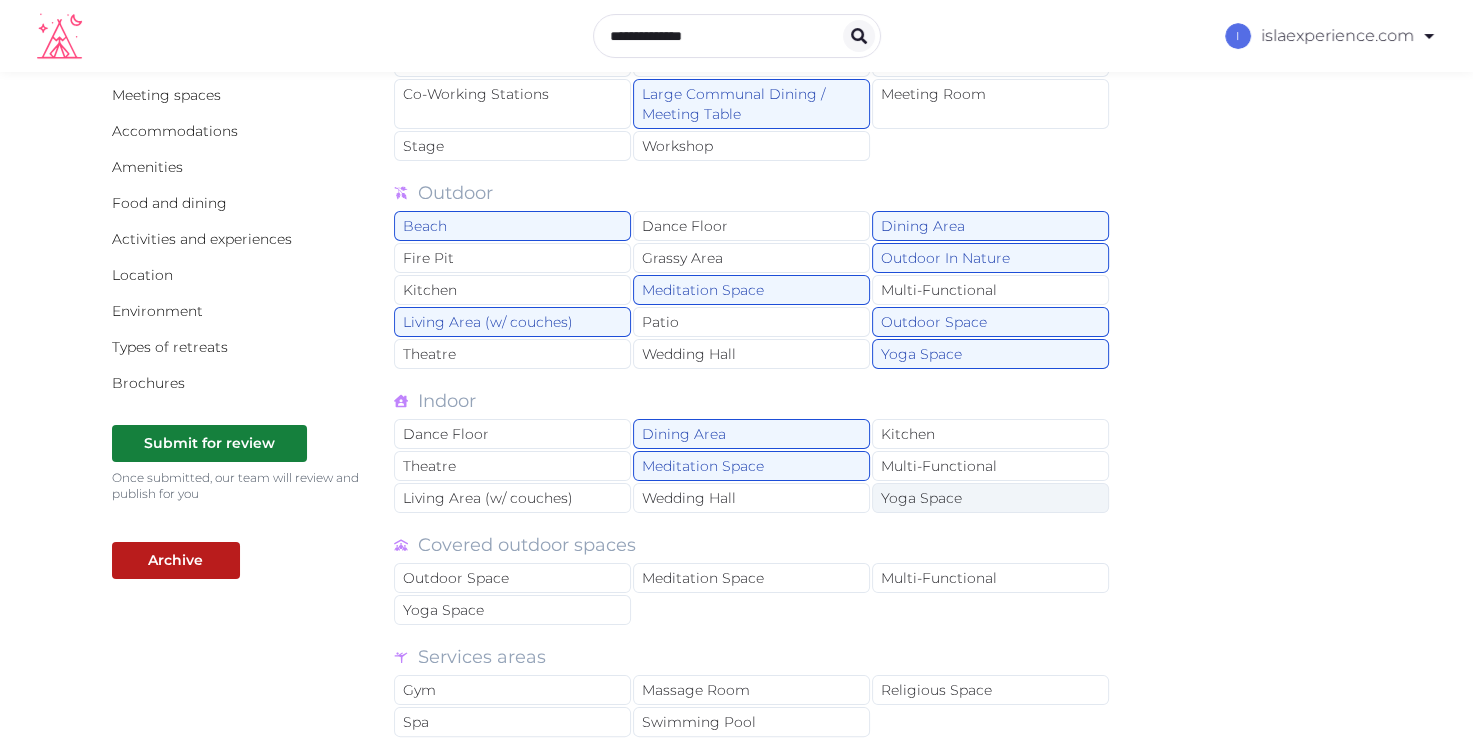 click on "Yoga Space" at bounding box center (990, 498) 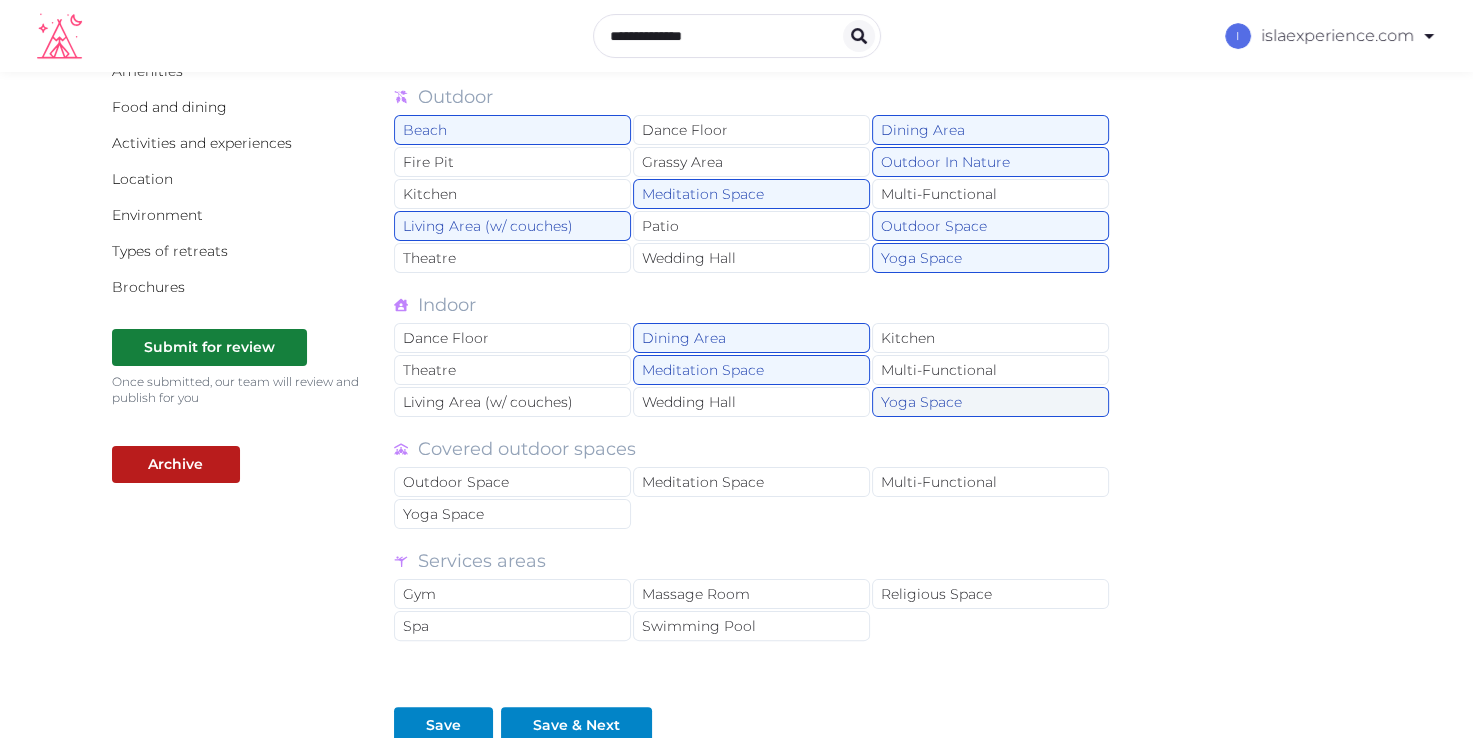 scroll, scrollTop: 300, scrollLeft: 0, axis: vertical 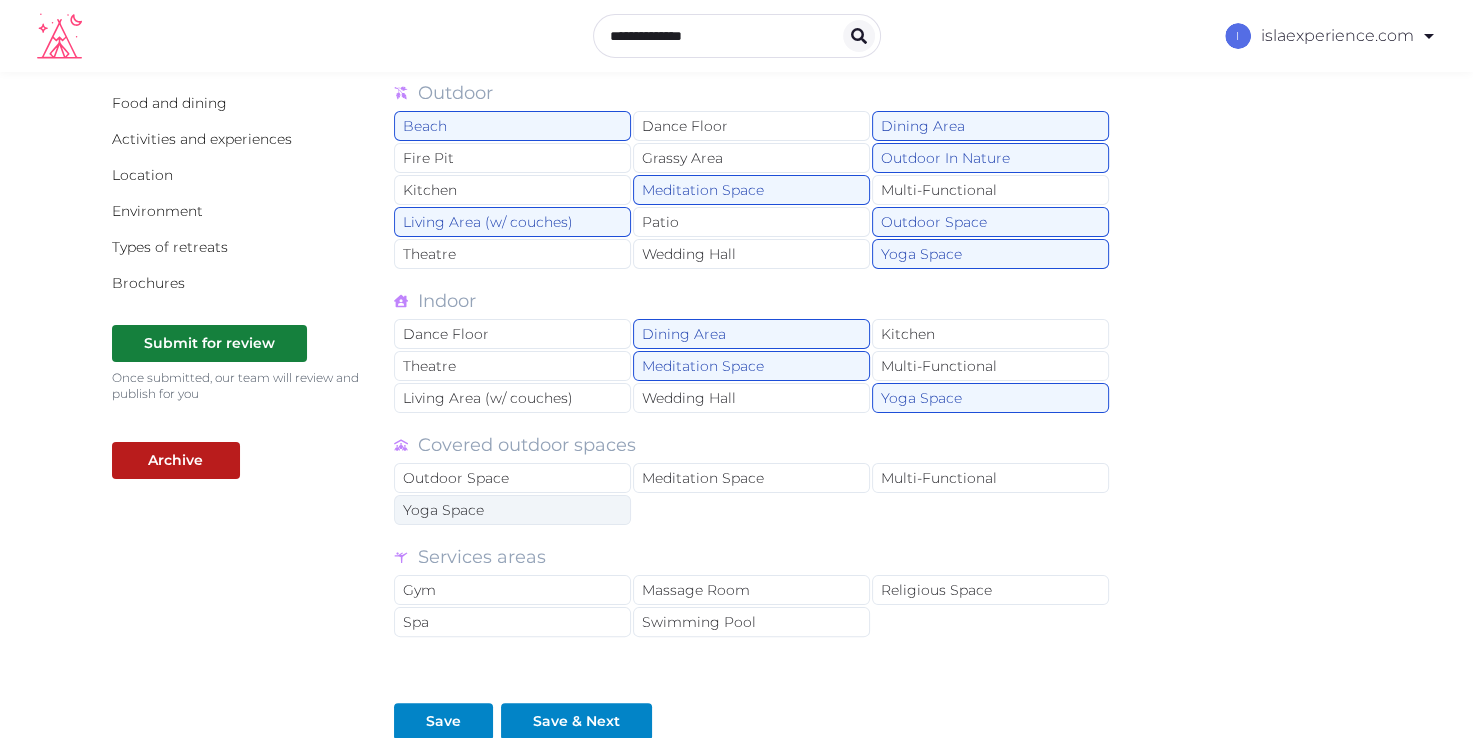 click on "Yoga Space" at bounding box center (512, 510) 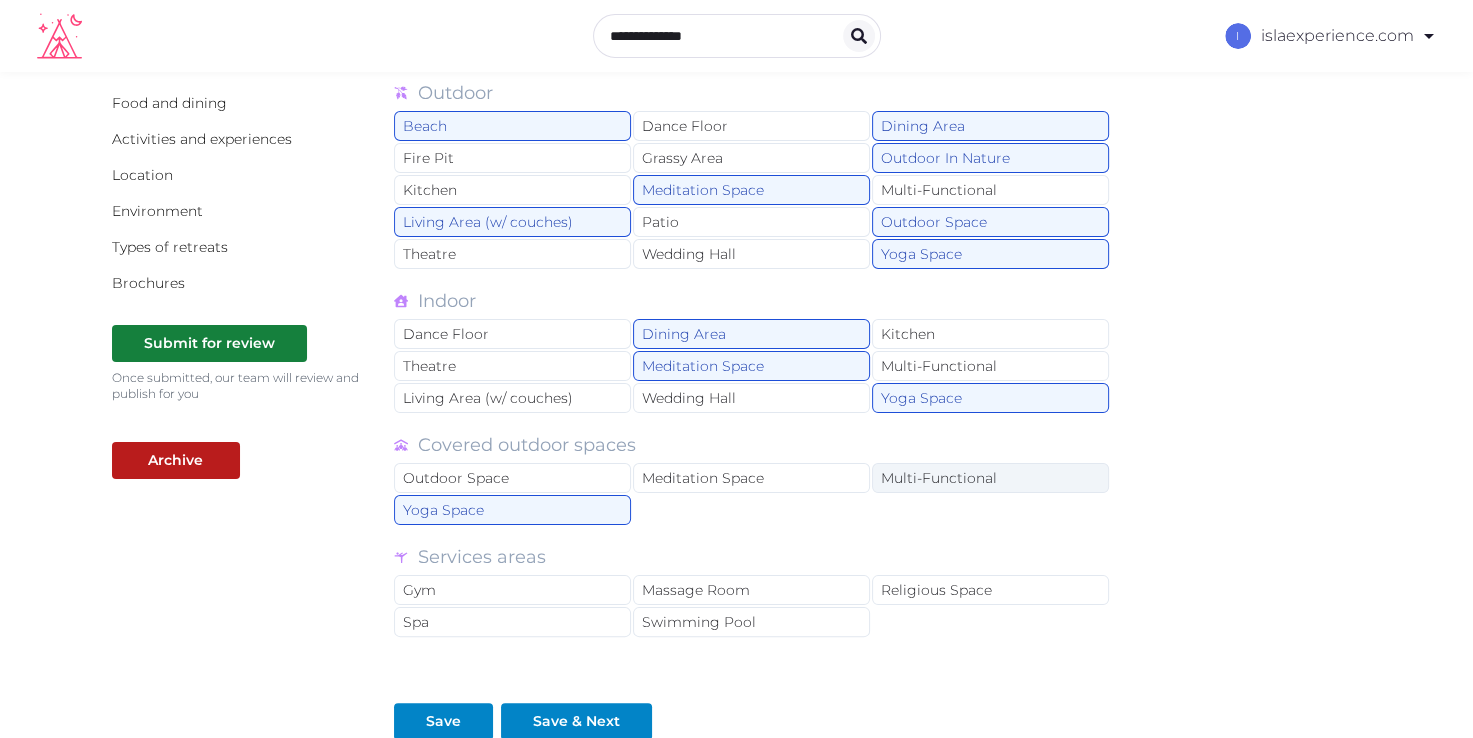 click on "Multi-Functional" at bounding box center [990, 478] 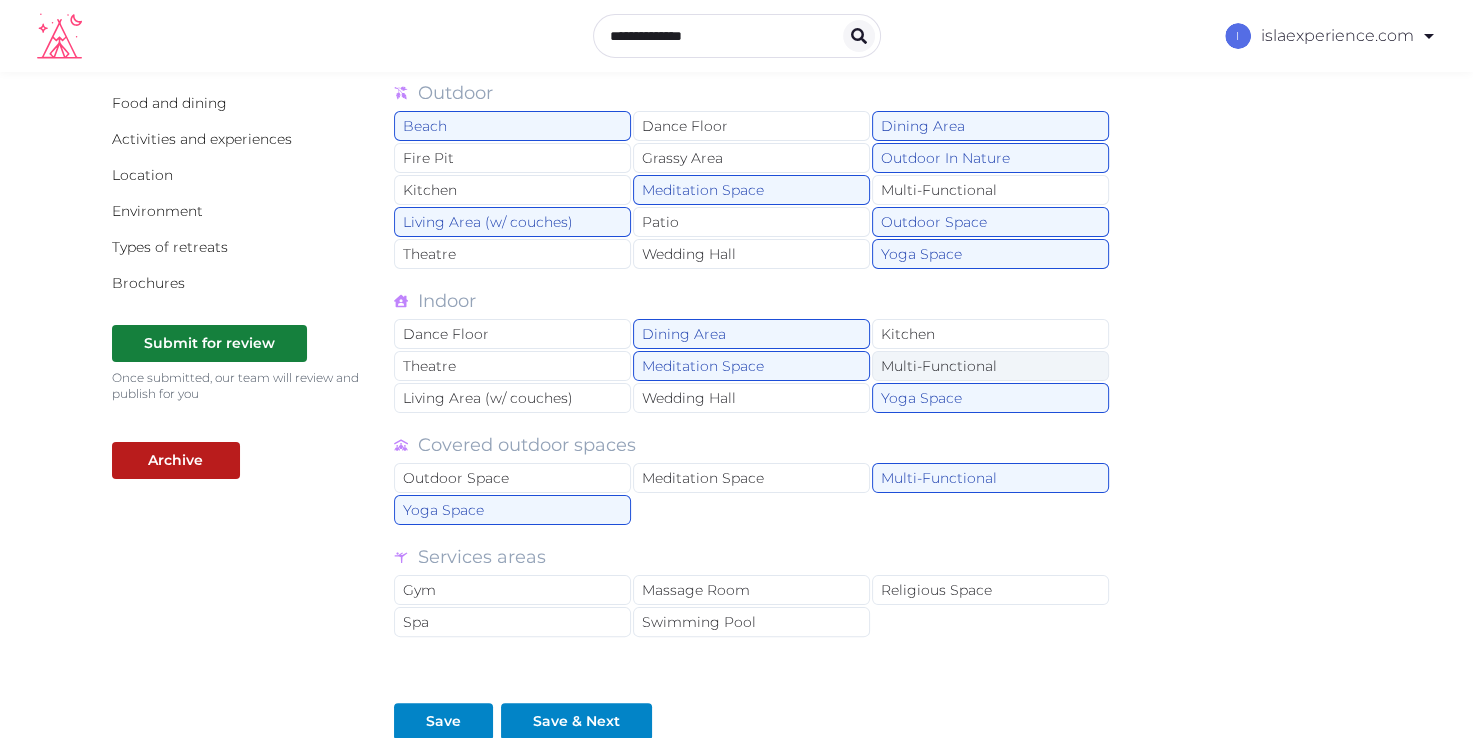 click on "Multi-Functional" at bounding box center [990, 366] 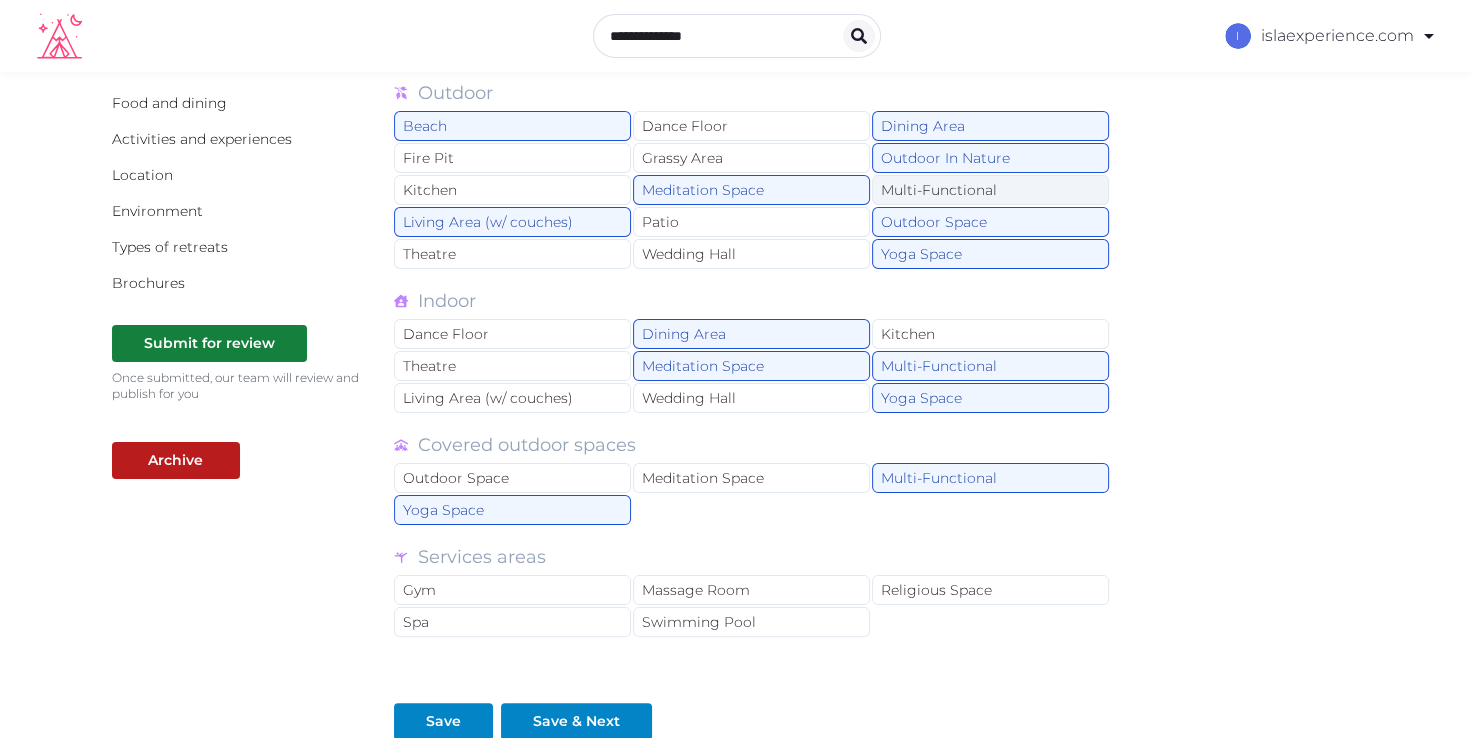 click on "Multi-Functional" at bounding box center (990, 190) 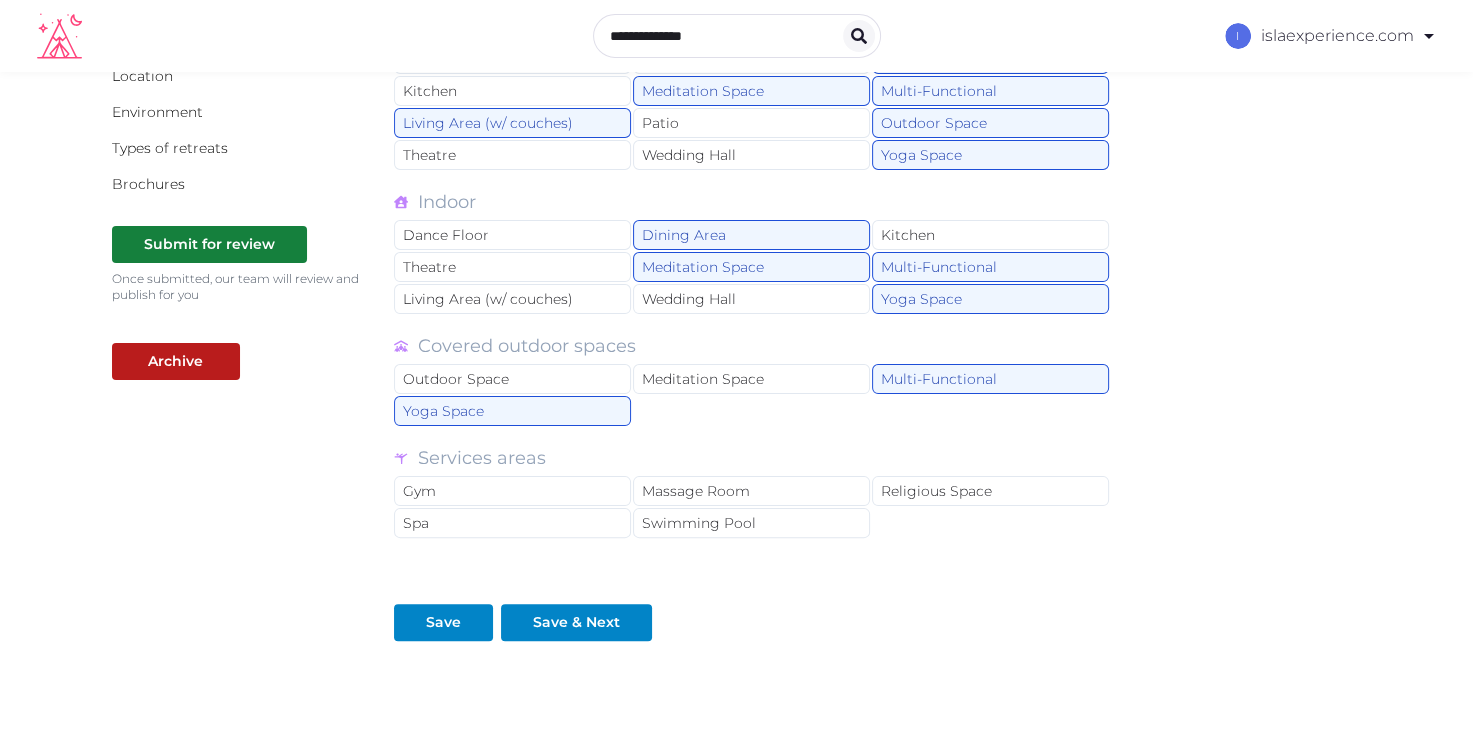 scroll, scrollTop: 400, scrollLeft: 0, axis: vertical 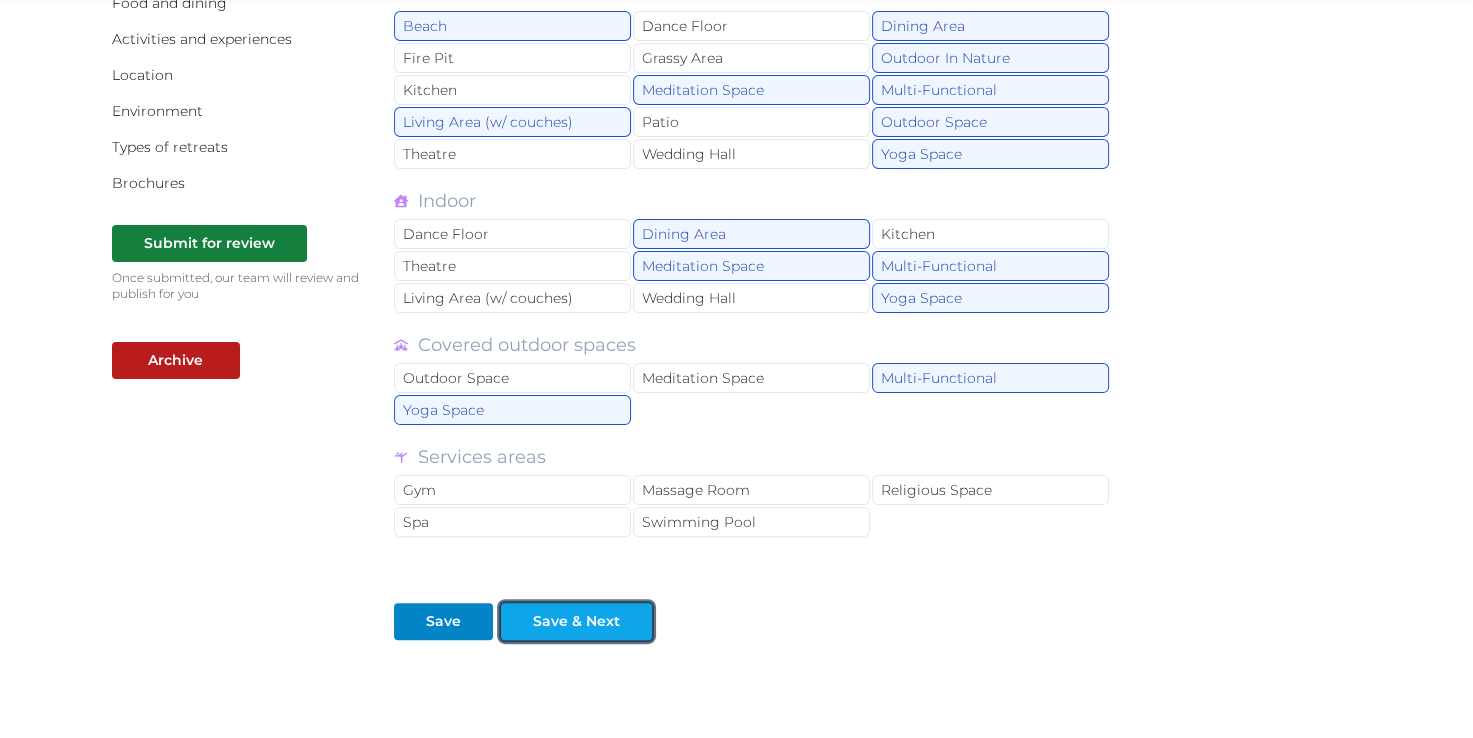 click on "Save & Next" at bounding box center (576, 621) 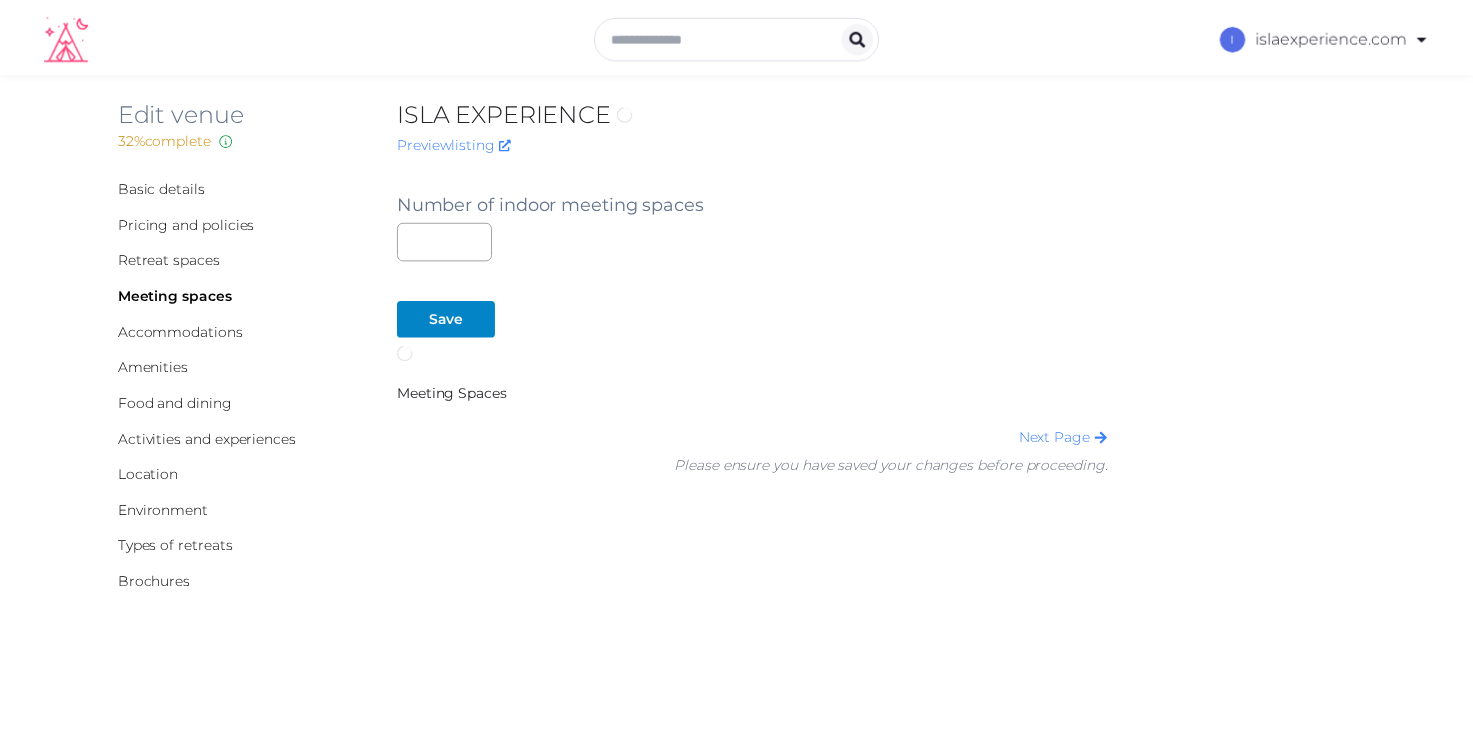 scroll, scrollTop: 0, scrollLeft: 0, axis: both 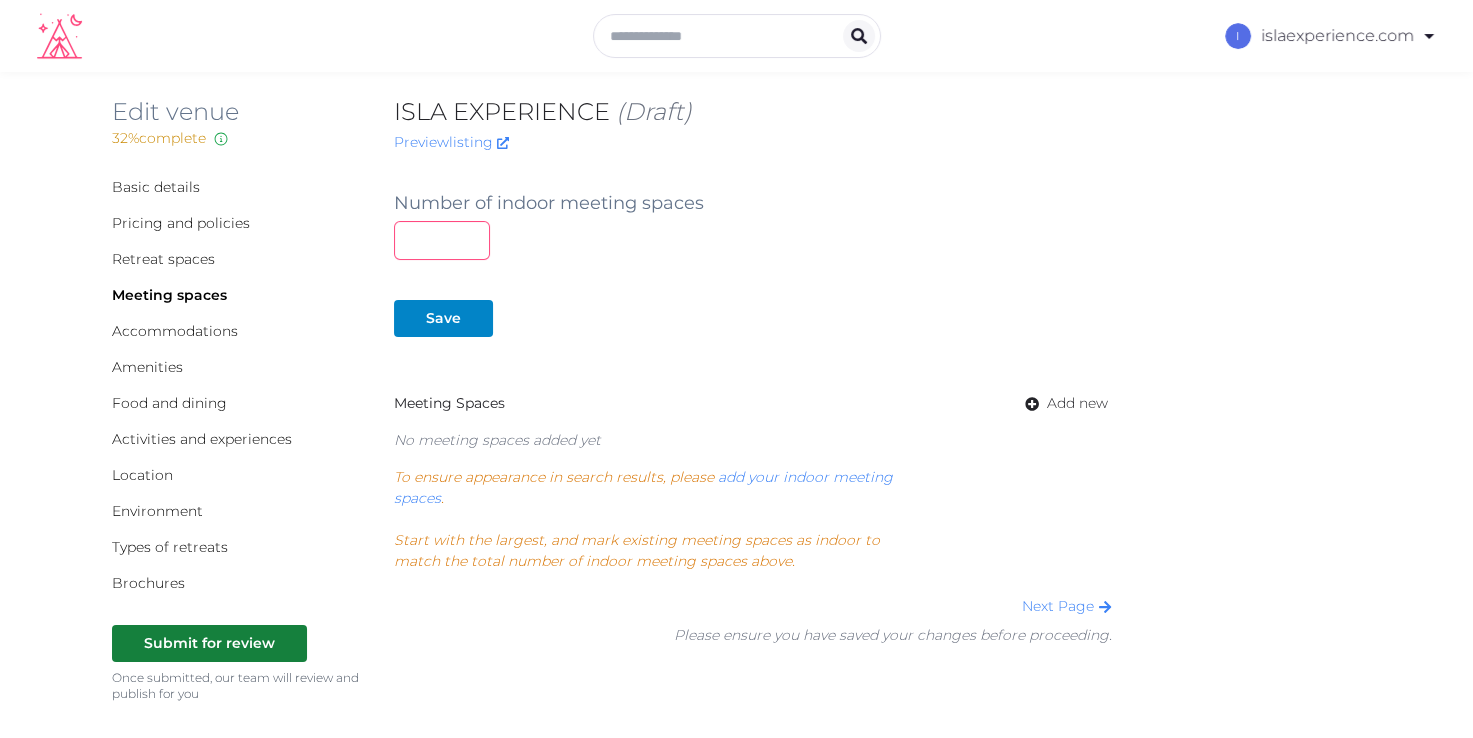 click on "*" at bounding box center [442, 240] 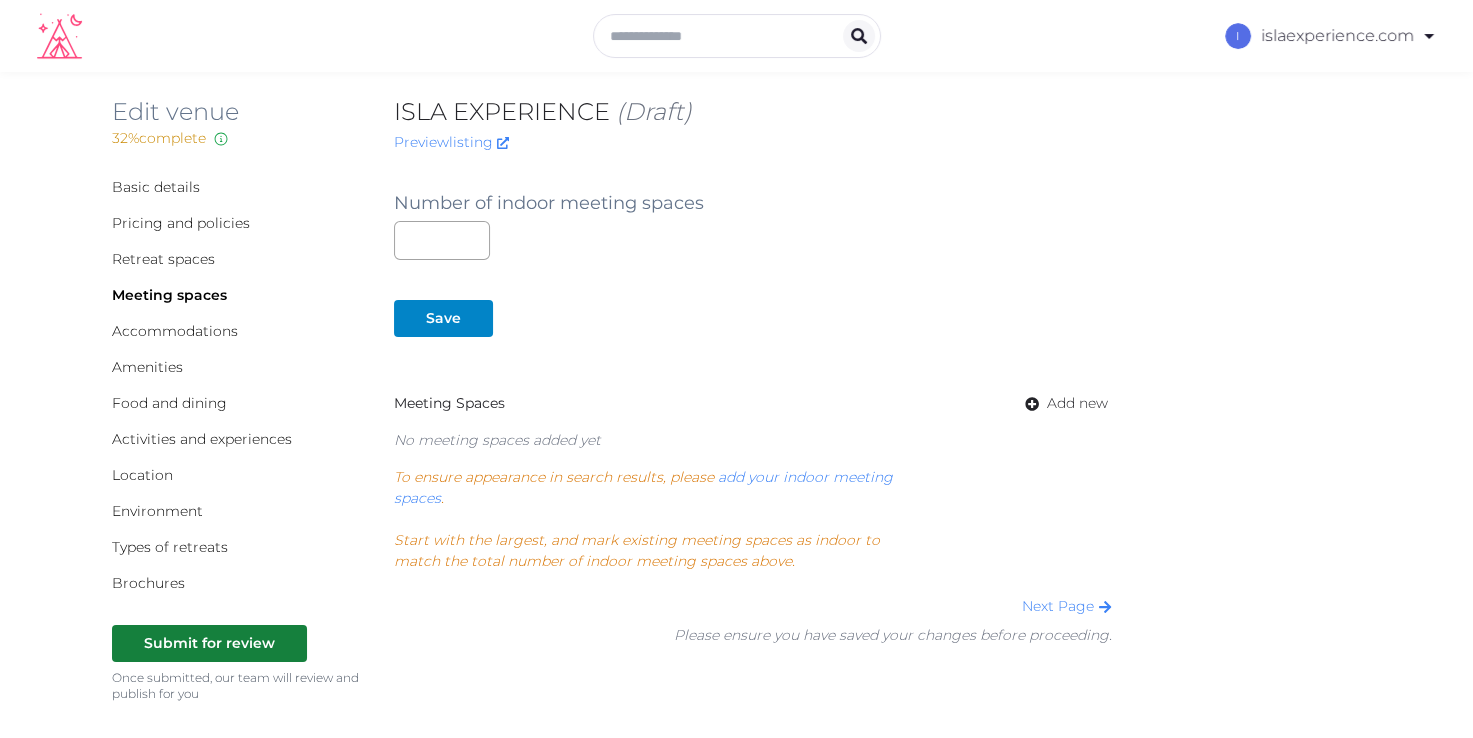 click on "Number of indoor meeting spaces * Save  Meeting Spaces Add new No meeting spaces added yet
To pick up a draggable item, press the space bar.
While dragging, use the arrow keys to move the item.
Press space again to drop the item in its new position, or press escape to cancel.
To ensure appearance in search results, please   add your indoor meeting spaces . Start with the largest, and mark existing meeting spaces as indoor to match the total number of indoor meeting spaces above. Next Page  Please ensure you have saved your changes before proceeding." at bounding box center (753, 409) 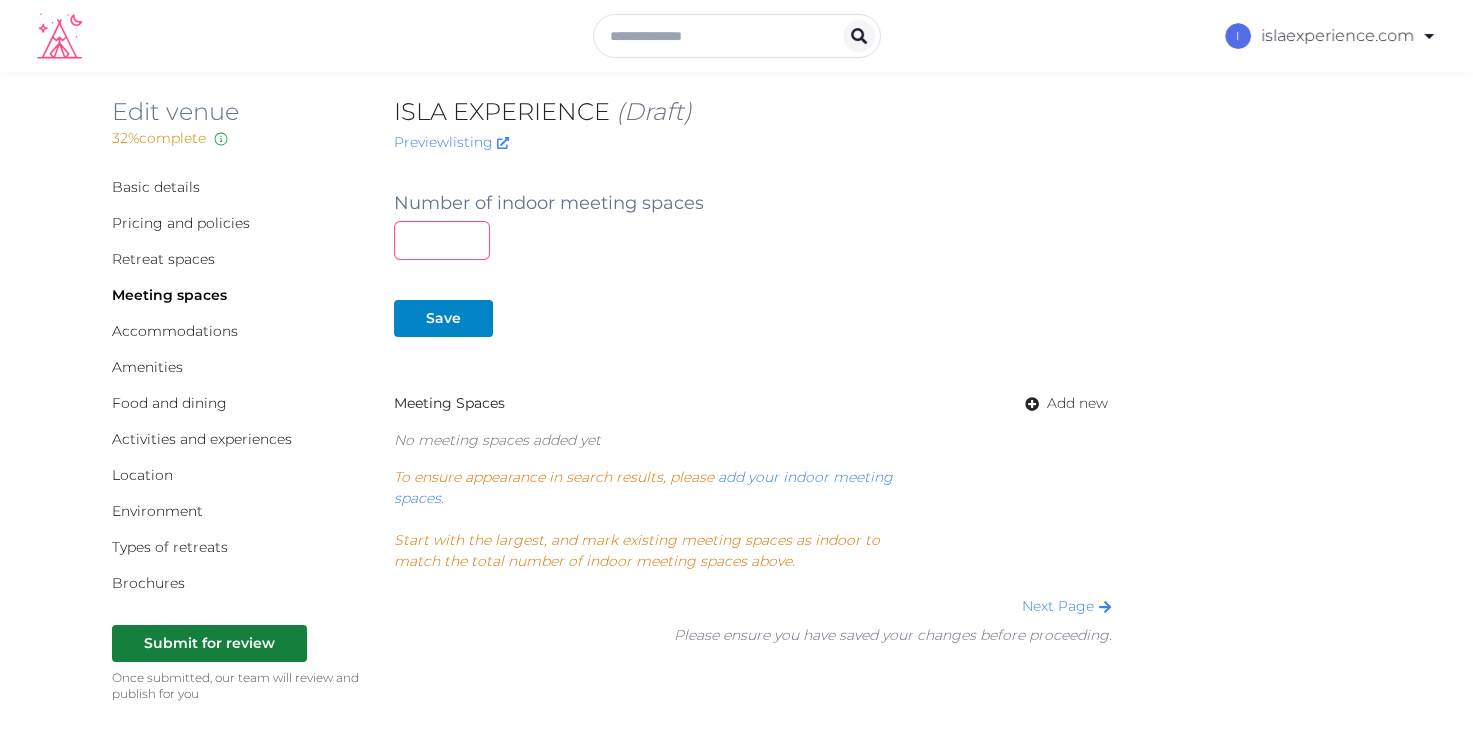 drag, startPoint x: 435, startPoint y: 246, endPoint x: 362, endPoint y: 239, distance: 73.33485 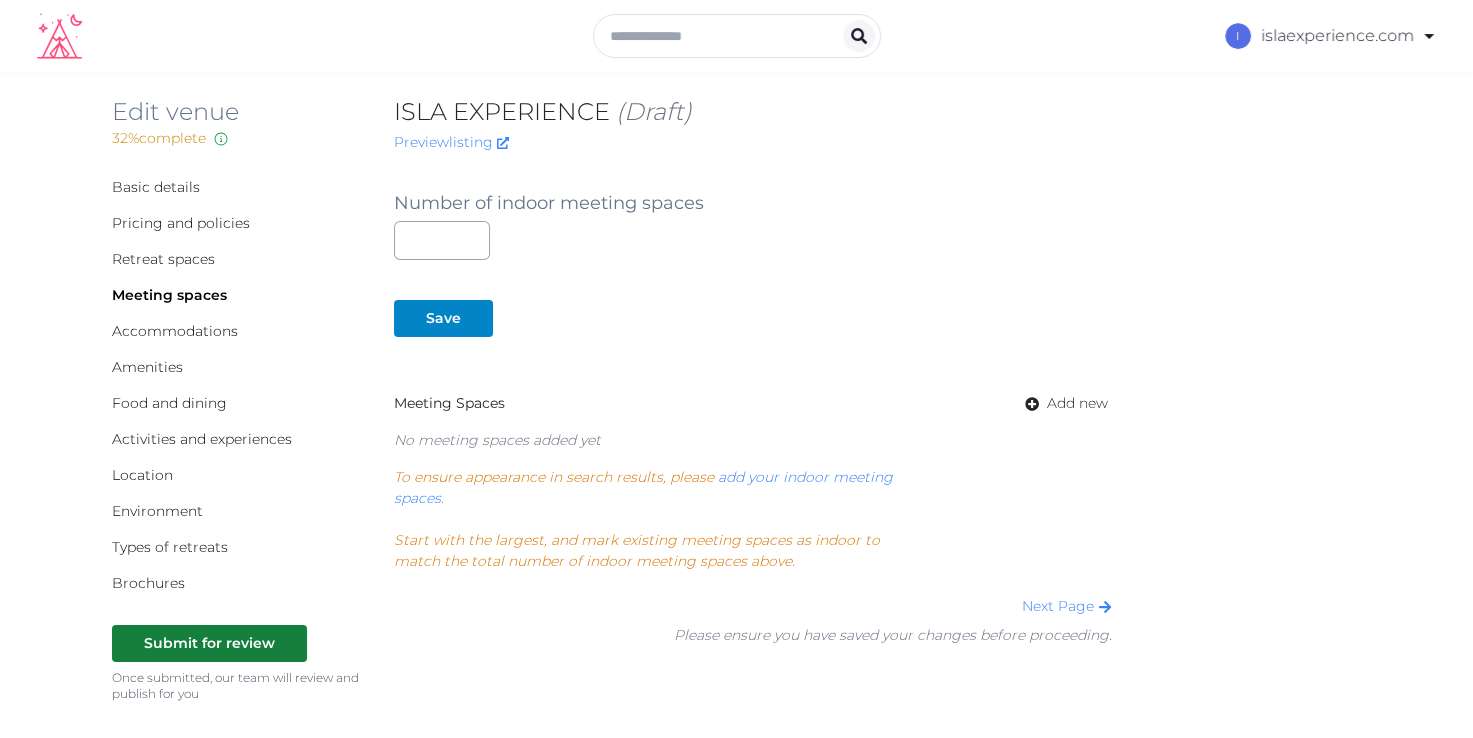 click on "Save" at bounding box center (753, 298) 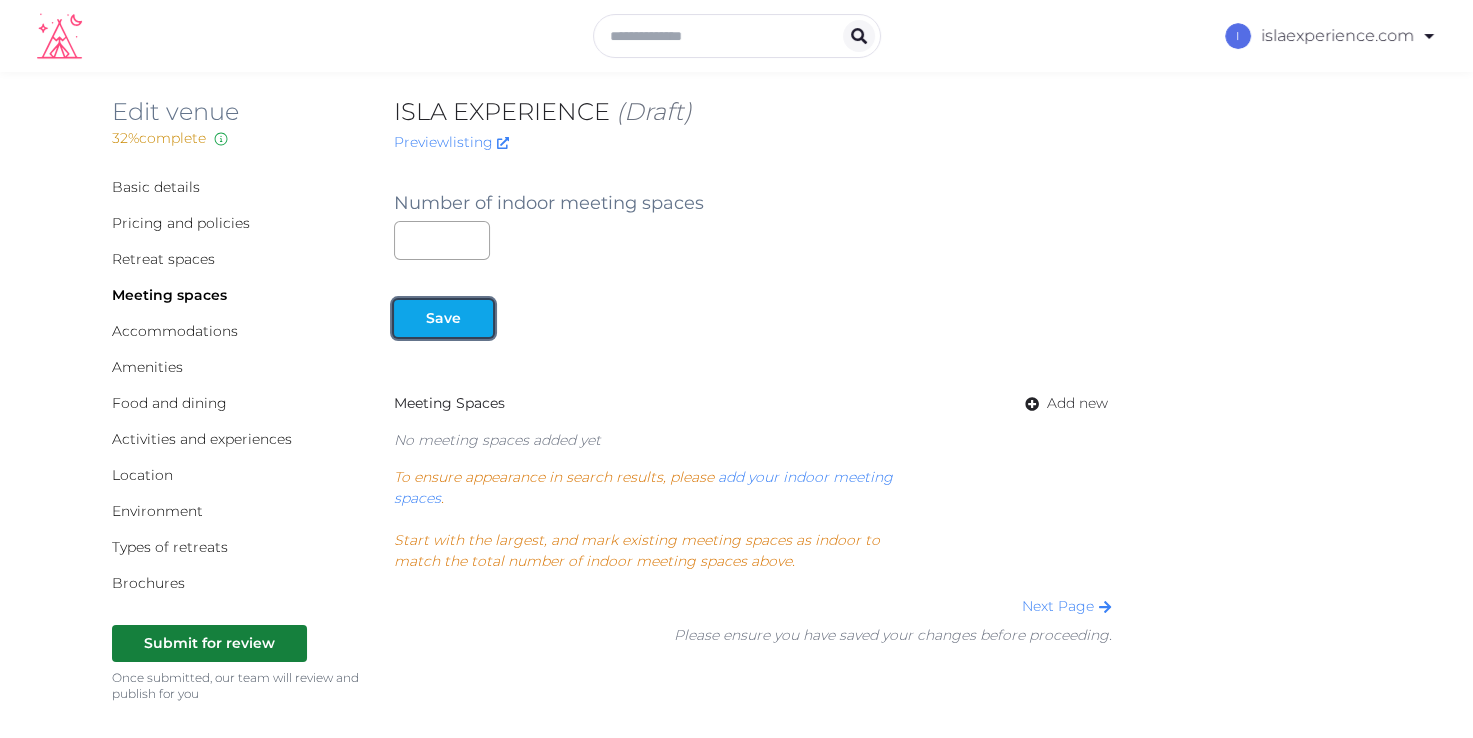 click at bounding box center [477, 318] 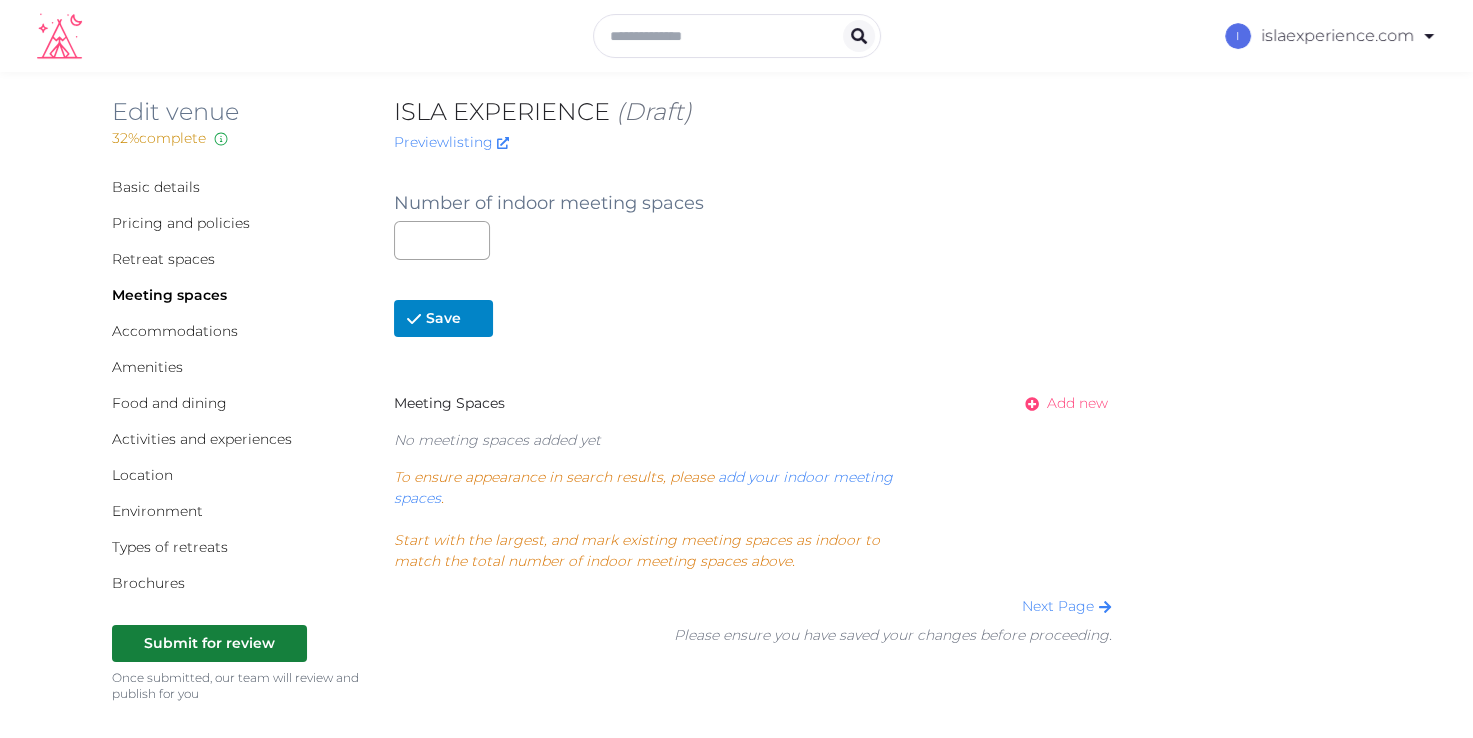 click on "Add new" at bounding box center [1077, 403] 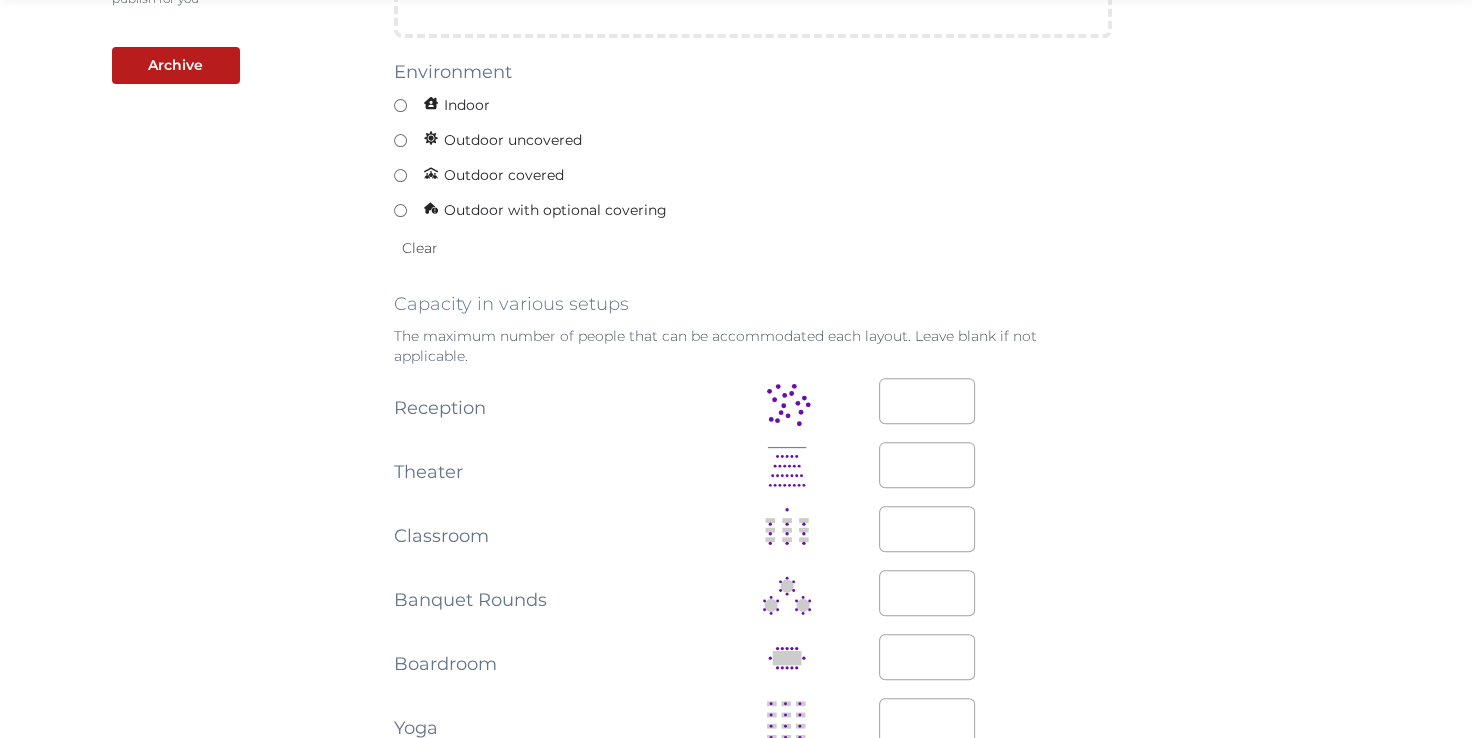 scroll, scrollTop: 700, scrollLeft: 0, axis: vertical 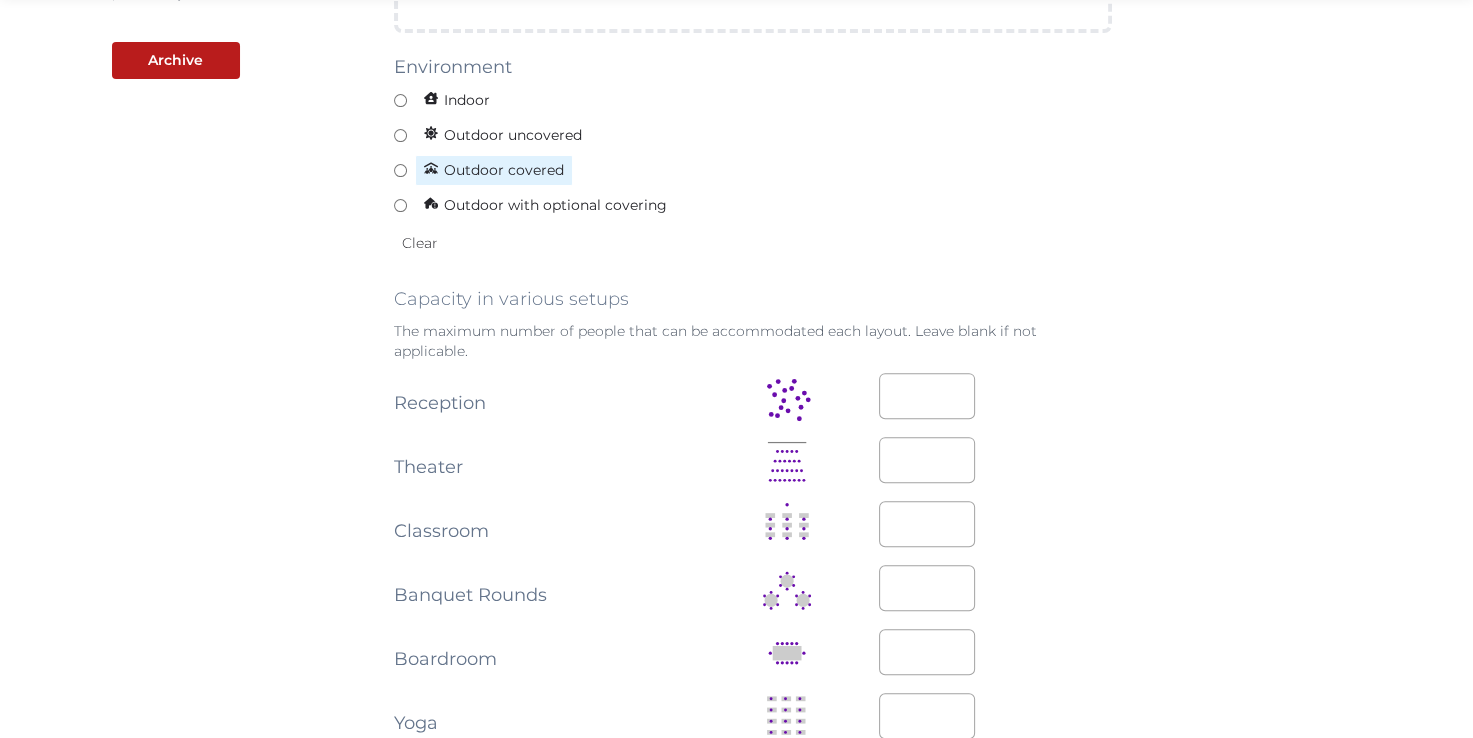 click on "Outdoor covered" at bounding box center (494, 170) 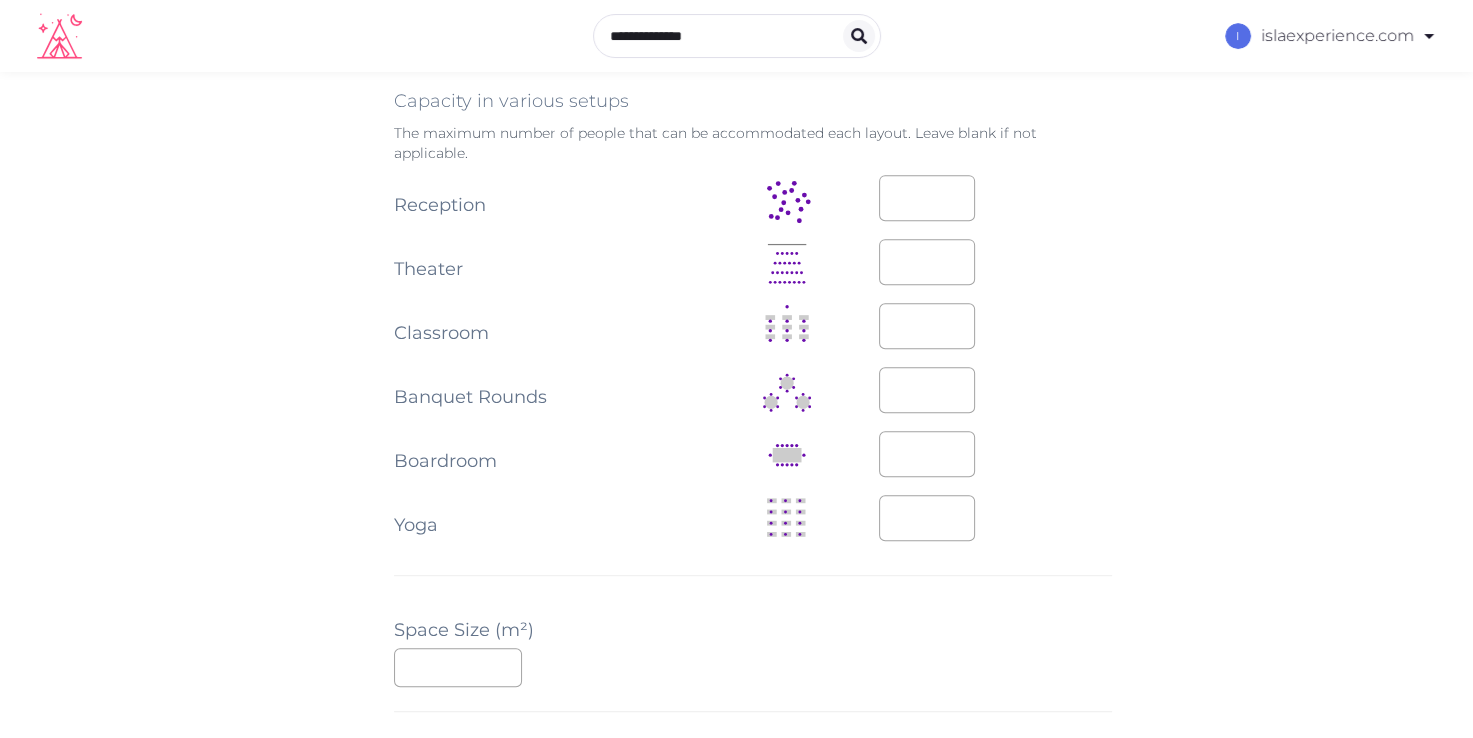 scroll, scrollTop: 900, scrollLeft: 0, axis: vertical 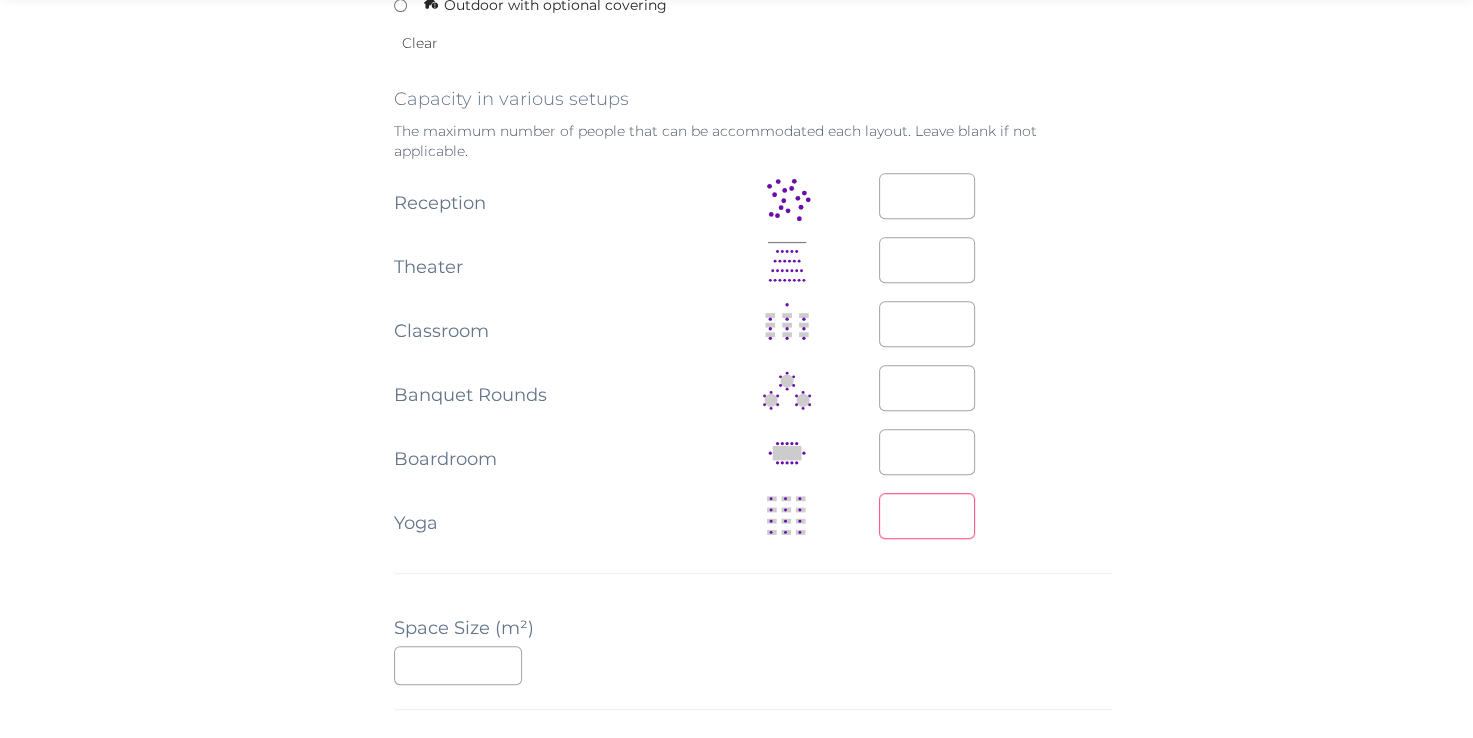 type on "*" 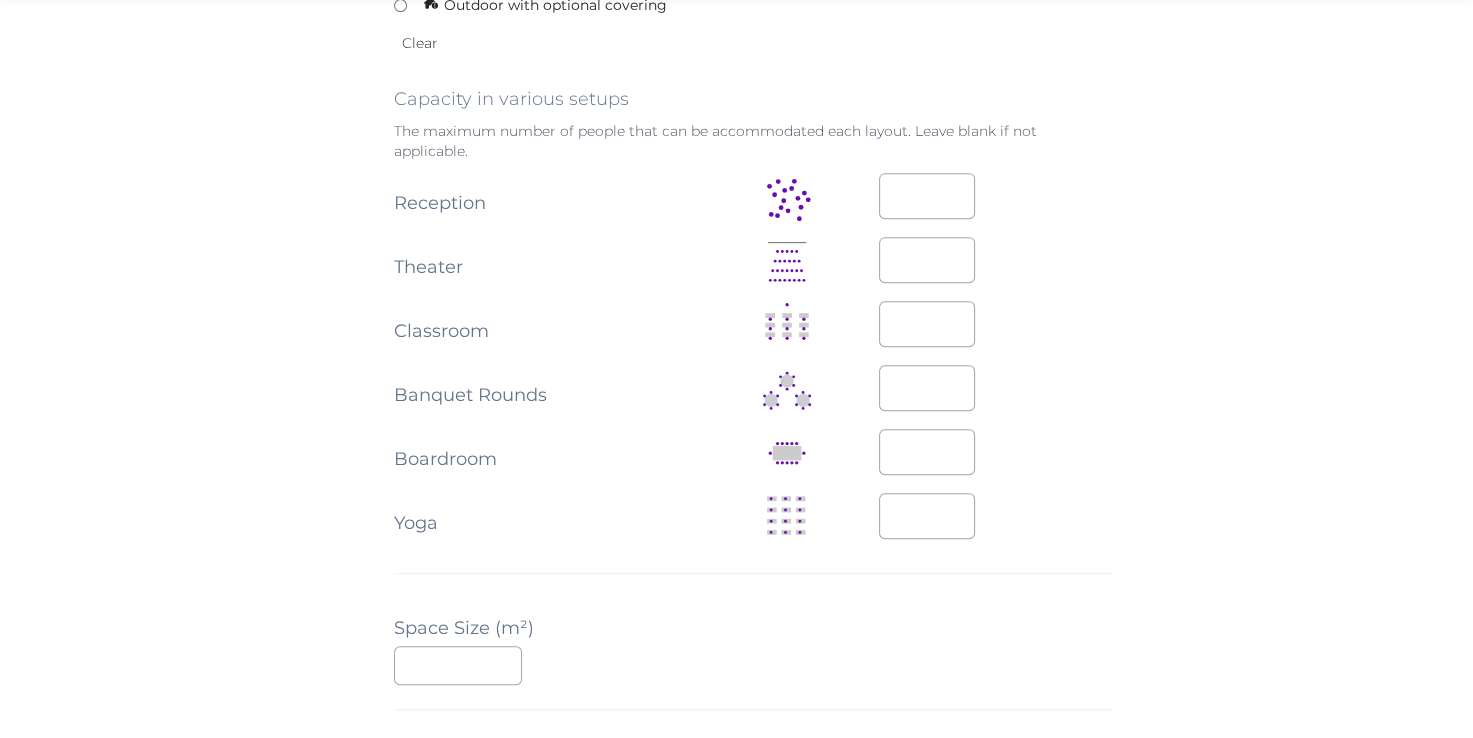 click on "*" at bounding box center [995, 516] 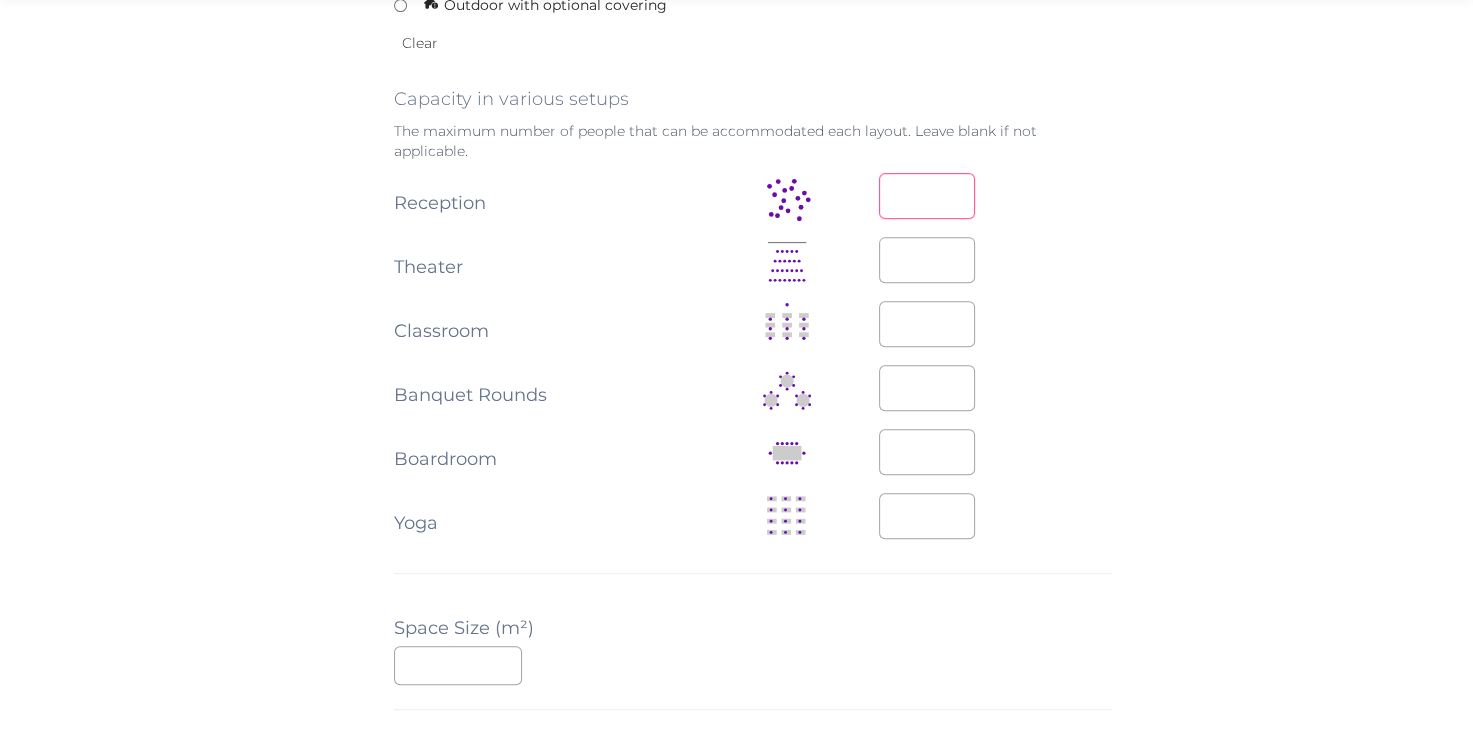 click at bounding box center [927, 196] 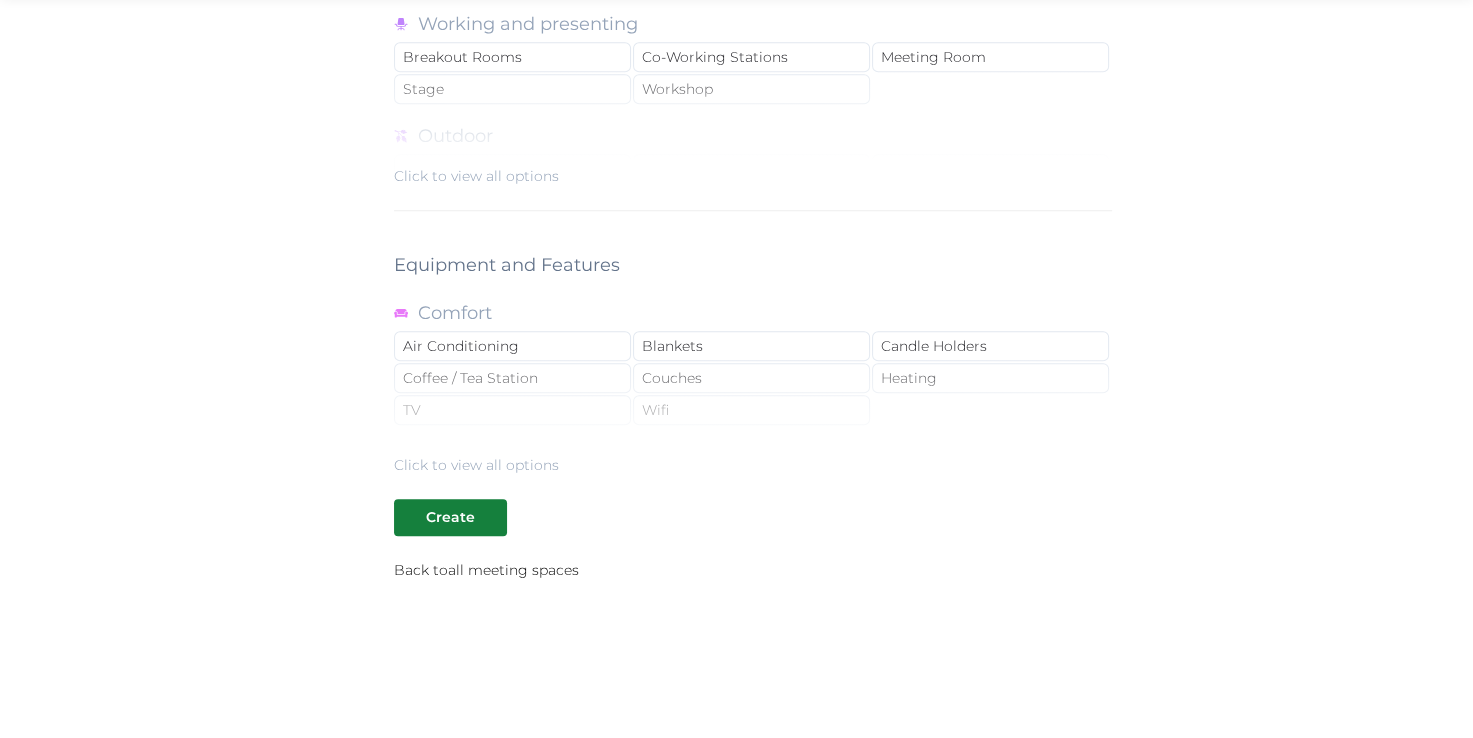 scroll, scrollTop: 1699, scrollLeft: 0, axis: vertical 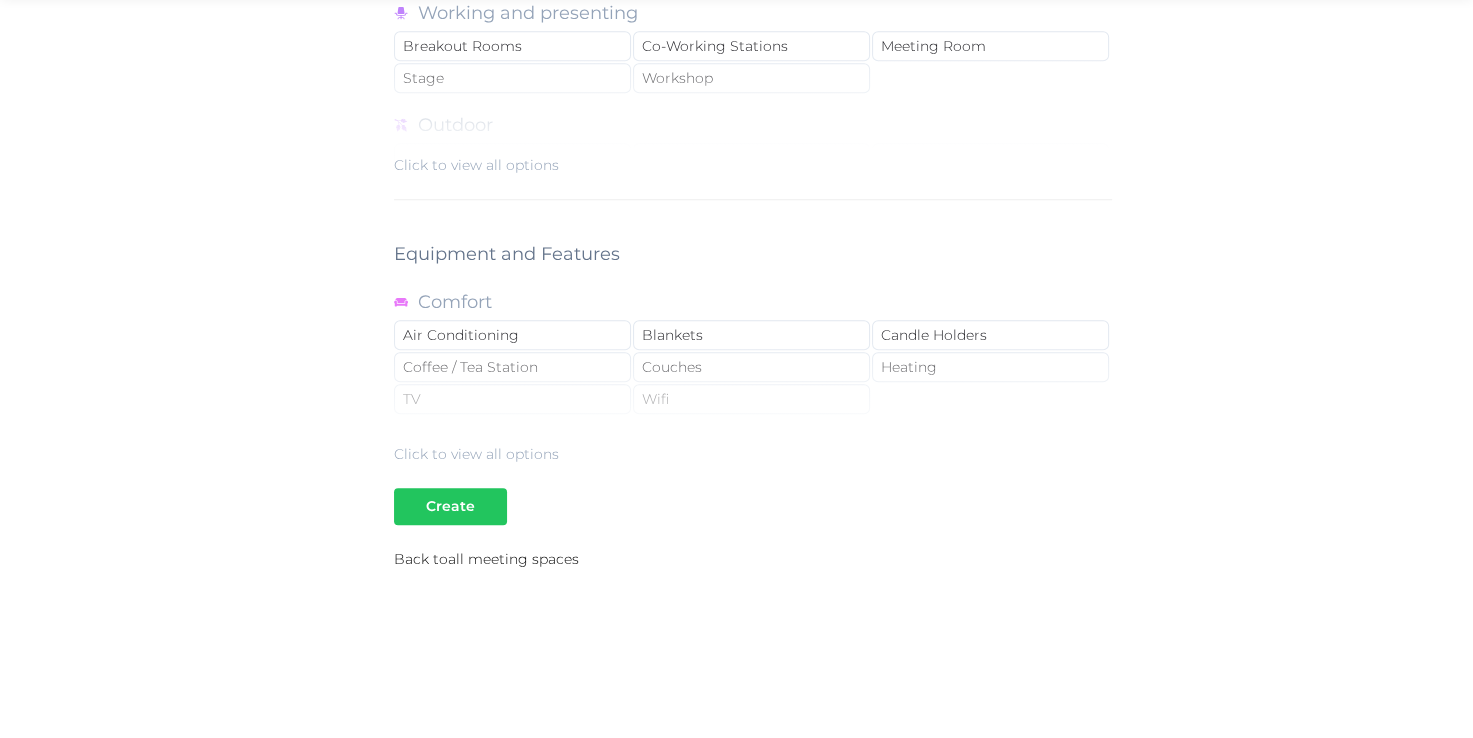 type on "*" 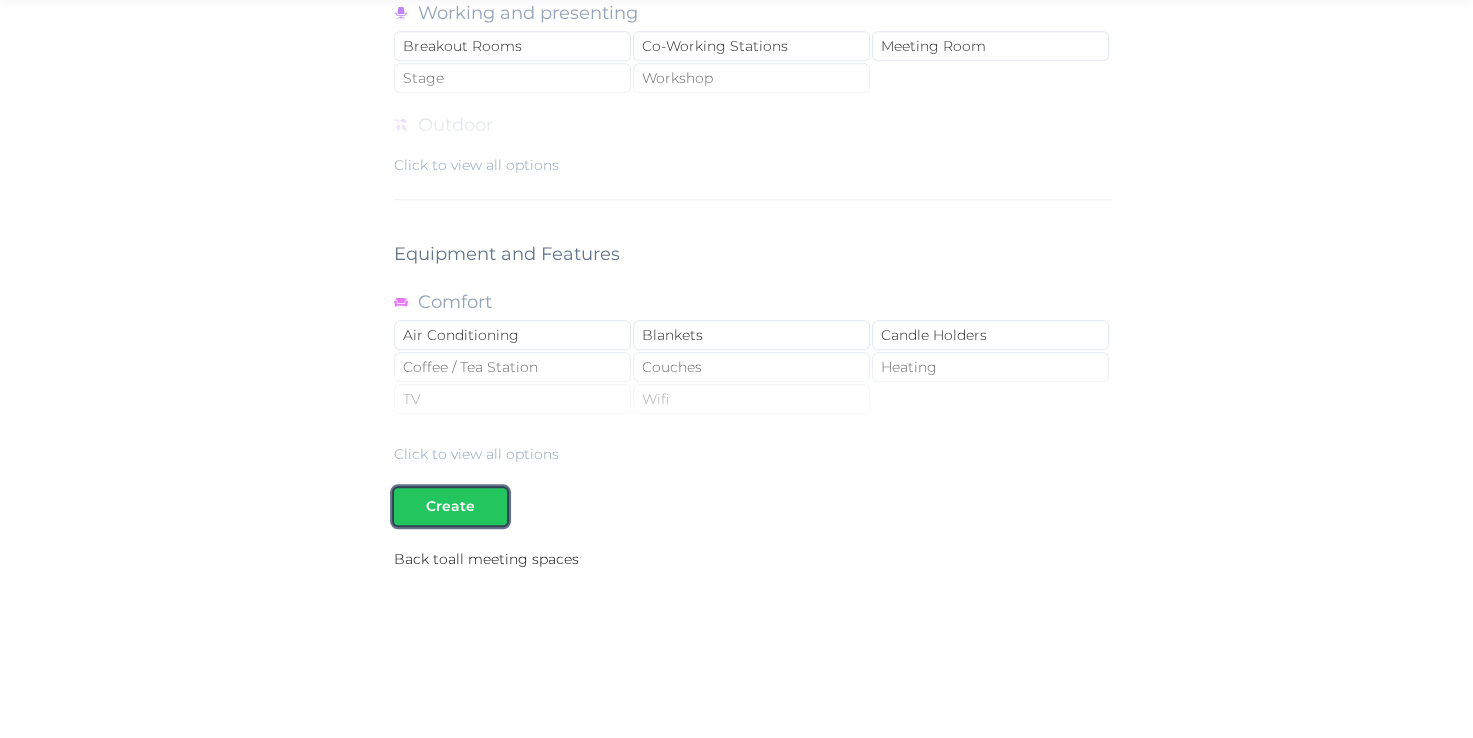 click at bounding box center [491, 506] 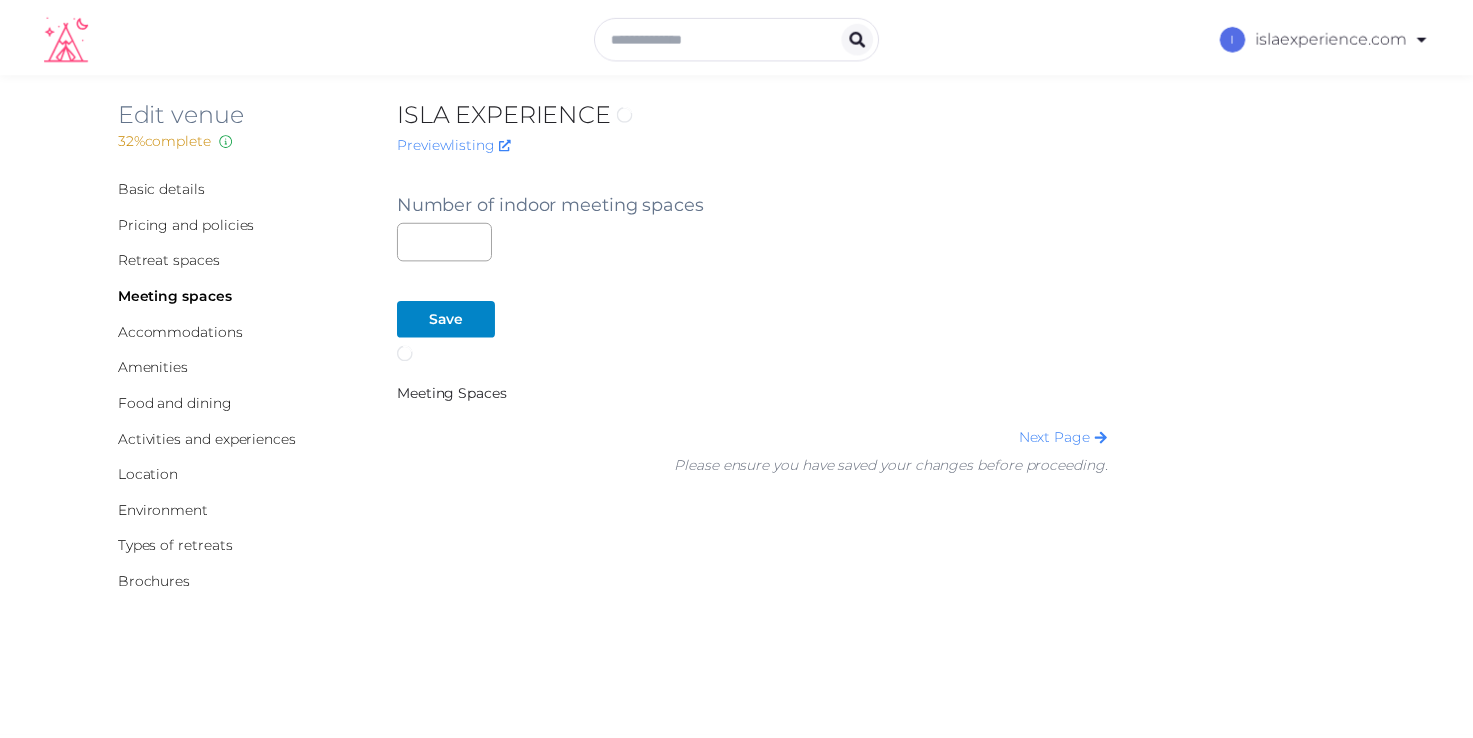 scroll, scrollTop: 0, scrollLeft: 0, axis: both 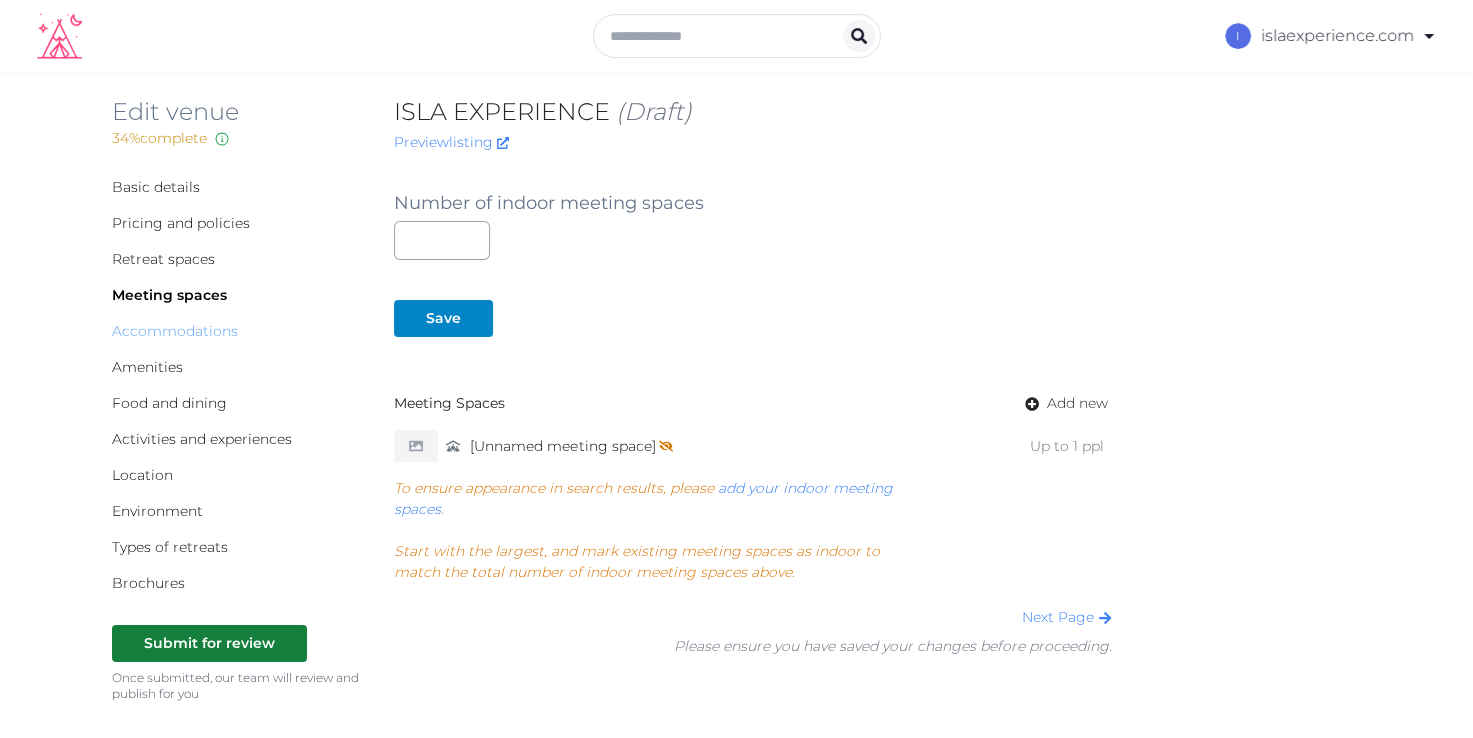 click on "Accommodations" at bounding box center [175, 331] 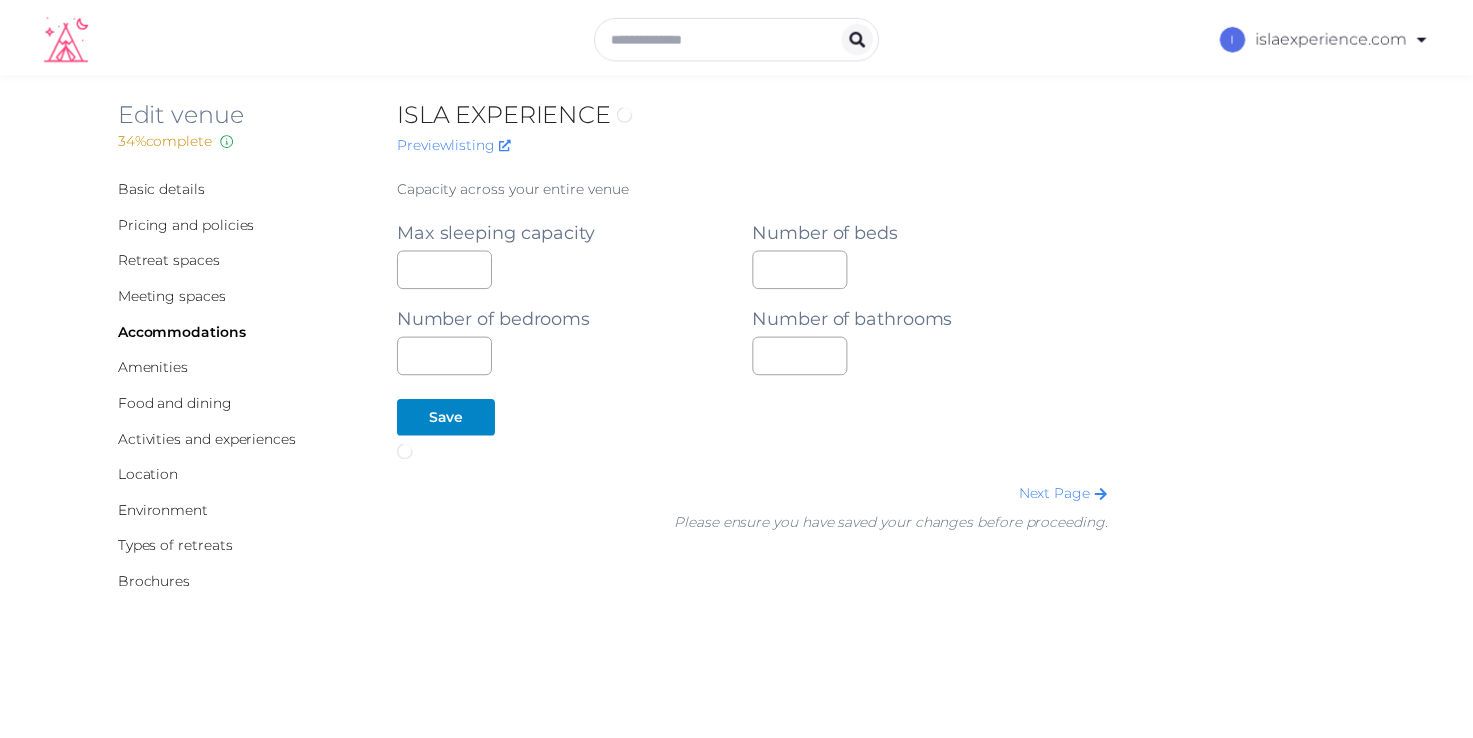 scroll, scrollTop: 0, scrollLeft: 0, axis: both 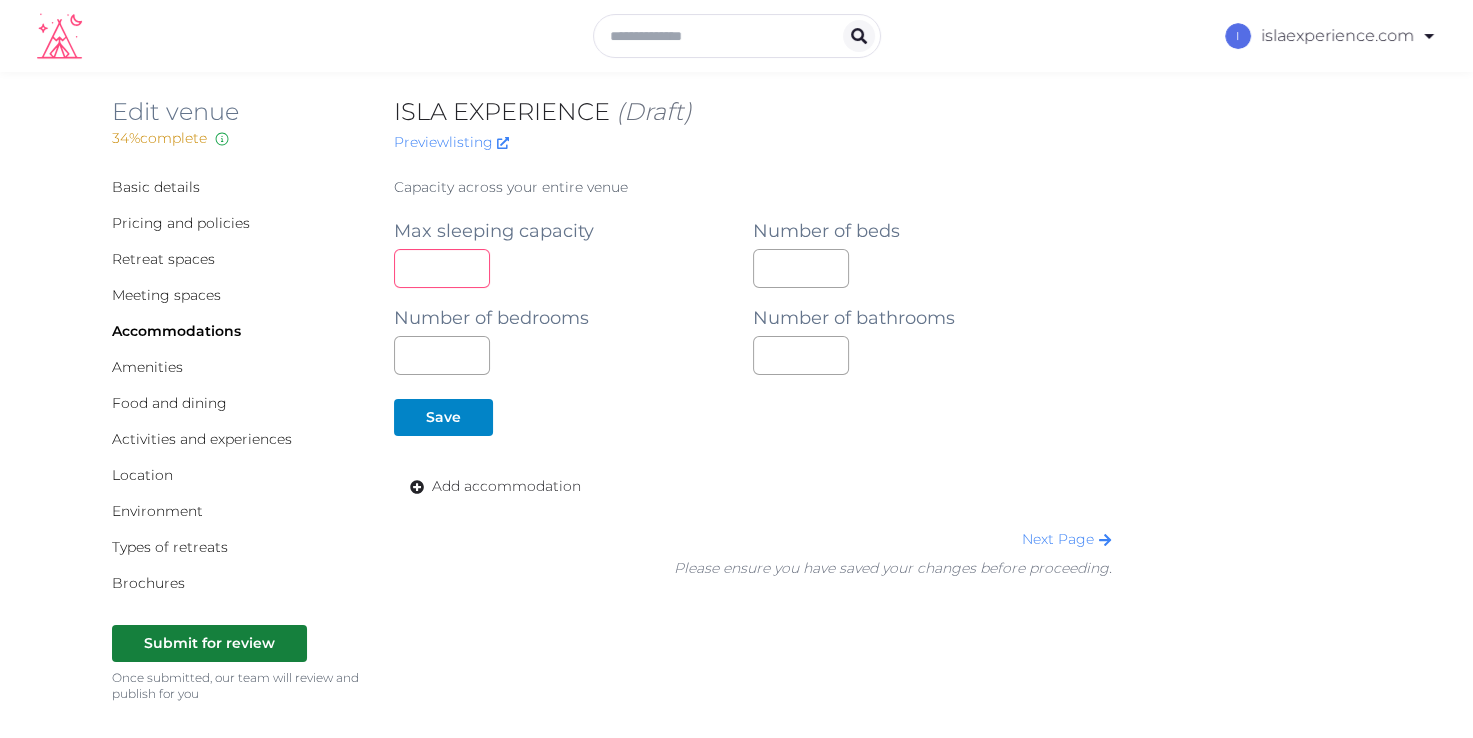 click at bounding box center (442, 268) 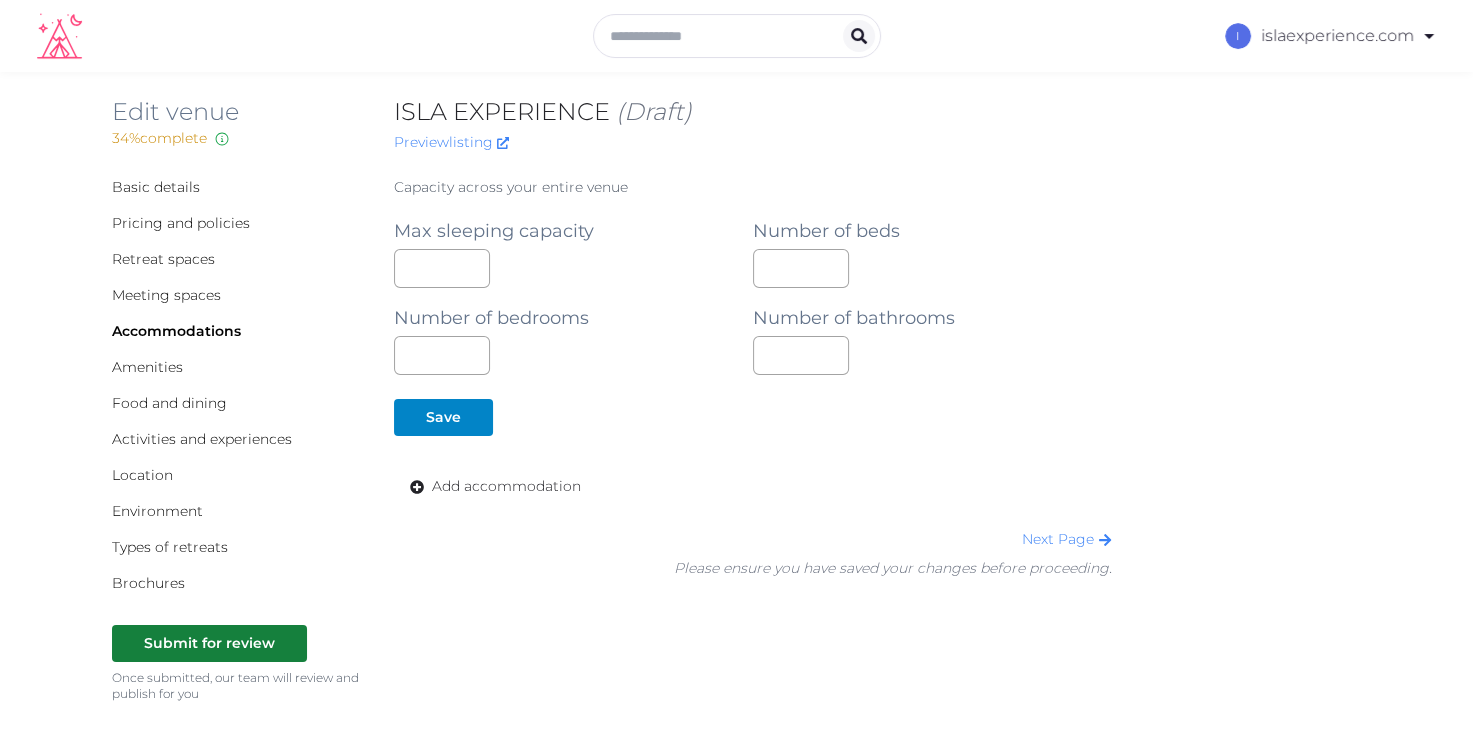 click on "Basic details Pricing and policies Retreat spaces Meeting spaces Accommodations Amenities Food and dining Activities and experiences Location Environment Types of retreats Brochures Submit for review Once submitted, our team will review and publish for you Archive Capacity across your entire venue Max sleeping capacity ** Number of beds Number of bedrooms ** Number of bathrooms ** Save  Add accommodation Next Page  Please ensure you have saved your changes before proceeding." at bounding box center [737, 476] 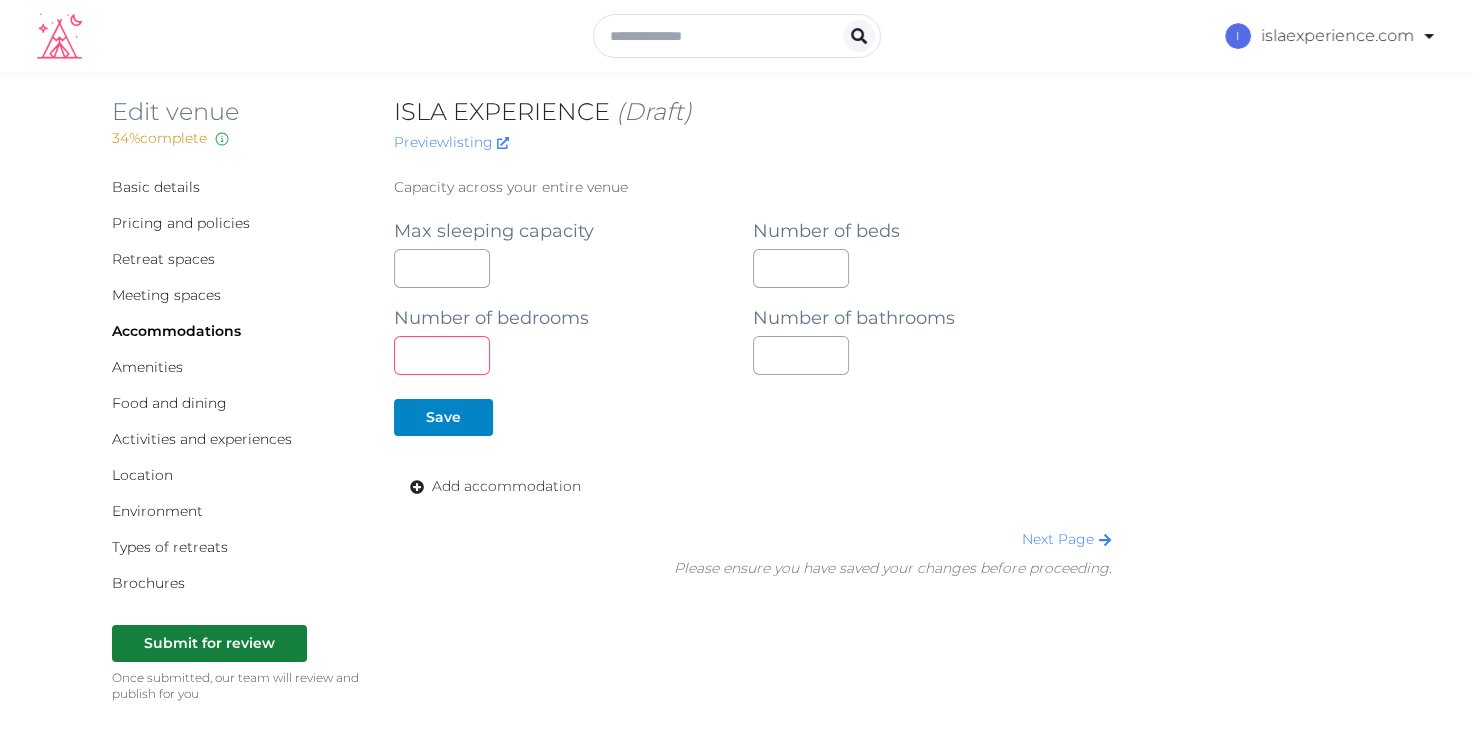 click on "**" at bounding box center (442, 355) 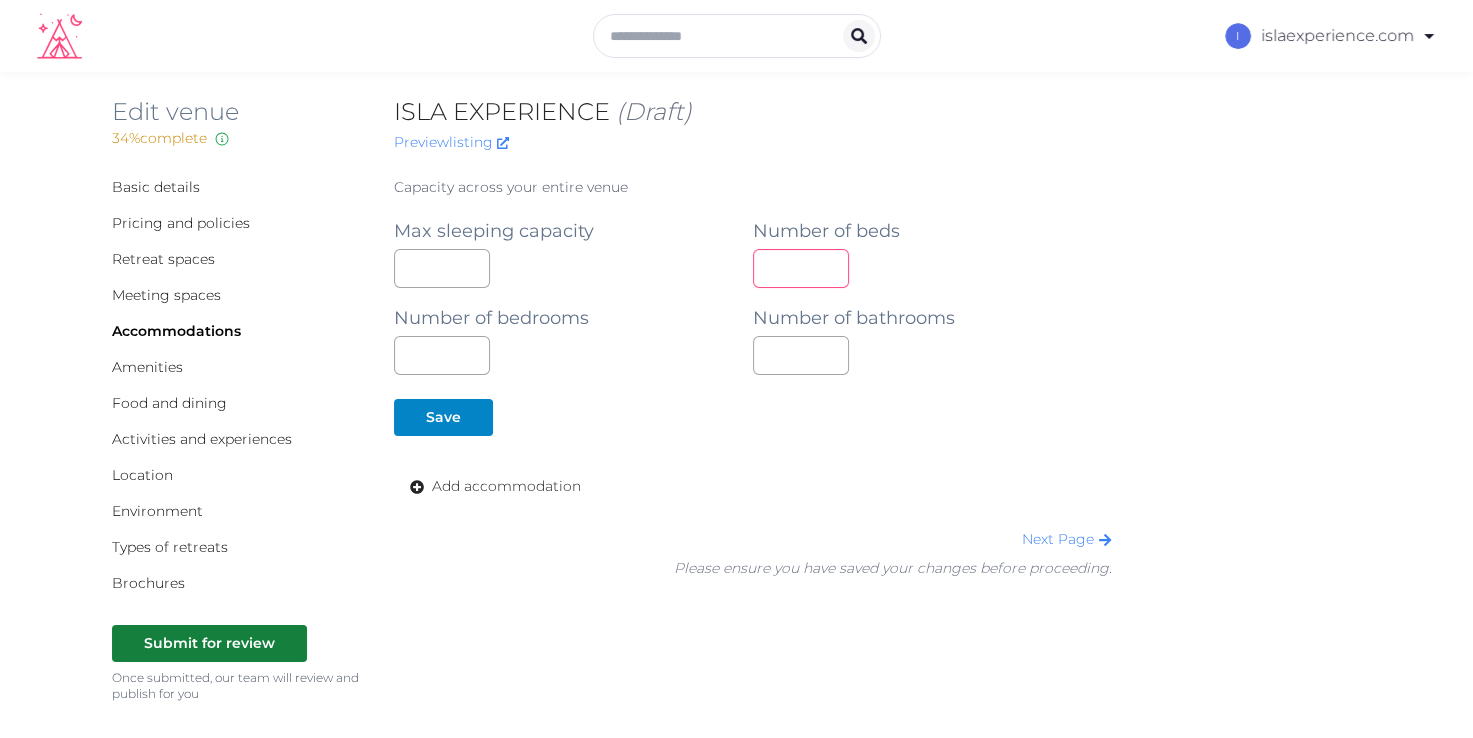 click at bounding box center [801, 268] 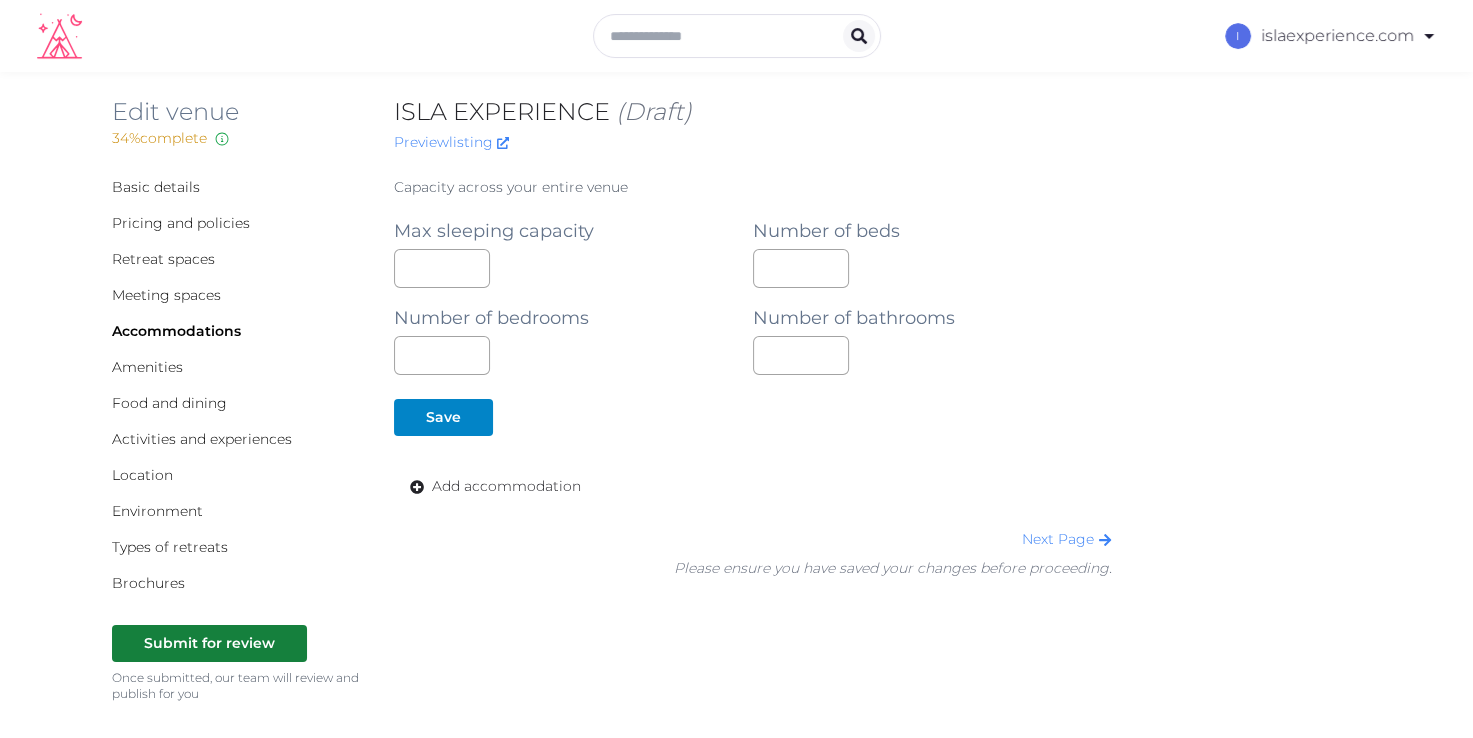 click on "Save" at bounding box center (749, 417) 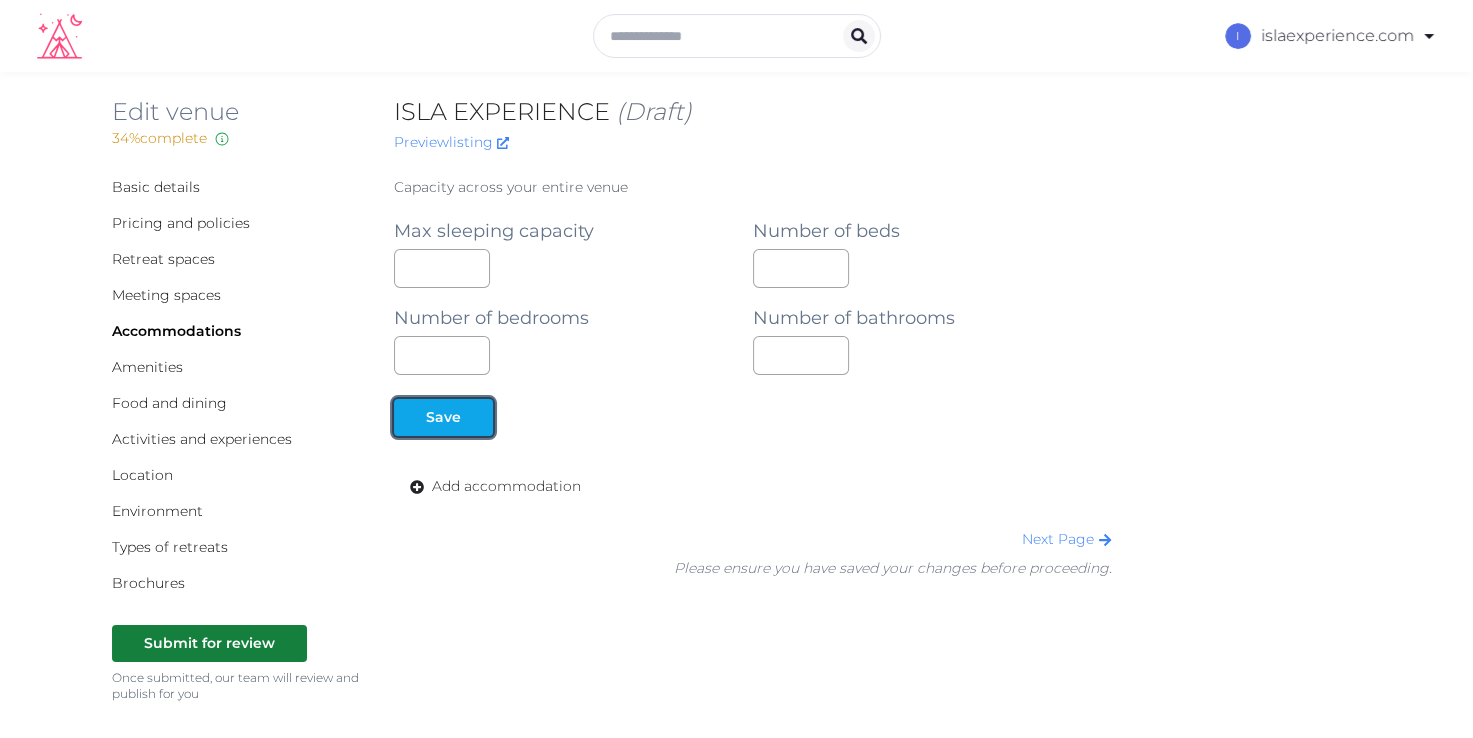 click on "Save" at bounding box center (443, 417) 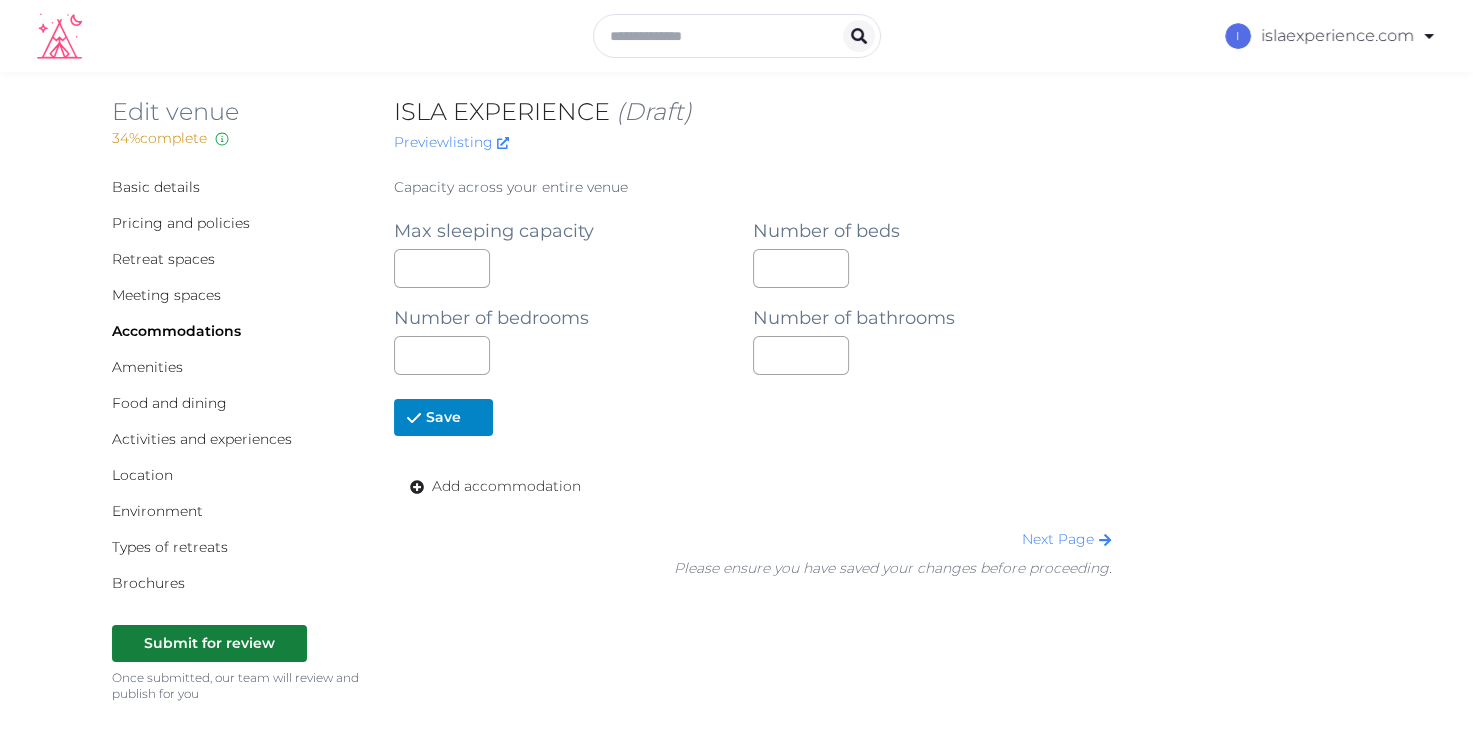 click on "Basic details Pricing and policies Retreat spaces Meeting spaces Accommodations Amenities Food and dining Activities and experiences Location Environment Types of retreats Brochures" at bounding box center (237, 385) 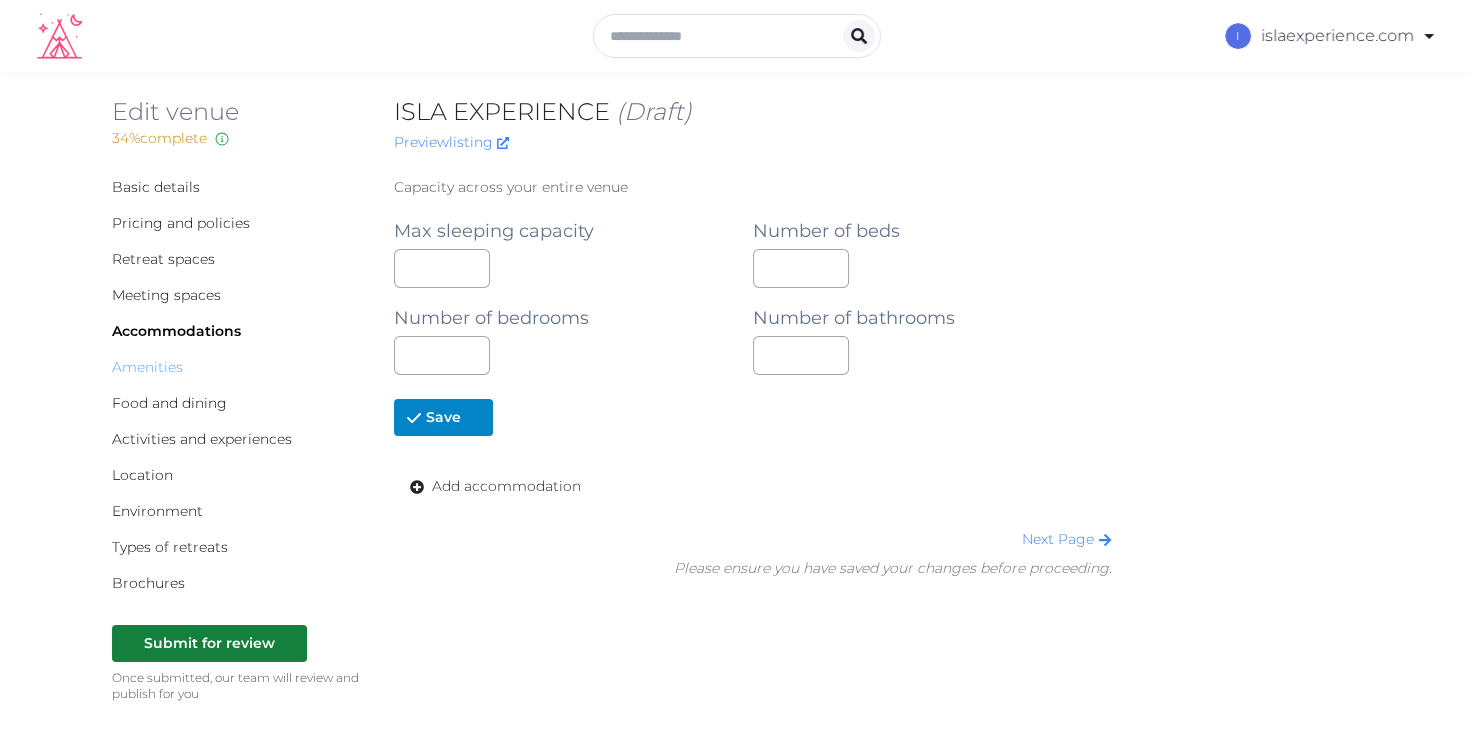 click on "Amenities" at bounding box center (147, 367) 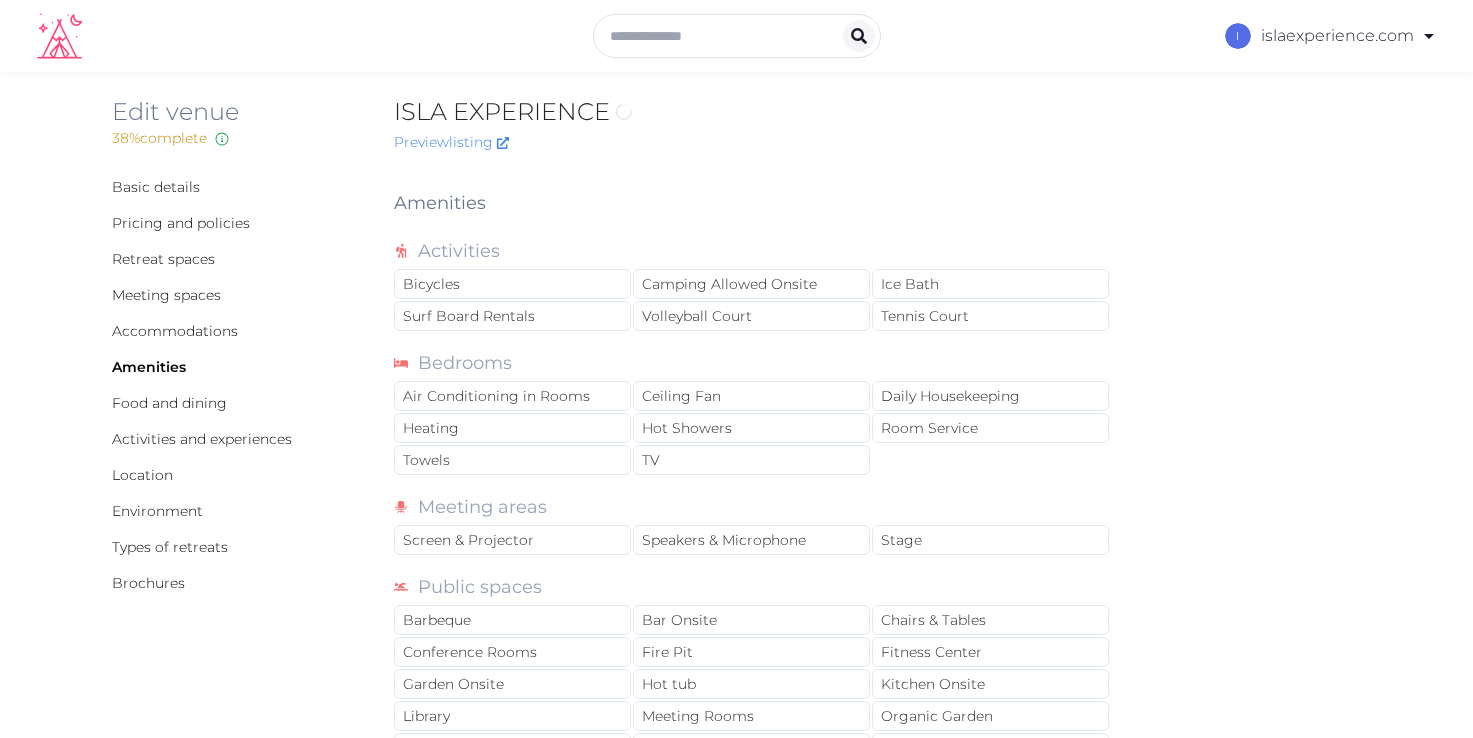 scroll, scrollTop: 0, scrollLeft: 0, axis: both 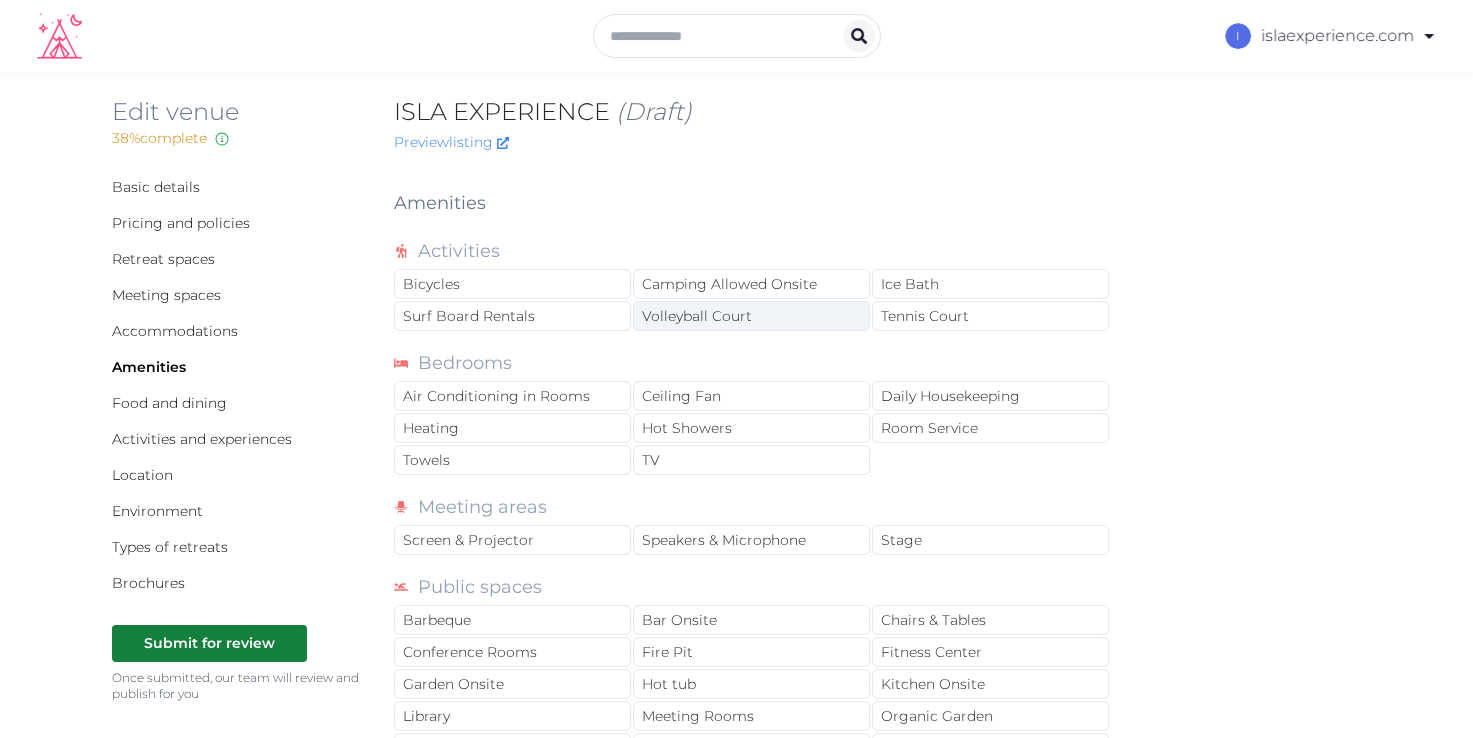 click on "Volleyball Court" at bounding box center [751, 316] 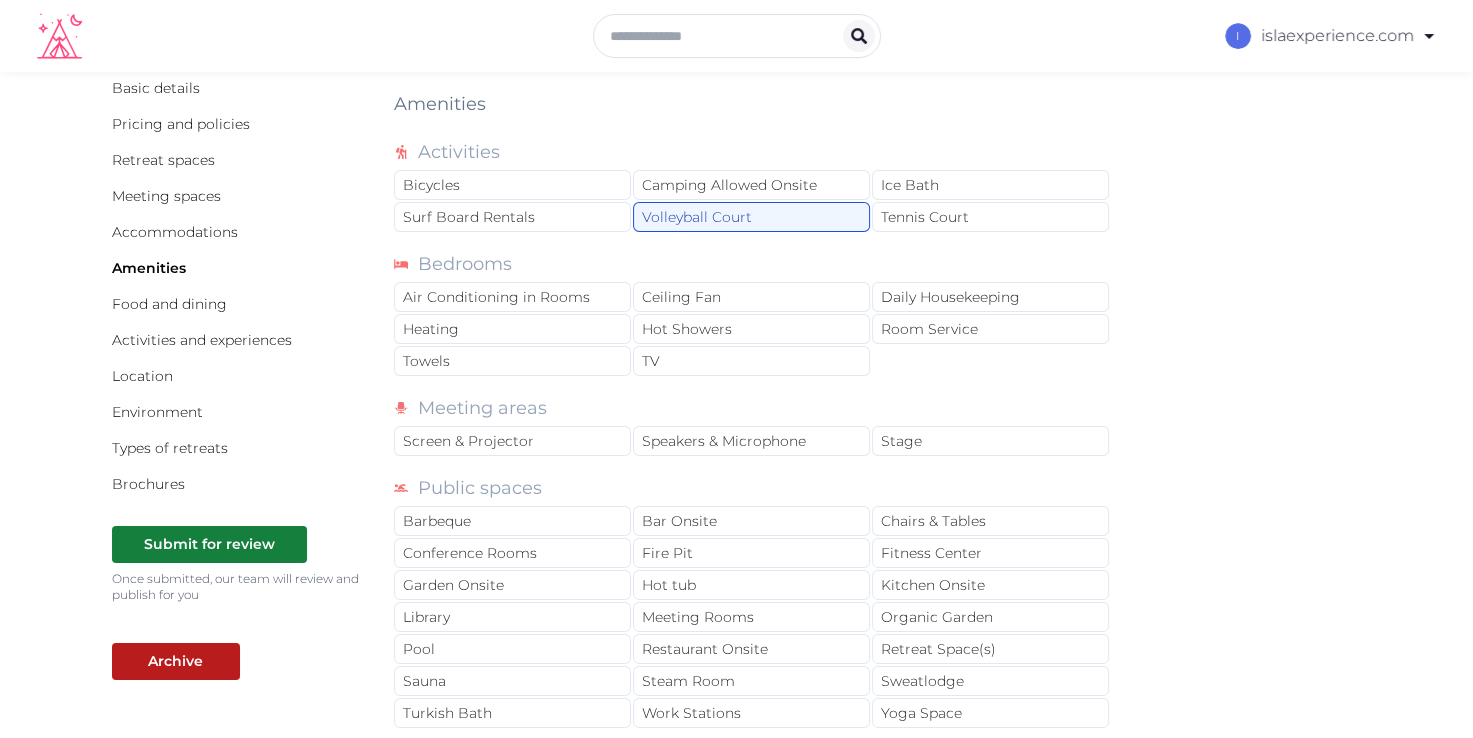 scroll, scrollTop: 100, scrollLeft: 0, axis: vertical 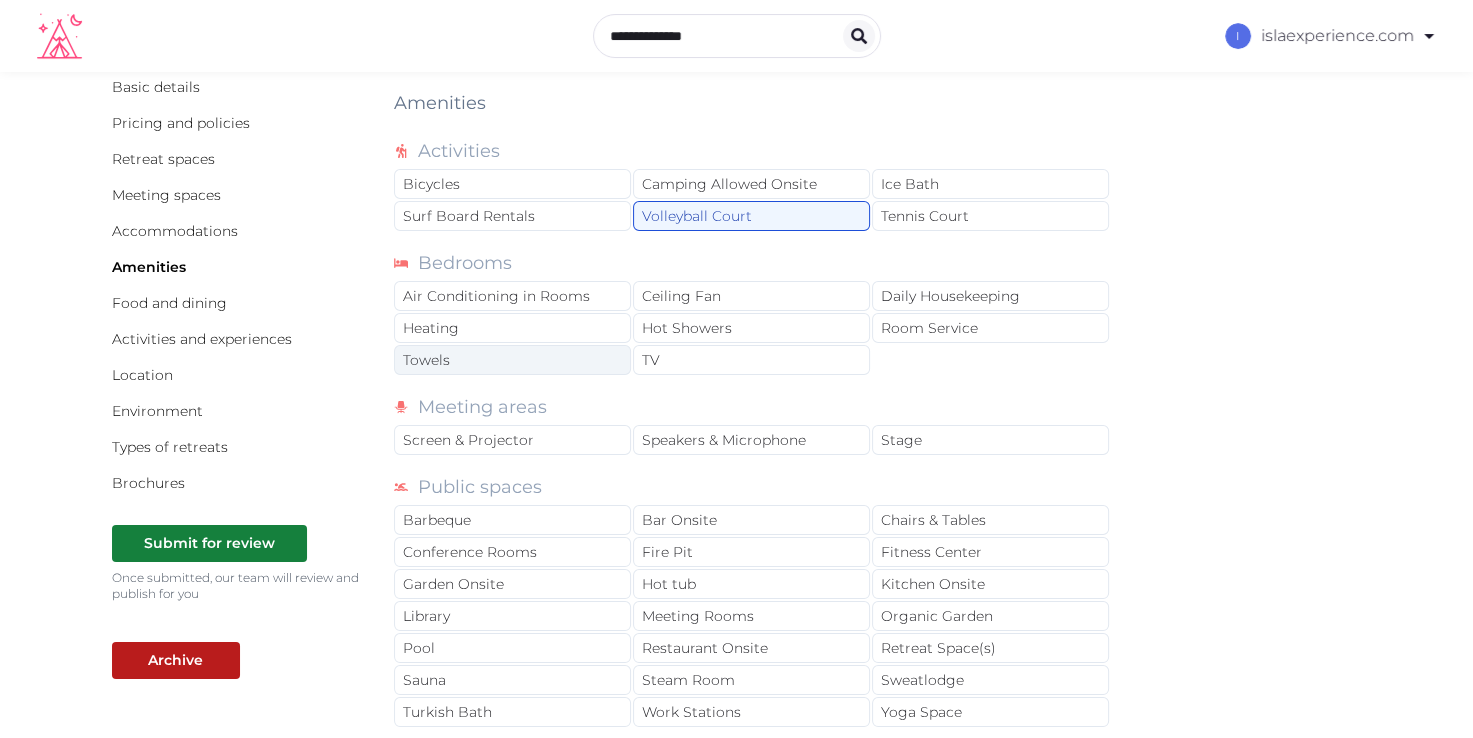 click on "Towels" at bounding box center (512, 360) 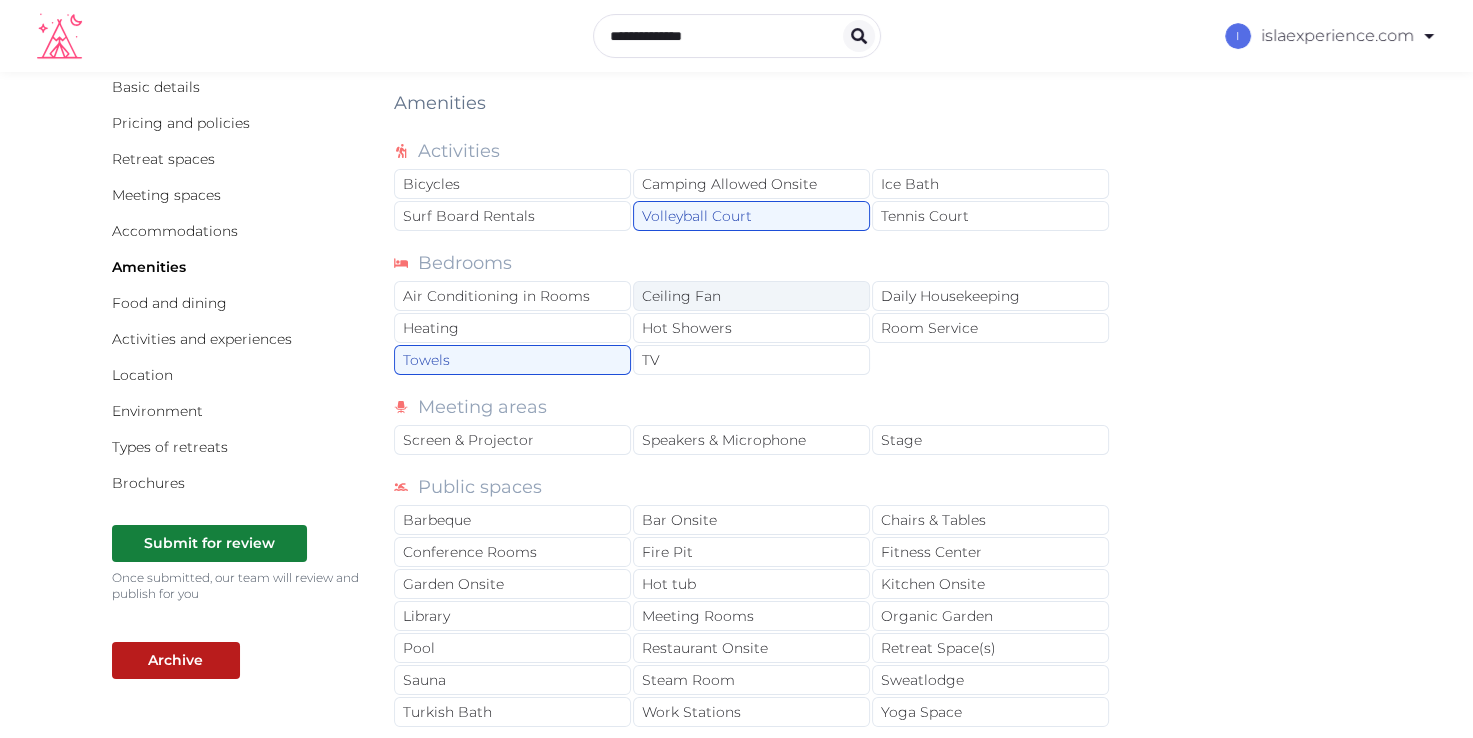 click on "Ceiling Fan" at bounding box center (751, 296) 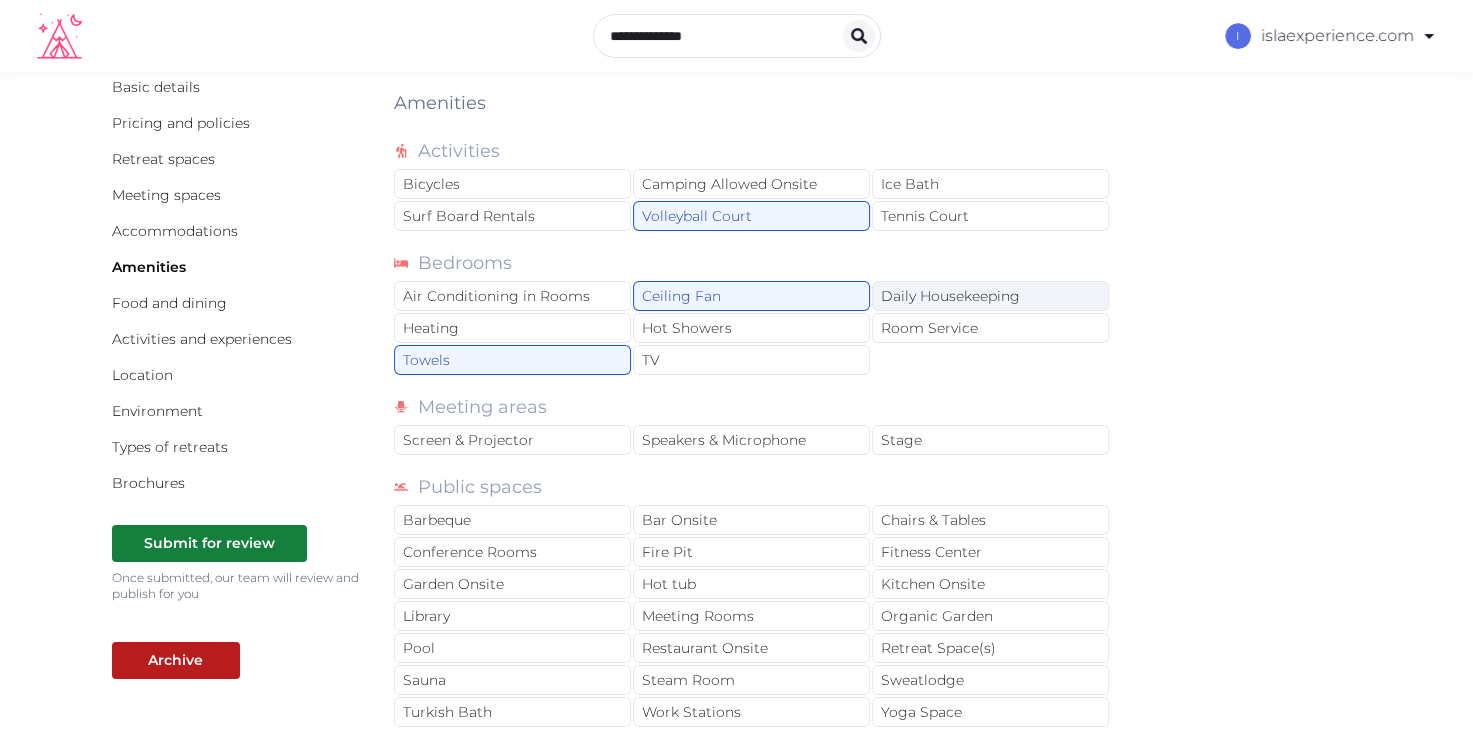 click on "Daily Housekeeping" at bounding box center [990, 296] 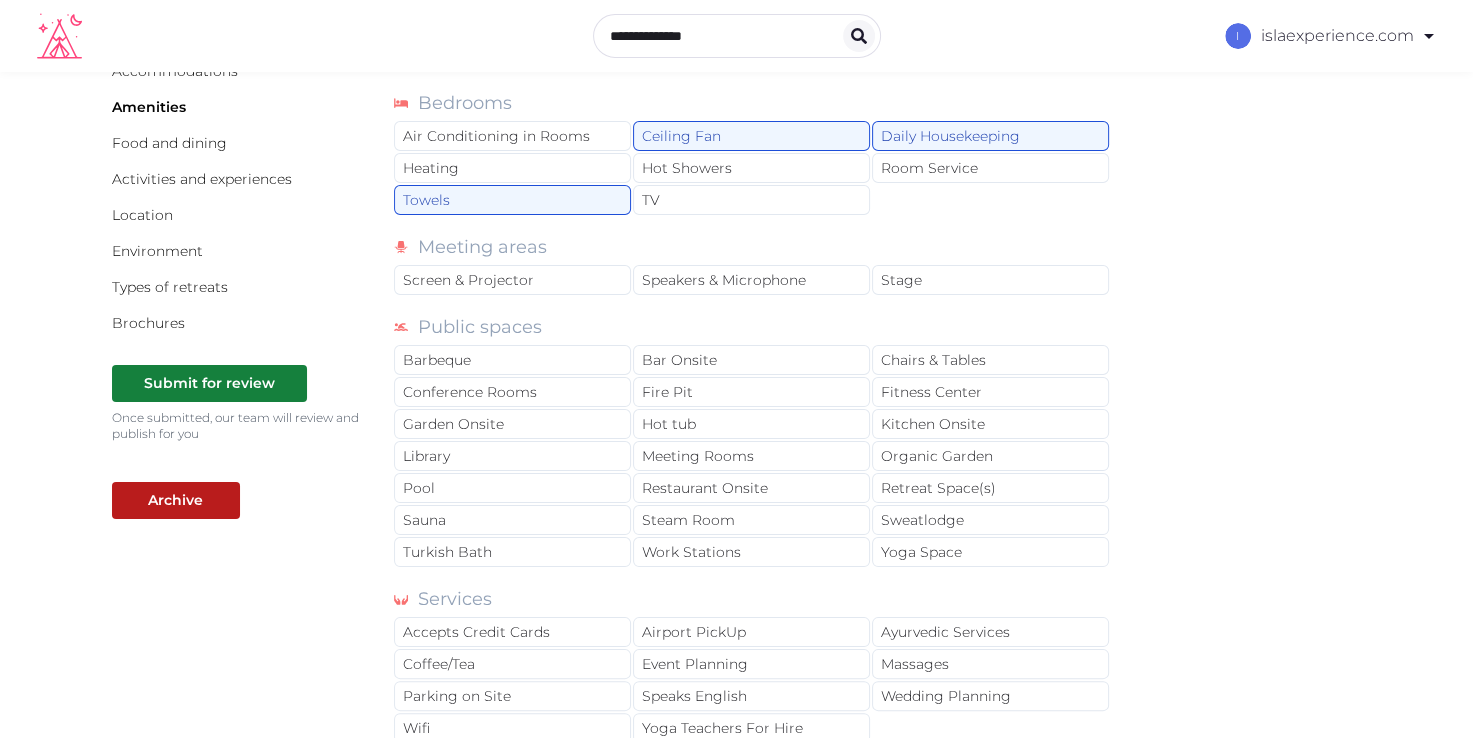 scroll, scrollTop: 300, scrollLeft: 0, axis: vertical 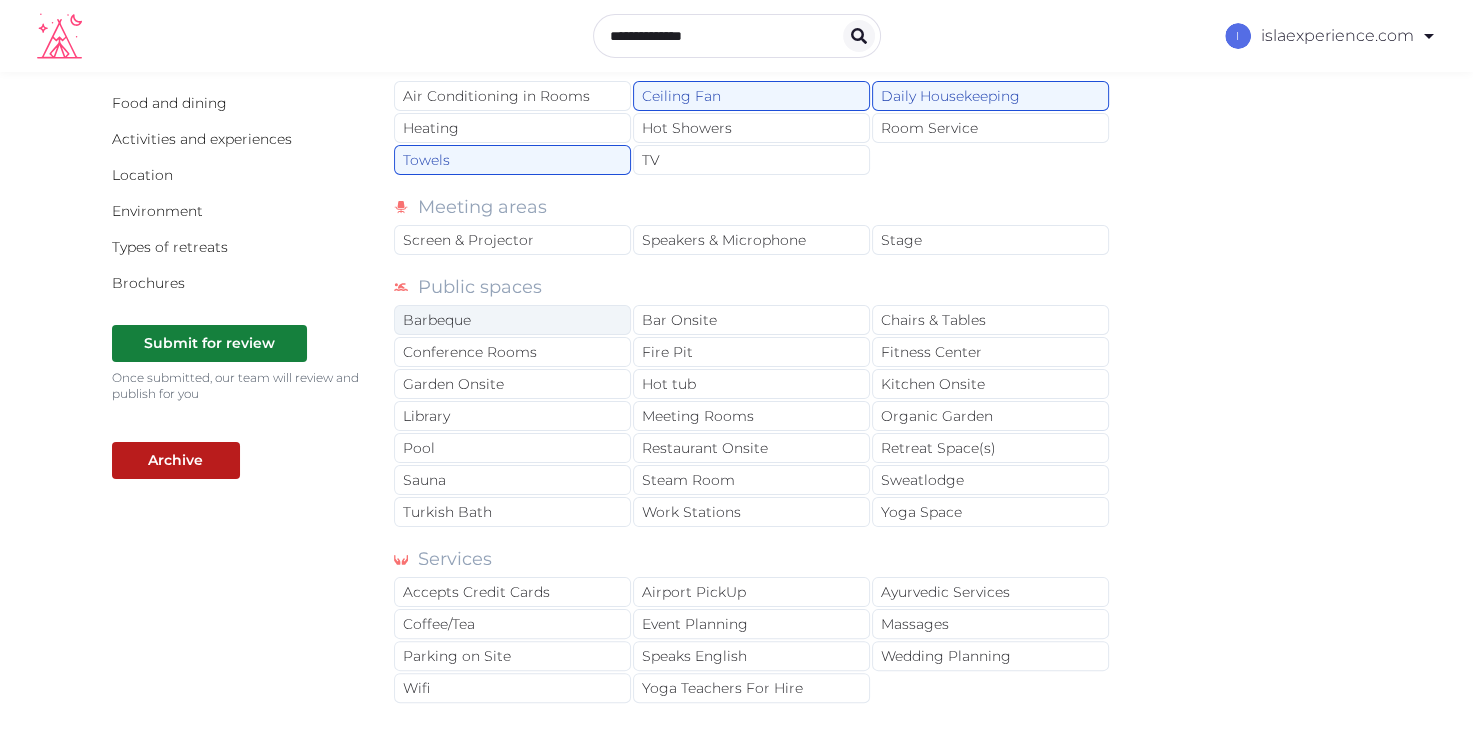click on "Barbeque" at bounding box center (512, 320) 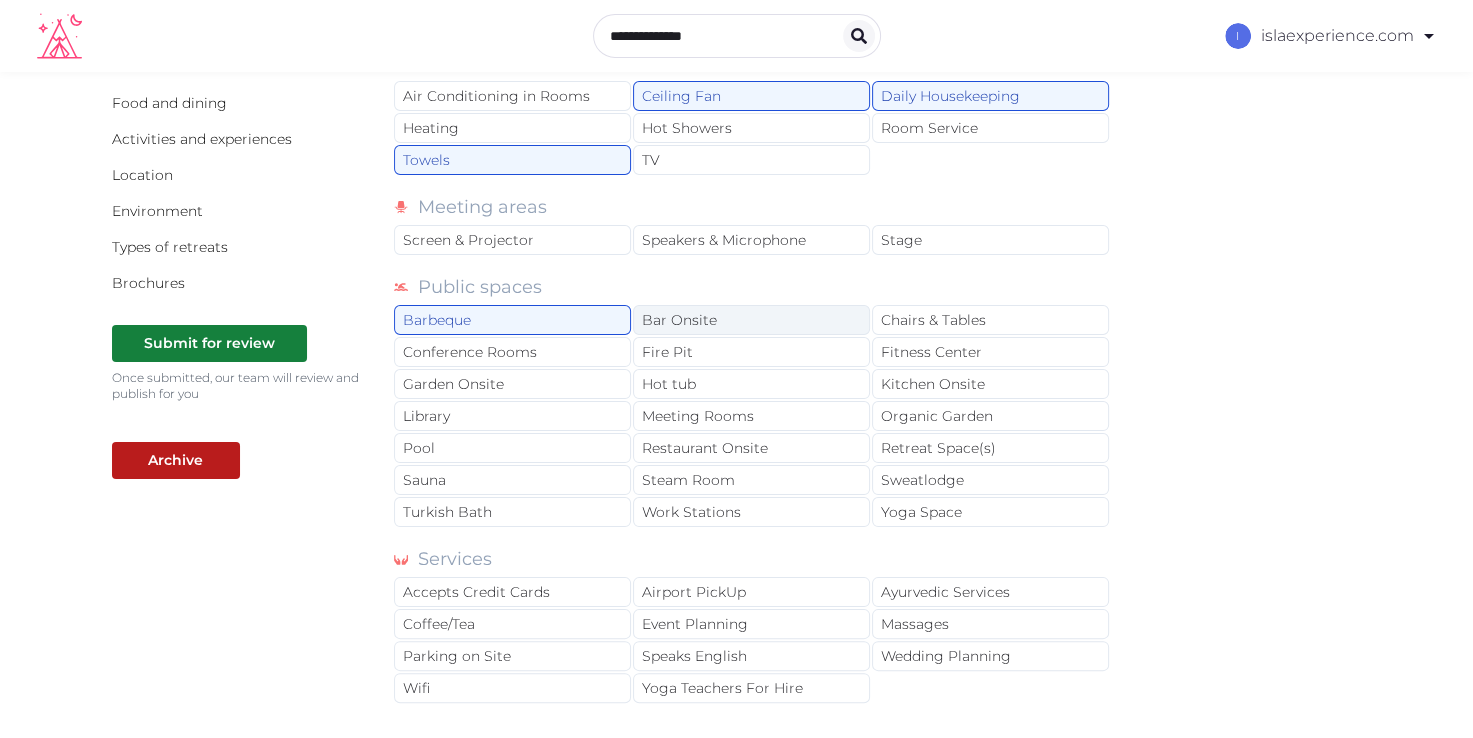click on "Bar Onsite" at bounding box center (751, 320) 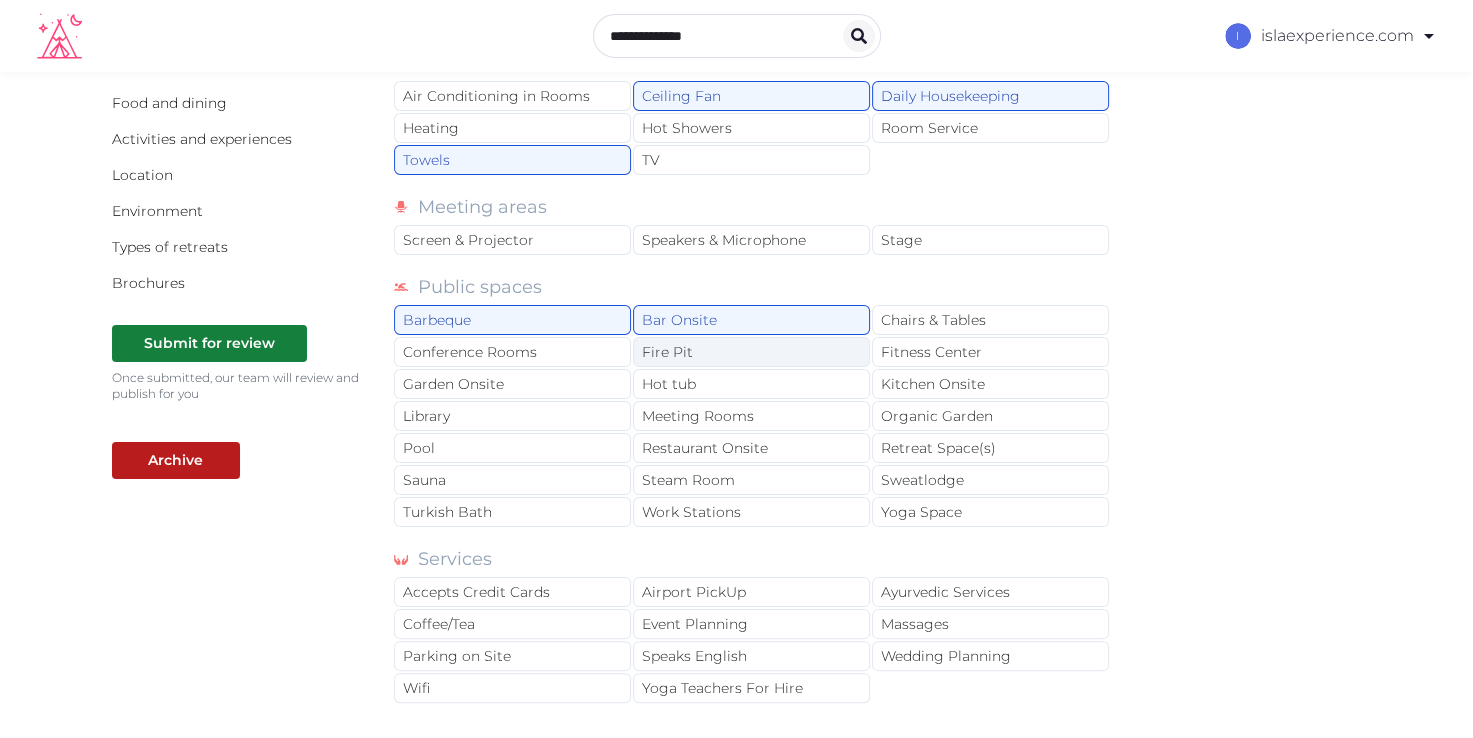 click on "Fire Pit" at bounding box center (751, 352) 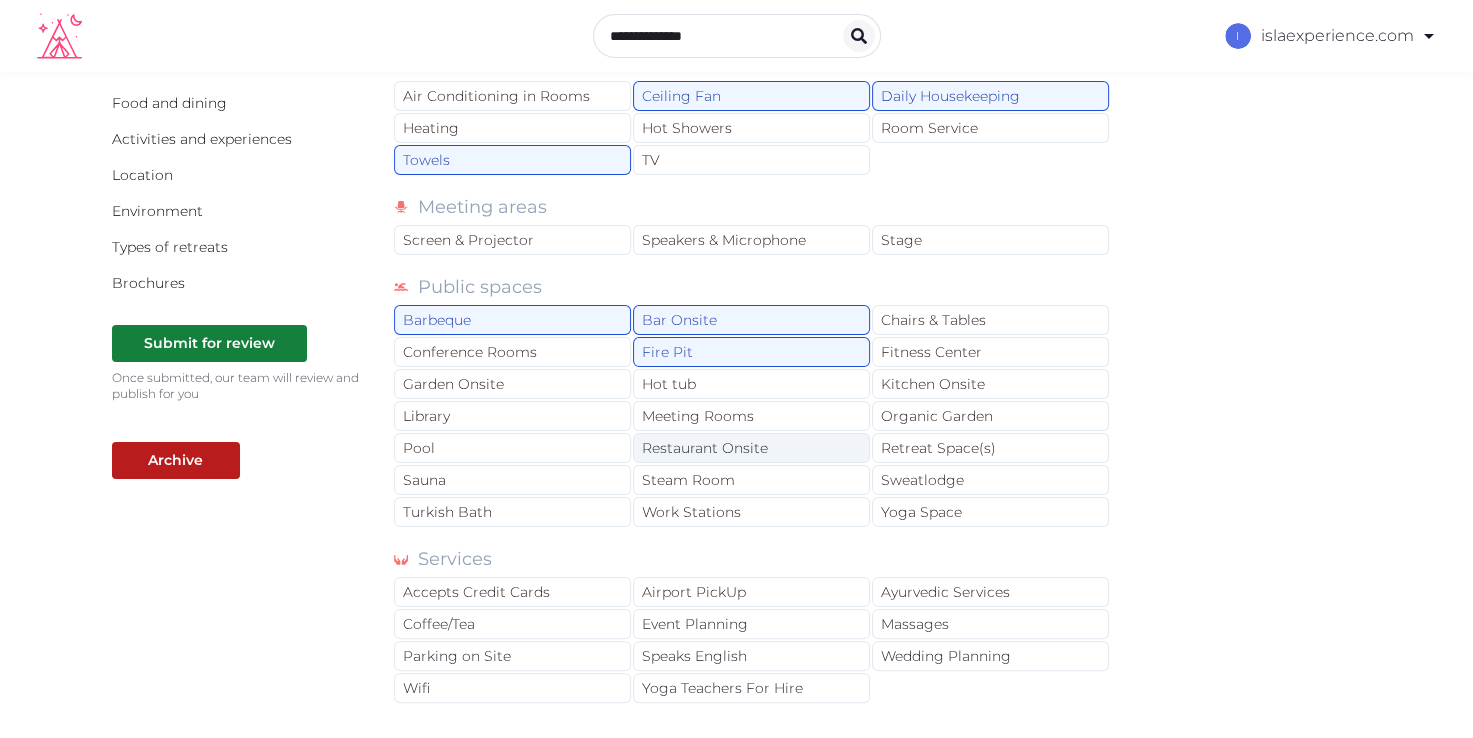 click on "Restaurant Onsite" at bounding box center [751, 448] 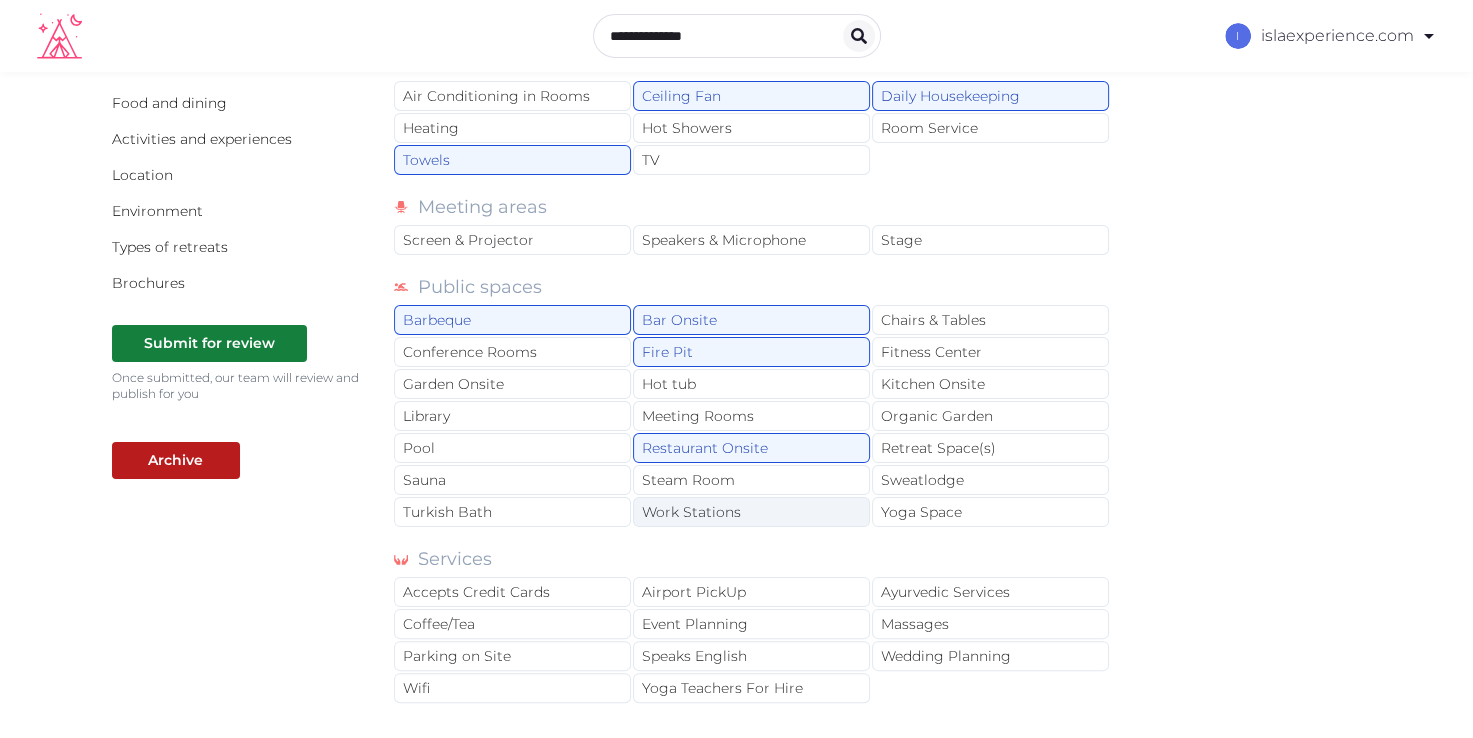 click on "Work Stations" at bounding box center (751, 512) 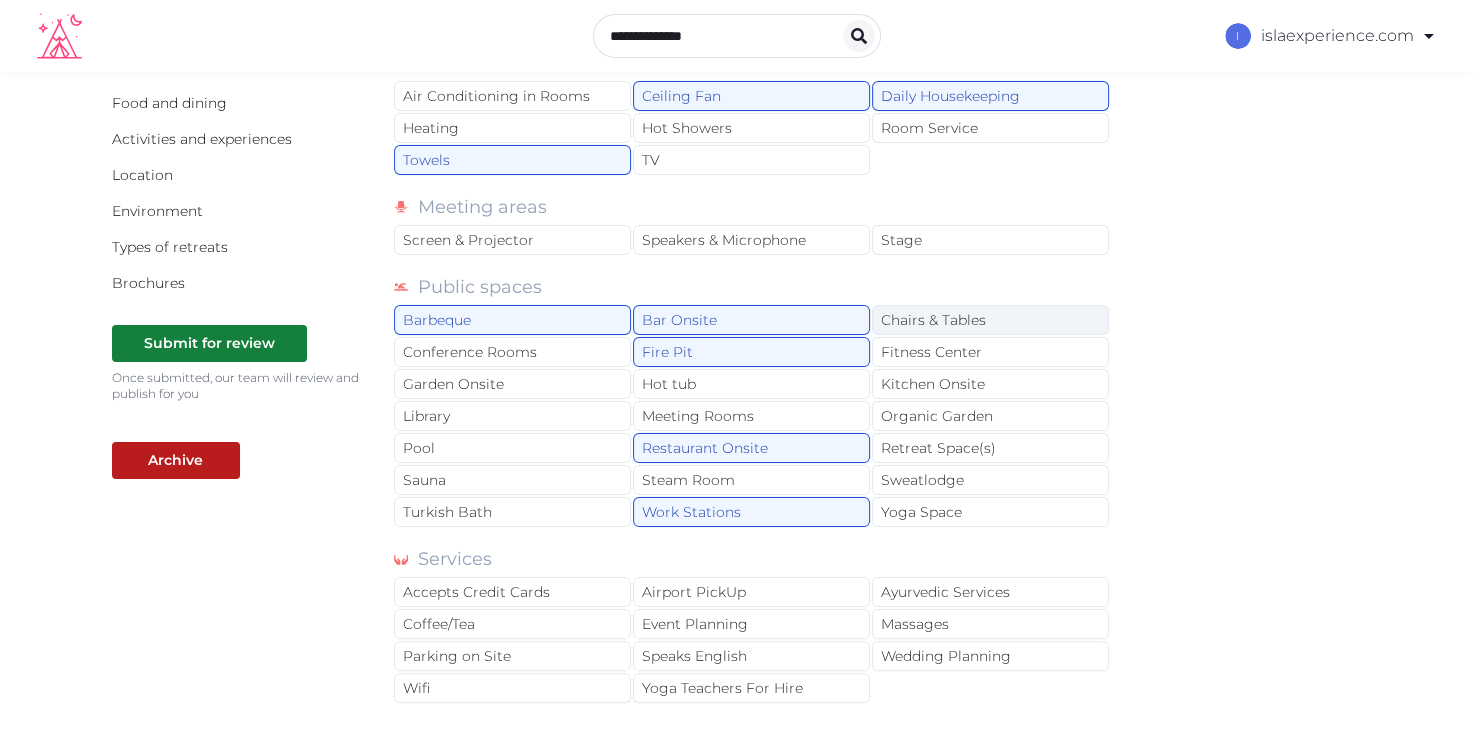 click on "Chairs & Tables" at bounding box center (990, 320) 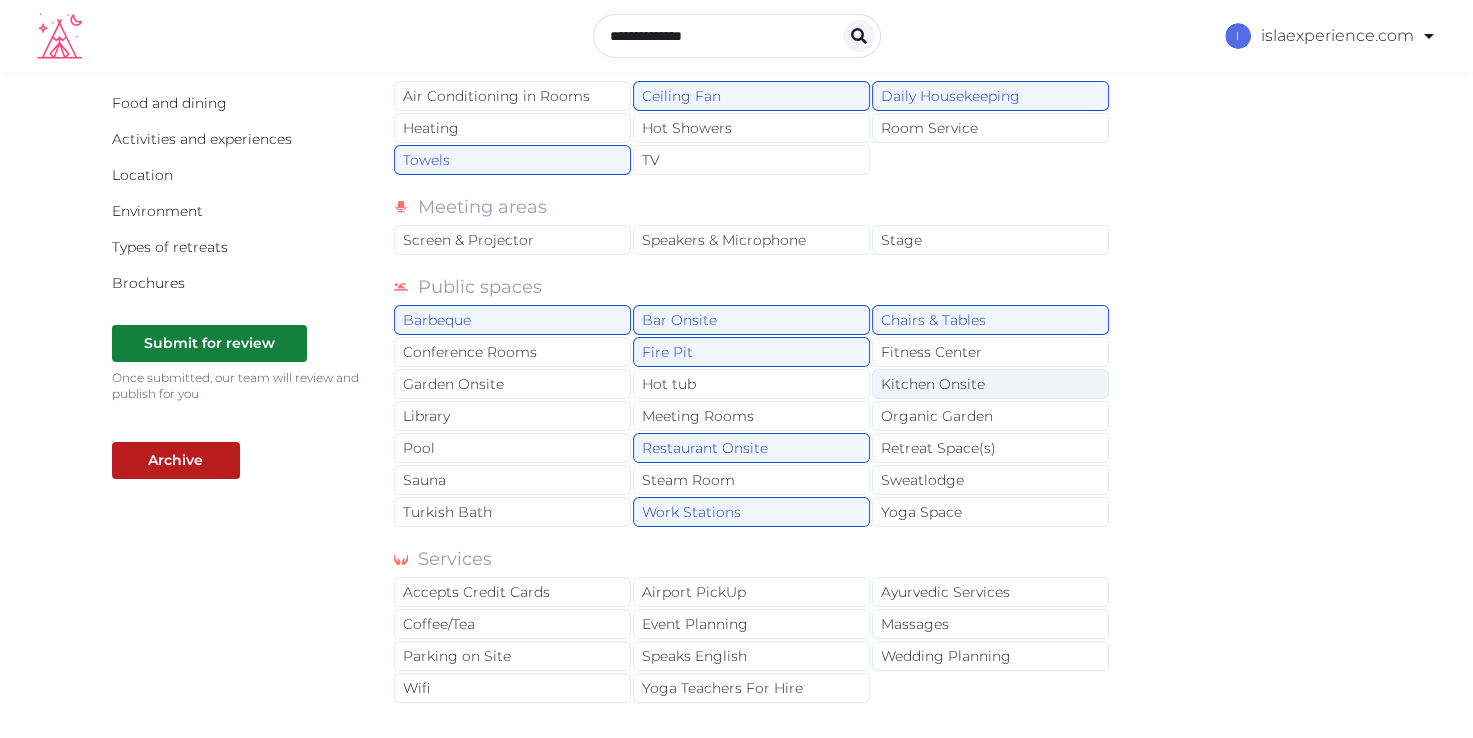 click on "Kitchen Onsite" at bounding box center [990, 384] 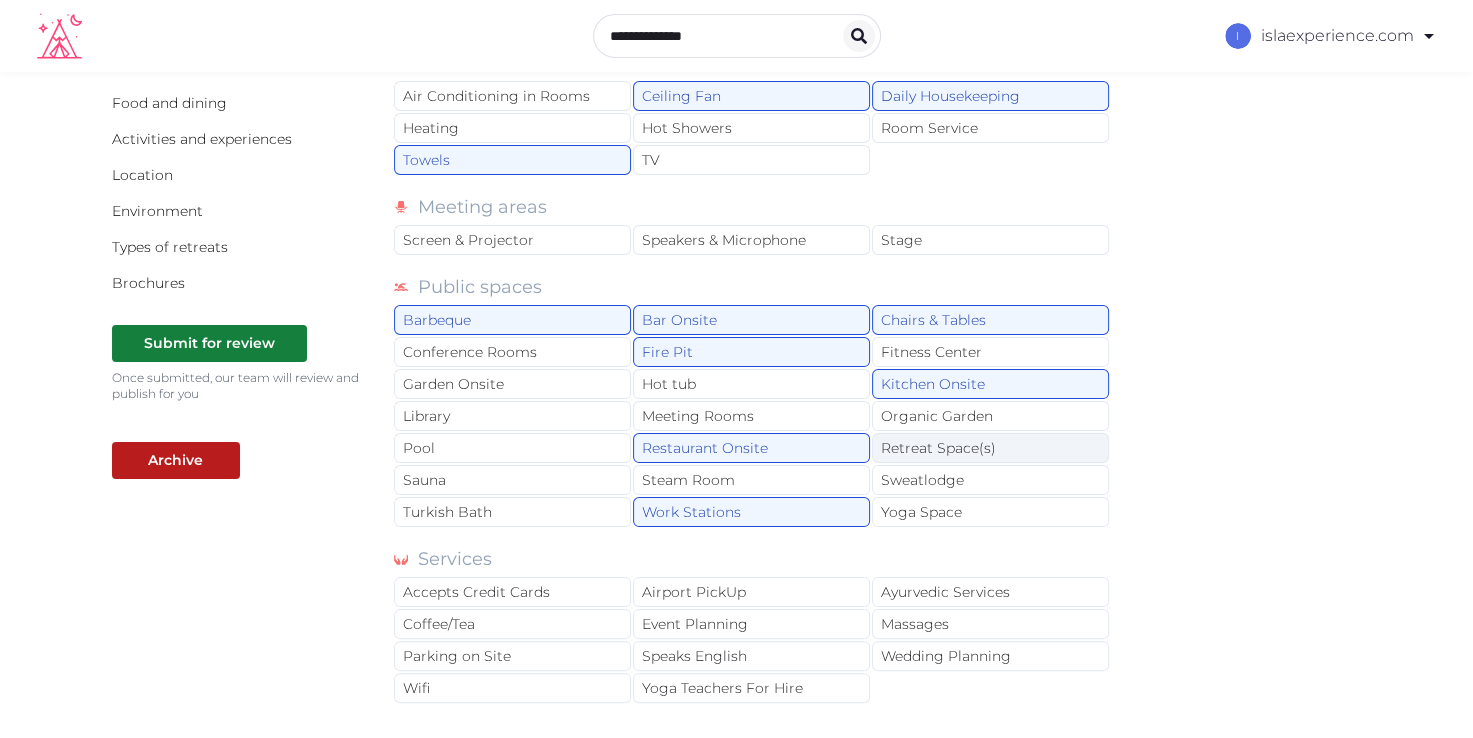 click on "Retreat Space(s)" at bounding box center (990, 448) 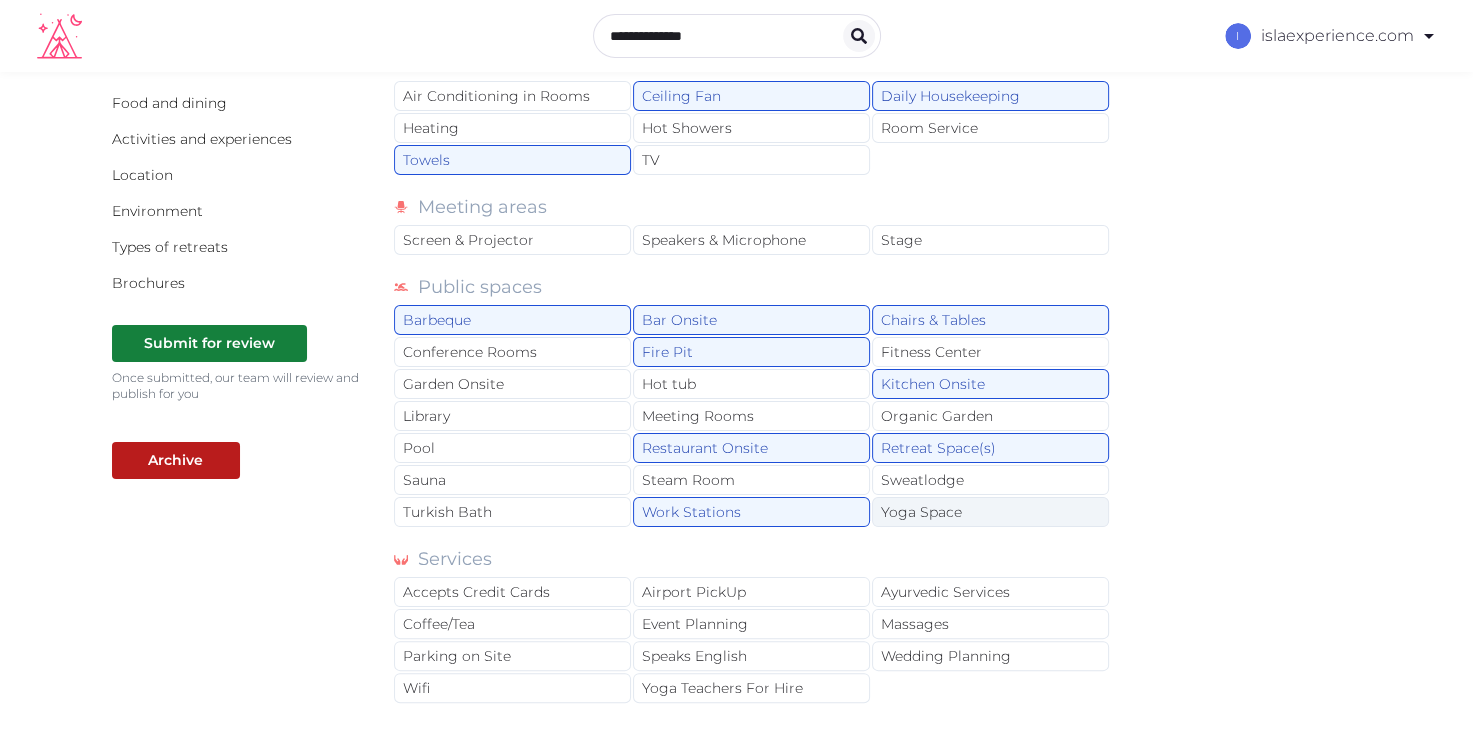 click on "Yoga Space" at bounding box center (990, 512) 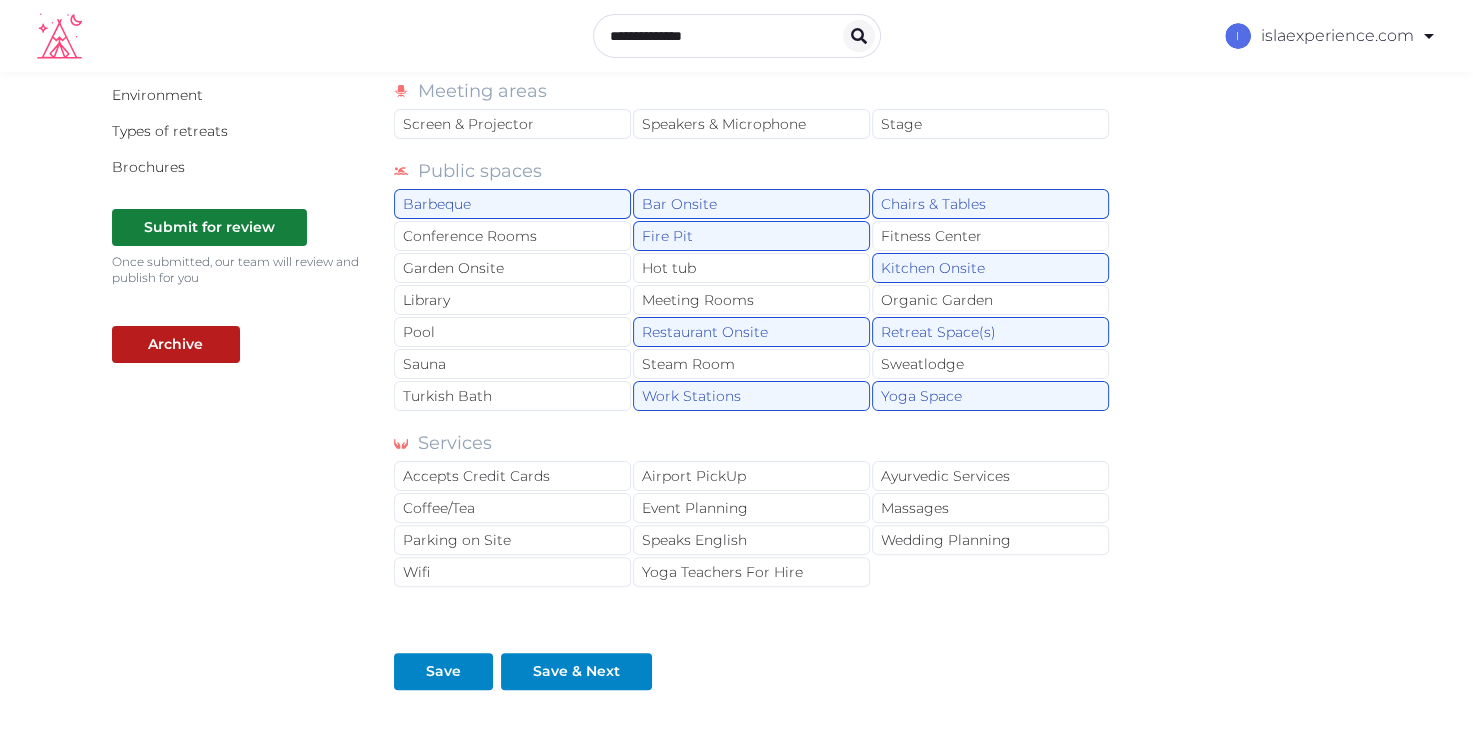 scroll, scrollTop: 500, scrollLeft: 0, axis: vertical 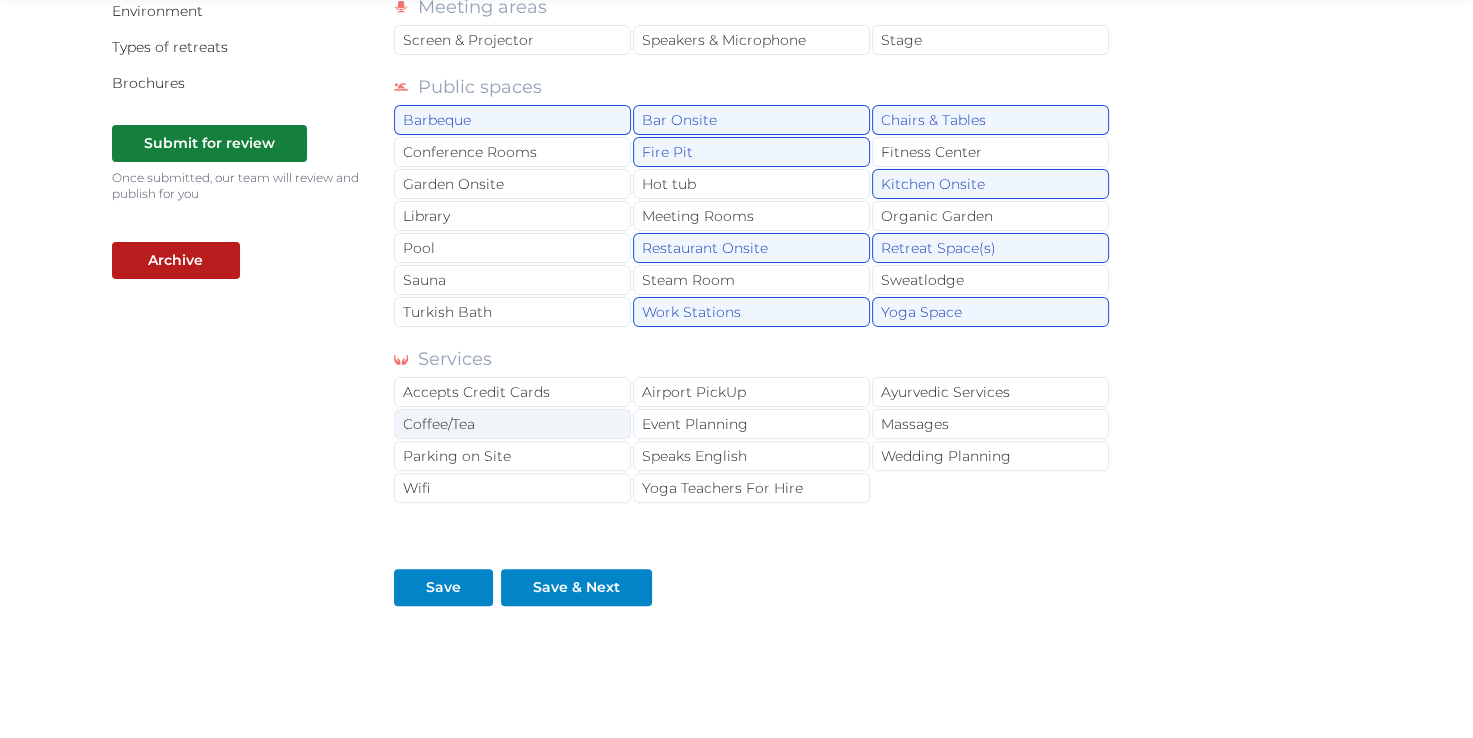 click on "Coffee/Tea" at bounding box center [512, 424] 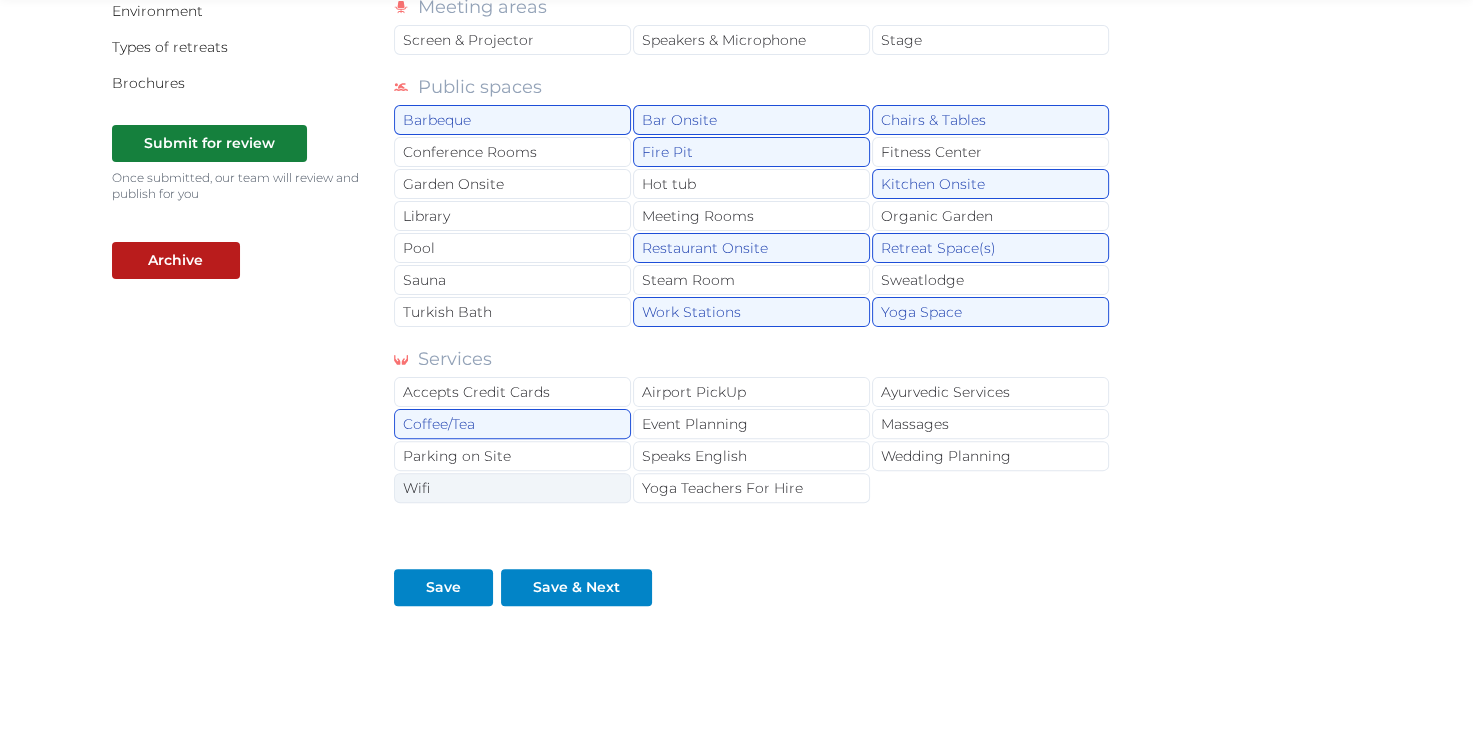 click on "Wifi" at bounding box center [512, 488] 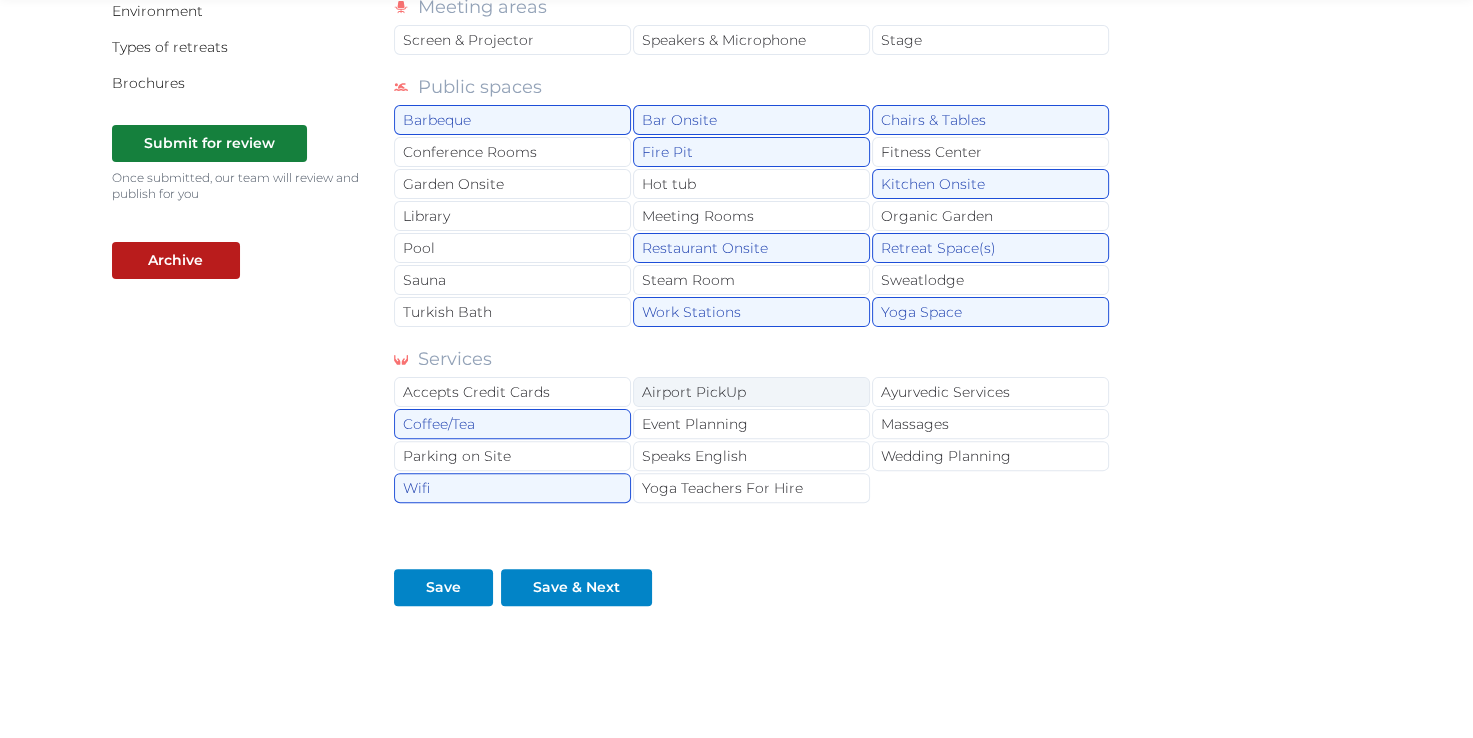 click on "Airport PickUp" at bounding box center (751, 392) 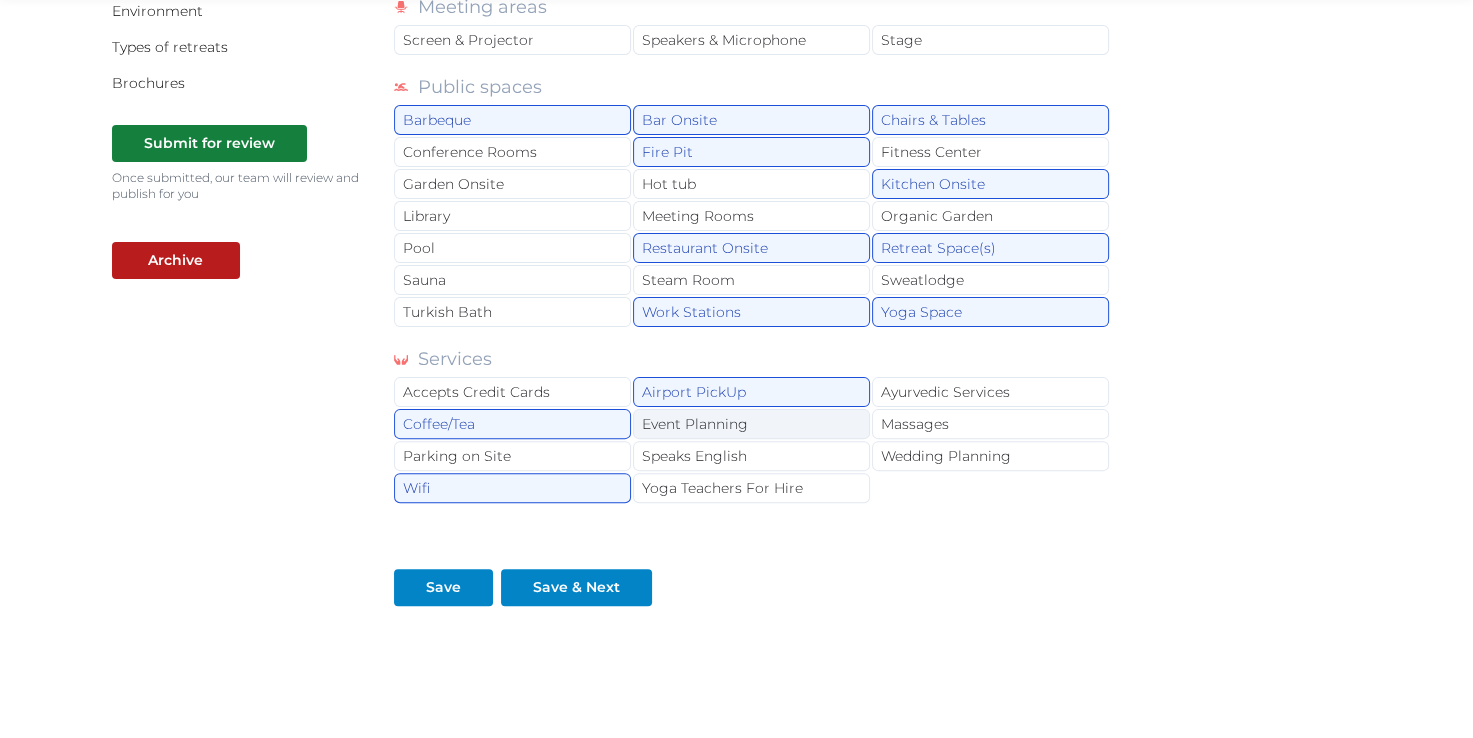 click on "Event Planning" at bounding box center [751, 424] 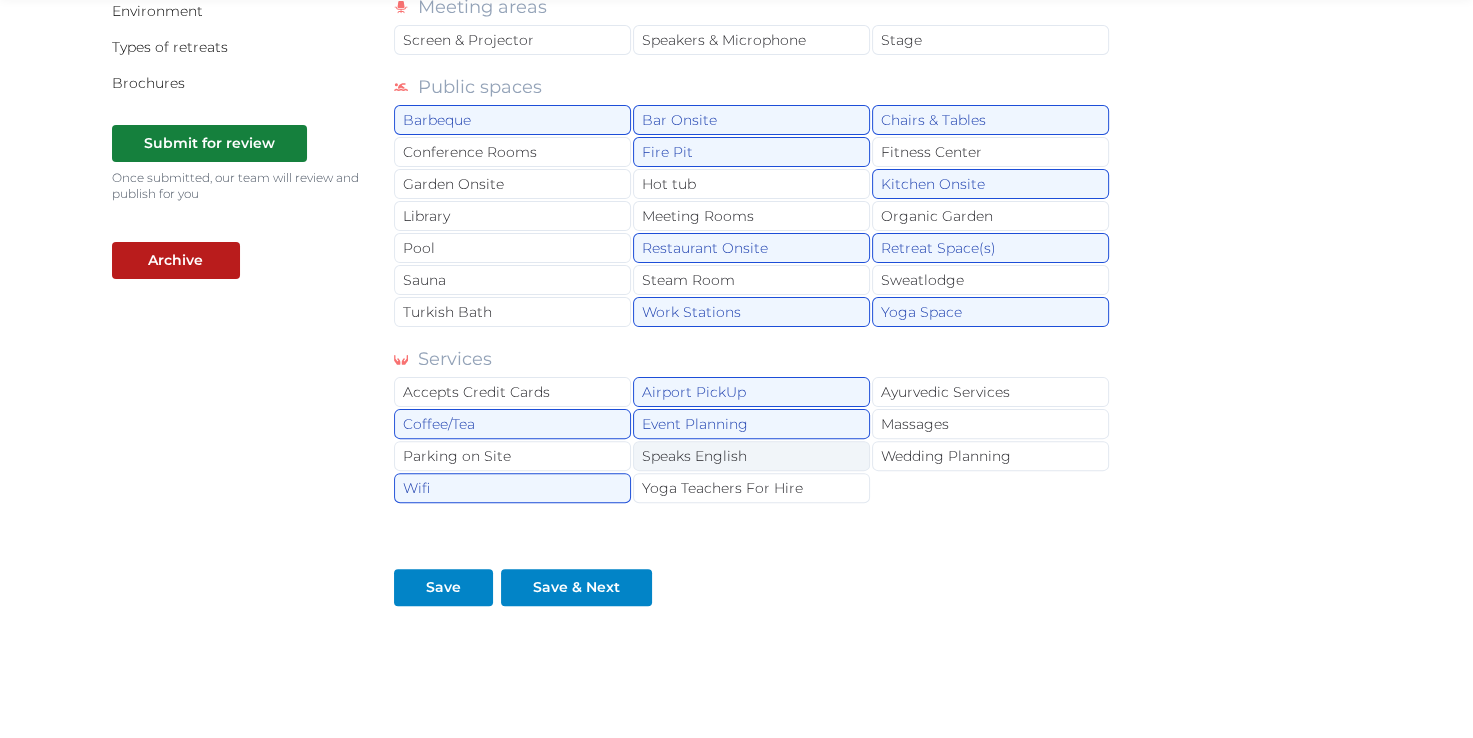 click on "Speaks English" at bounding box center [751, 456] 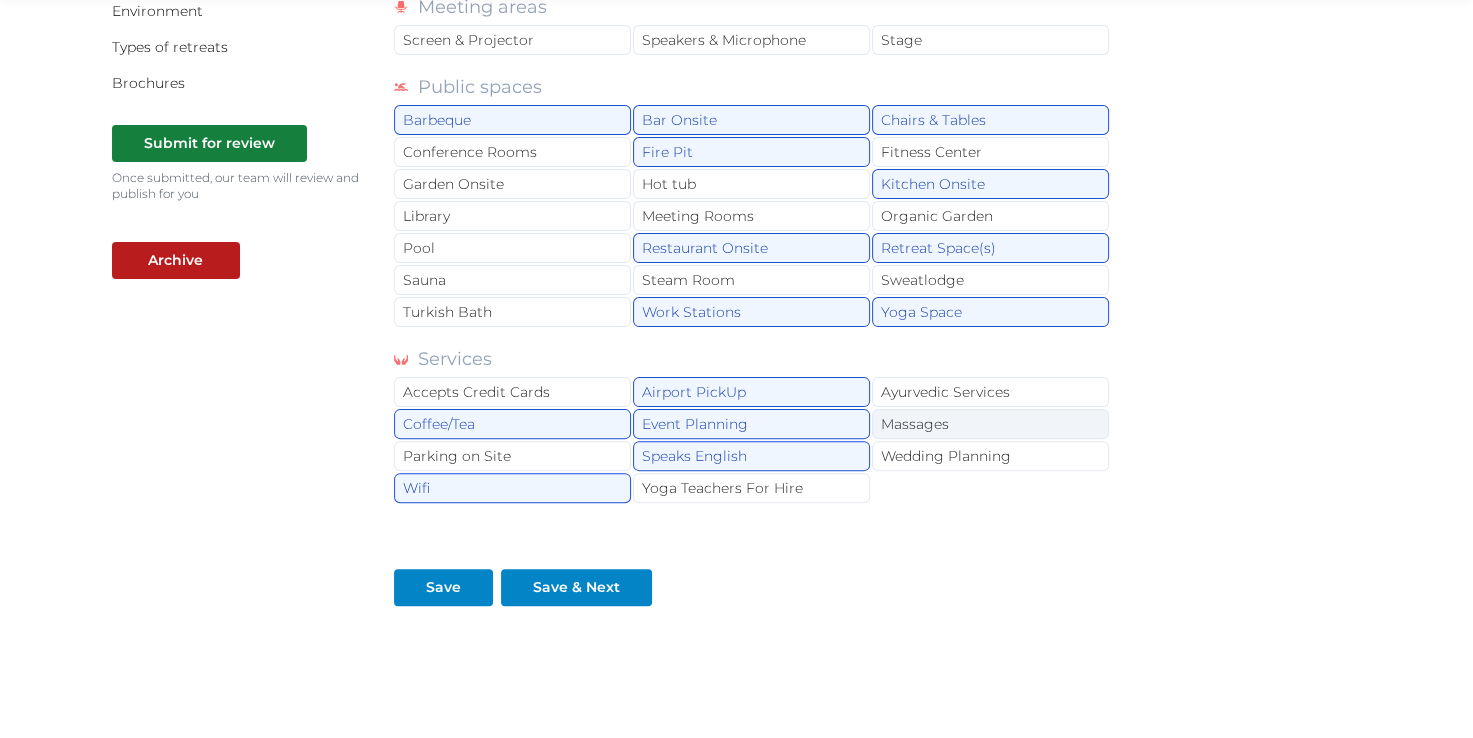 click on "Massages" at bounding box center (990, 424) 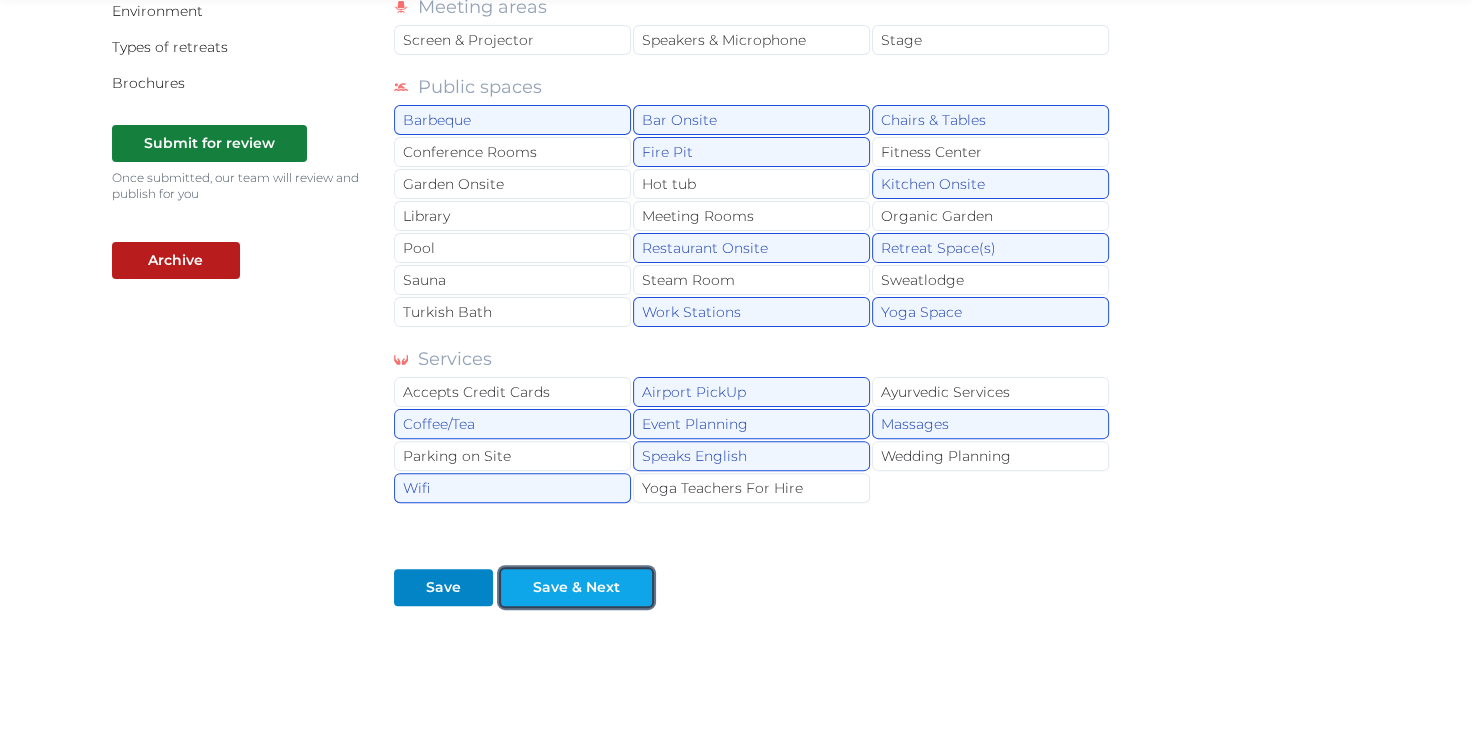 click on "Save & Next" at bounding box center [576, 587] 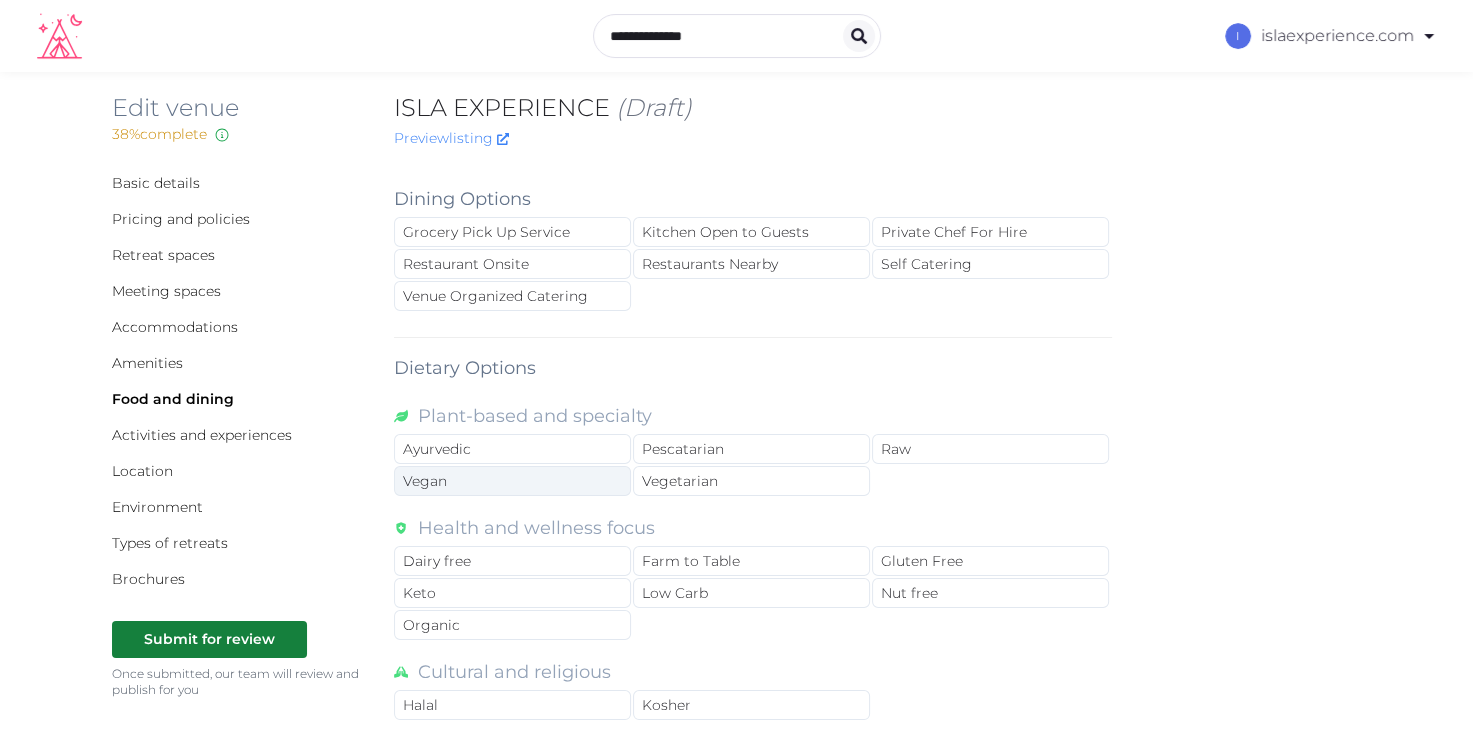 scroll, scrollTop: 0, scrollLeft: 0, axis: both 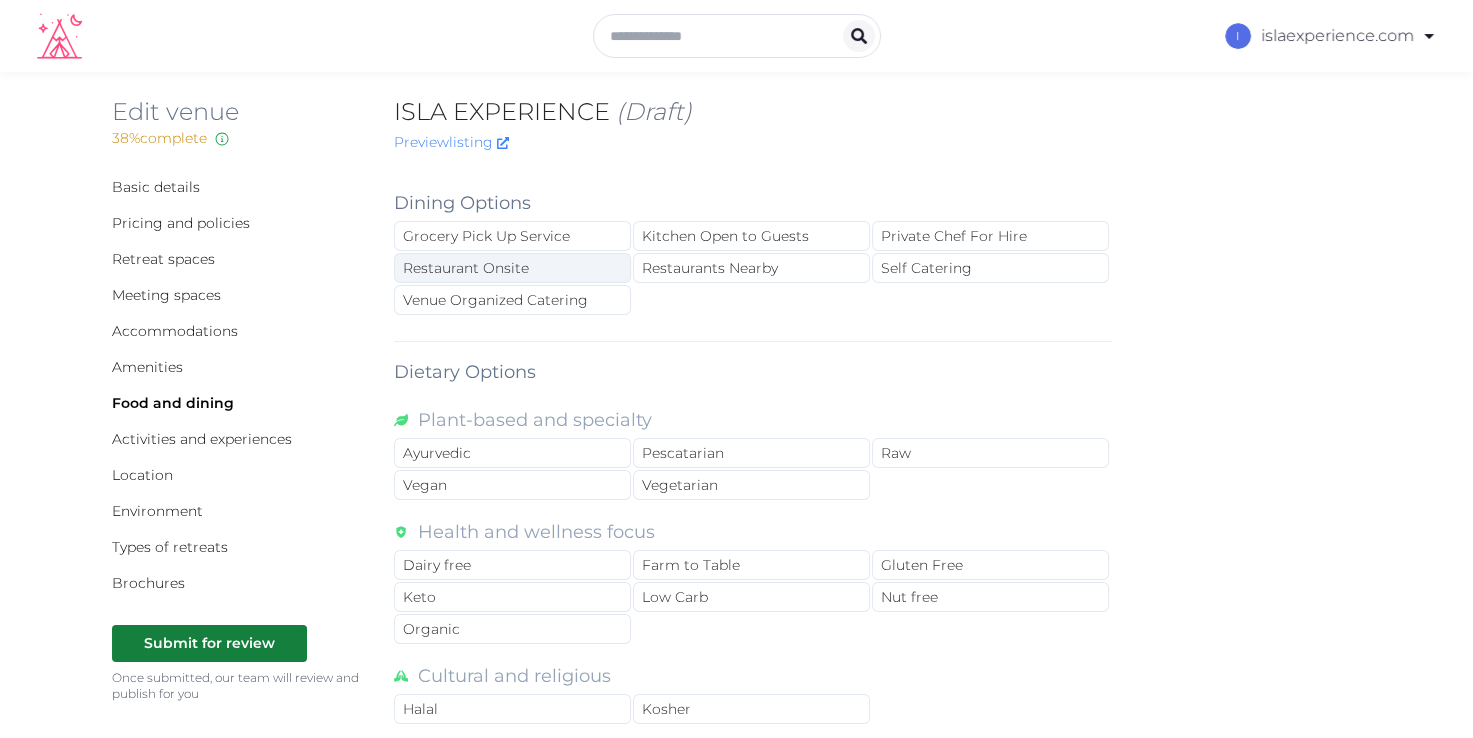 click on "Restaurant Onsite" at bounding box center (512, 268) 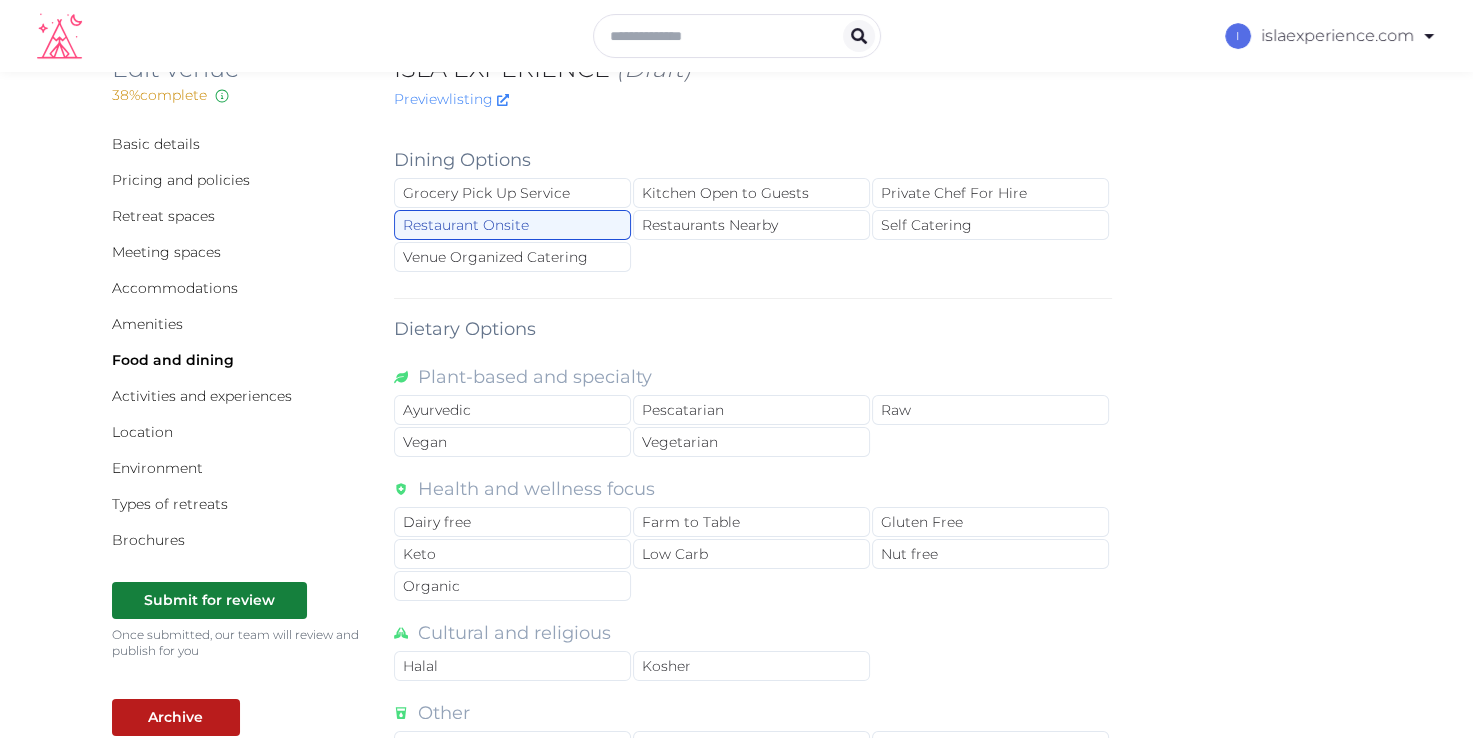 scroll, scrollTop: 100, scrollLeft: 0, axis: vertical 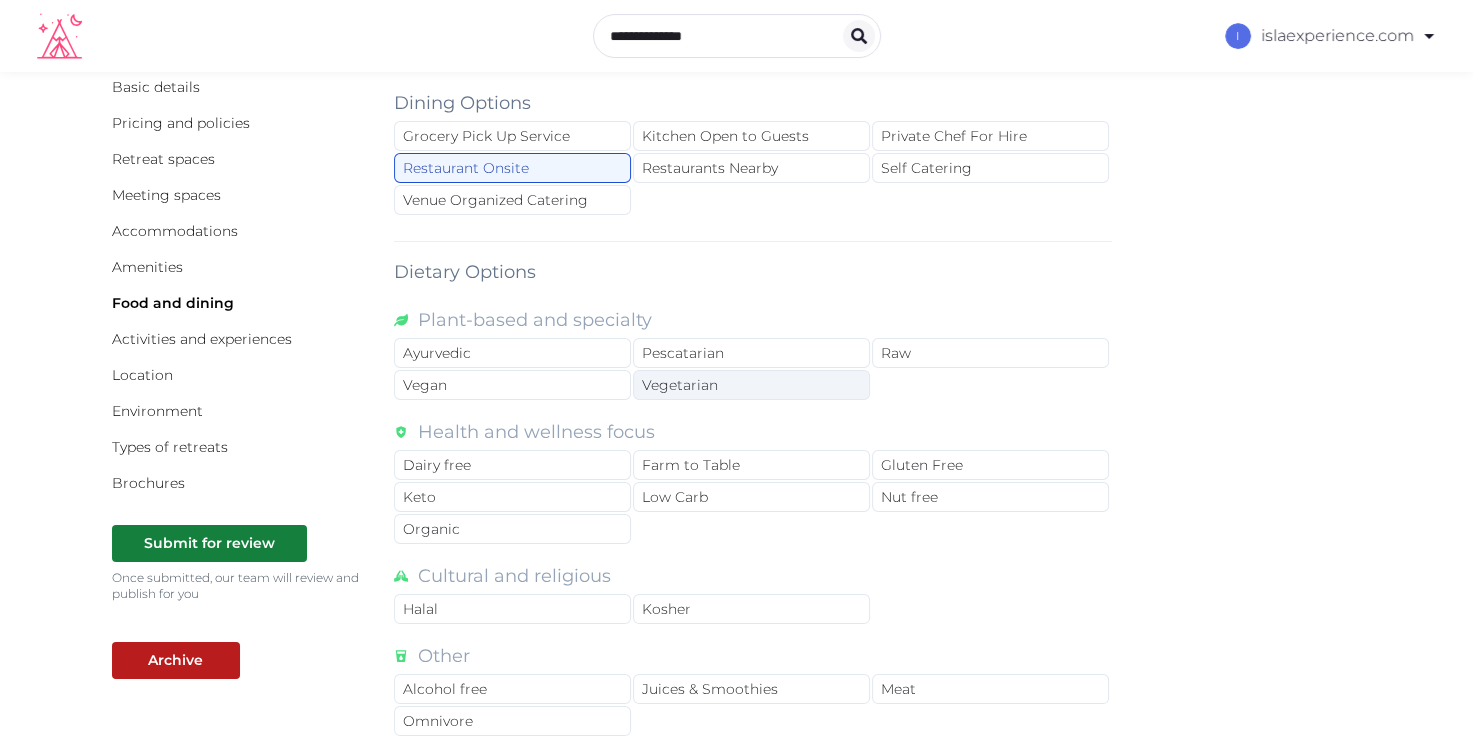 click on "Vegetarian" at bounding box center [751, 385] 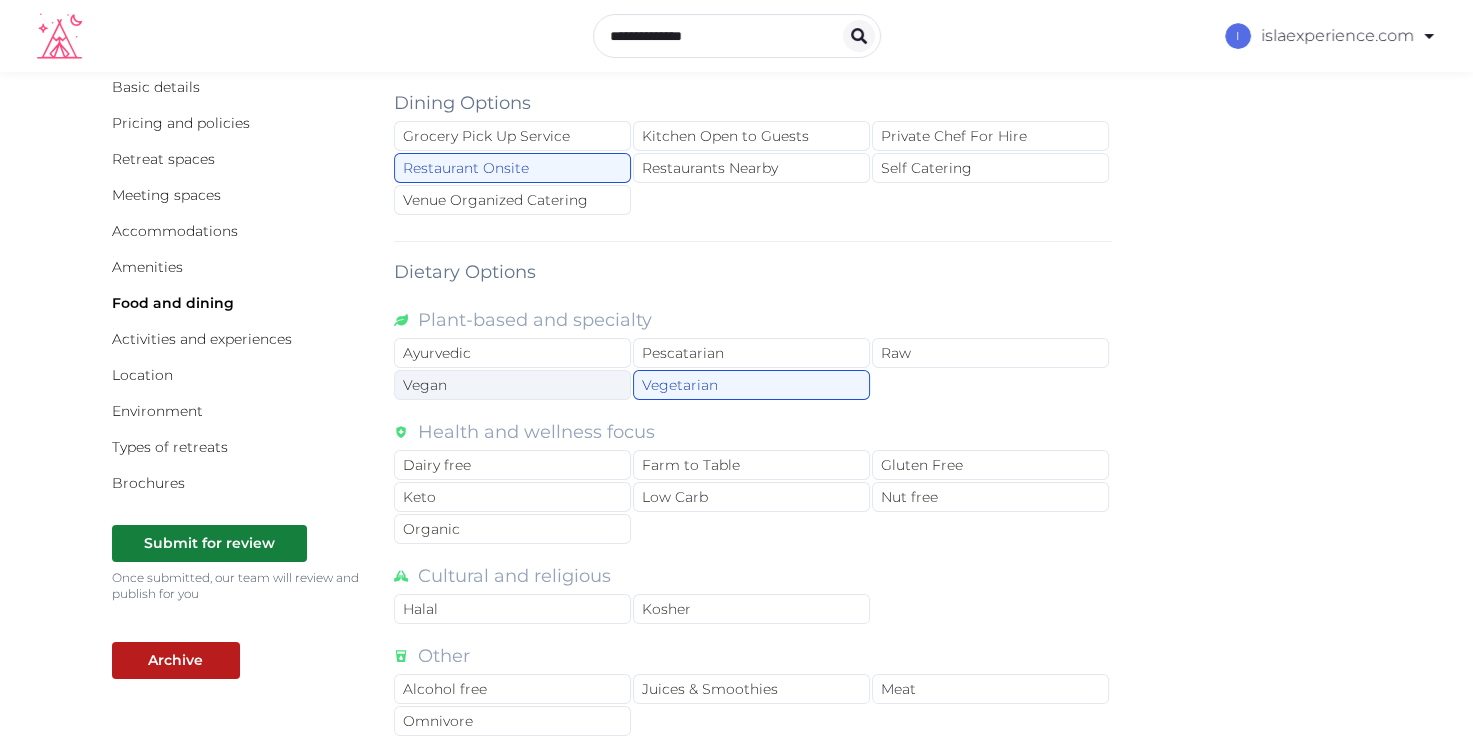 click on "Vegan" at bounding box center [512, 385] 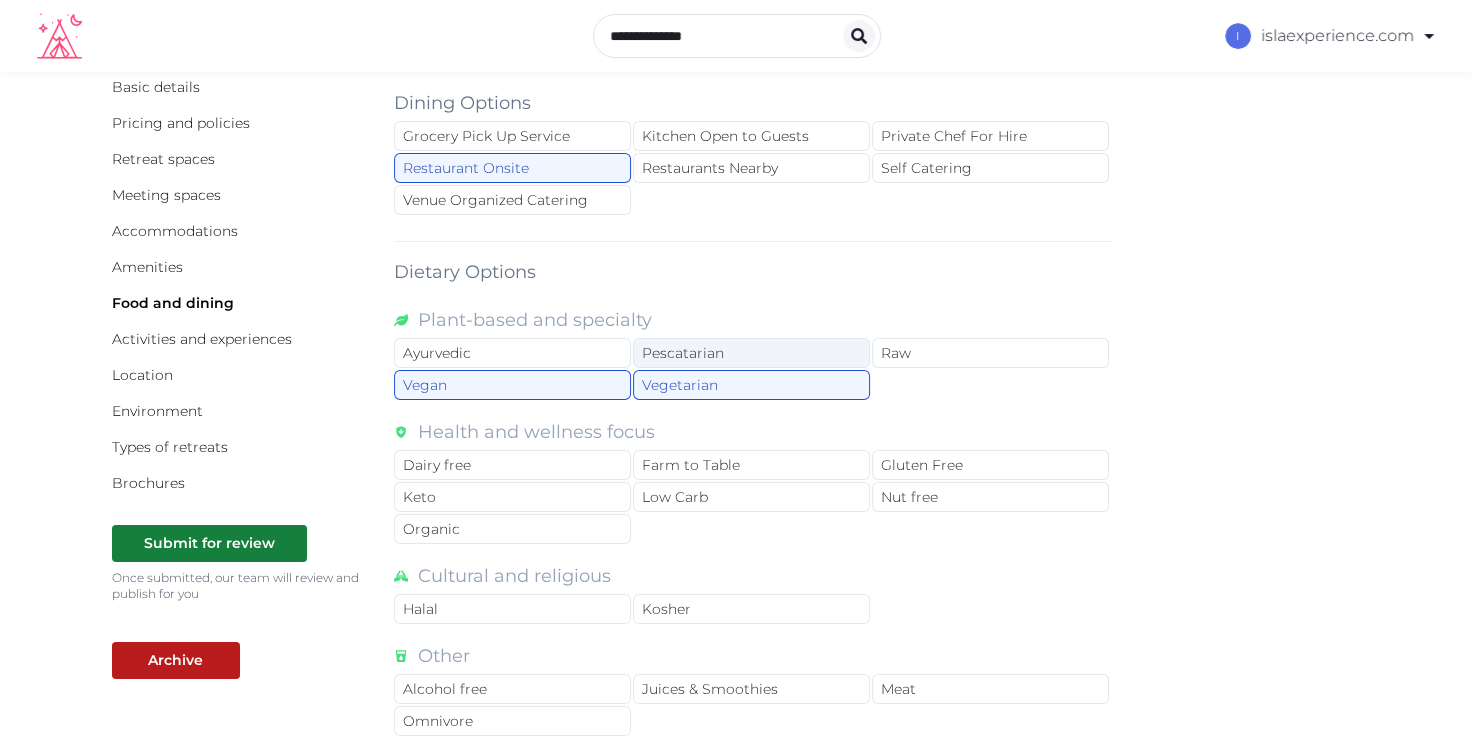 click on "Pescatarian" at bounding box center [751, 353] 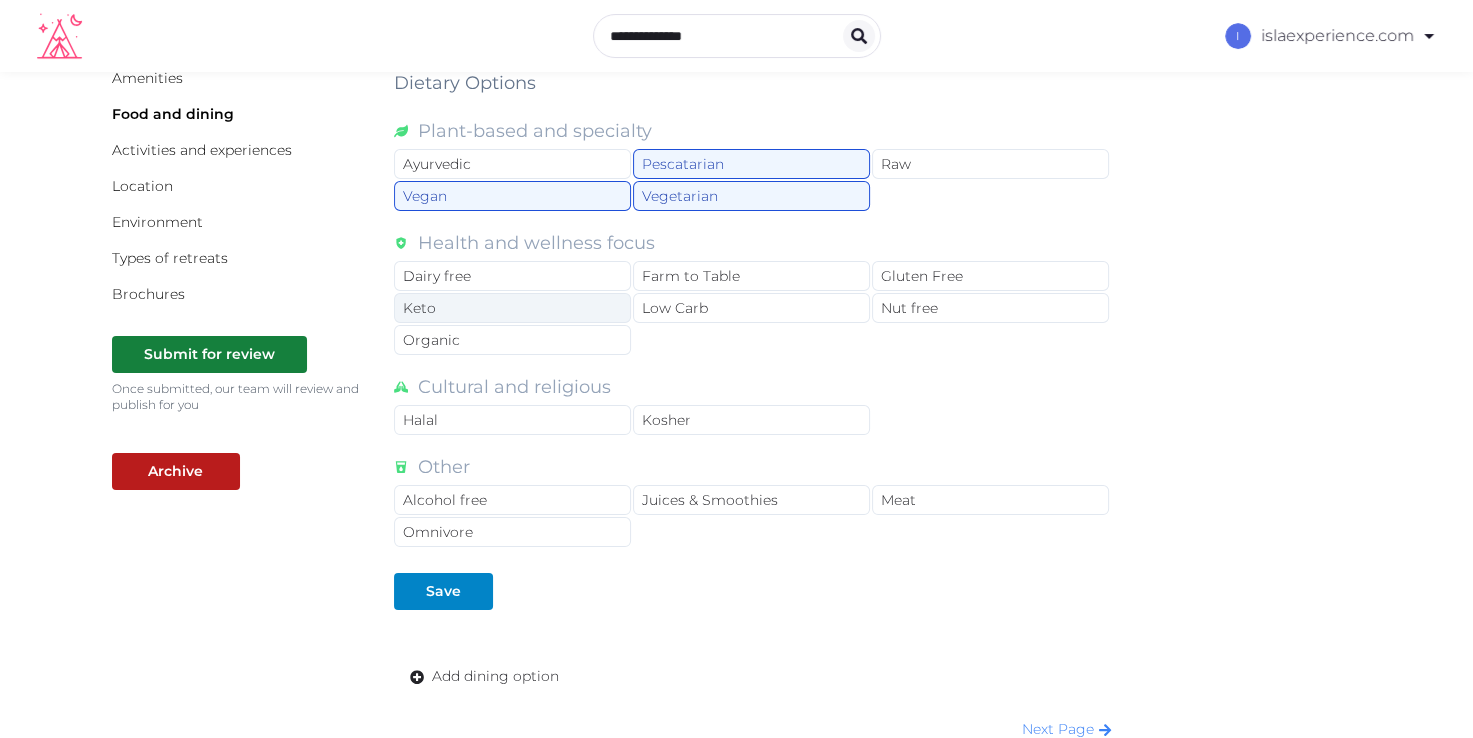 scroll, scrollTop: 300, scrollLeft: 0, axis: vertical 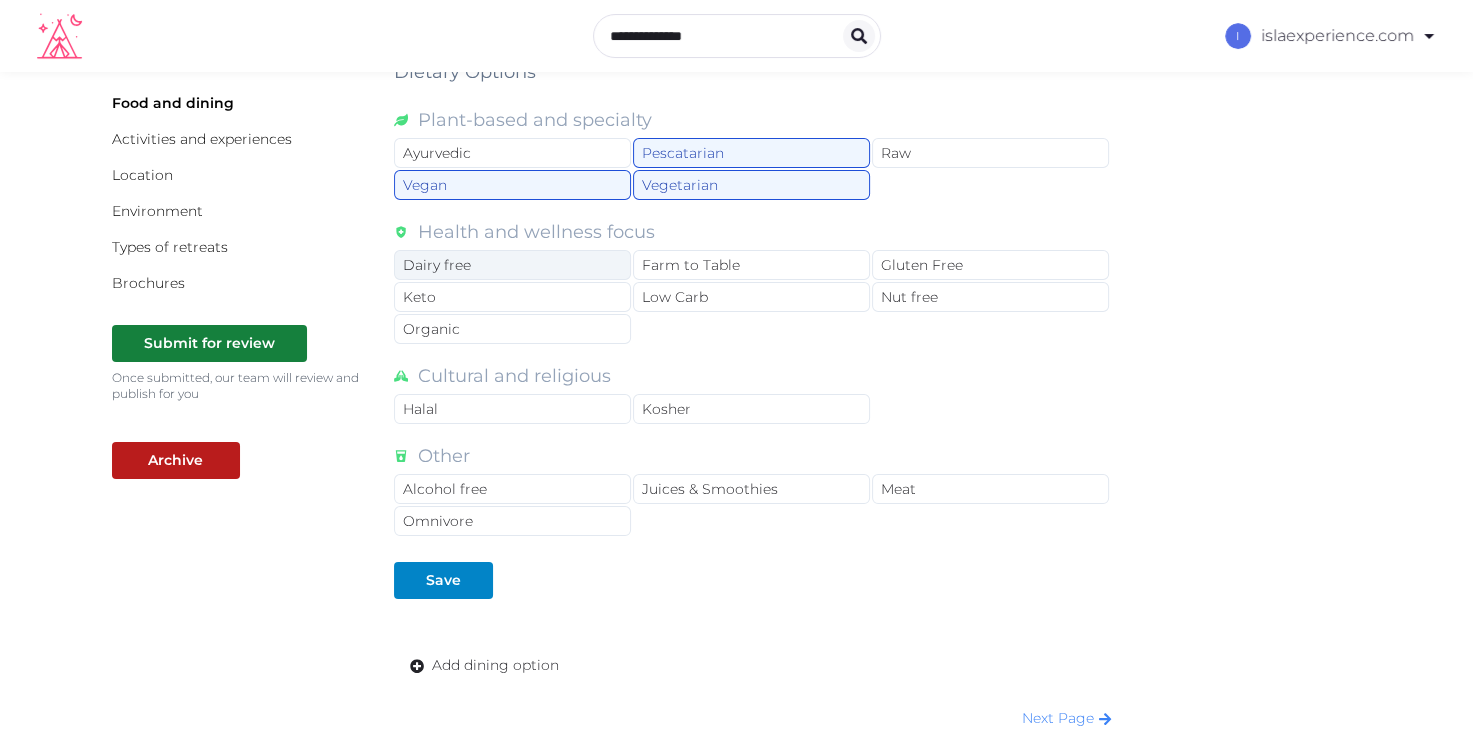 click on "Dairy free" at bounding box center [512, 265] 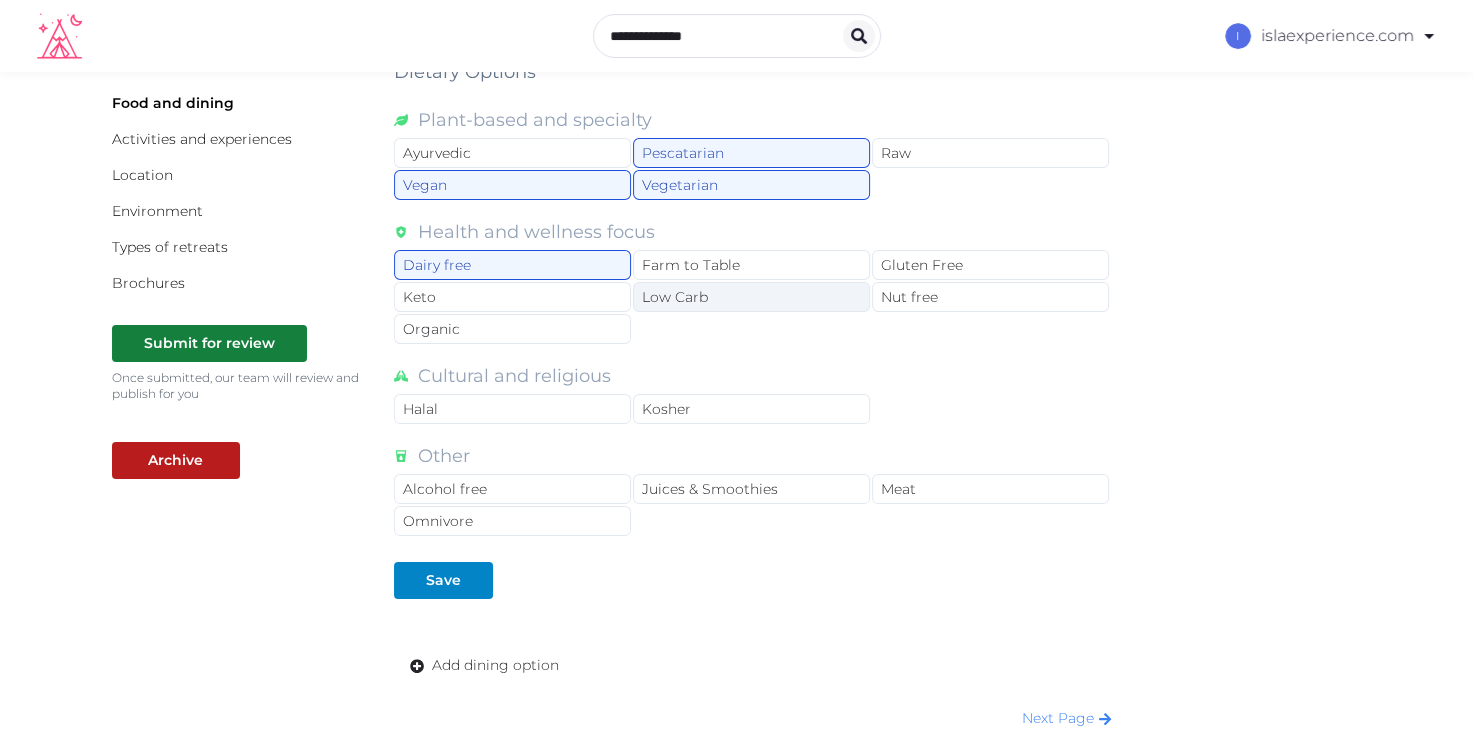 click on "Low Carb" at bounding box center (751, 297) 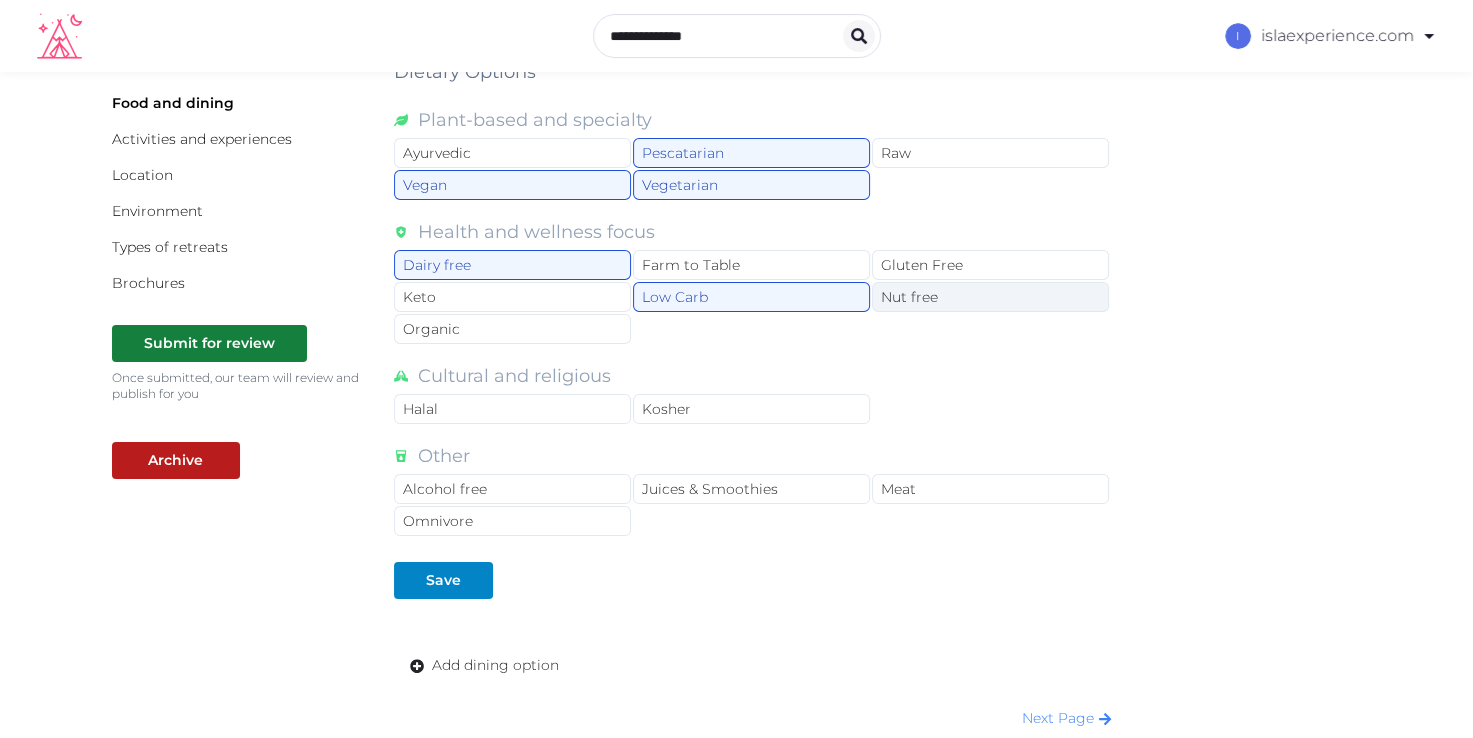 click on "Nut free" at bounding box center [990, 297] 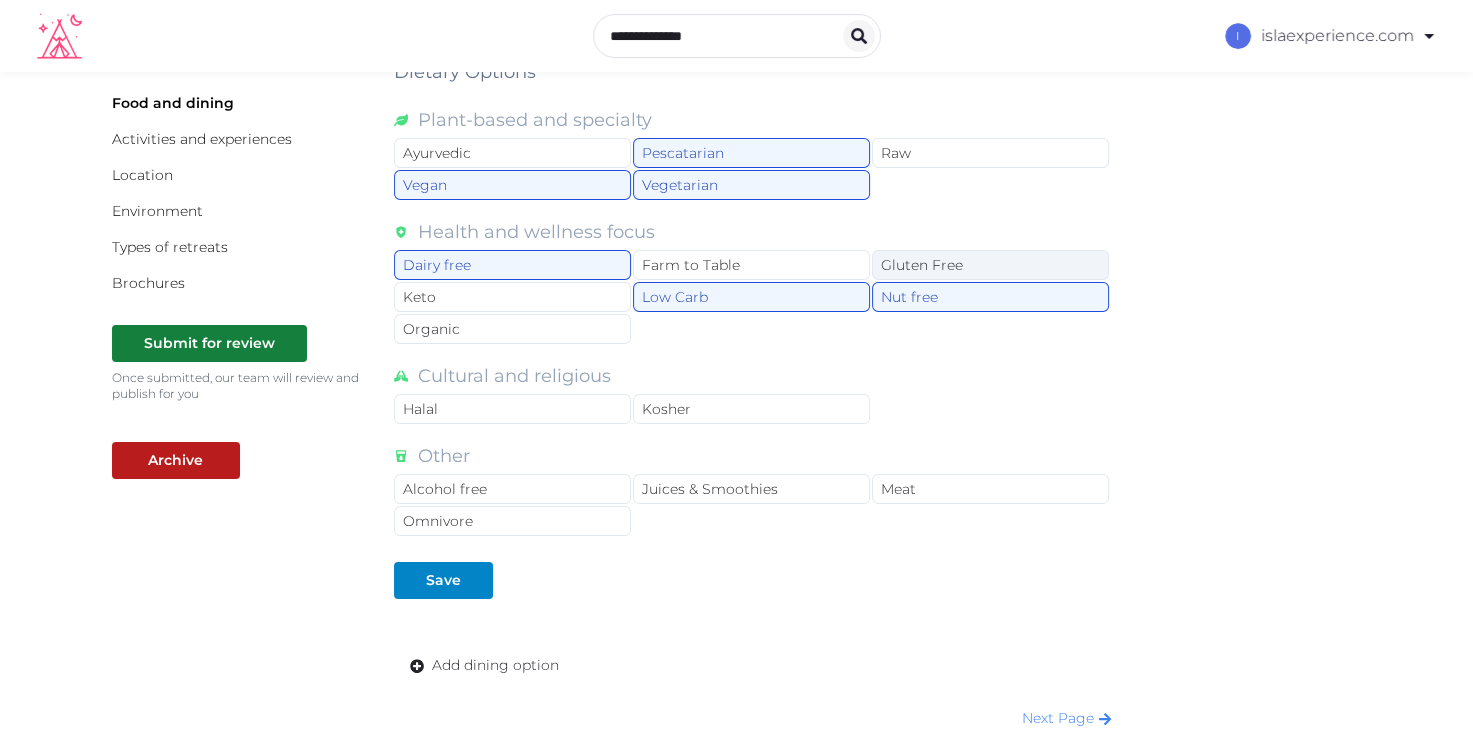 click on "Gluten Free" at bounding box center (990, 265) 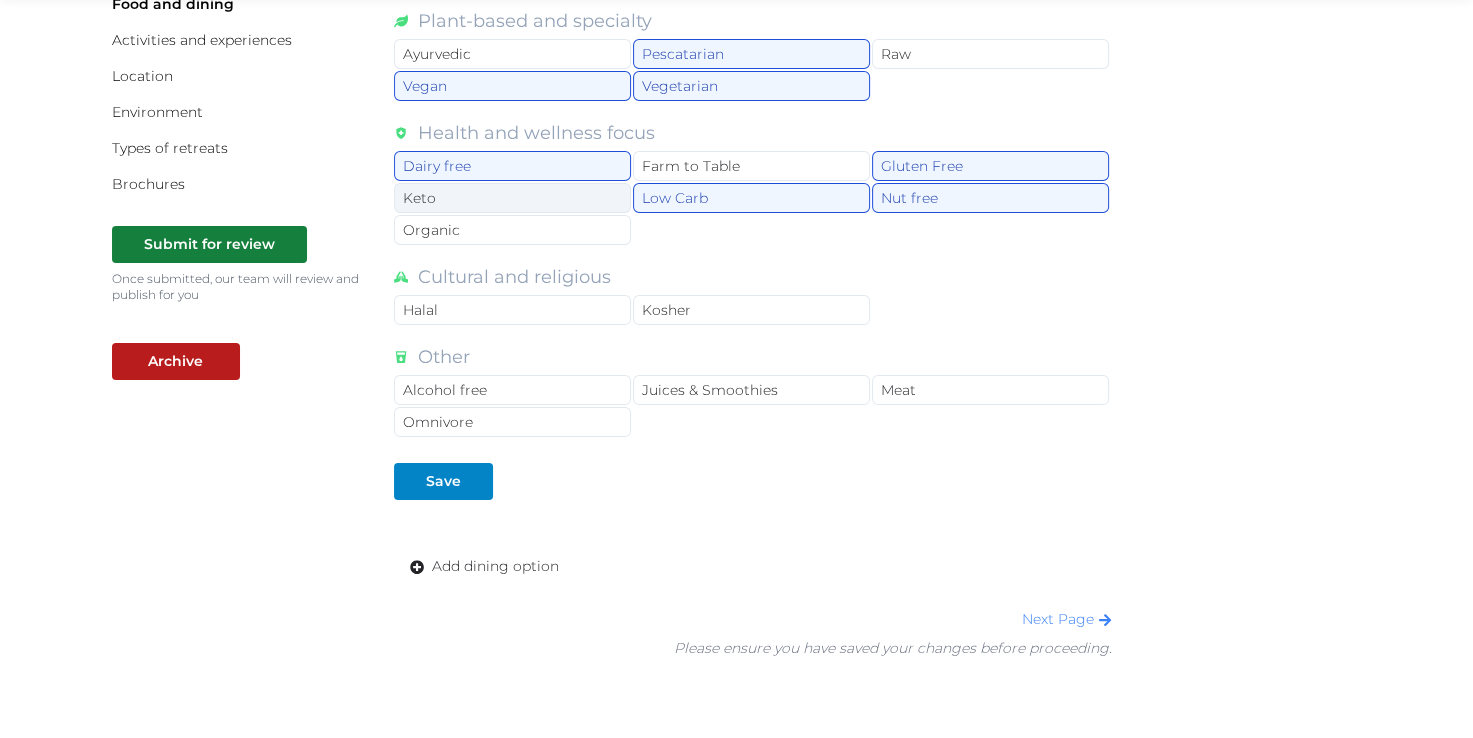 scroll, scrollTop: 400, scrollLeft: 0, axis: vertical 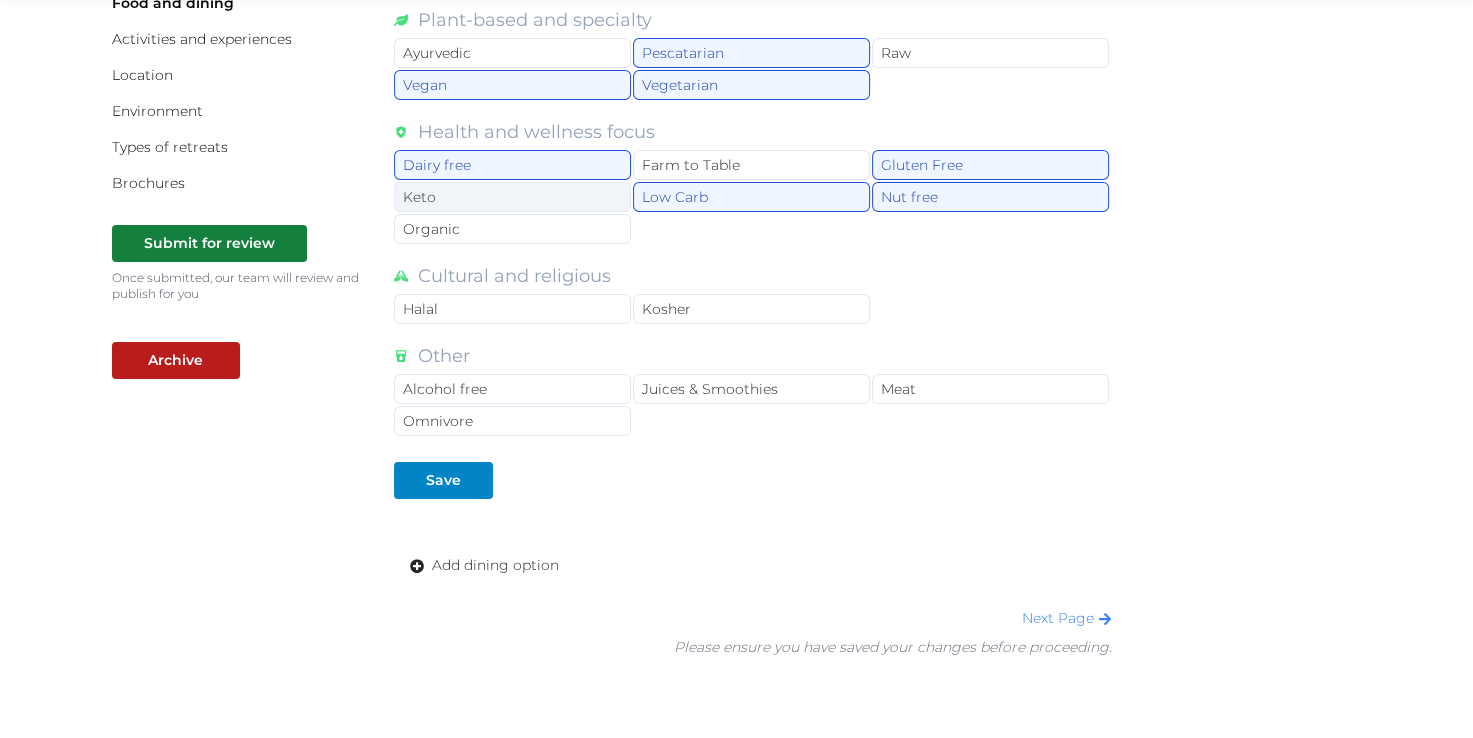 click on "Halal" at bounding box center (512, 309) 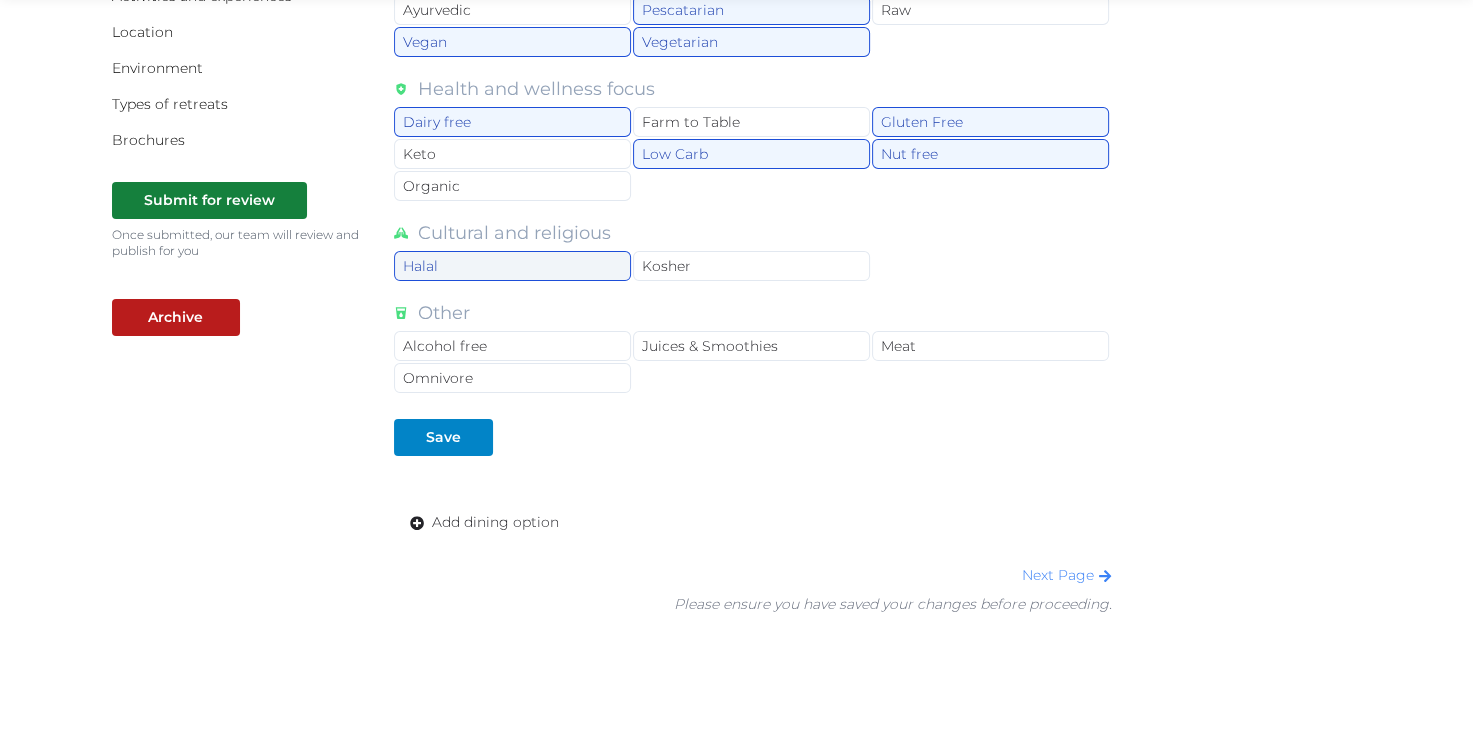 scroll, scrollTop: 500, scrollLeft: 0, axis: vertical 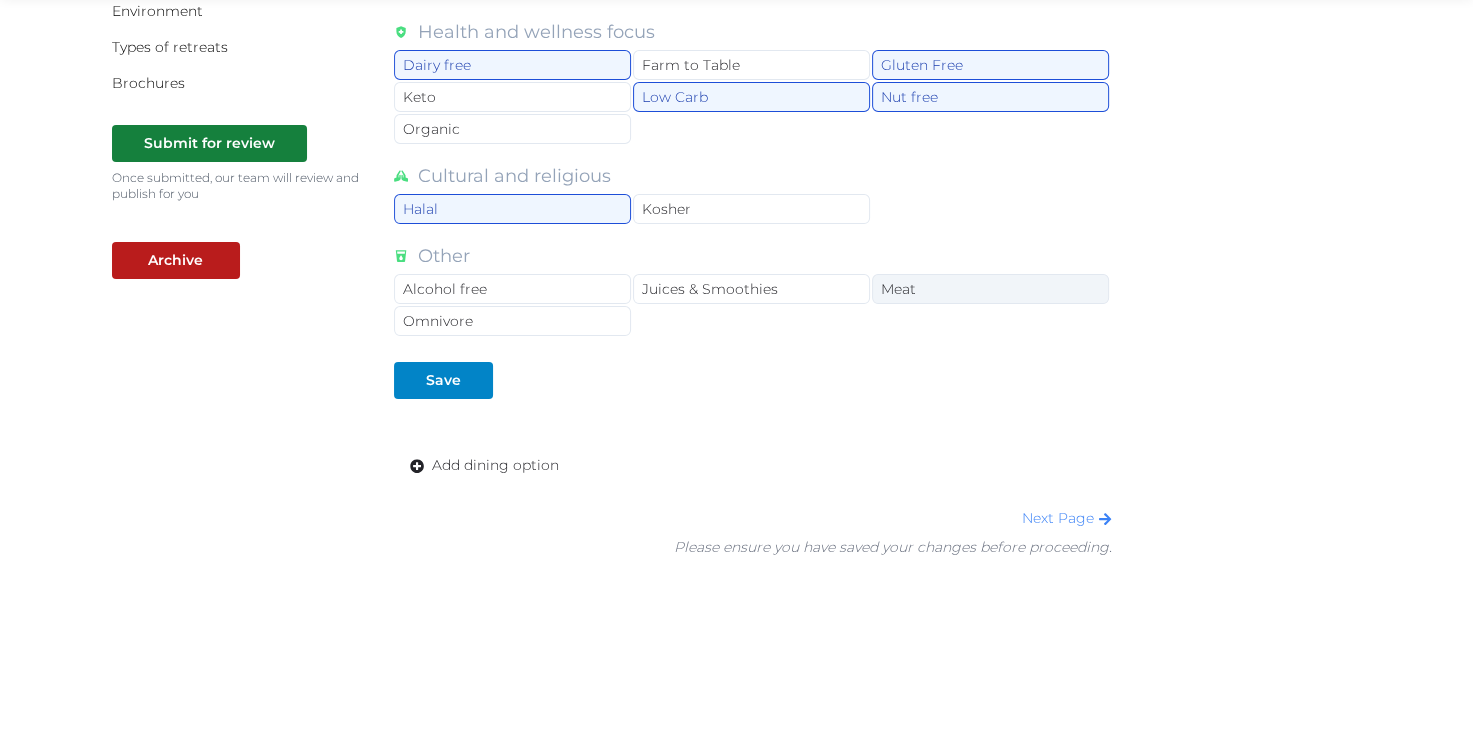 click on "Meat" at bounding box center (990, 289) 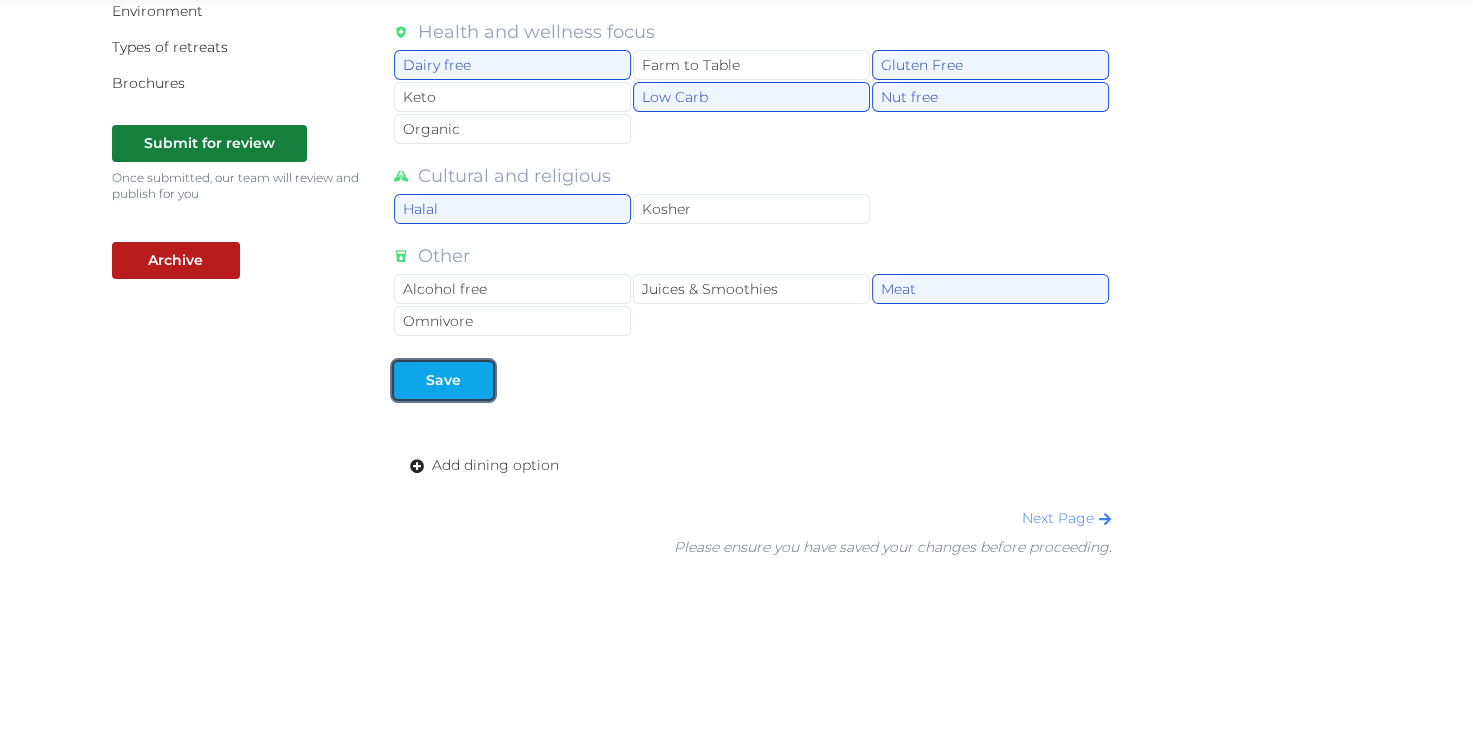 click on "Save" at bounding box center (443, 380) 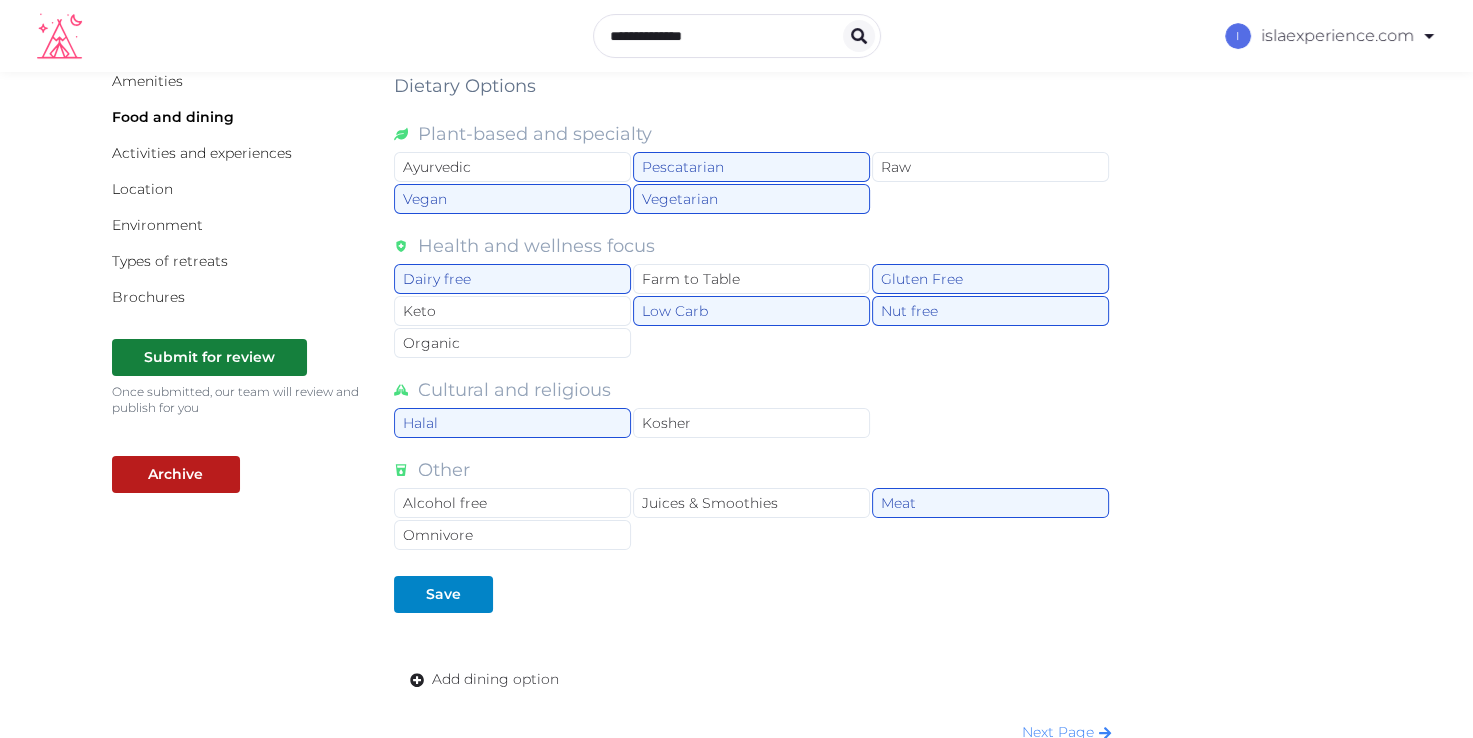 scroll, scrollTop: 300, scrollLeft: 0, axis: vertical 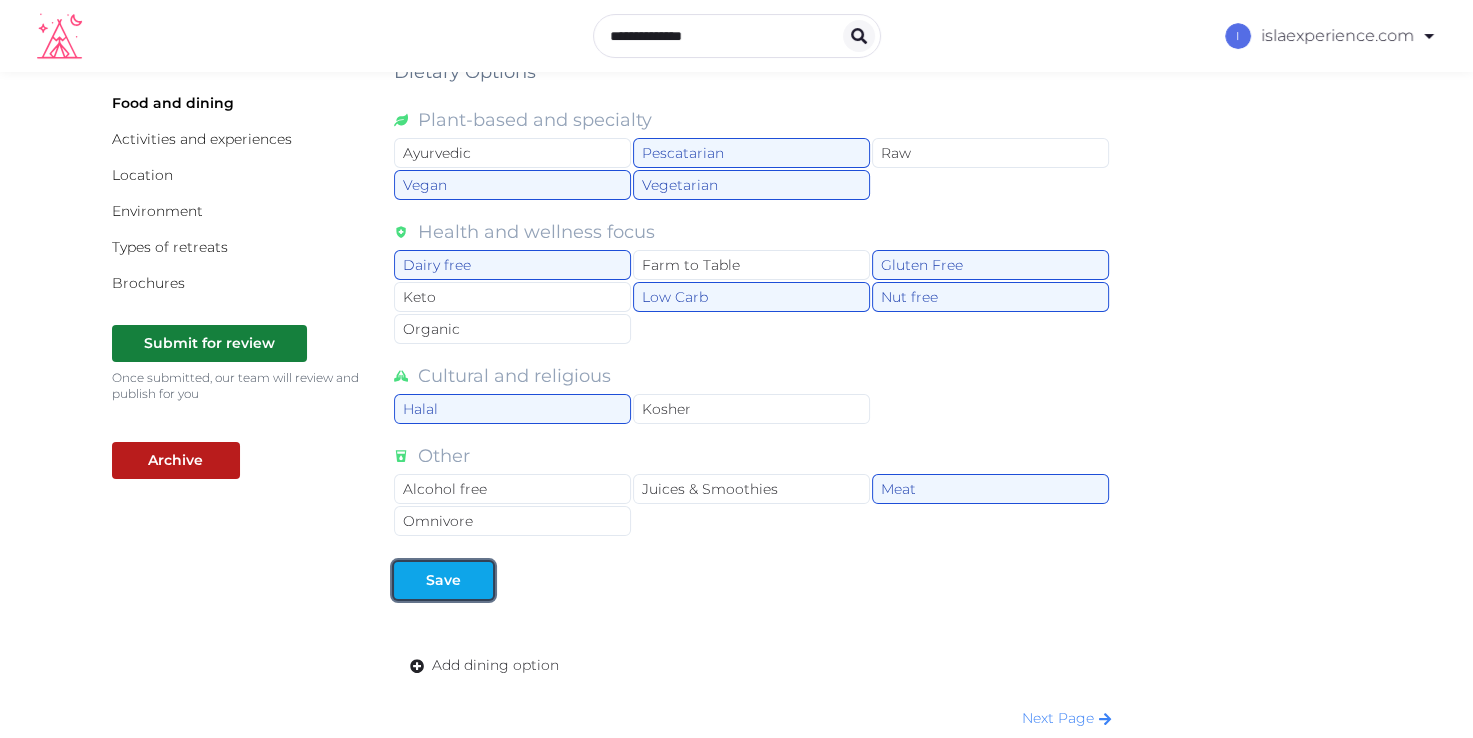 click on "Save" at bounding box center (443, 580) 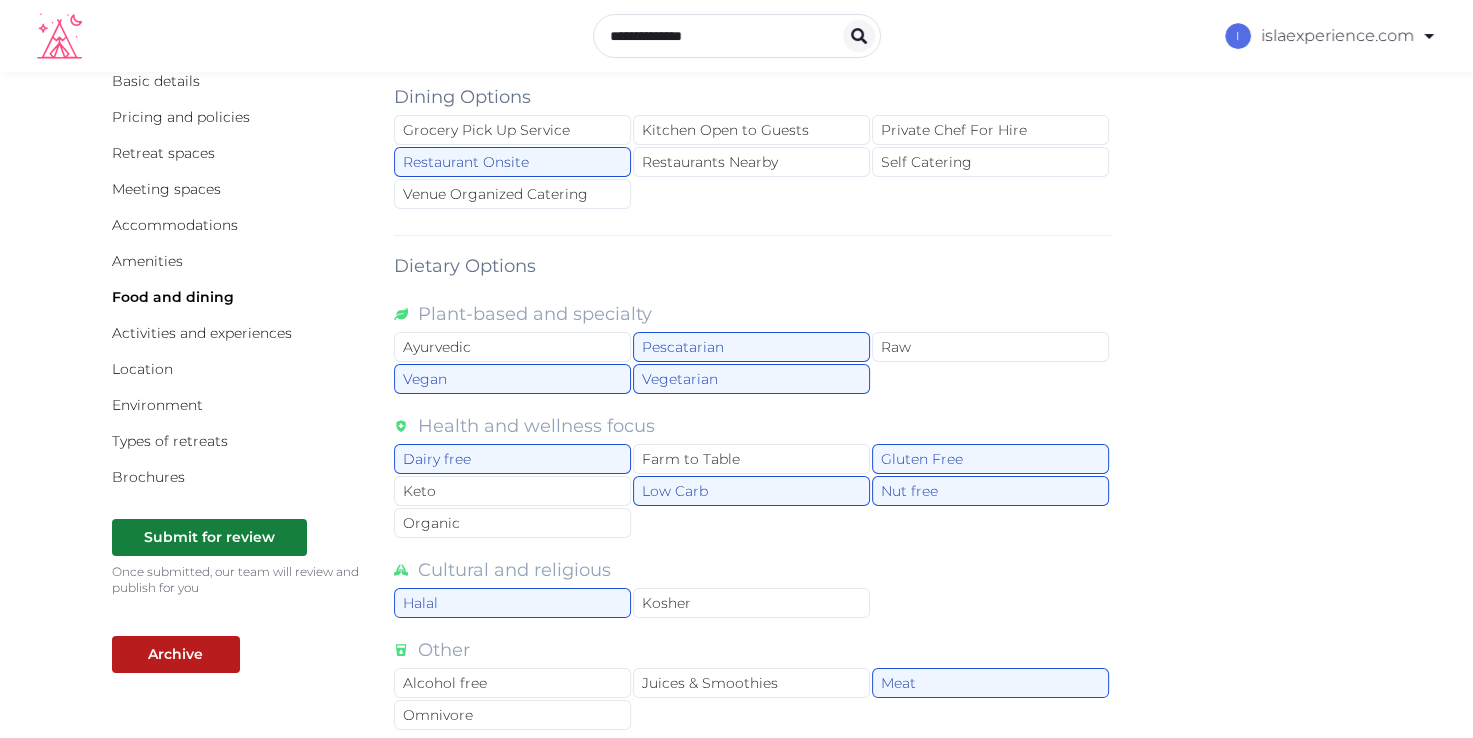scroll, scrollTop: 100, scrollLeft: 0, axis: vertical 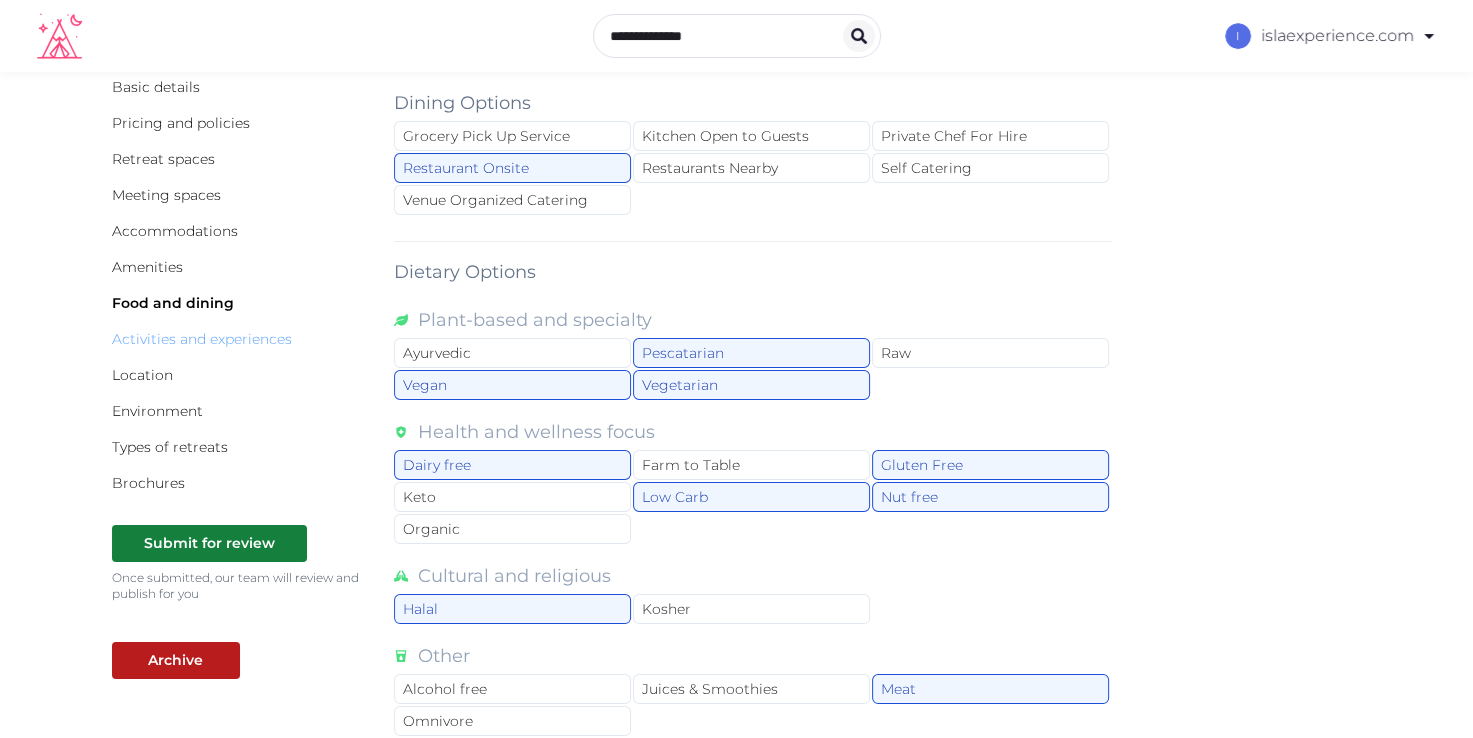click on "Activities and experiences" at bounding box center (202, 339) 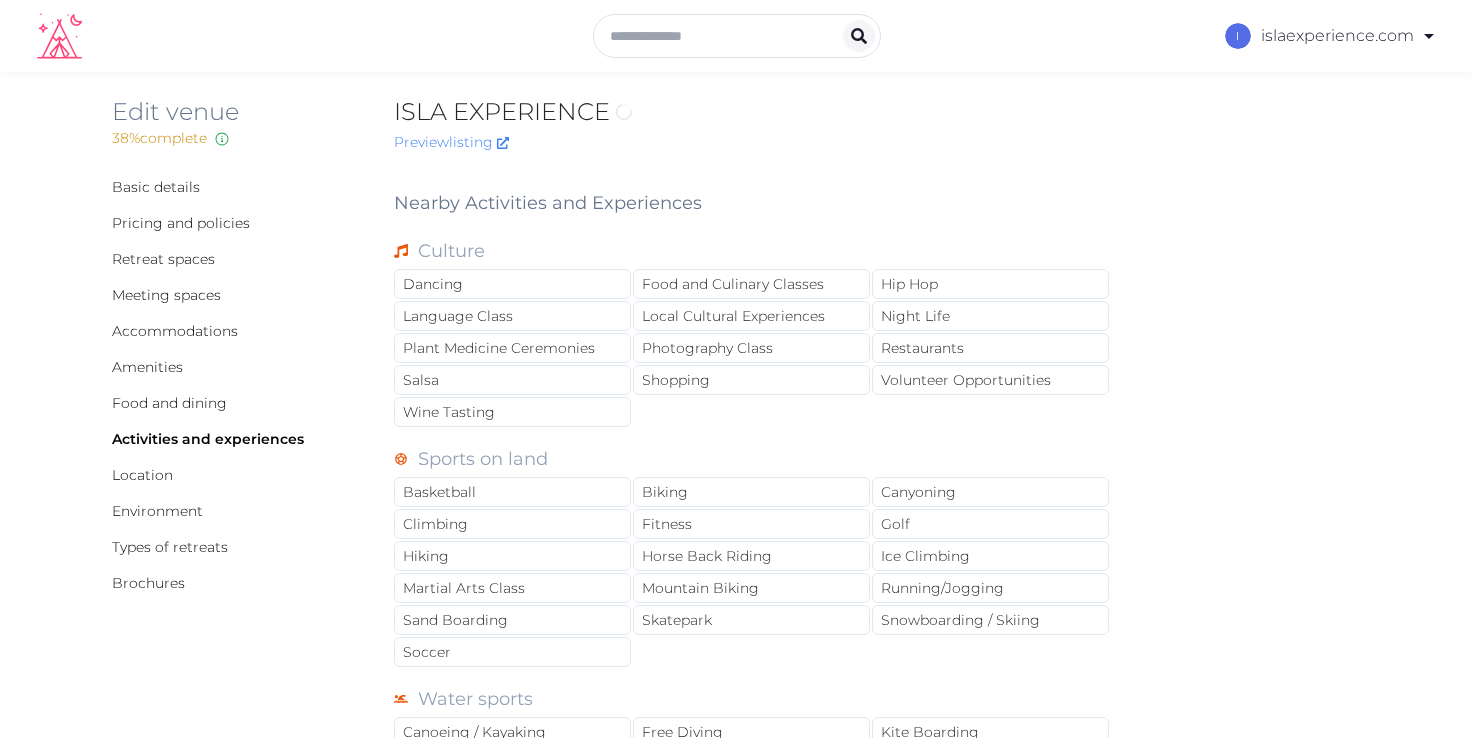 scroll, scrollTop: 0, scrollLeft: 0, axis: both 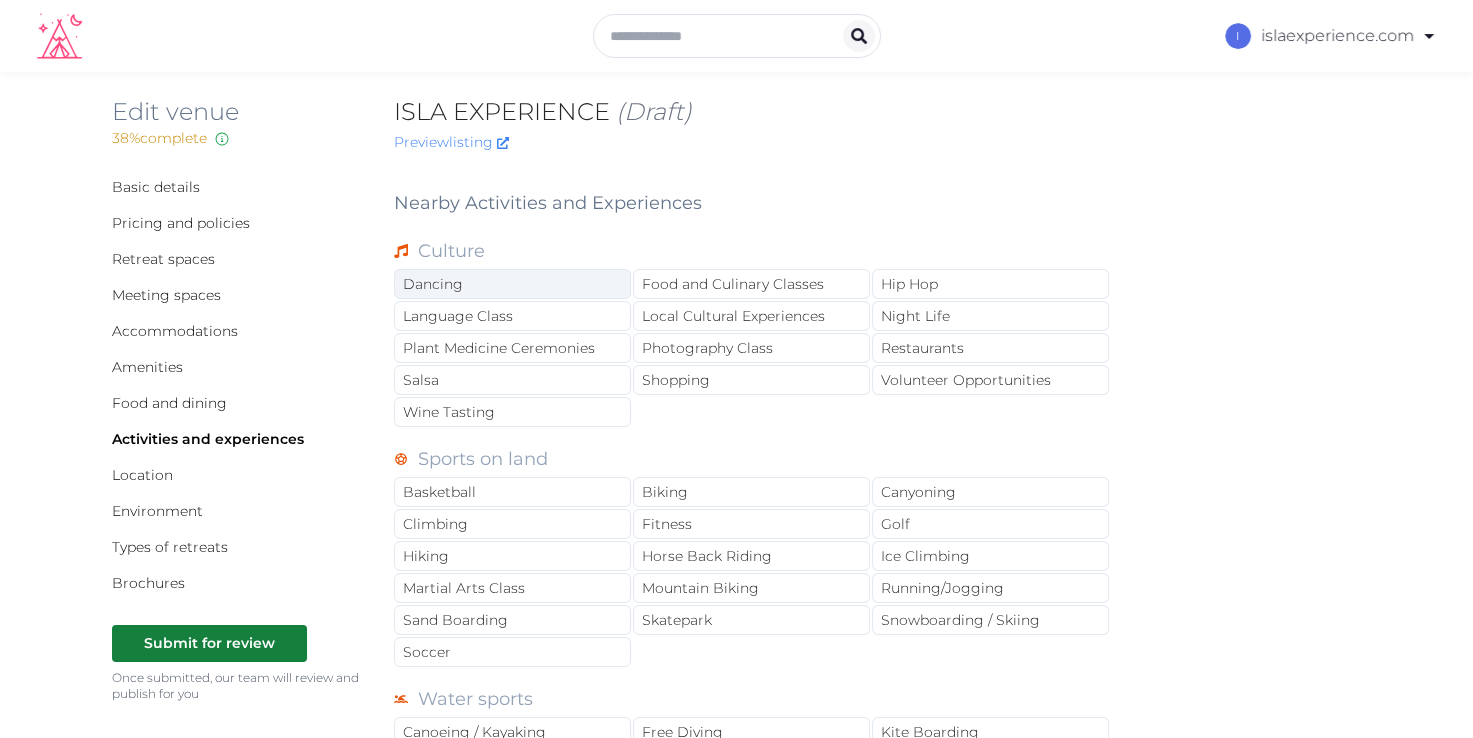 click on "Dancing" at bounding box center [512, 284] 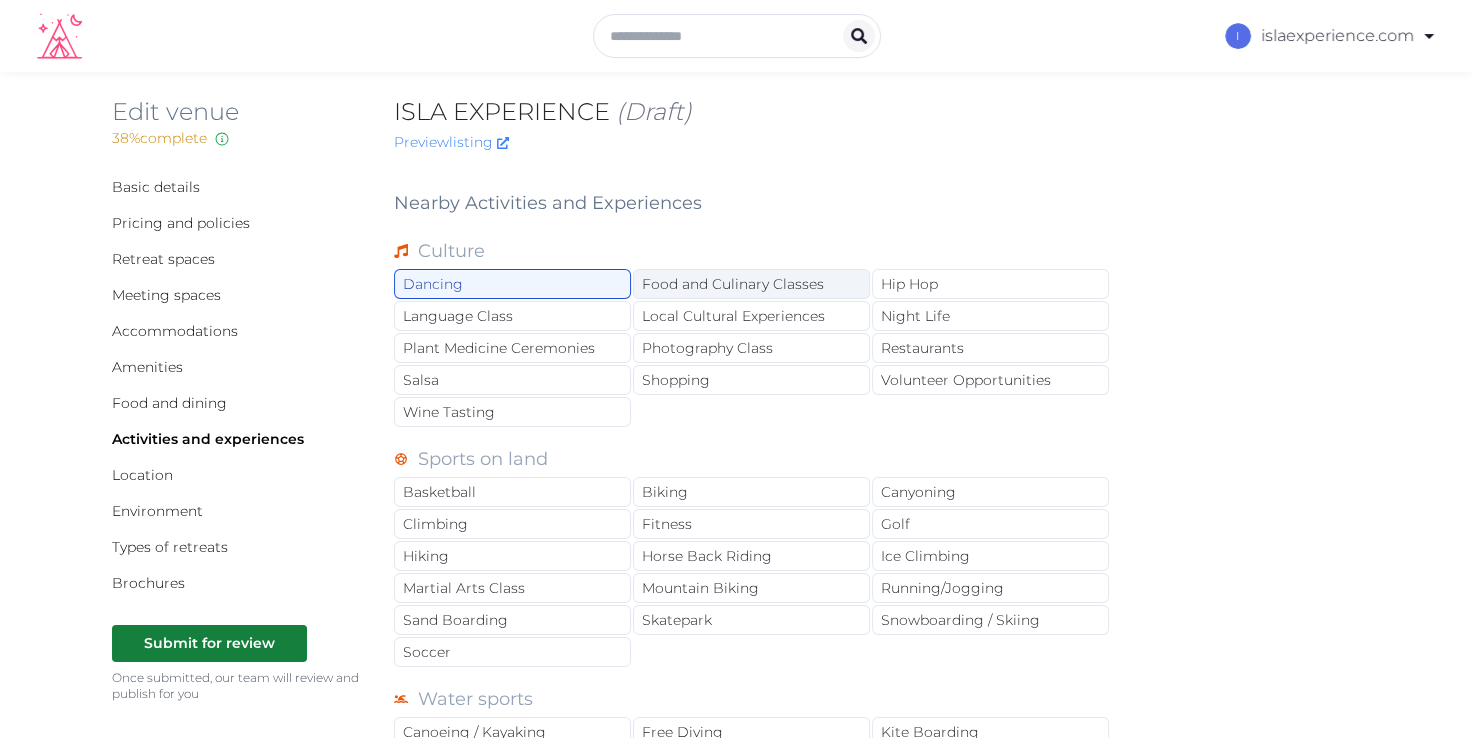 click on "Food and Culinary Classes" at bounding box center [751, 284] 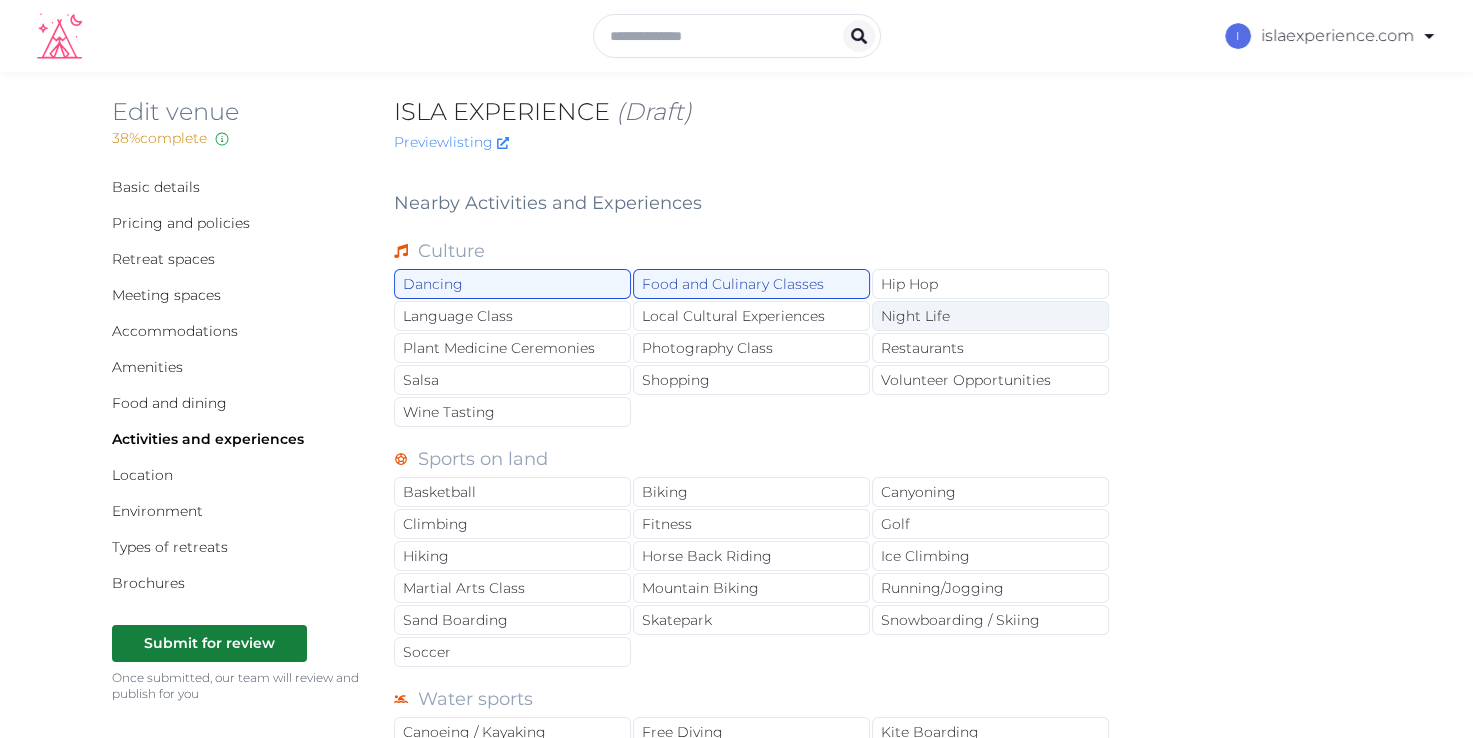 click on "Night Life" at bounding box center (990, 316) 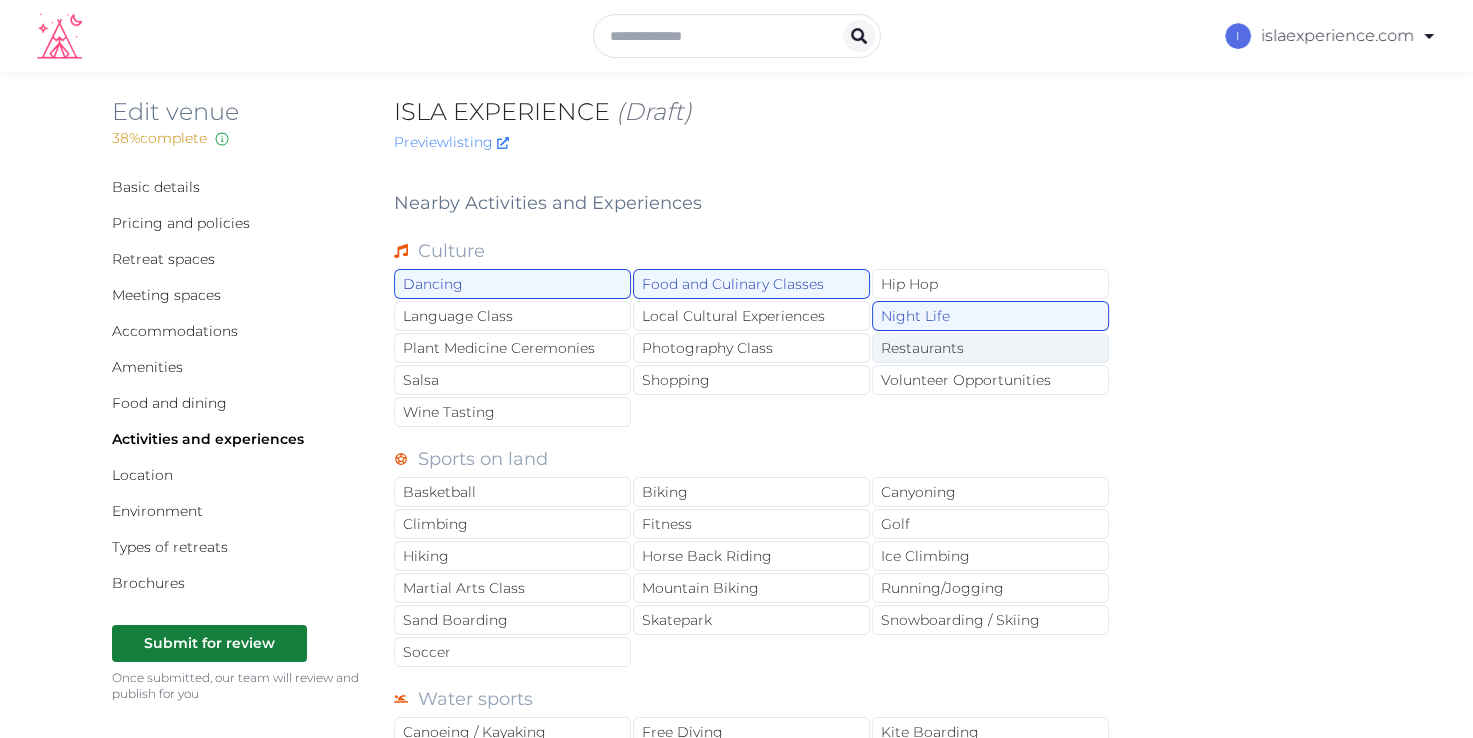 click on "Restaurants" at bounding box center [990, 348] 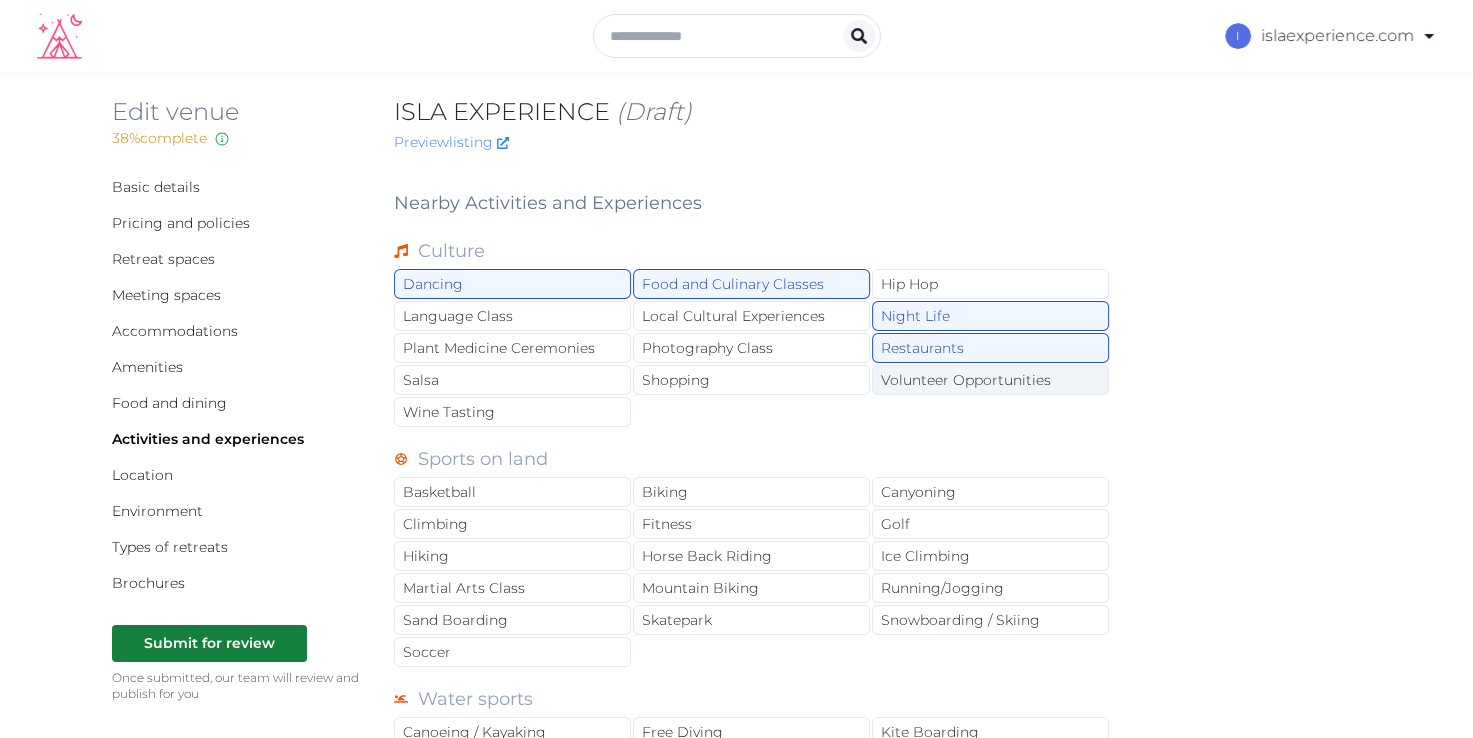click on "Volunteer Opportunities" at bounding box center (990, 380) 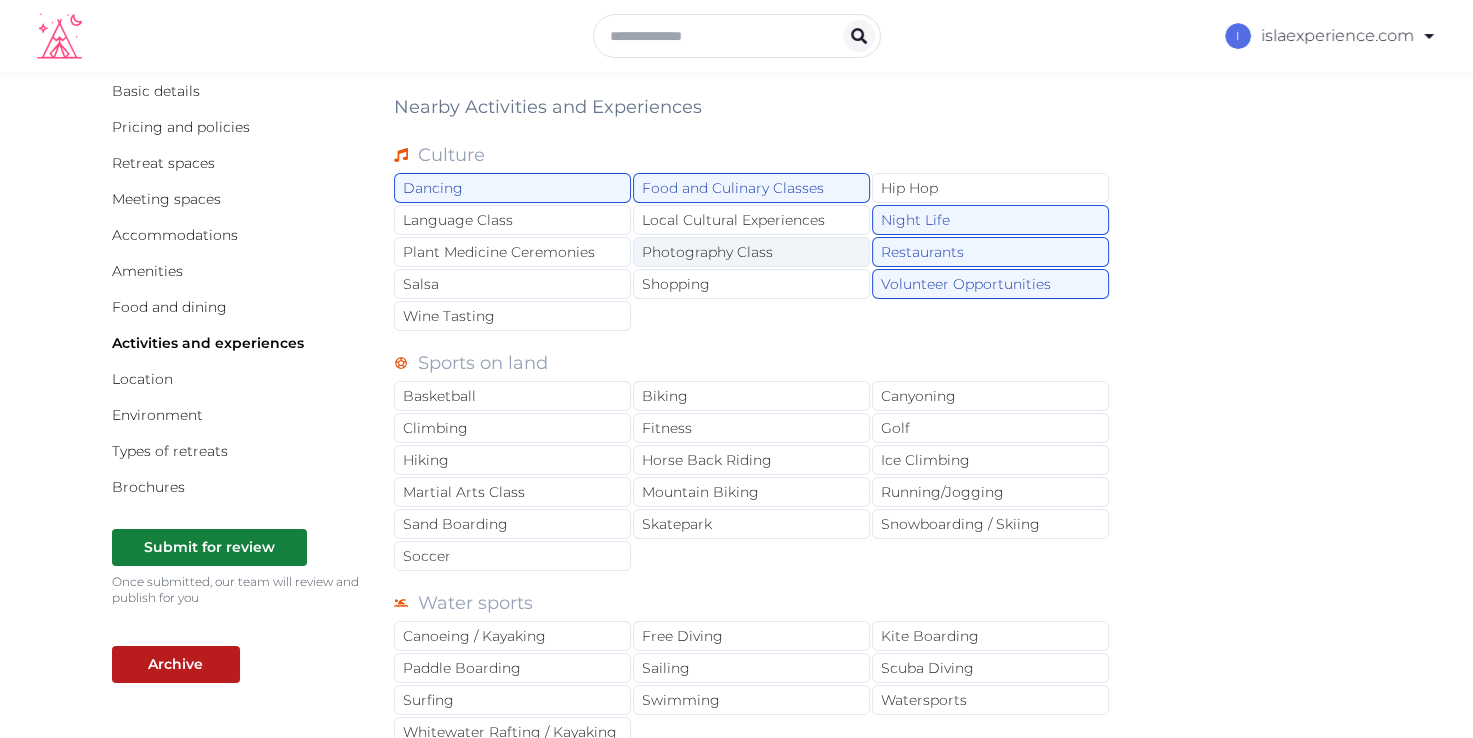 scroll, scrollTop: 100, scrollLeft: 0, axis: vertical 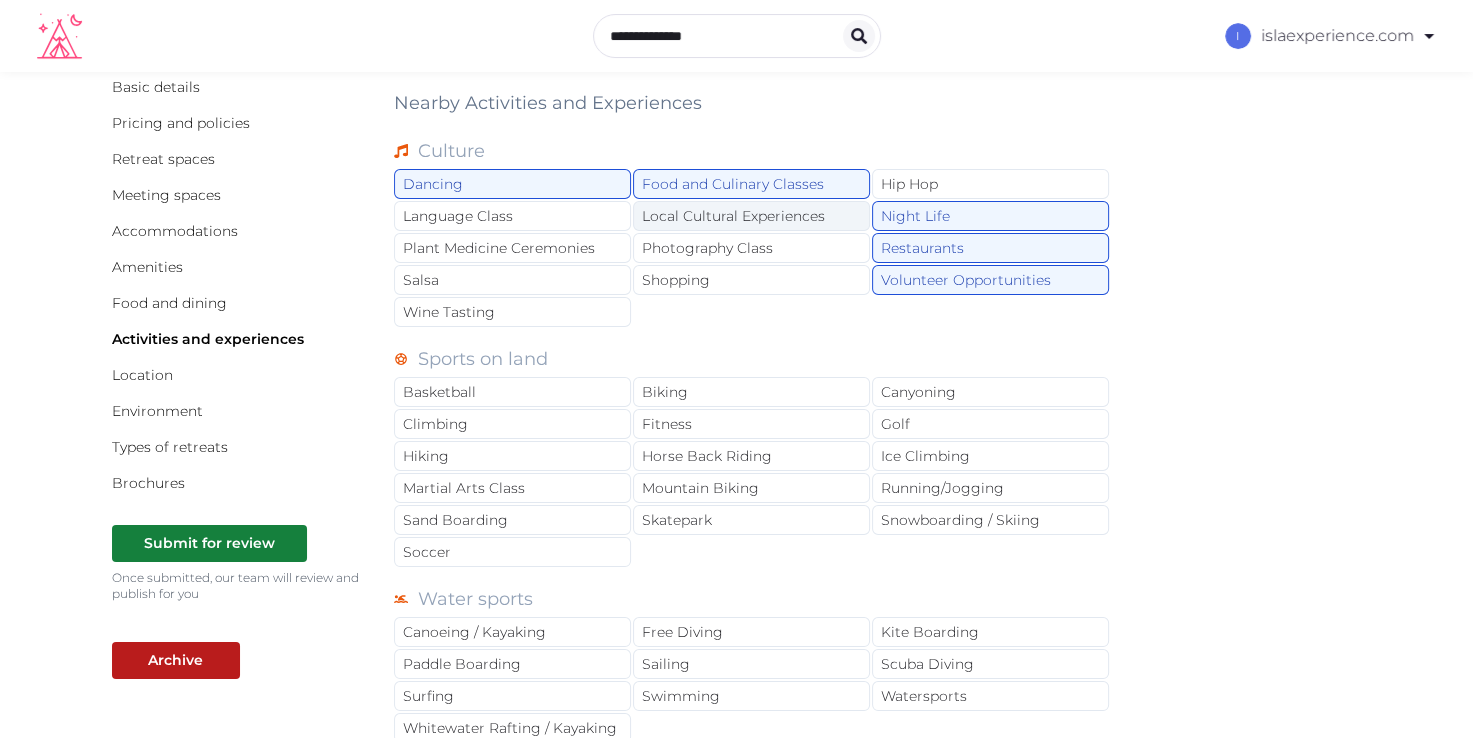 click on "Local Cultural Experiences" at bounding box center (751, 216) 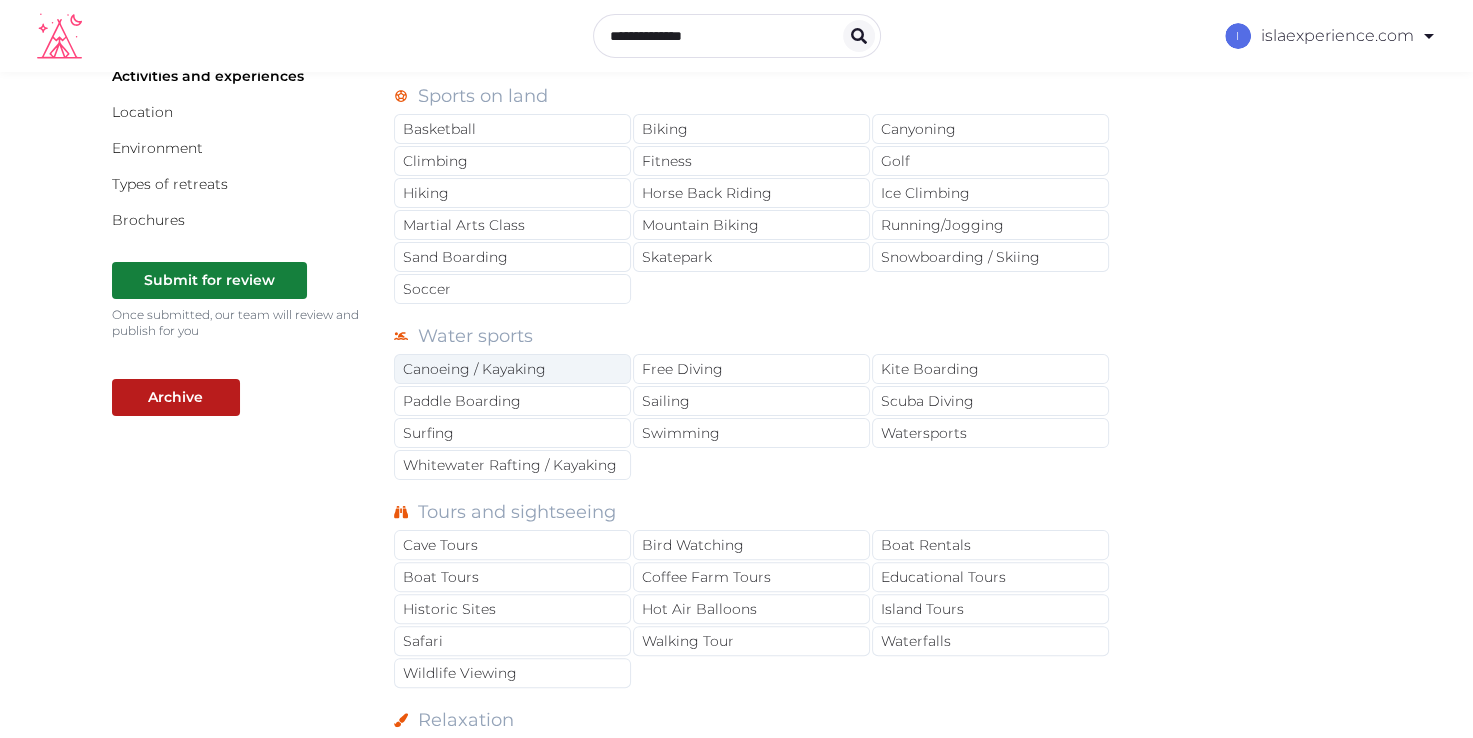 scroll, scrollTop: 400, scrollLeft: 0, axis: vertical 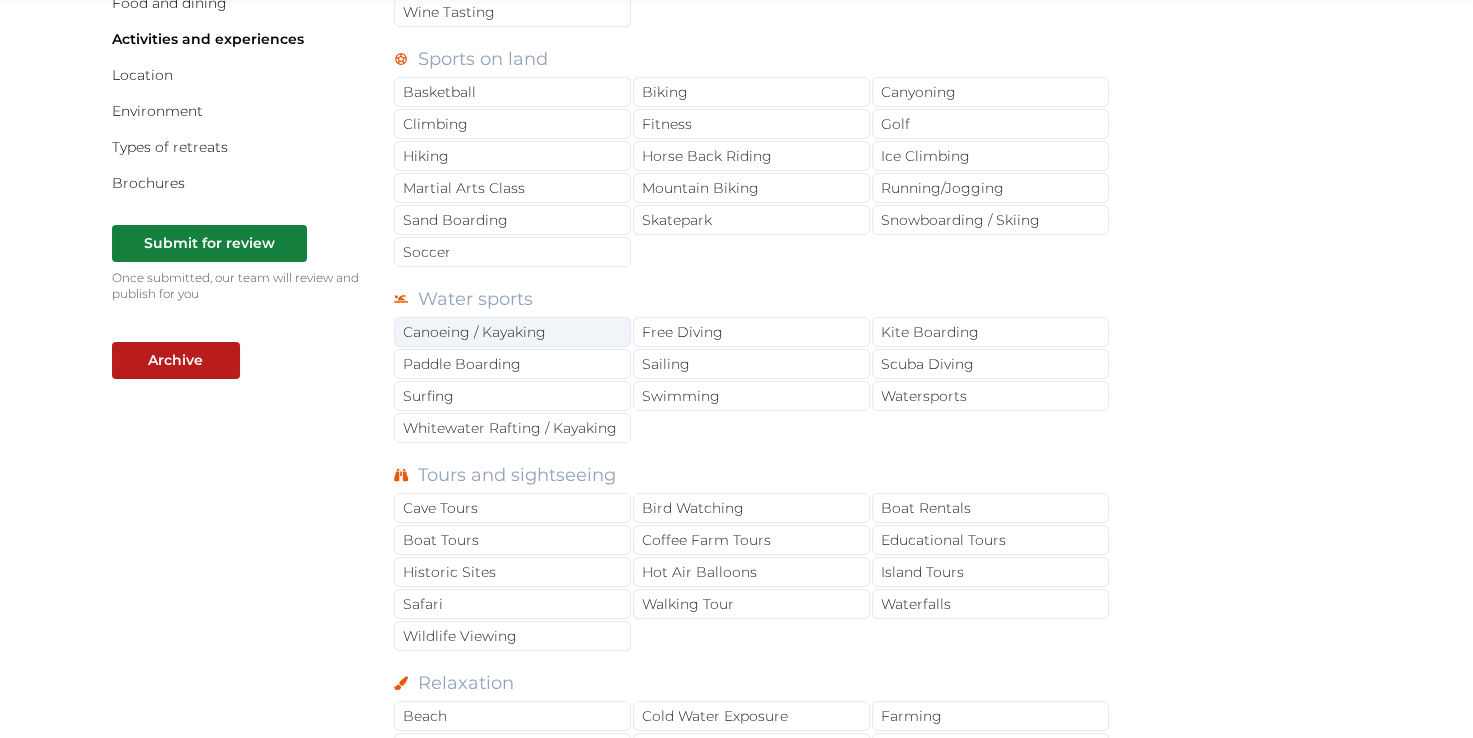click on "Canoeing / Kayaking" at bounding box center [512, 332] 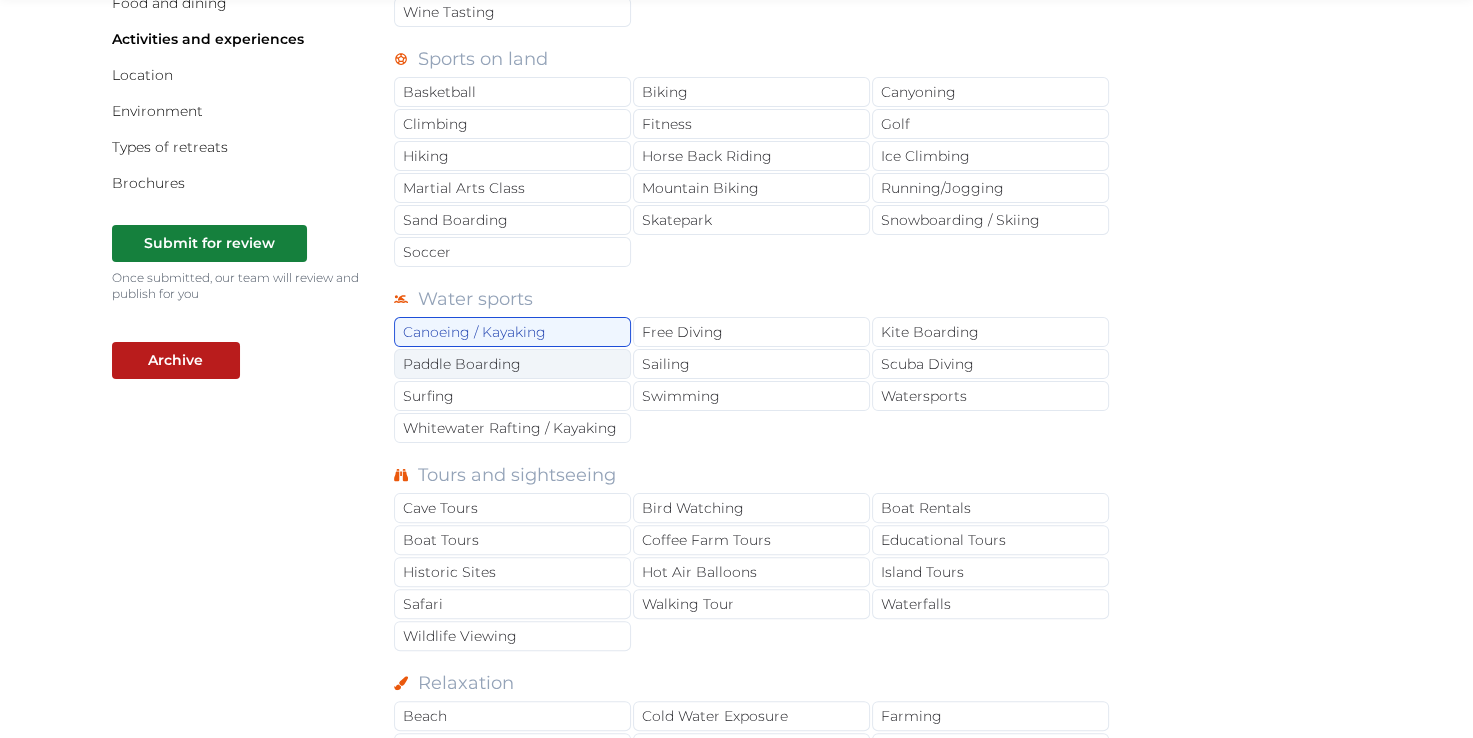 click on "Paddle Boarding" at bounding box center [512, 364] 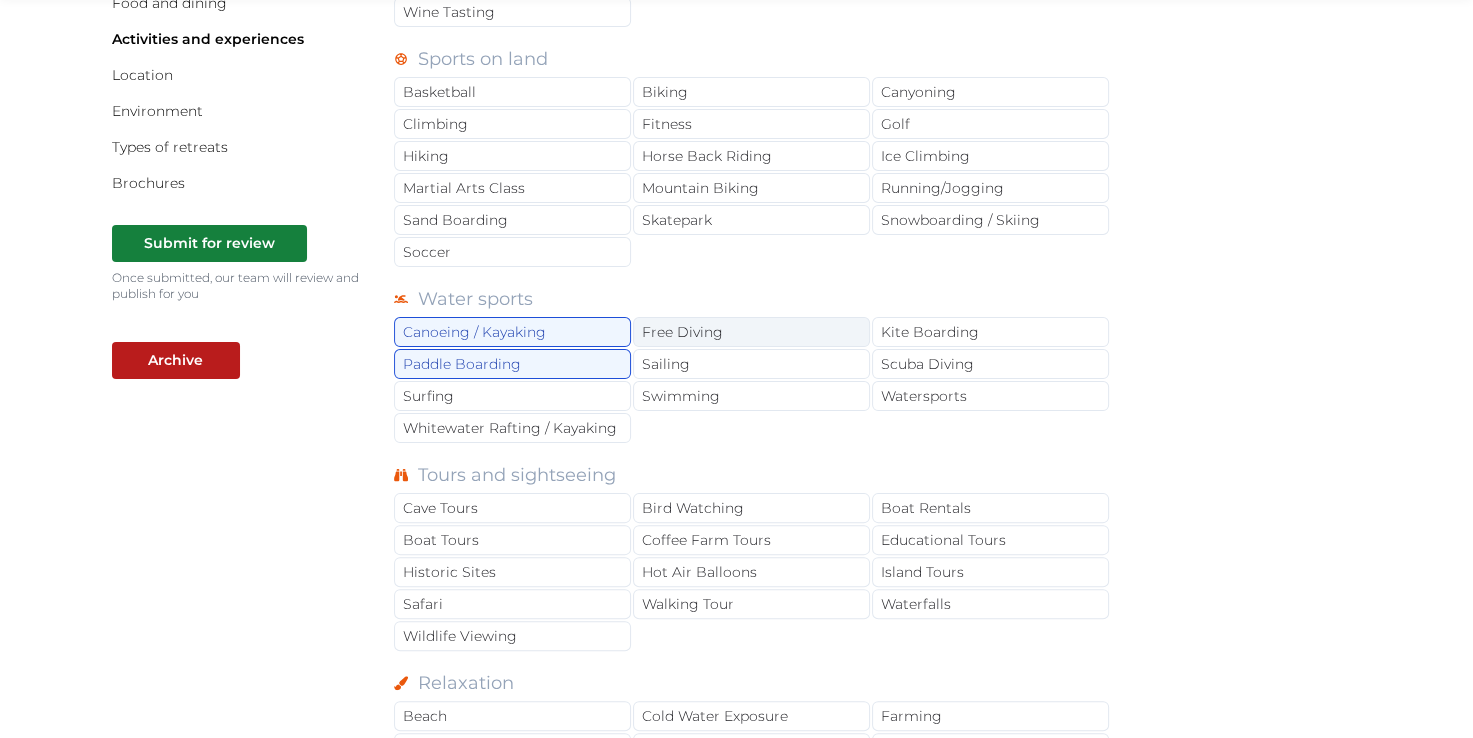 click on "Free Diving" at bounding box center (751, 332) 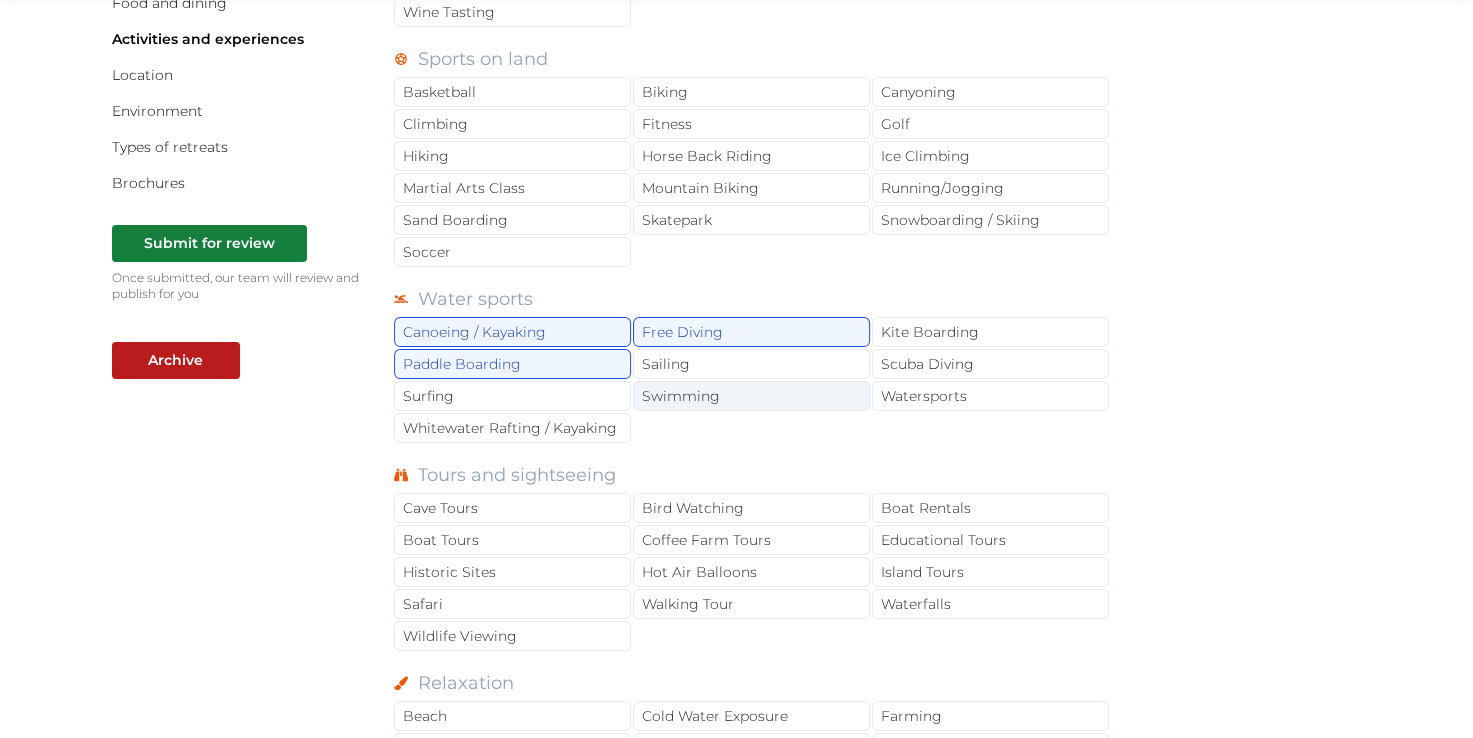 click on "Swimming" at bounding box center [751, 396] 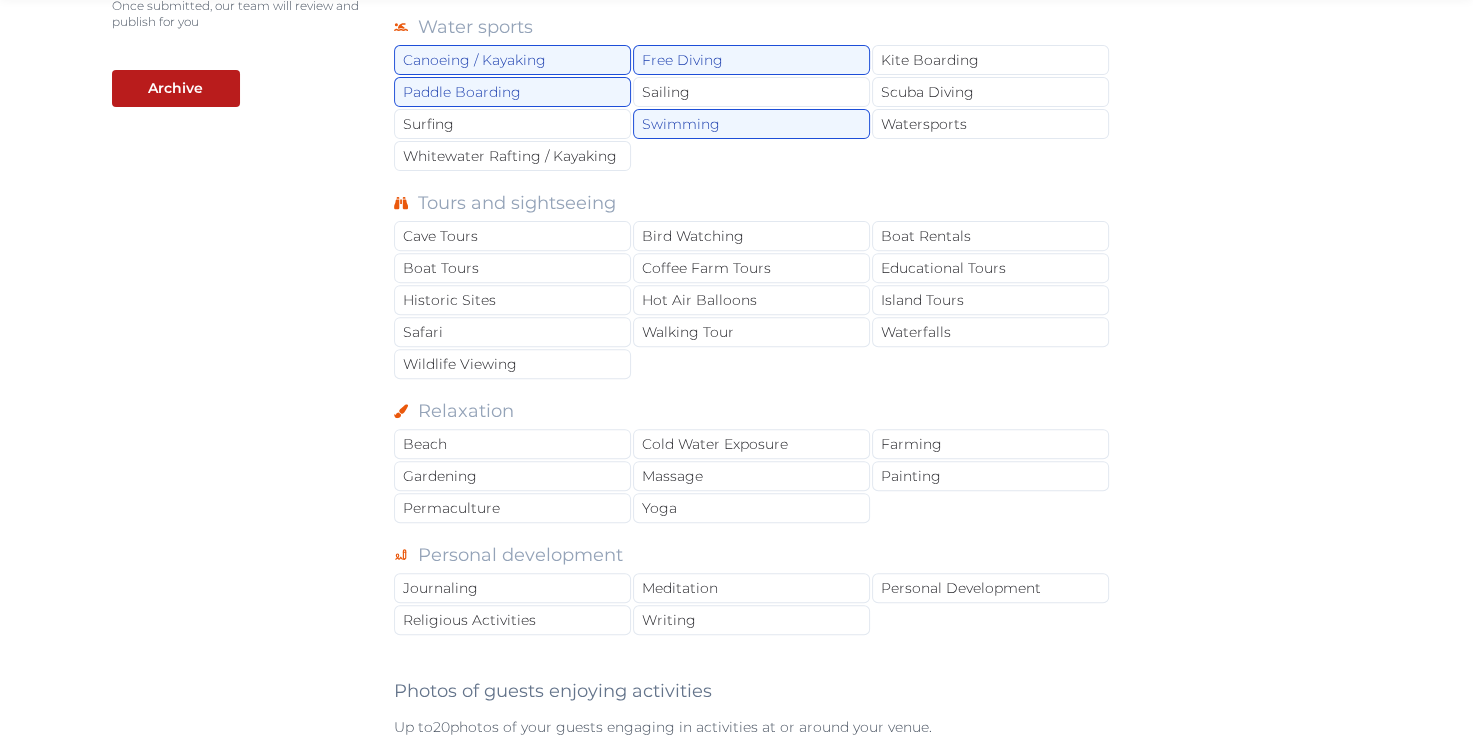 scroll, scrollTop: 700, scrollLeft: 0, axis: vertical 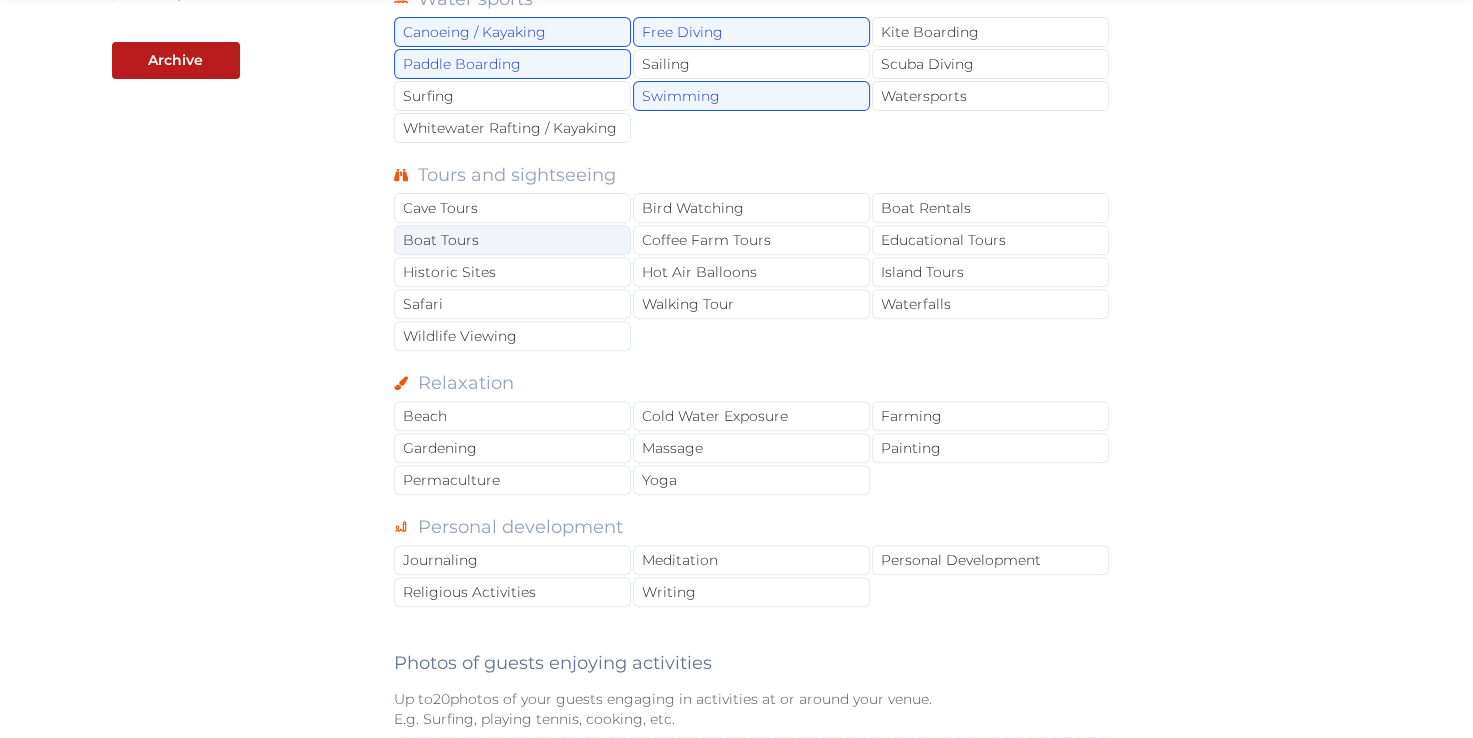 click on "Boat Tours" at bounding box center [512, 240] 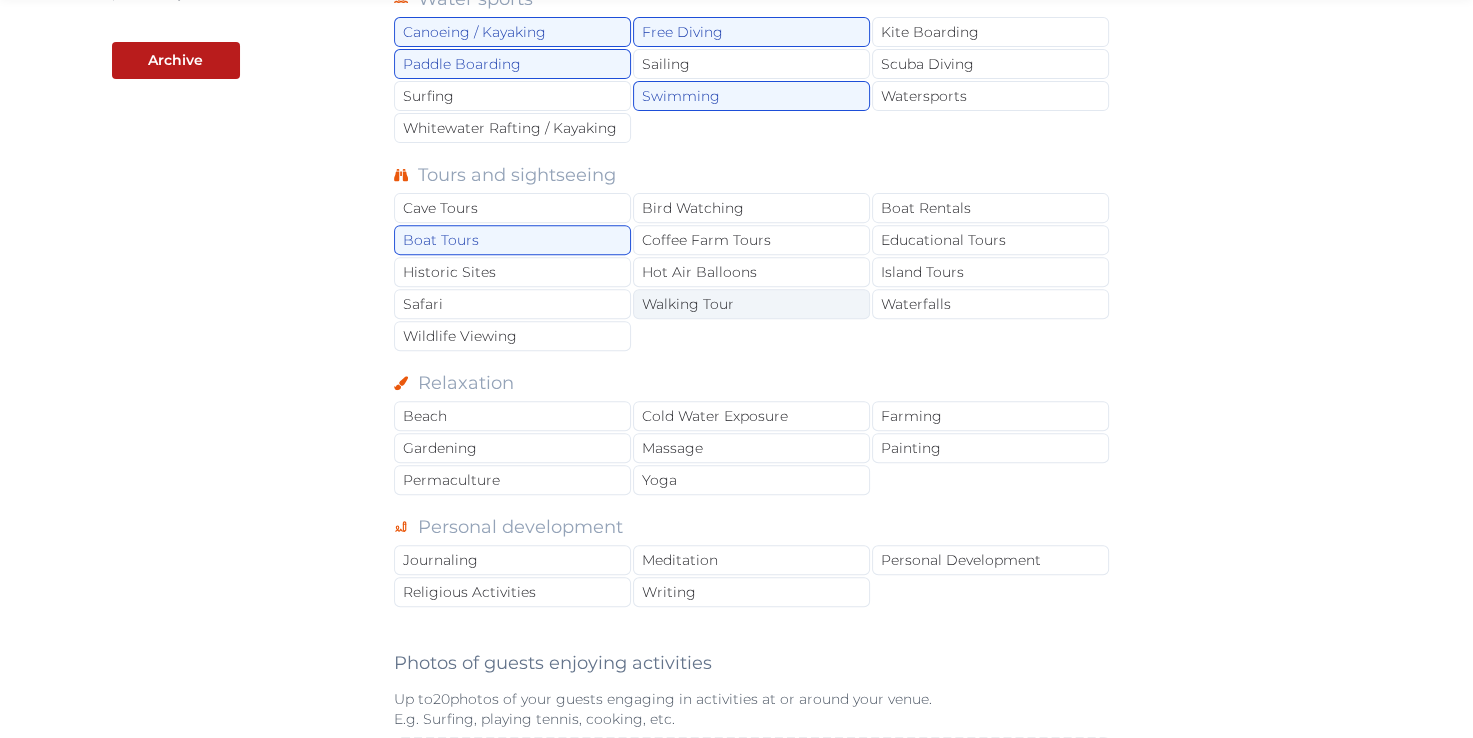 click on "Walking Tour" at bounding box center [751, 304] 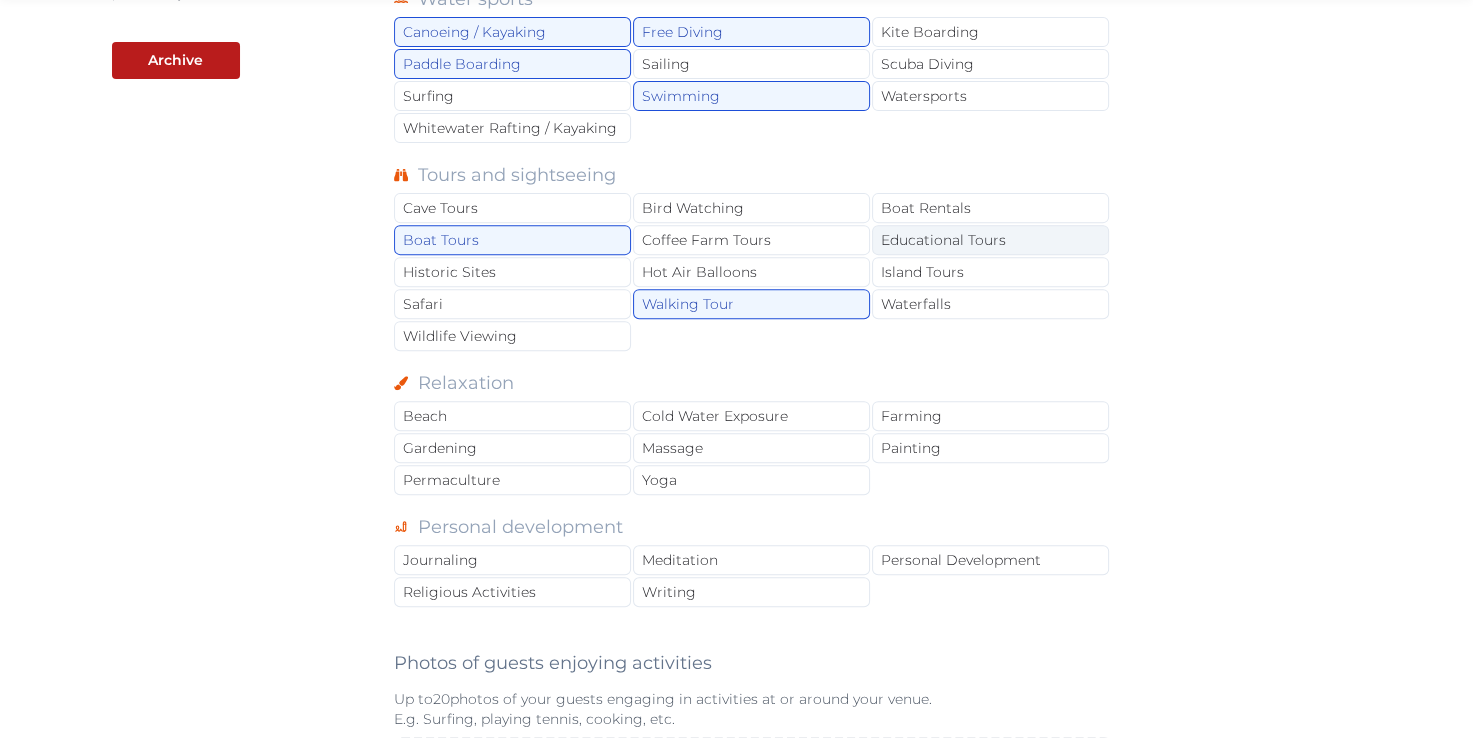 click on "Educational Tours" at bounding box center (990, 240) 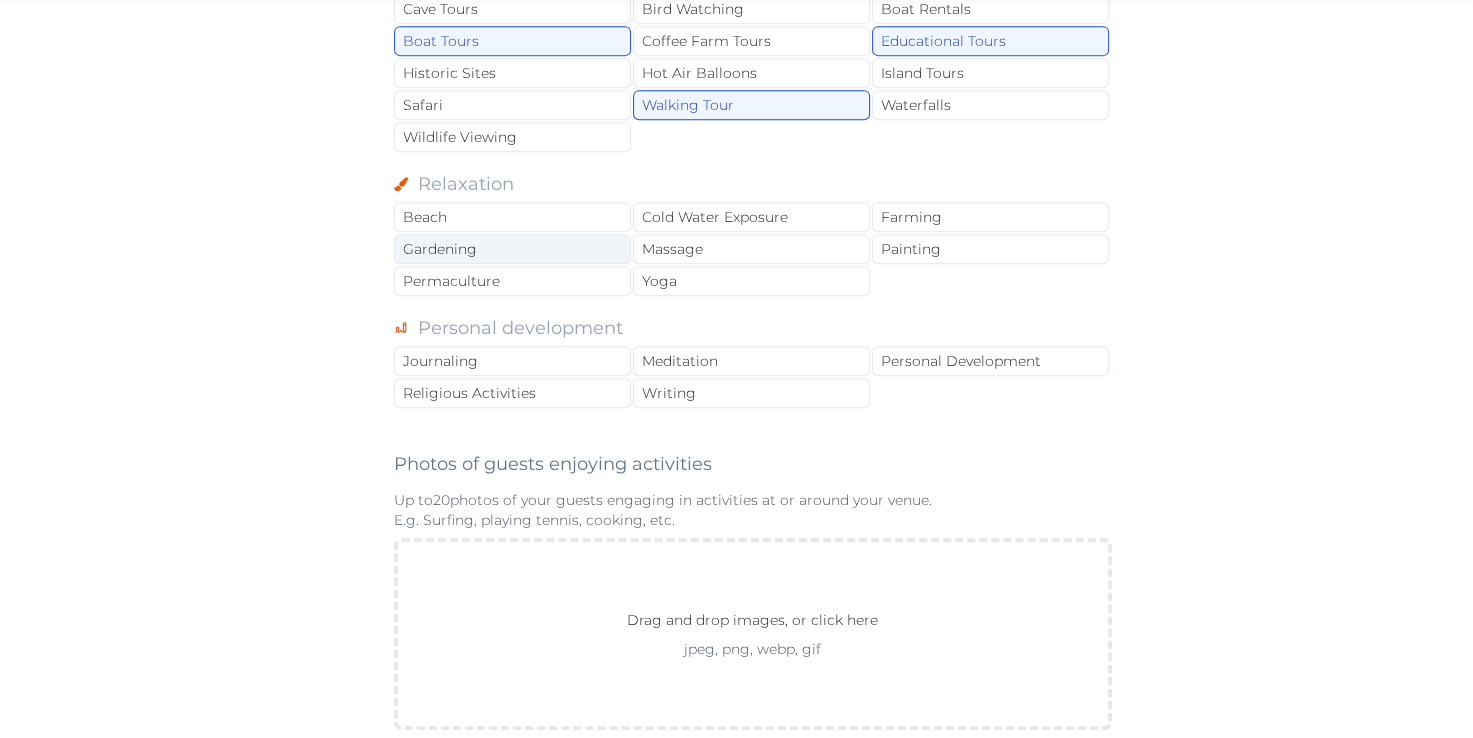 scroll, scrollTop: 900, scrollLeft: 0, axis: vertical 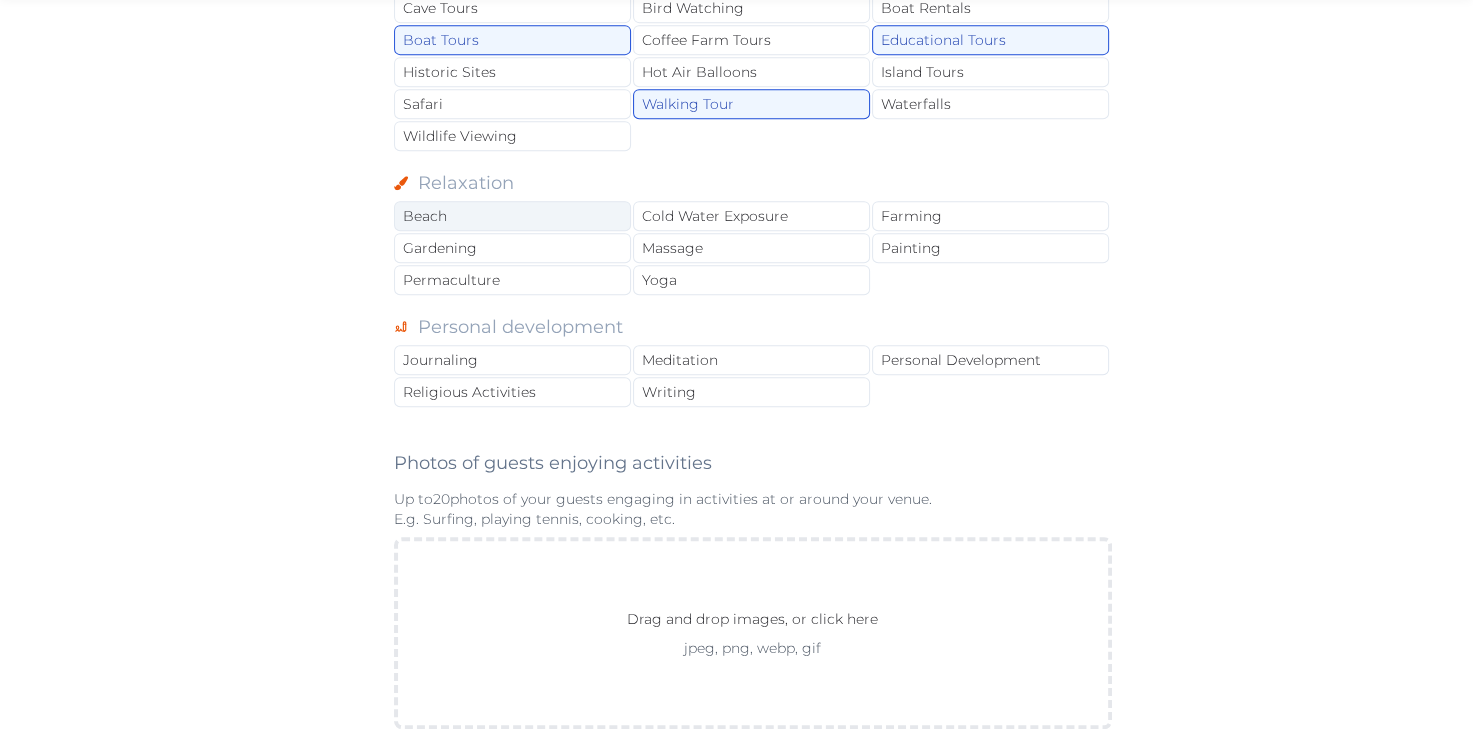 click on "Beach" at bounding box center [512, 216] 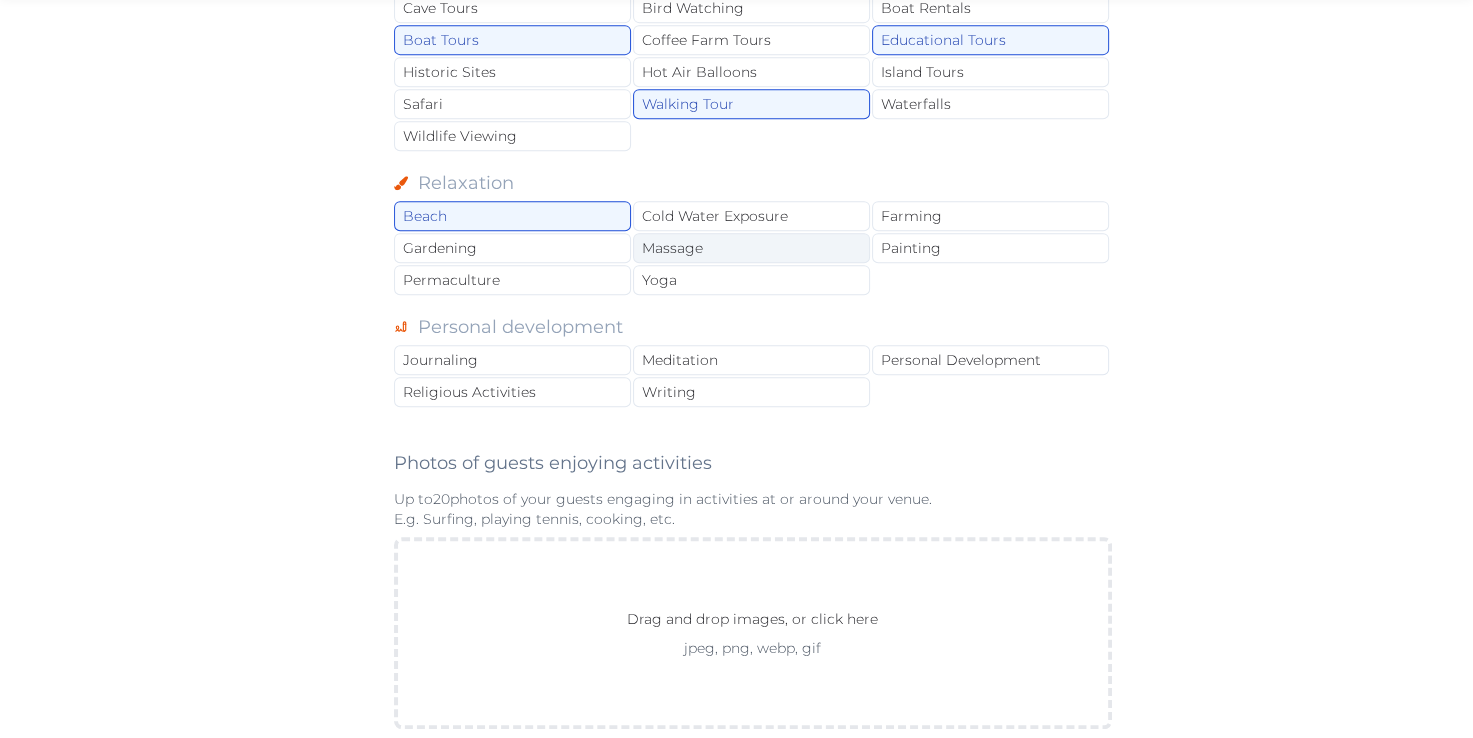 click on "Massage" at bounding box center [751, 248] 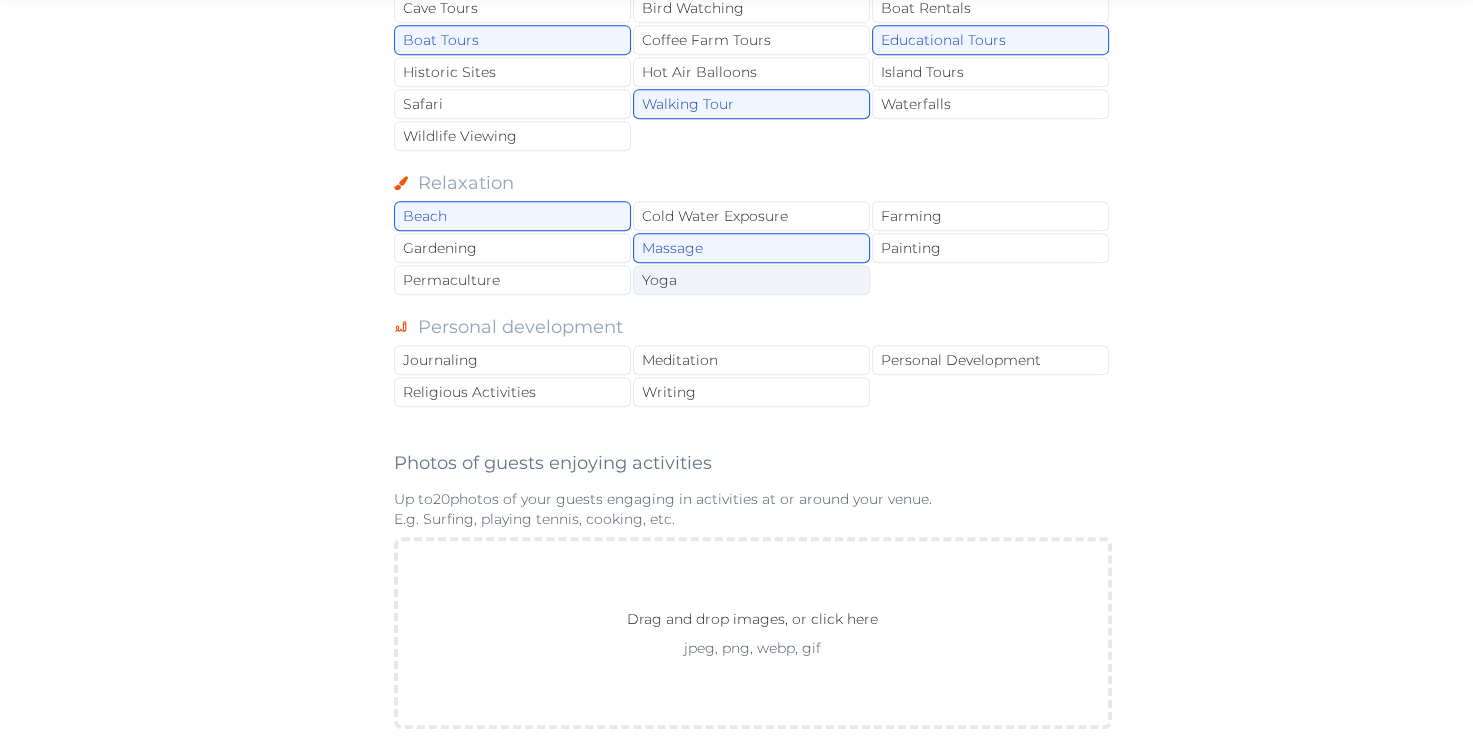 click on "Yoga" at bounding box center [751, 280] 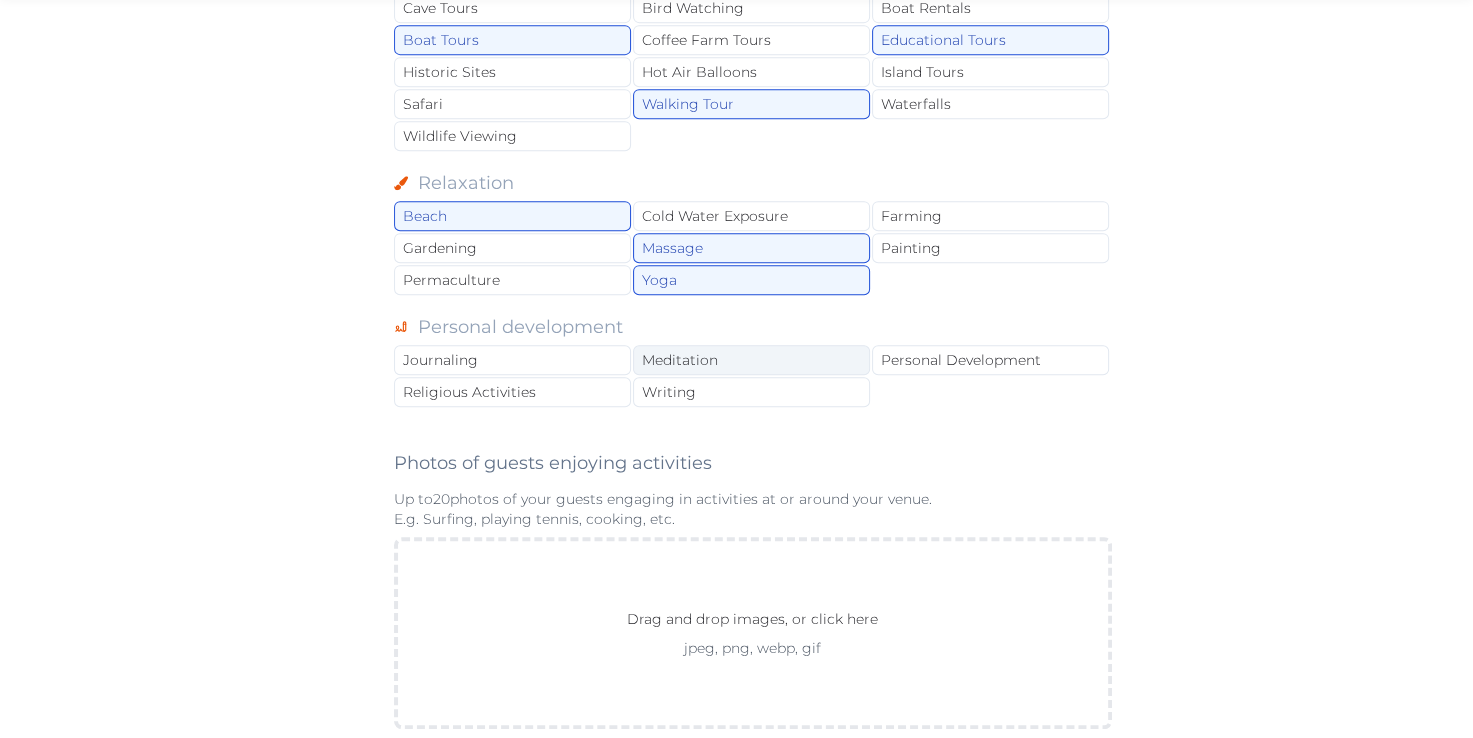 click on "Meditation" at bounding box center [751, 360] 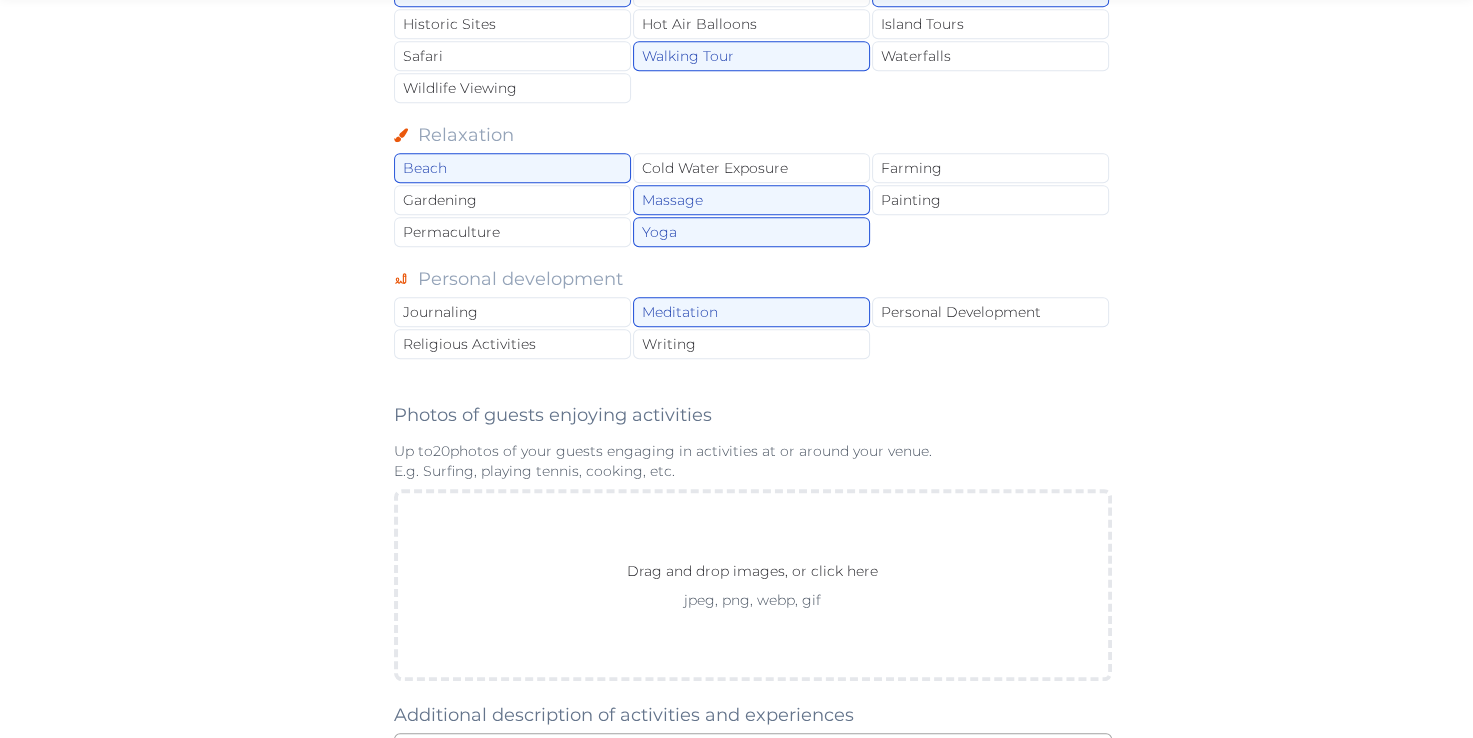 scroll, scrollTop: 1100, scrollLeft: 0, axis: vertical 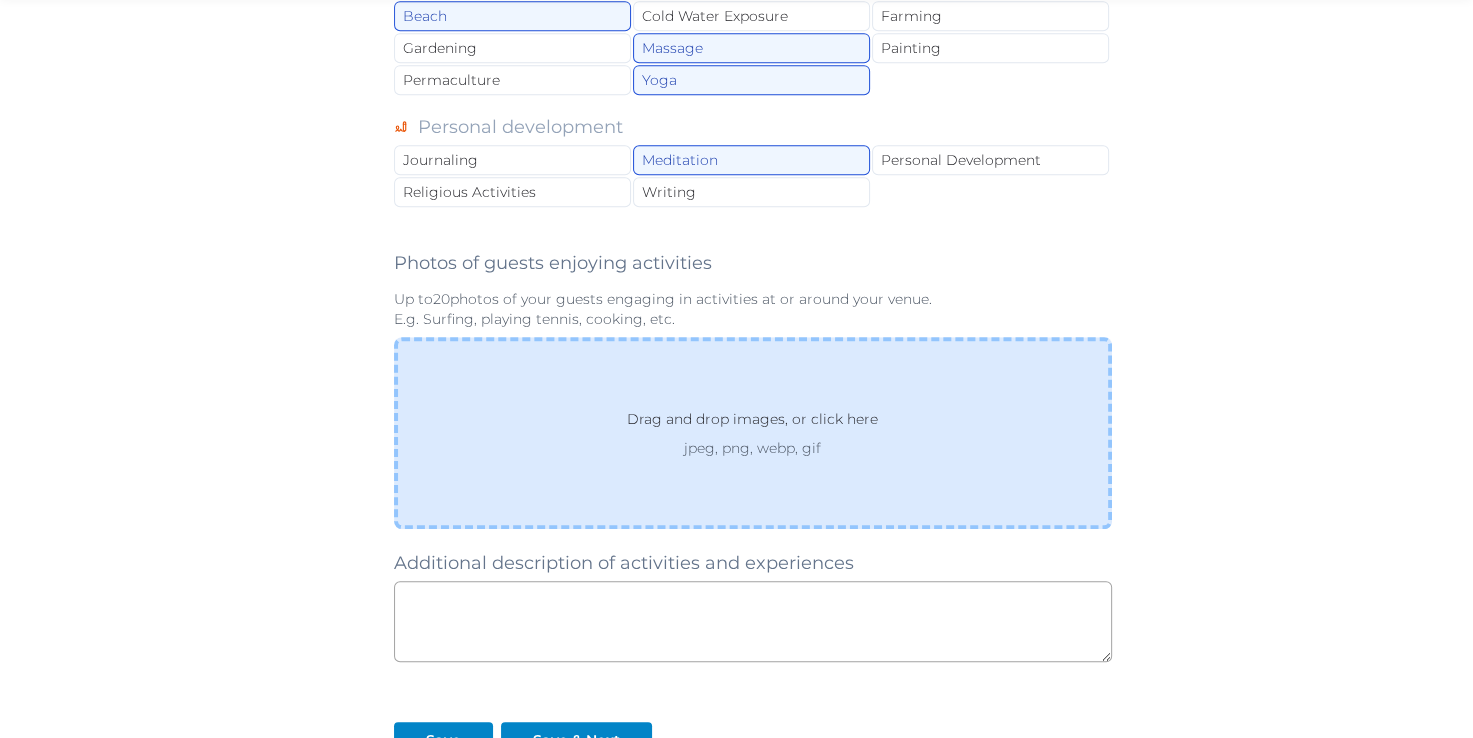 click on "Drag and drop images, or click here jpeg, png, webp, gif" at bounding box center [753, 433] 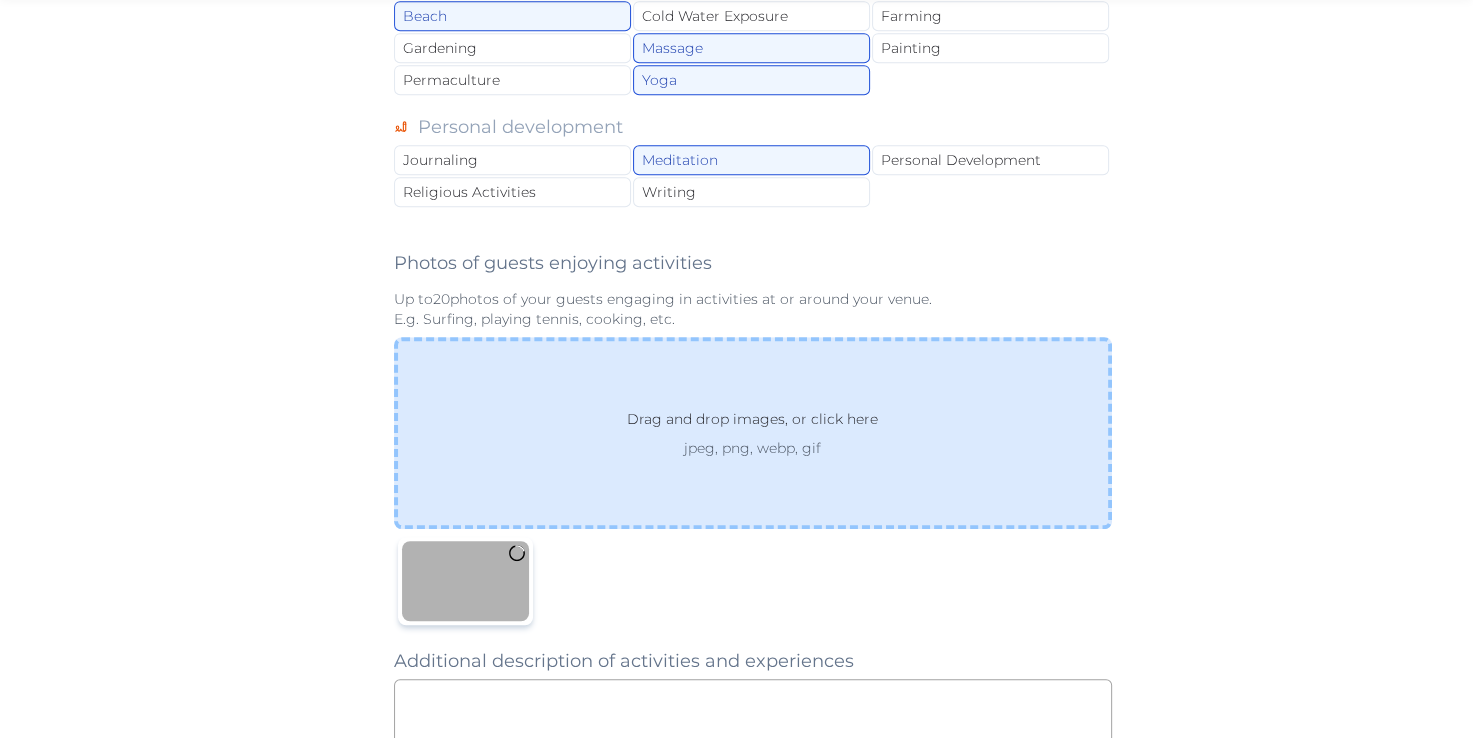 click on "jpeg, png, webp, gif" at bounding box center (752, 448) 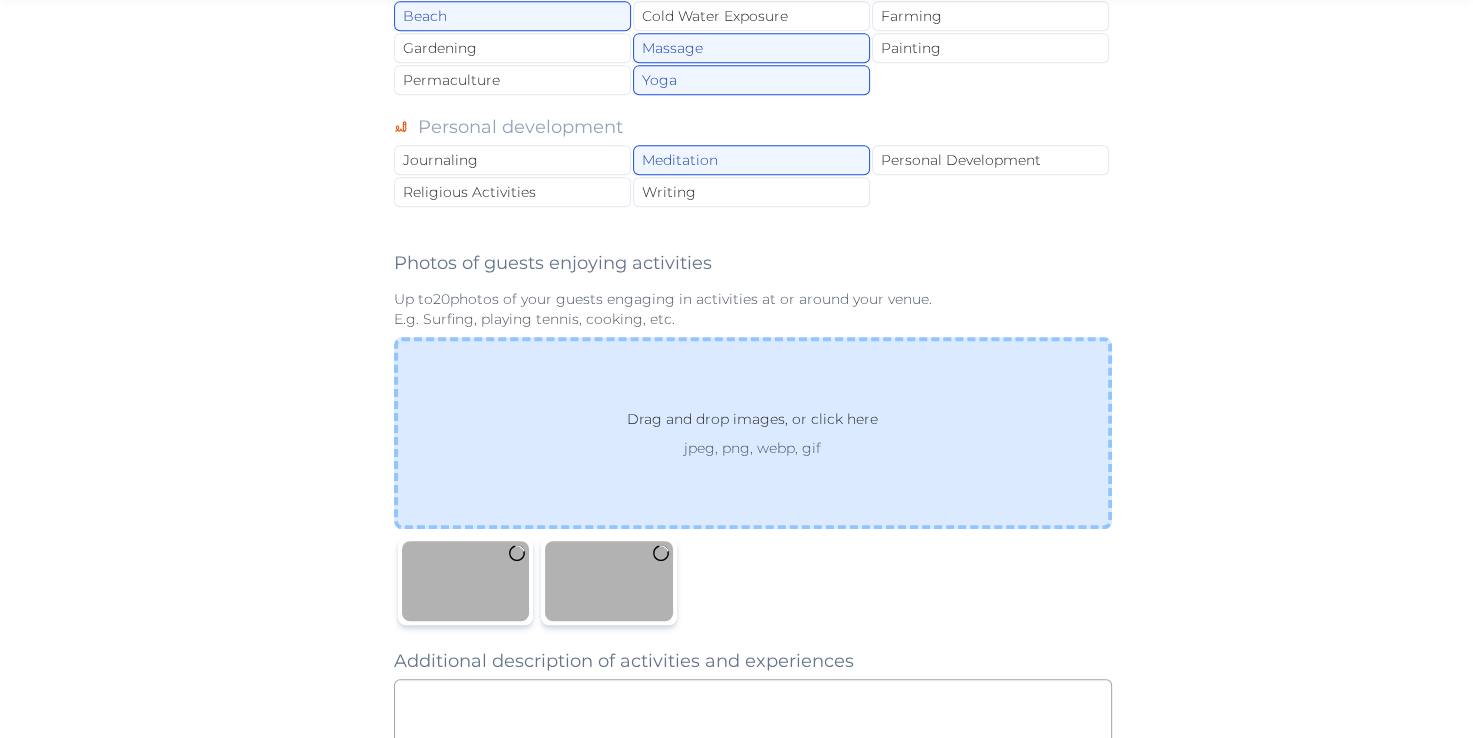 click on "Drag and drop images, or click here" at bounding box center [752, 423] 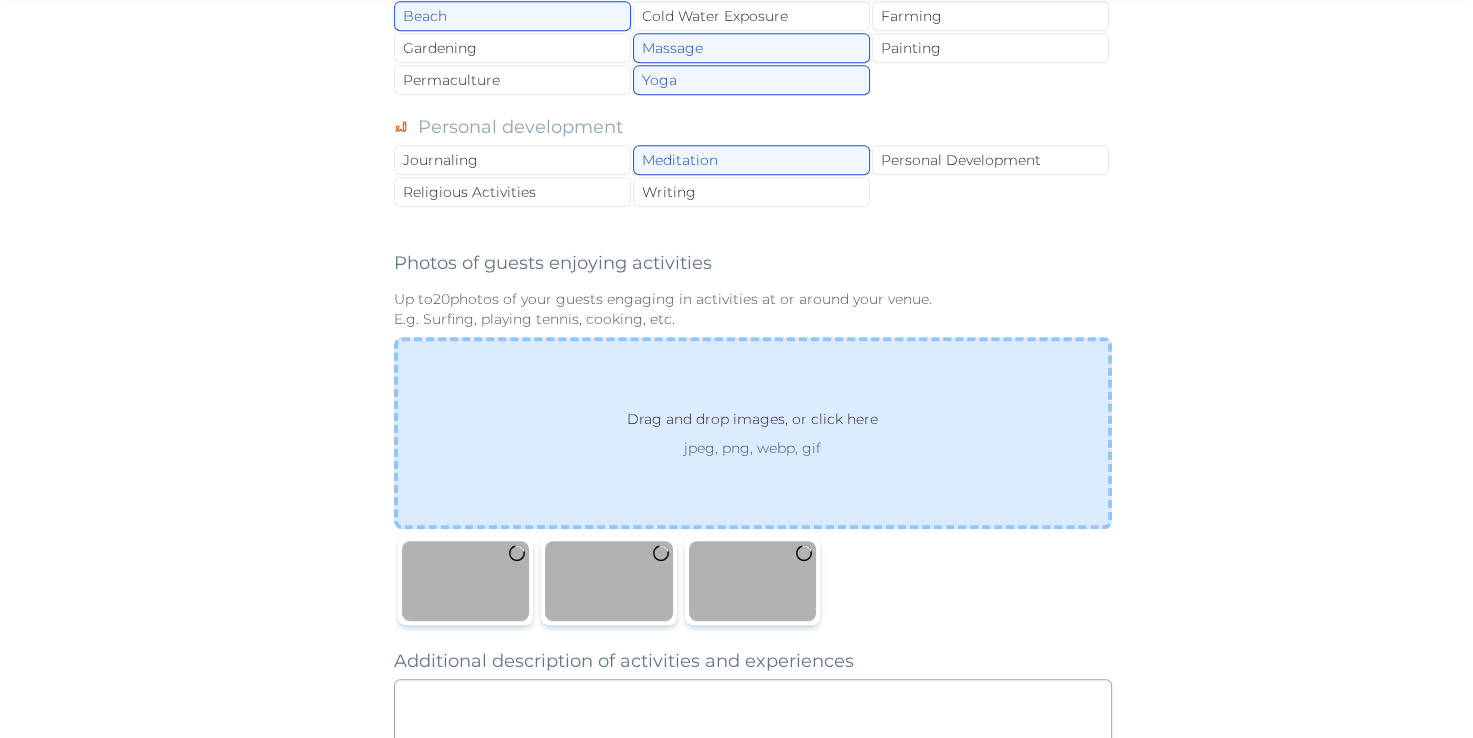 click on "jpeg, png, webp, gif" at bounding box center [752, 448] 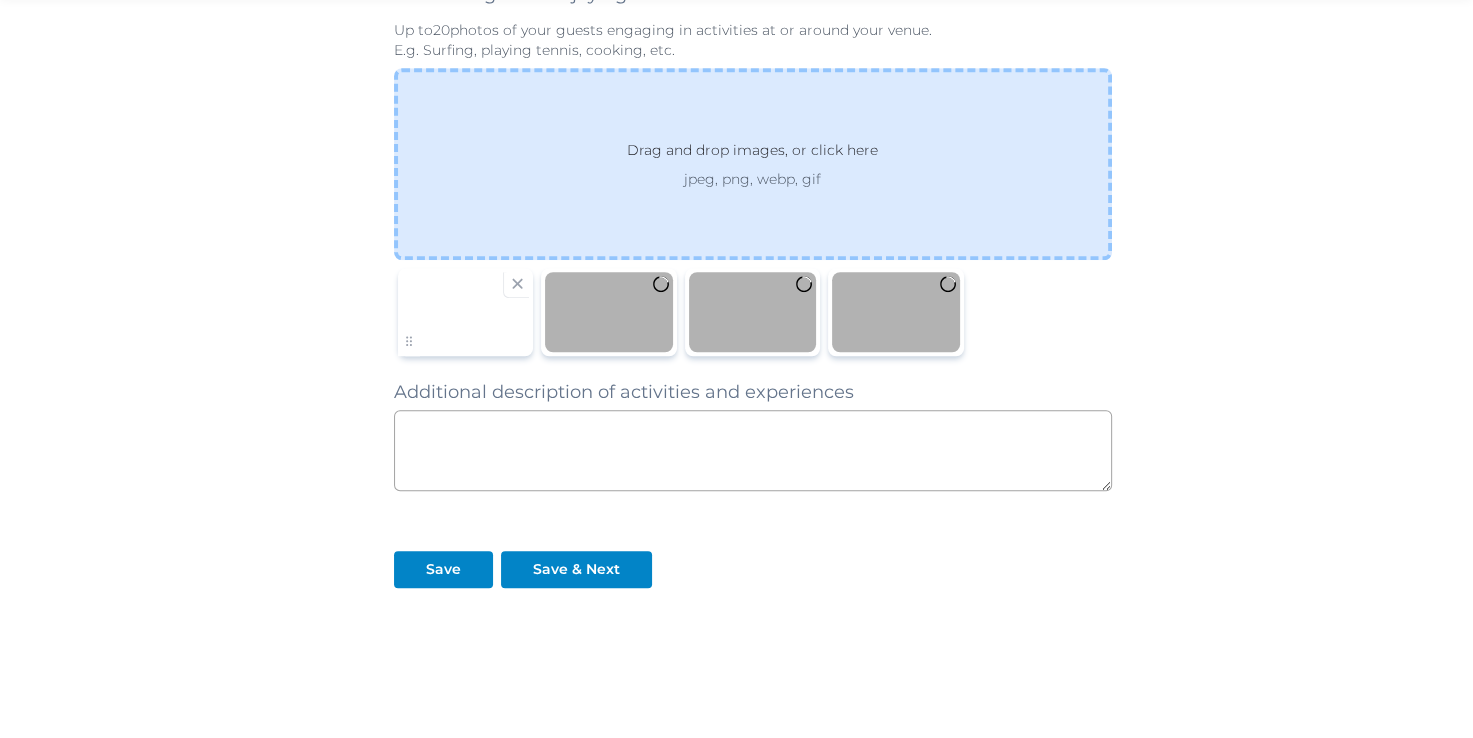 scroll, scrollTop: 1200, scrollLeft: 0, axis: vertical 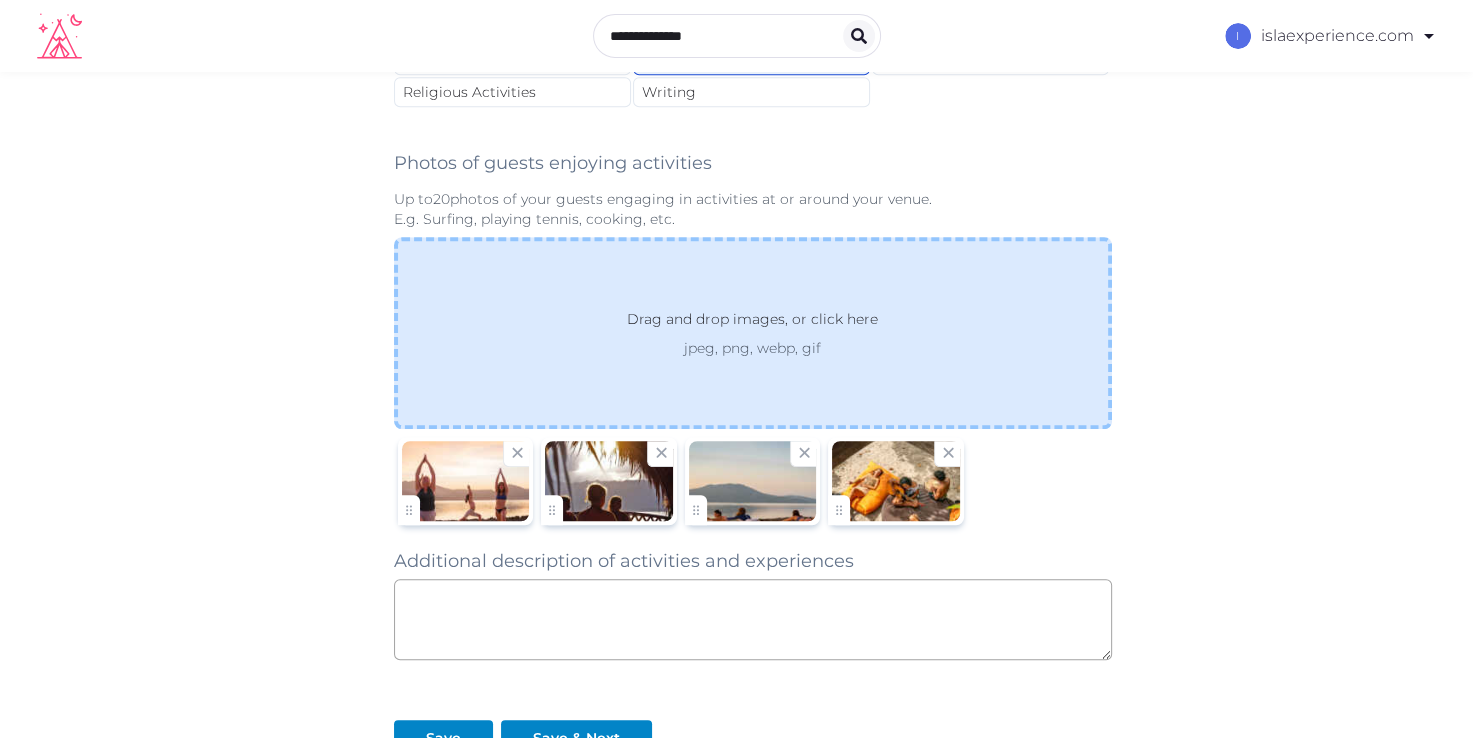 click on "jpeg, png, webp, gif" at bounding box center [752, 348] 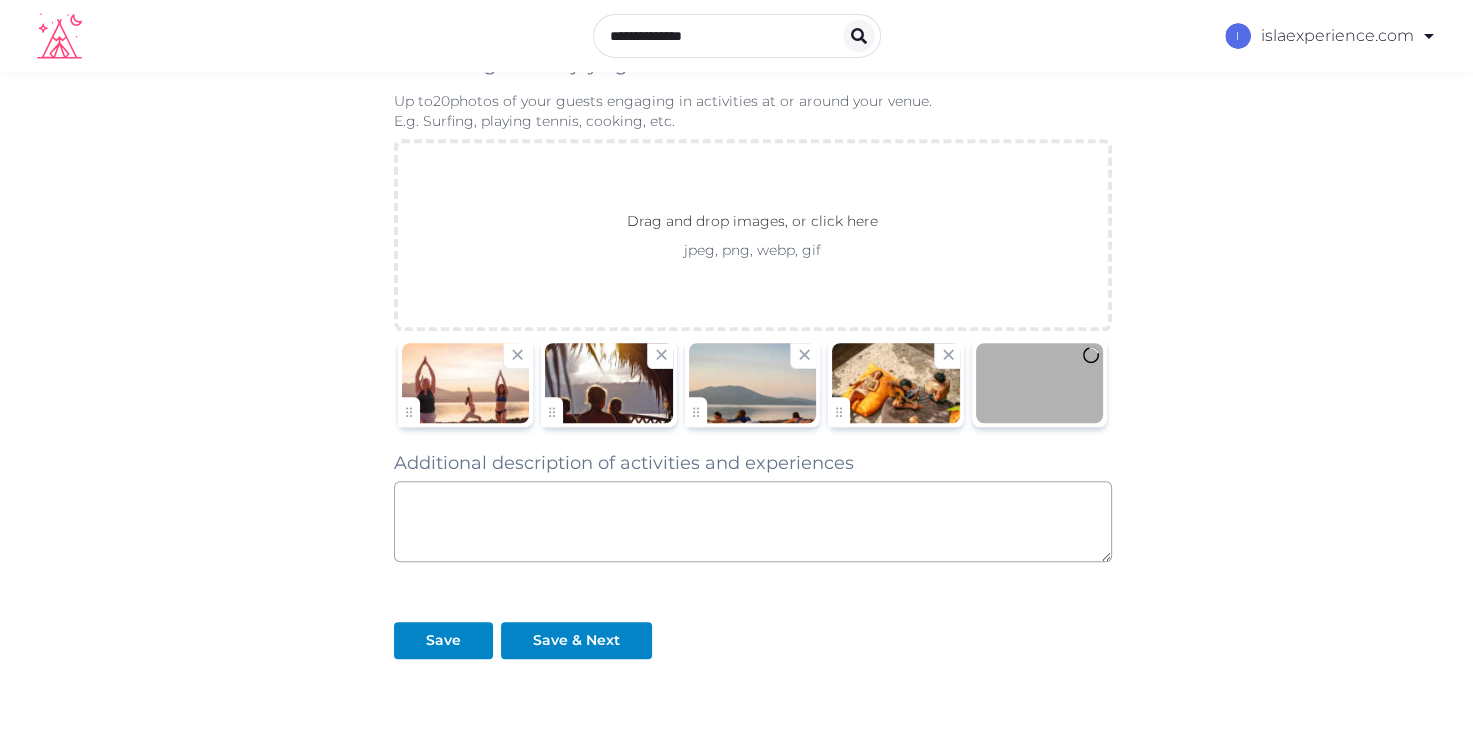 scroll, scrollTop: 1300, scrollLeft: 0, axis: vertical 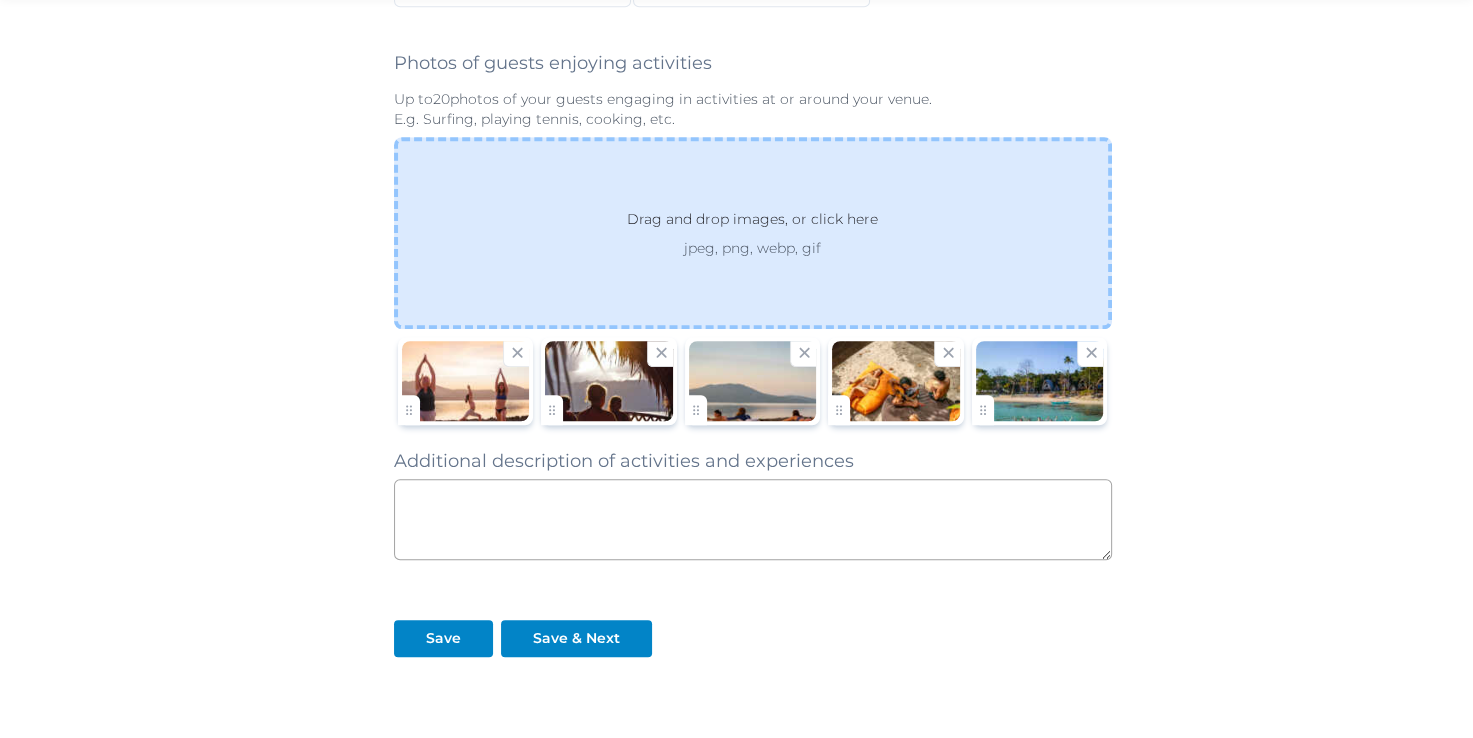 click on "Drag and drop images, or click here jpeg, png, webp, gif" at bounding box center [753, 233] 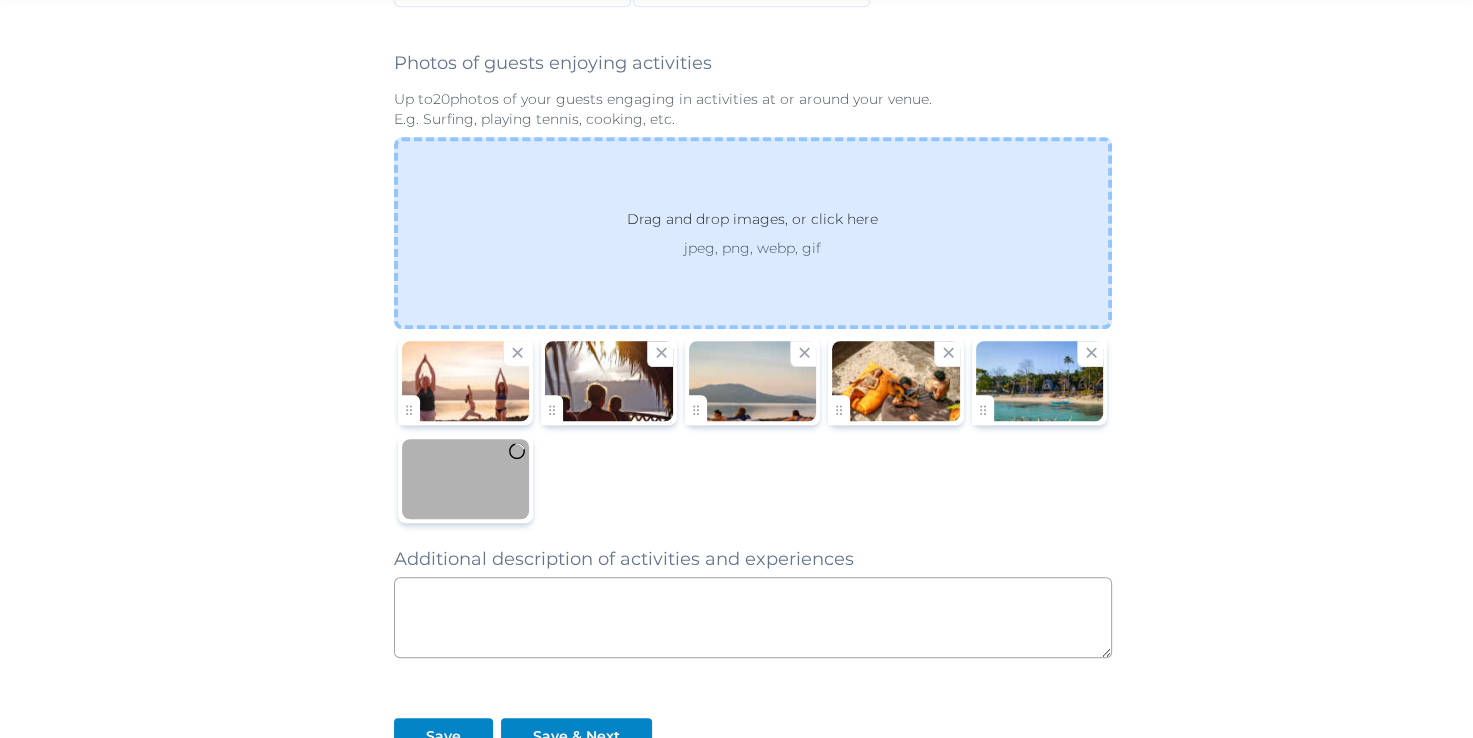 click on "Drag and drop images, or click here jpeg, png, webp, gif" at bounding box center (753, 233) 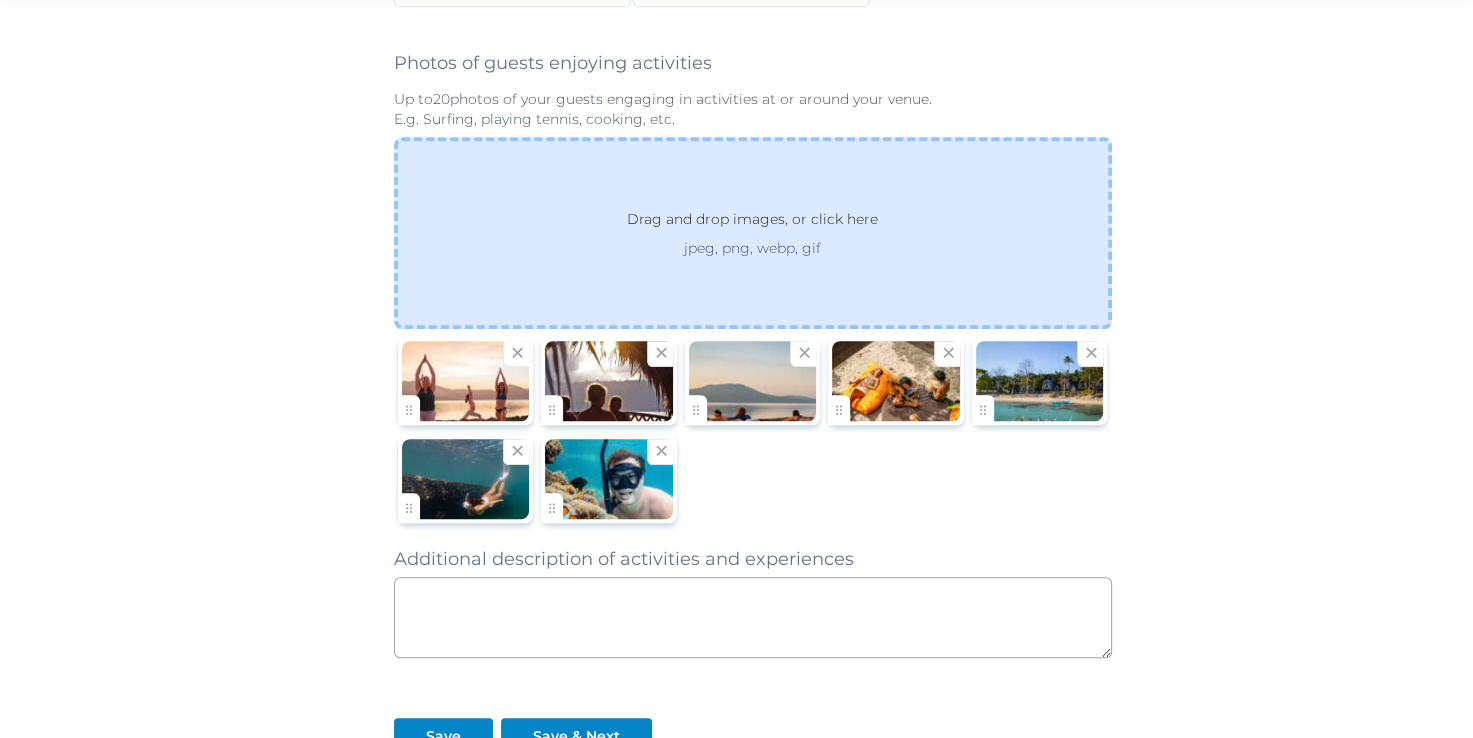 click on "jpeg, png, webp, gif" at bounding box center (752, 248) 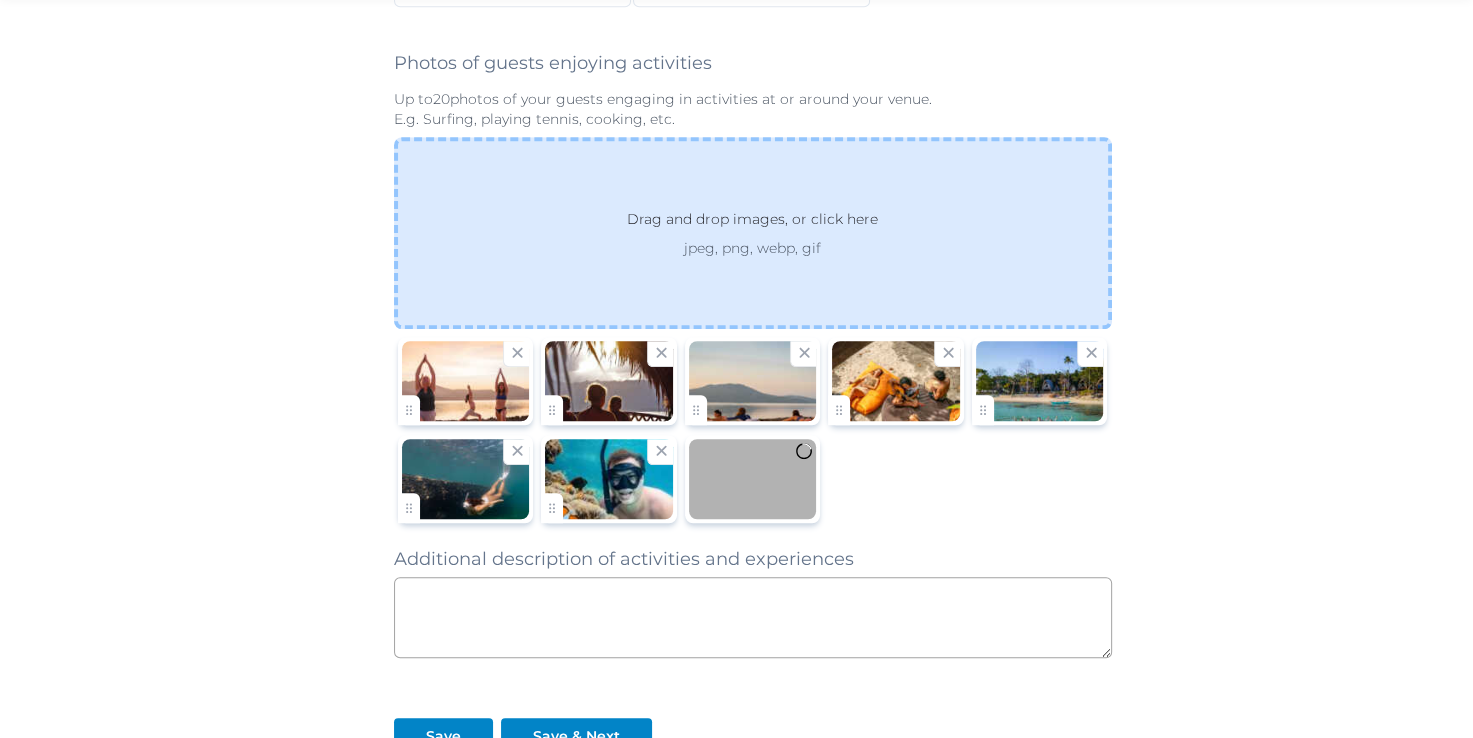 click on "jpeg, png, webp, gif" at bounding box center [752, 248] 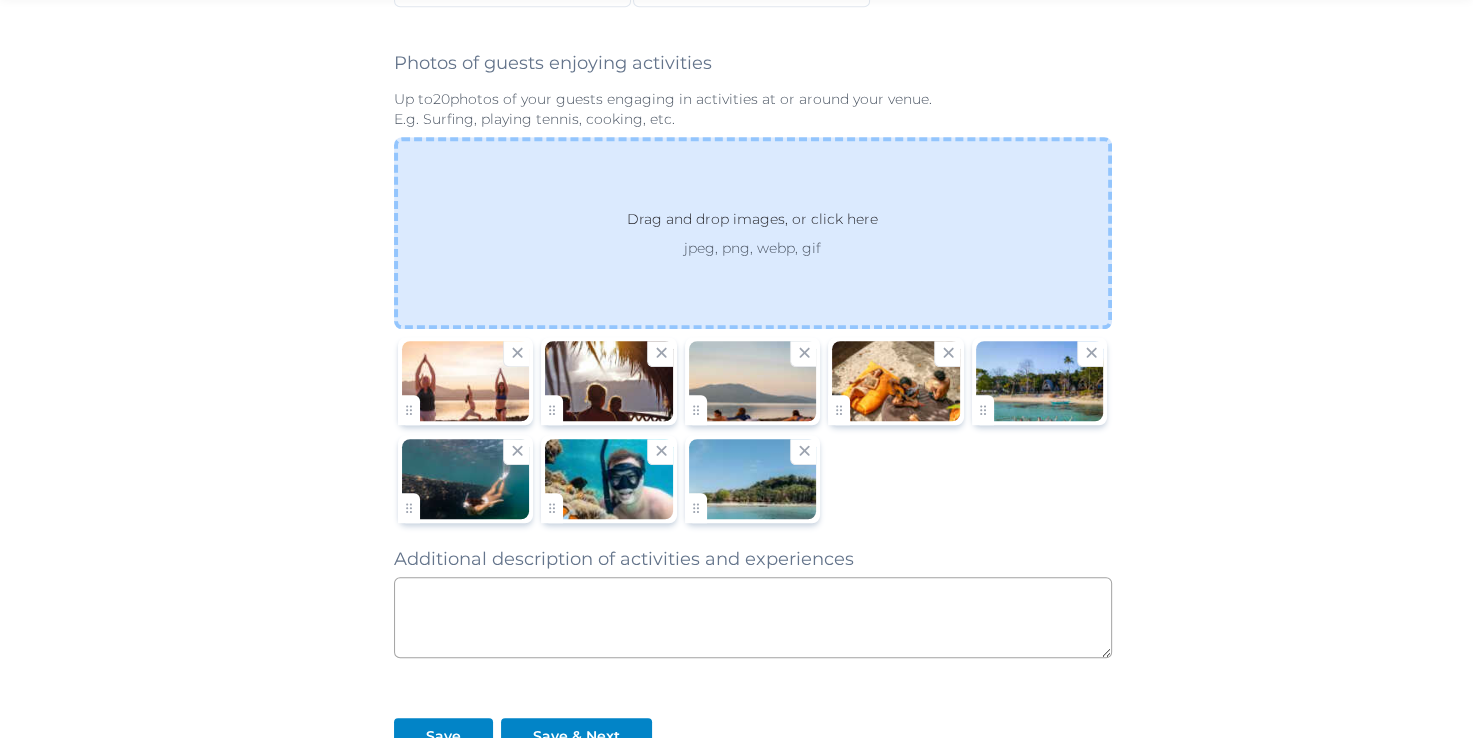click on "Drag and drop images, or click here" at bounding box center (752, 223) 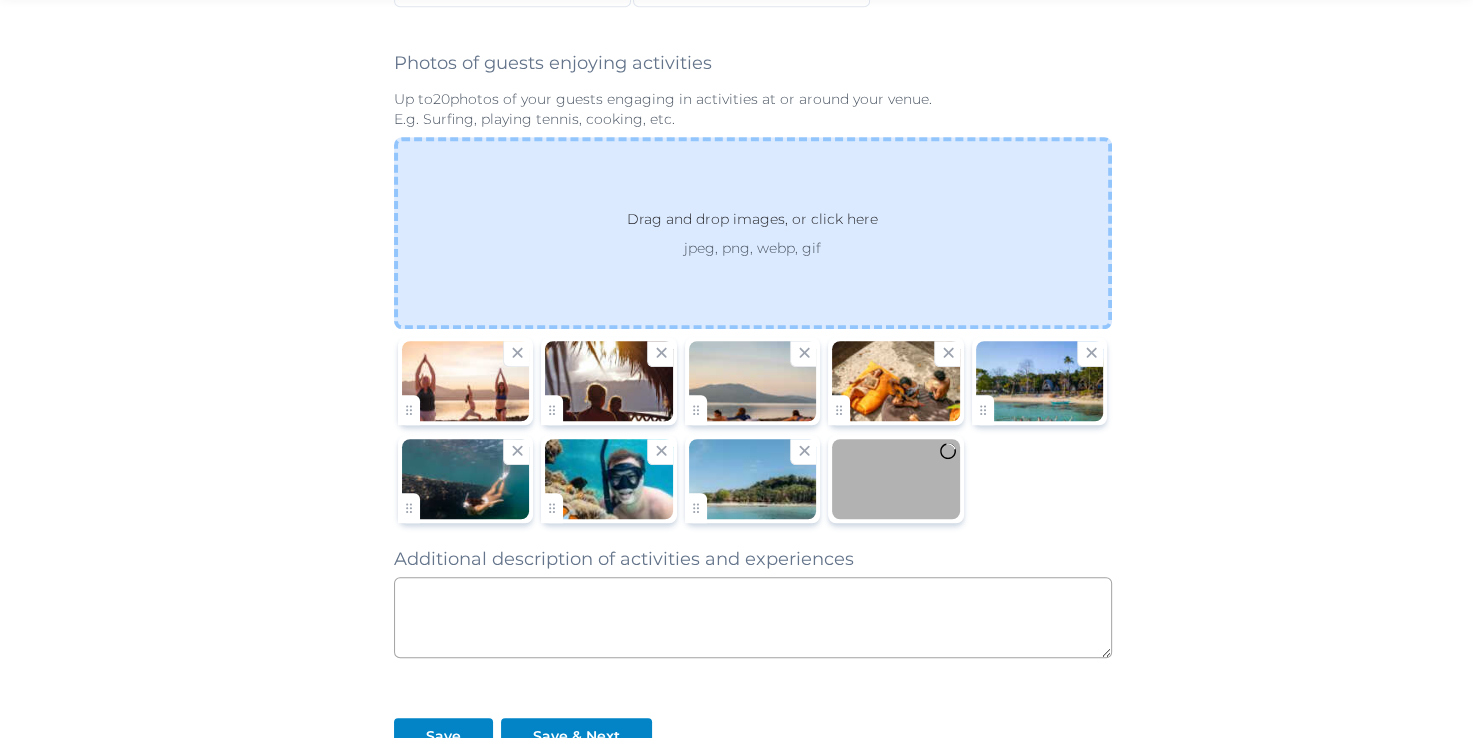 click on "jpeg, png, webp, gif" at bounding box center (752, 248) 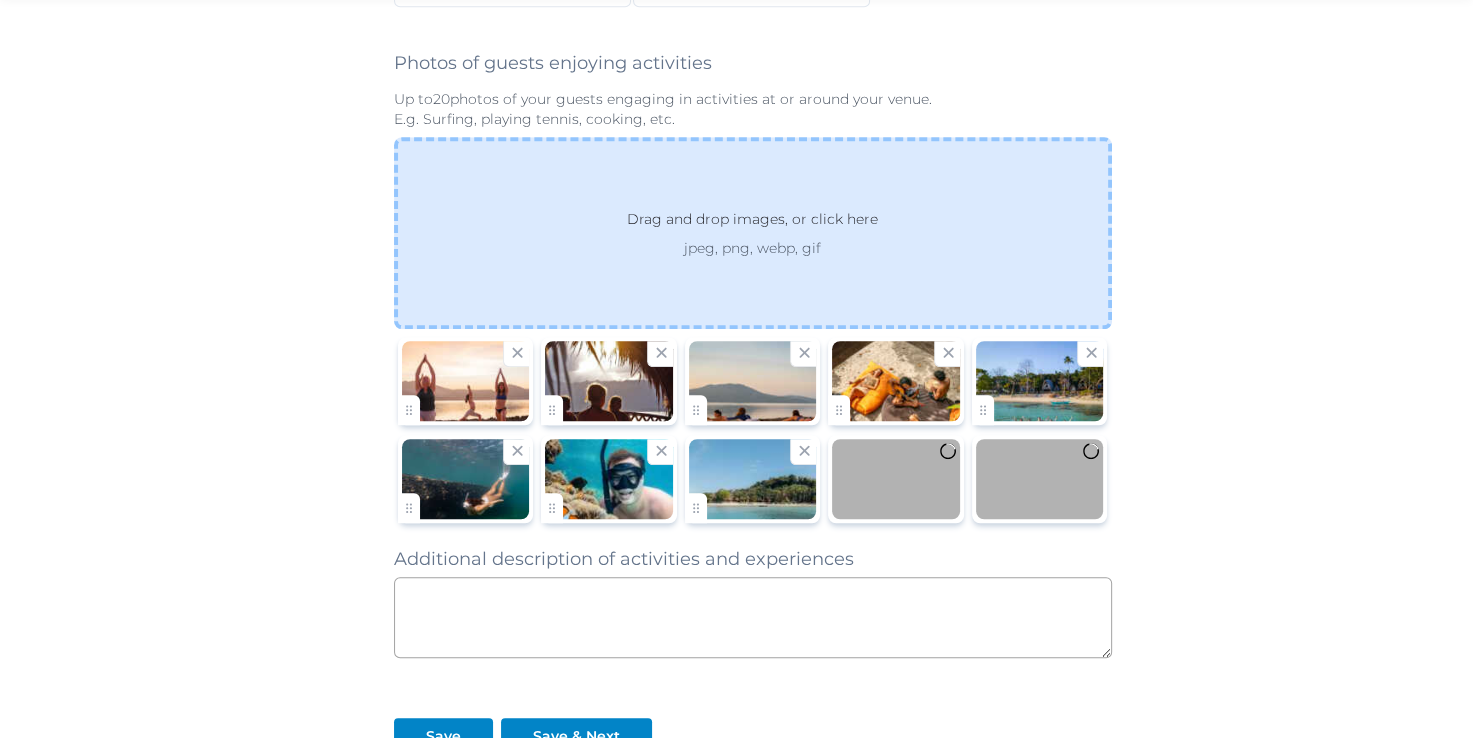 click on "Drag and drop images, or click here" at bounding box center [752, 223] 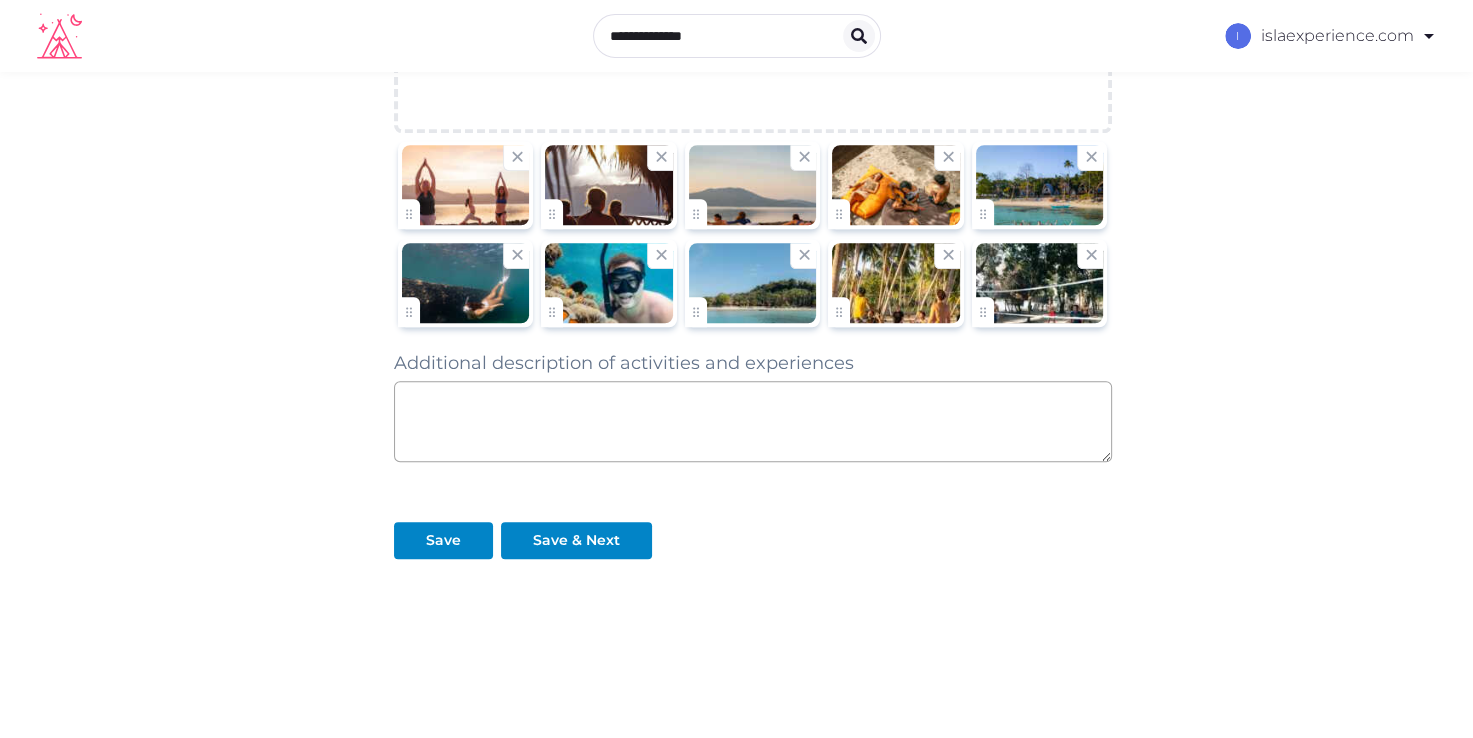 scroll, scrollTop: 1497, scrollLeft: 0, axis: vertical 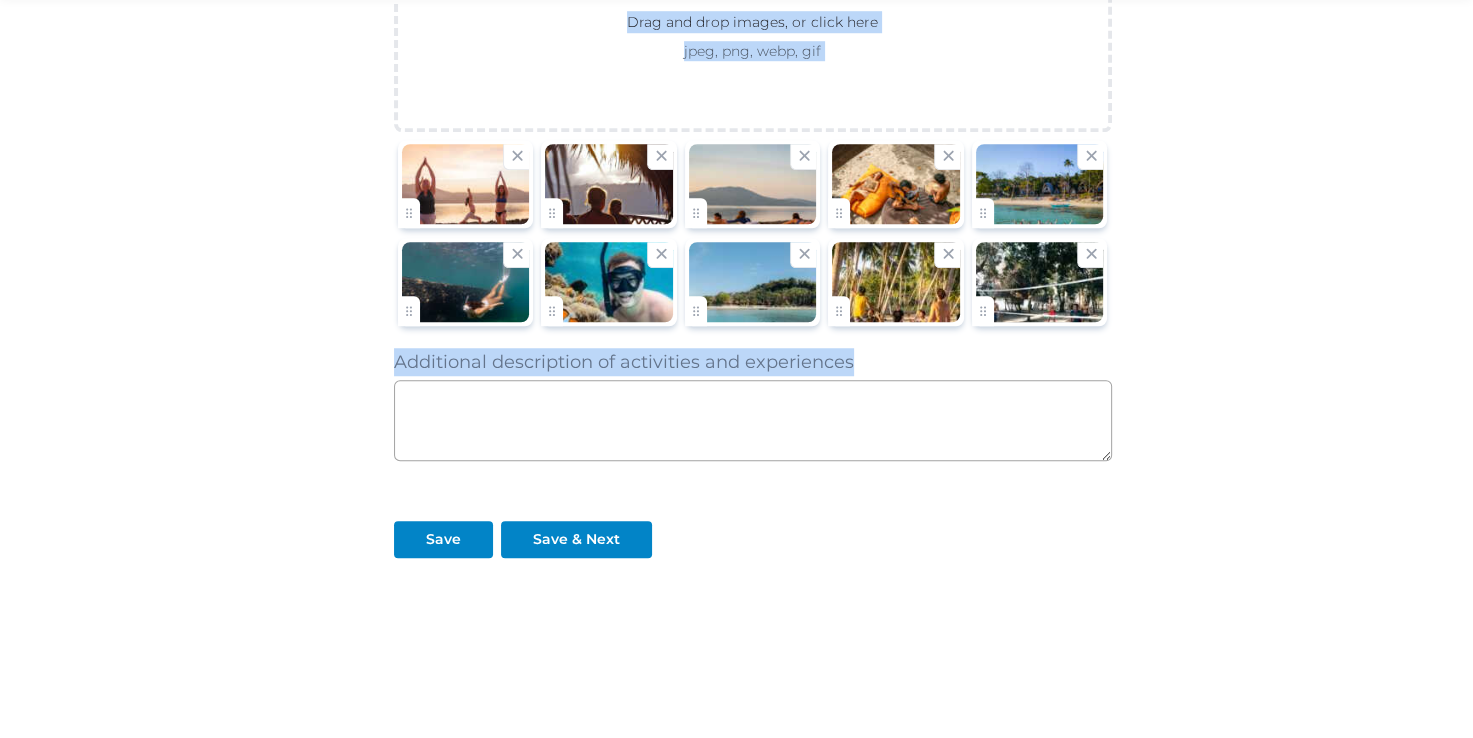 drag, startPoint x: 874, startPoint y: 338, endPoint x: 371, endPoint y: 352, distance: 503.1948 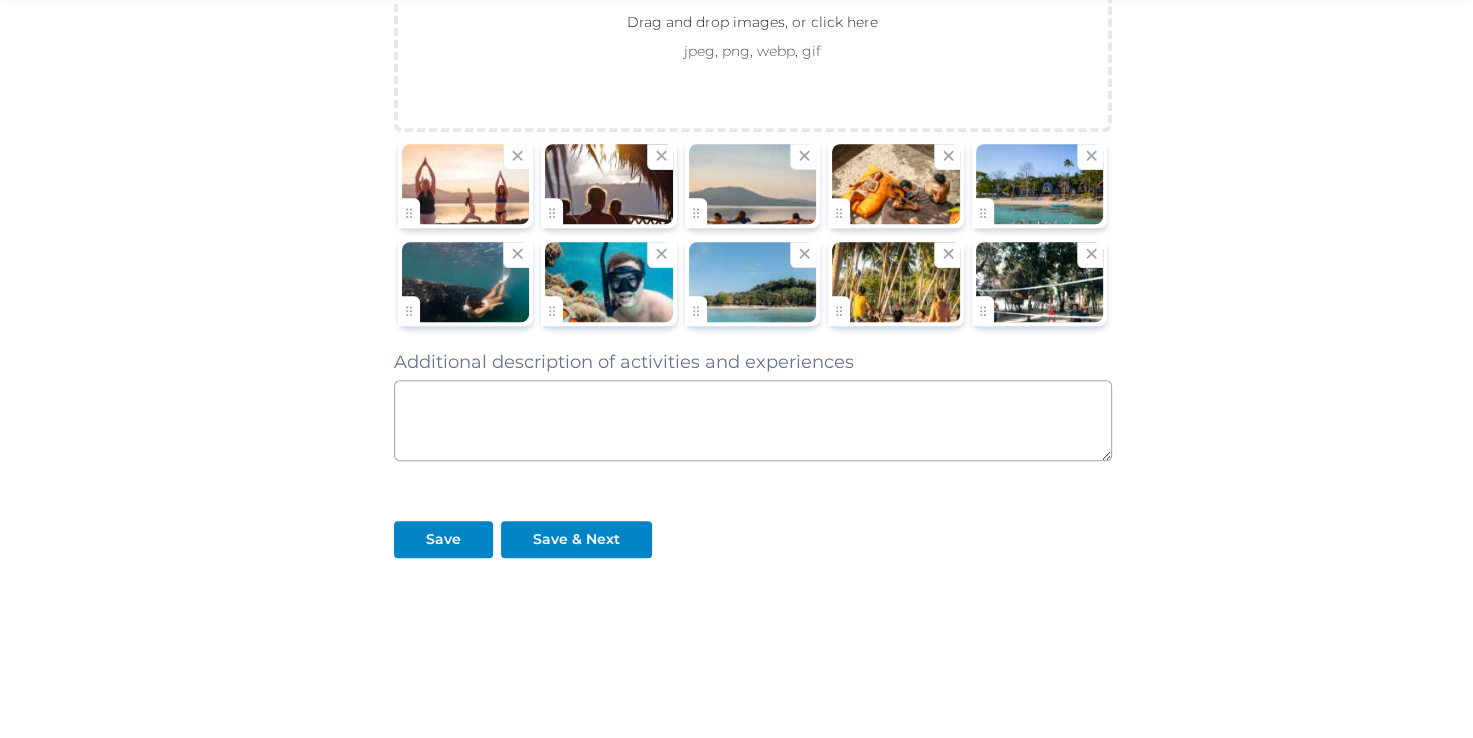drag, startPoint x: 1156, startPoint y: 625, endPoint x: 846, endPoint y: 411, distance: 376.69086 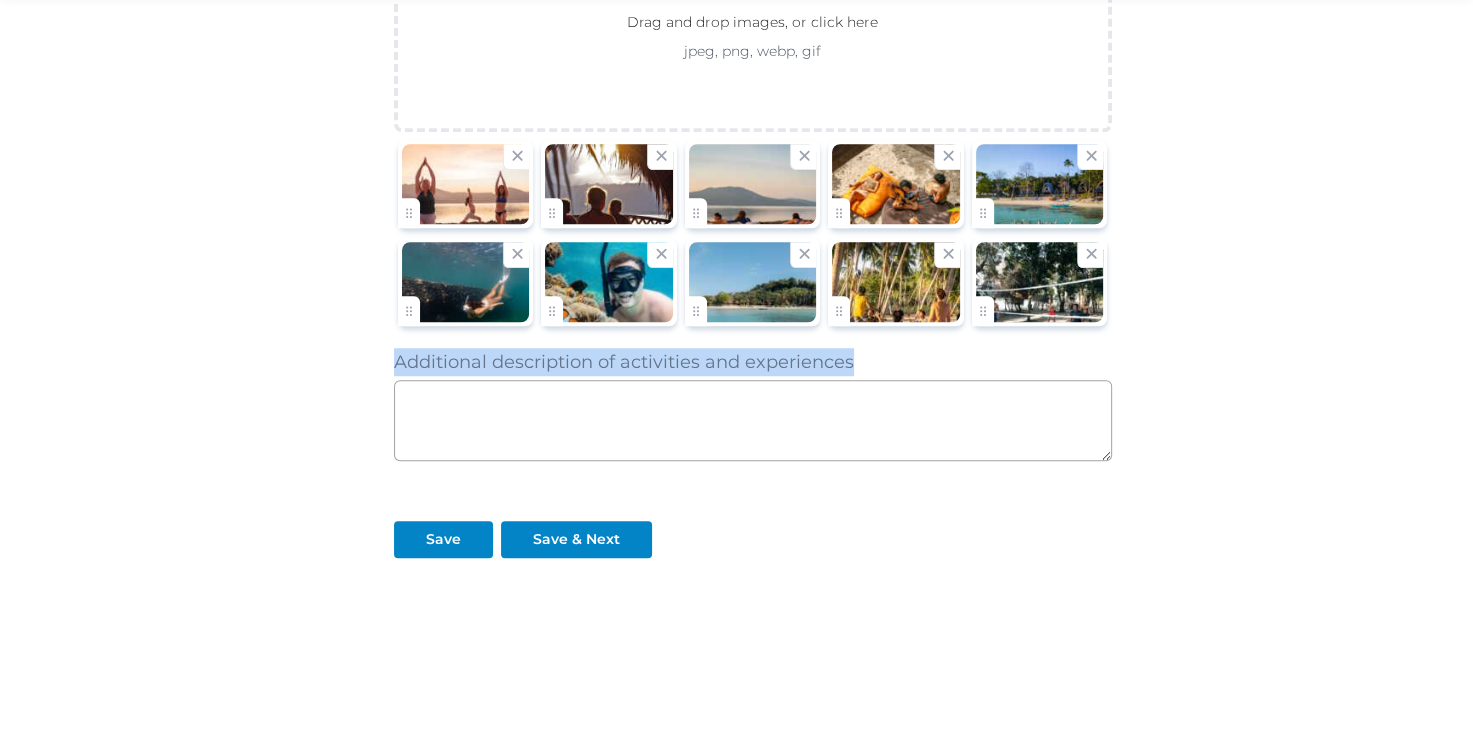 drag, startPoint x: 875, startPoint y: 354, endPoint x: 396, endPoint y: 341, distance: 479.1764 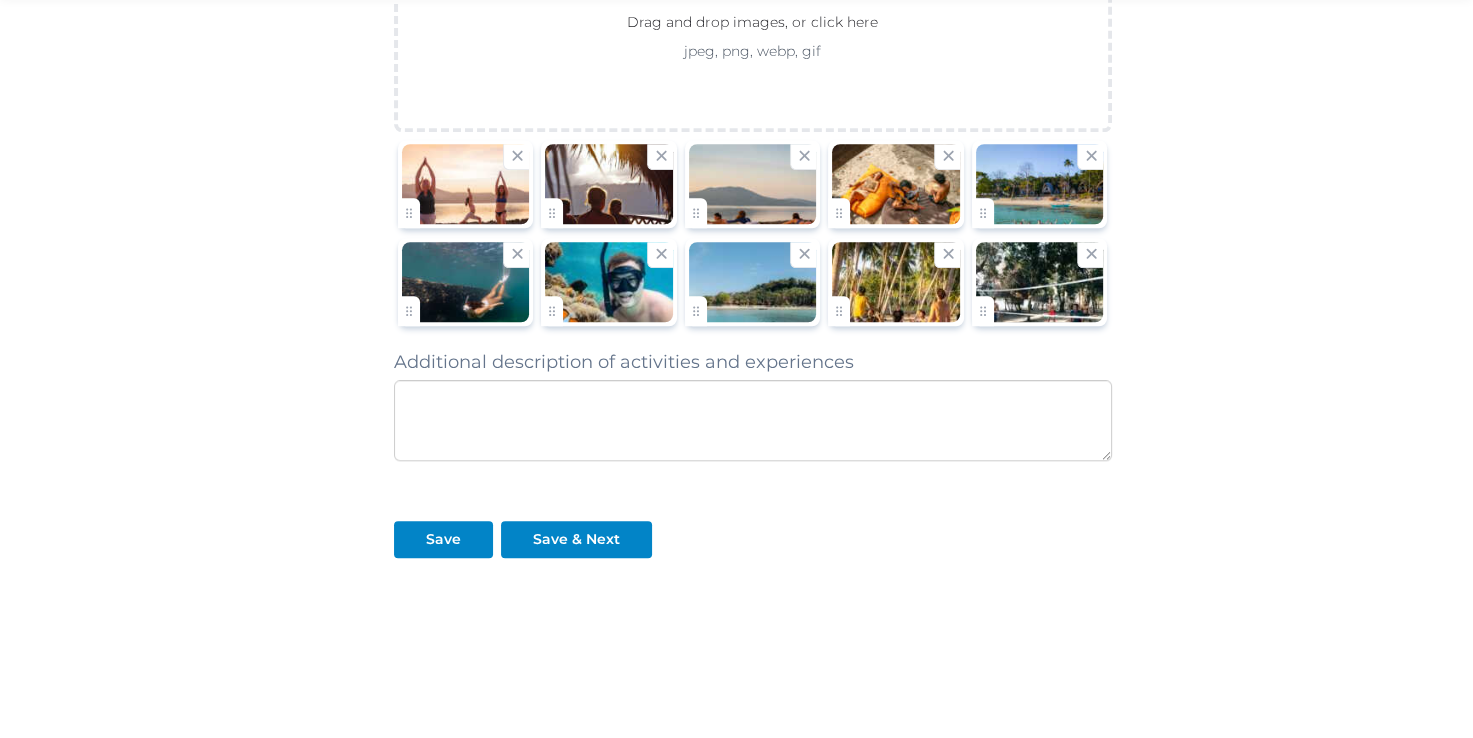 click at bounding box center [753, 420] 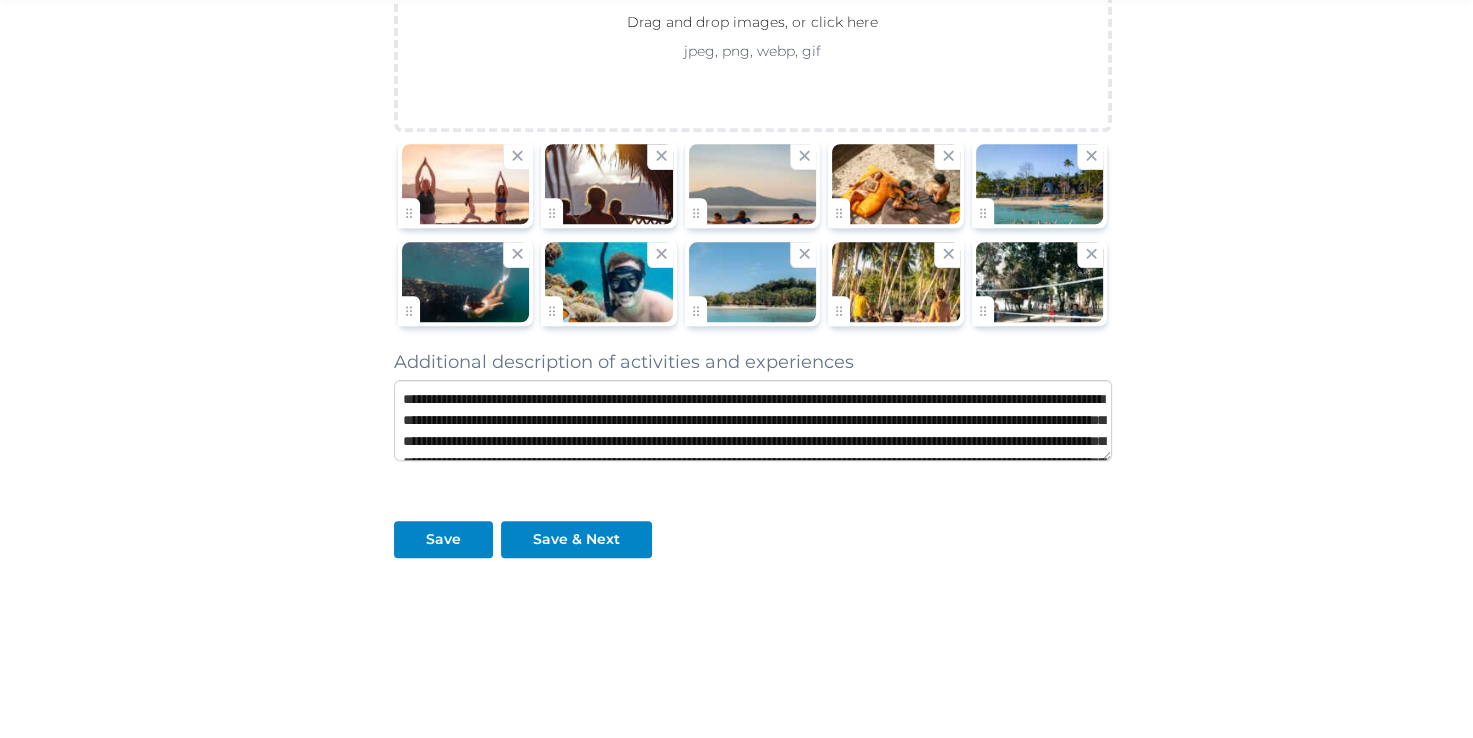 scroll, scrollTop: 94, scrollLeft: 0, axis: vertical 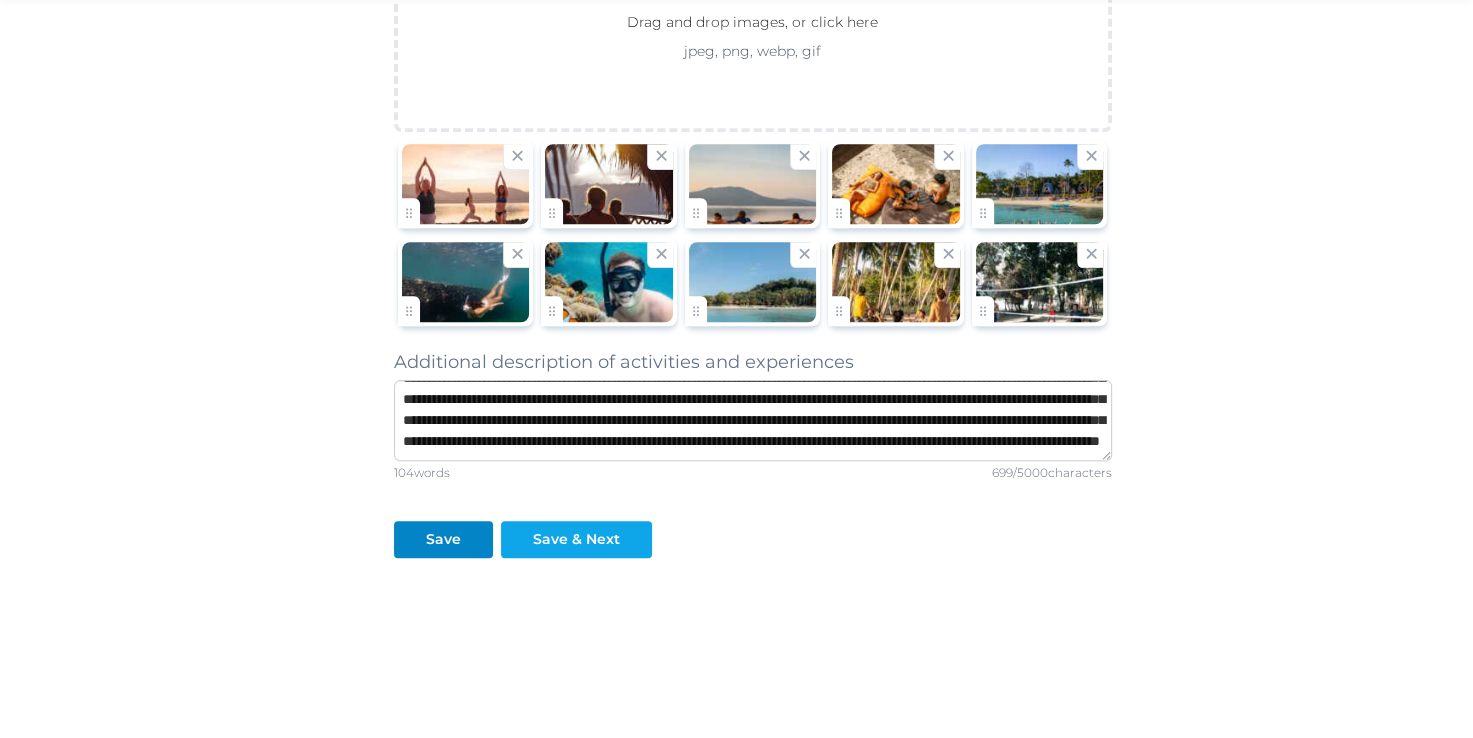 type on "**********" 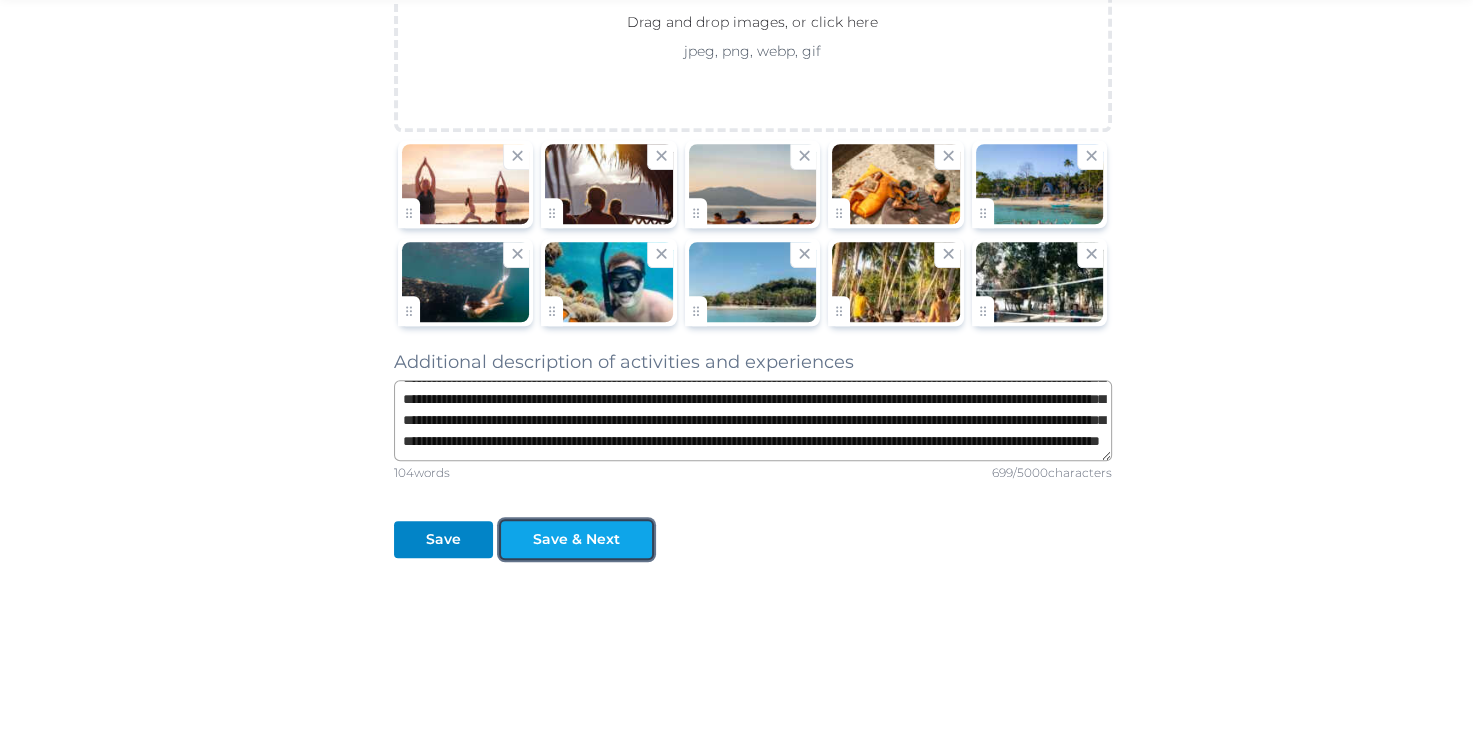 click on "Save & Next" at bounding box center [576, 539] 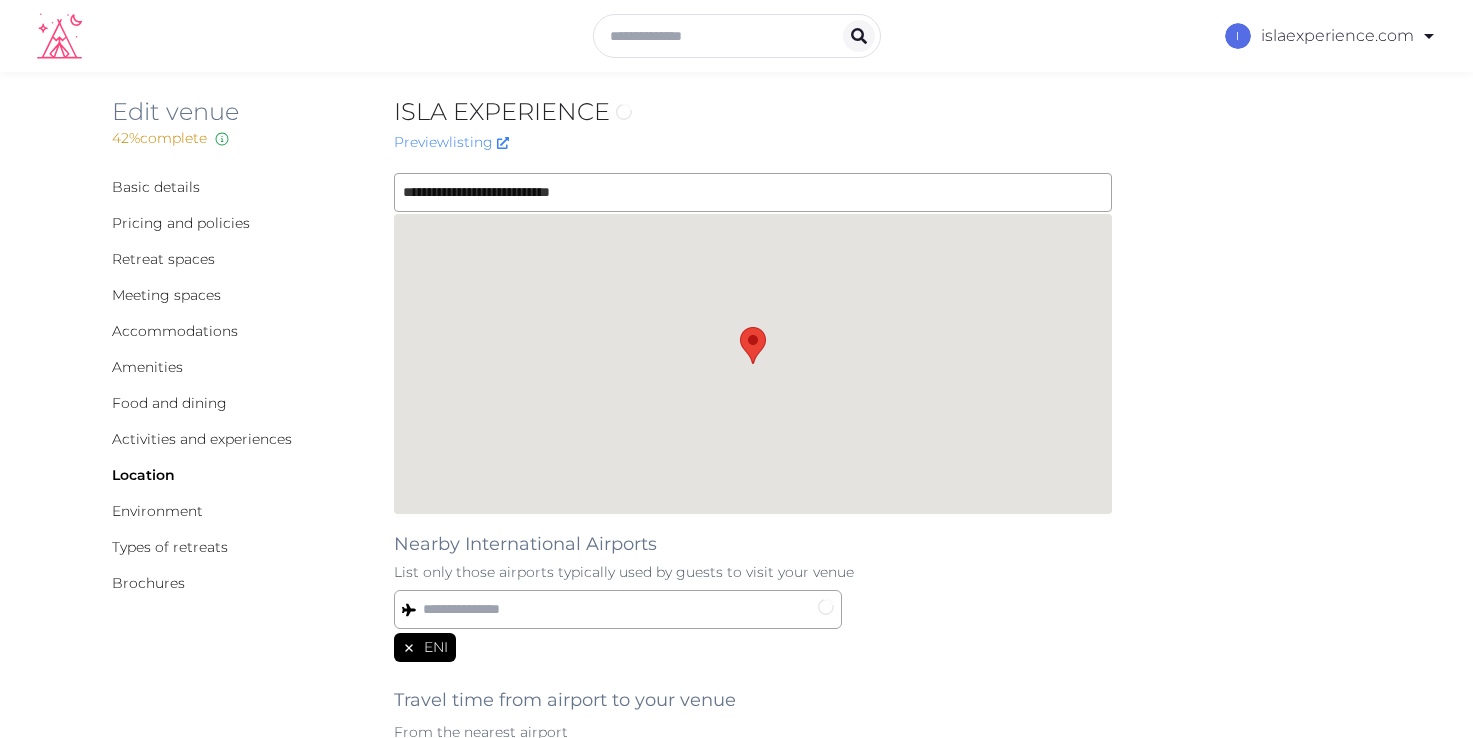 scroll, scrollTop: 0, scrollLeft: 0, axis: both 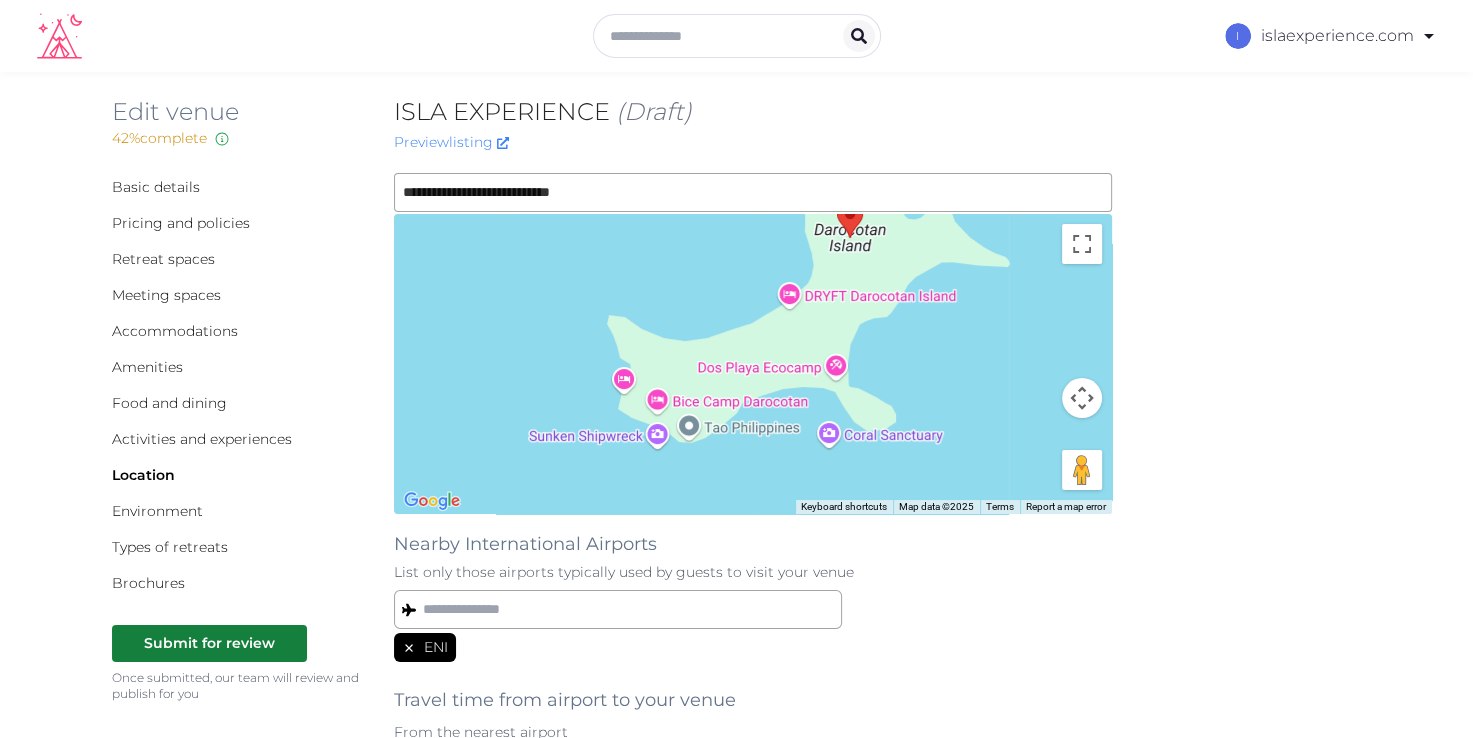 drag, startPoint x: 688, startPoint y: 446, endPoint x: 704, endPoint y: 360, distance: 87.47571 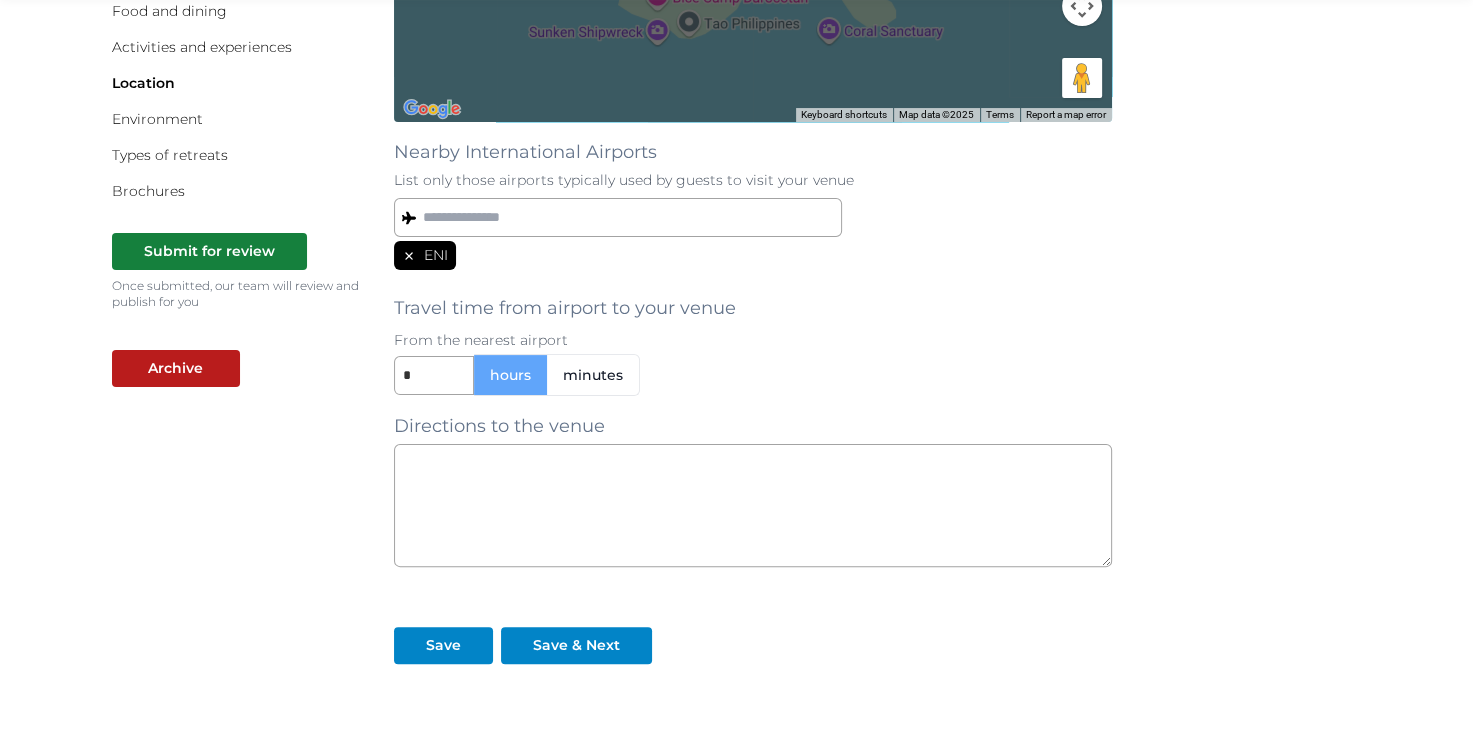 scroll, scrollTop: 400, scrollLeft: 0, axis: vertical 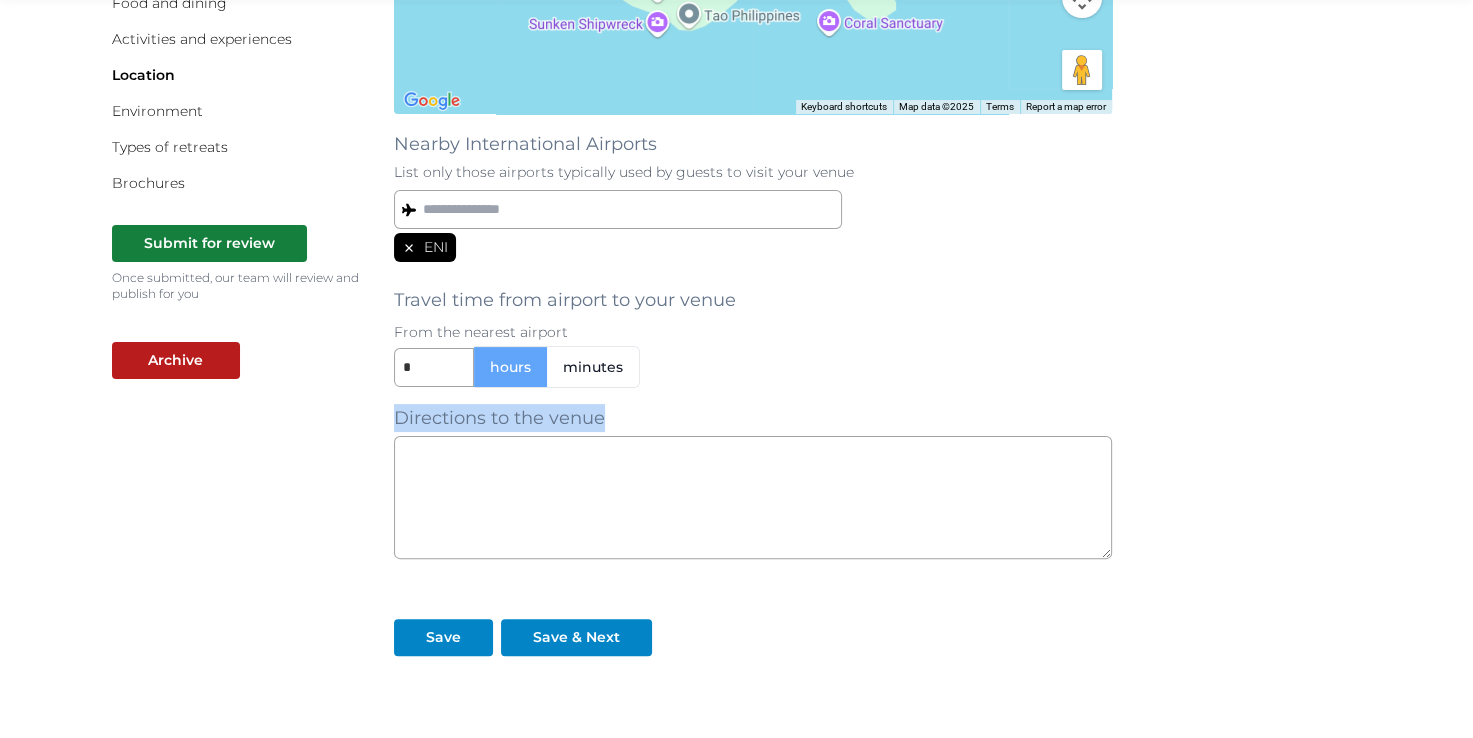 drag, startPoint x: 620, startPoint y: 417, endPoint x: 380, endPoint y: 424, distance: 240.10207 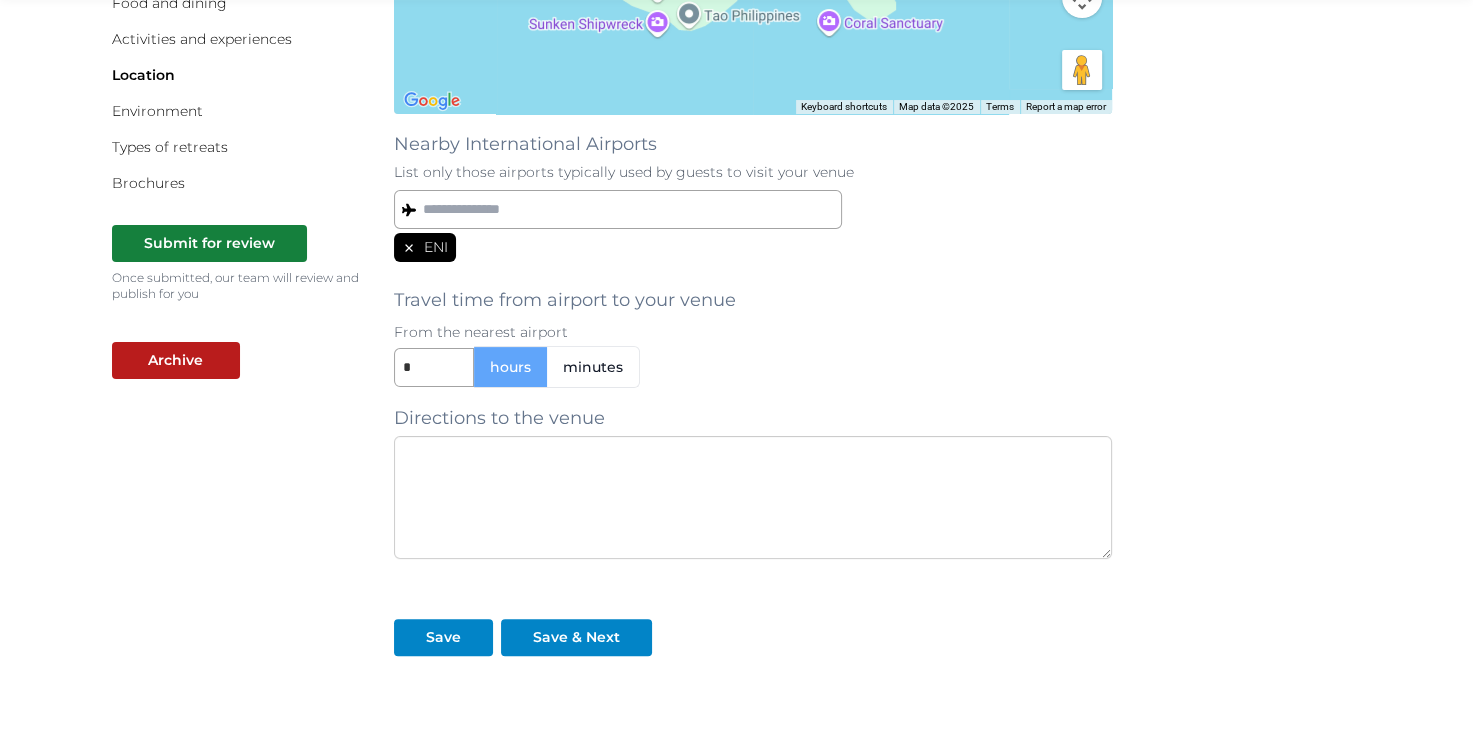 click at bounding box center [753, 497] 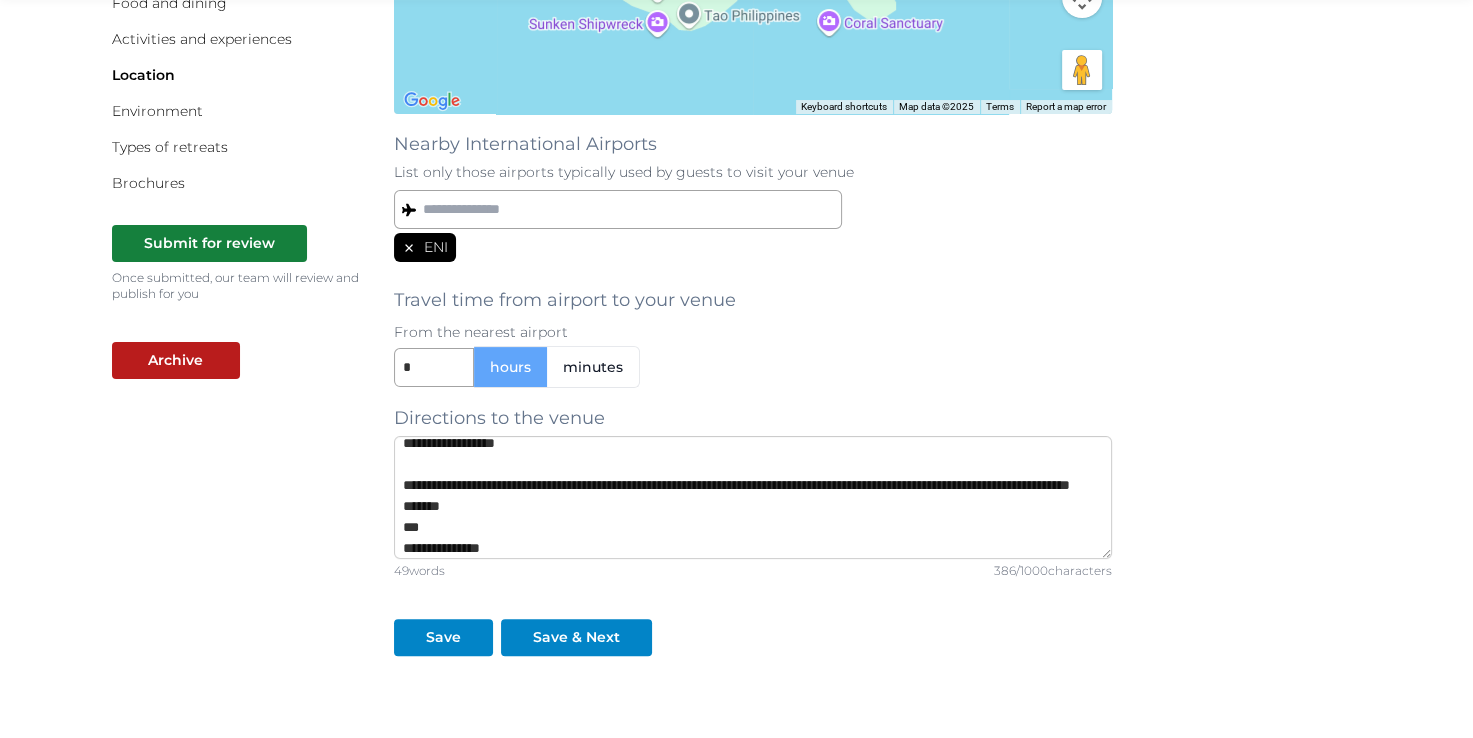 scroll, scrollTop: 0, scrollLeft: 0, axis: both 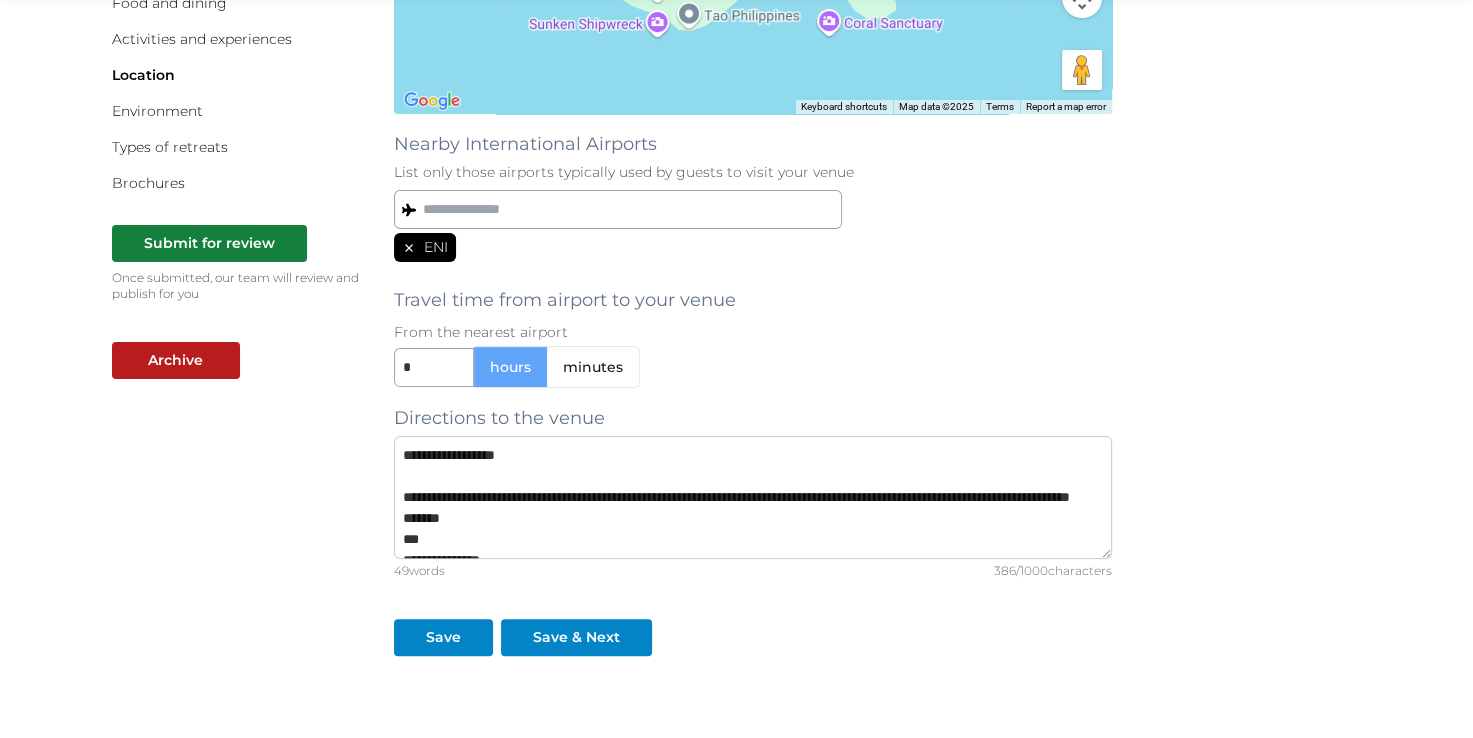 click on "**********" at bounding box center (753, 497) 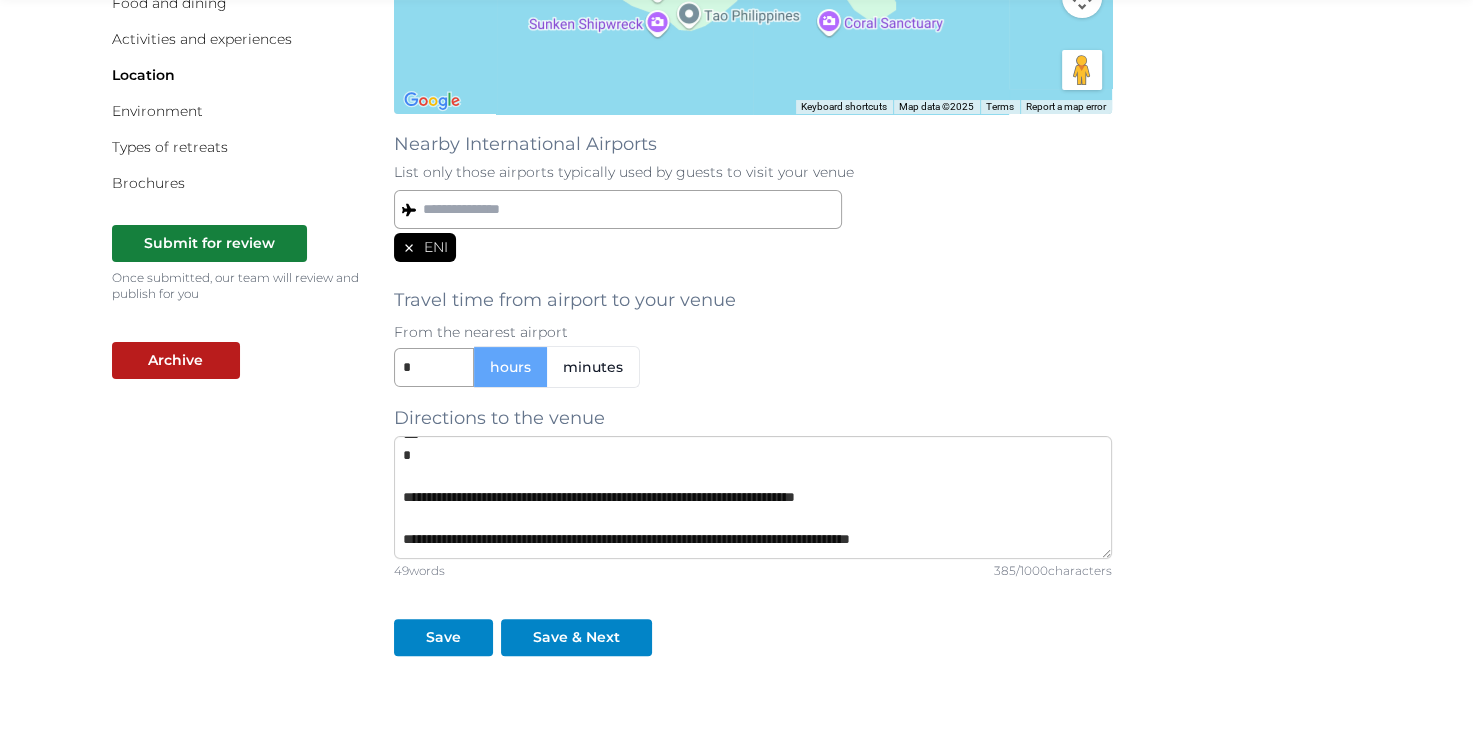 scroll, scrollTop: 188, scrollLeft: 0, axis: vertical 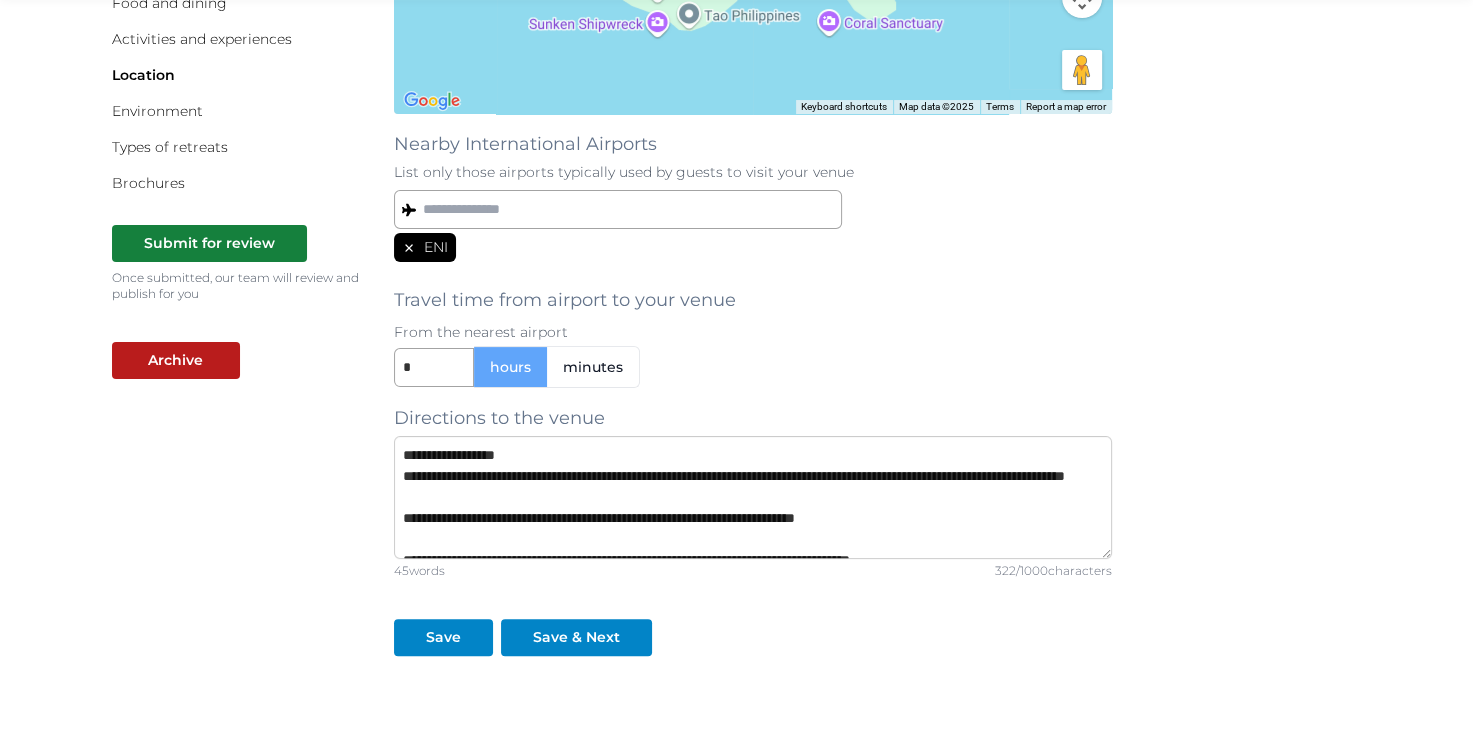 click on "**********" at bounding box center [753, 497] 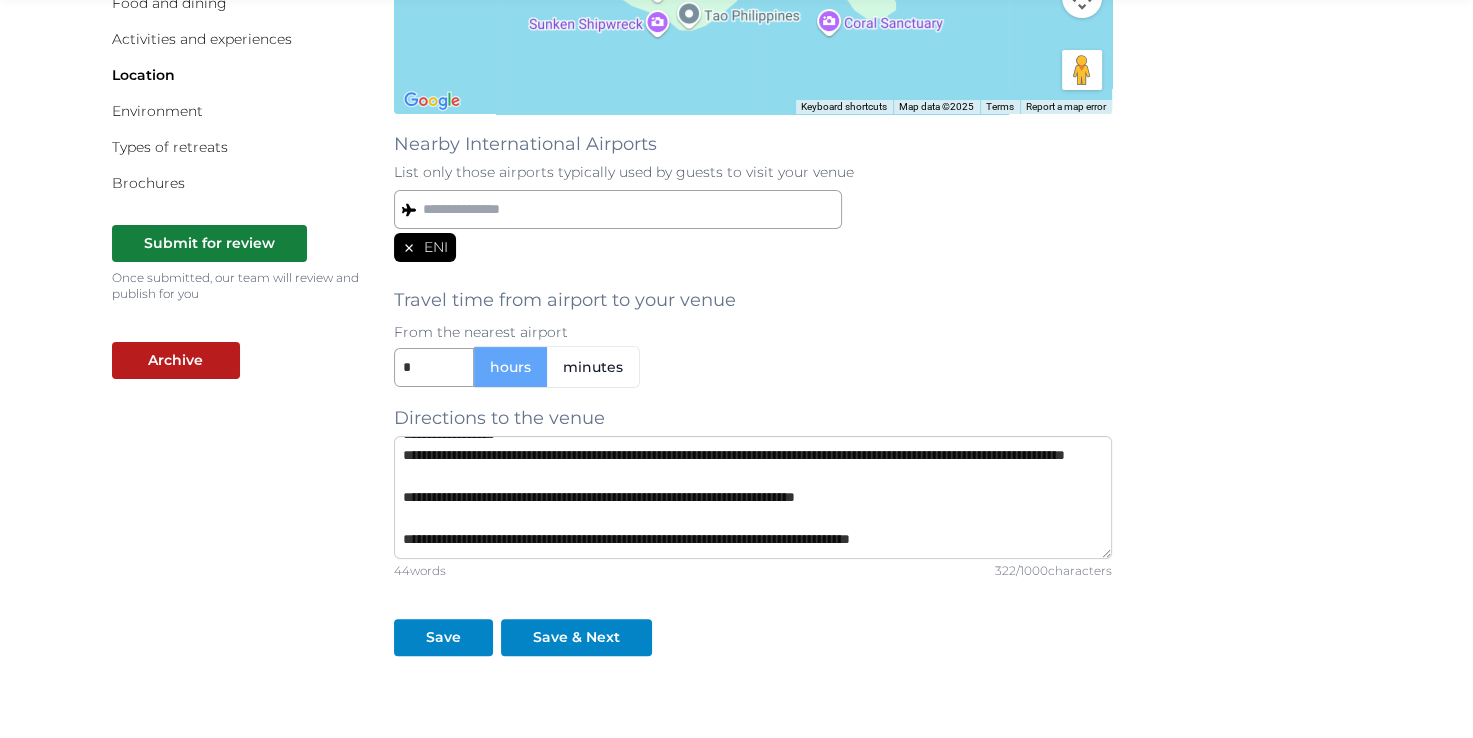 scroll, scrollTop: 41, scrollLeft: 0, axis: vertical 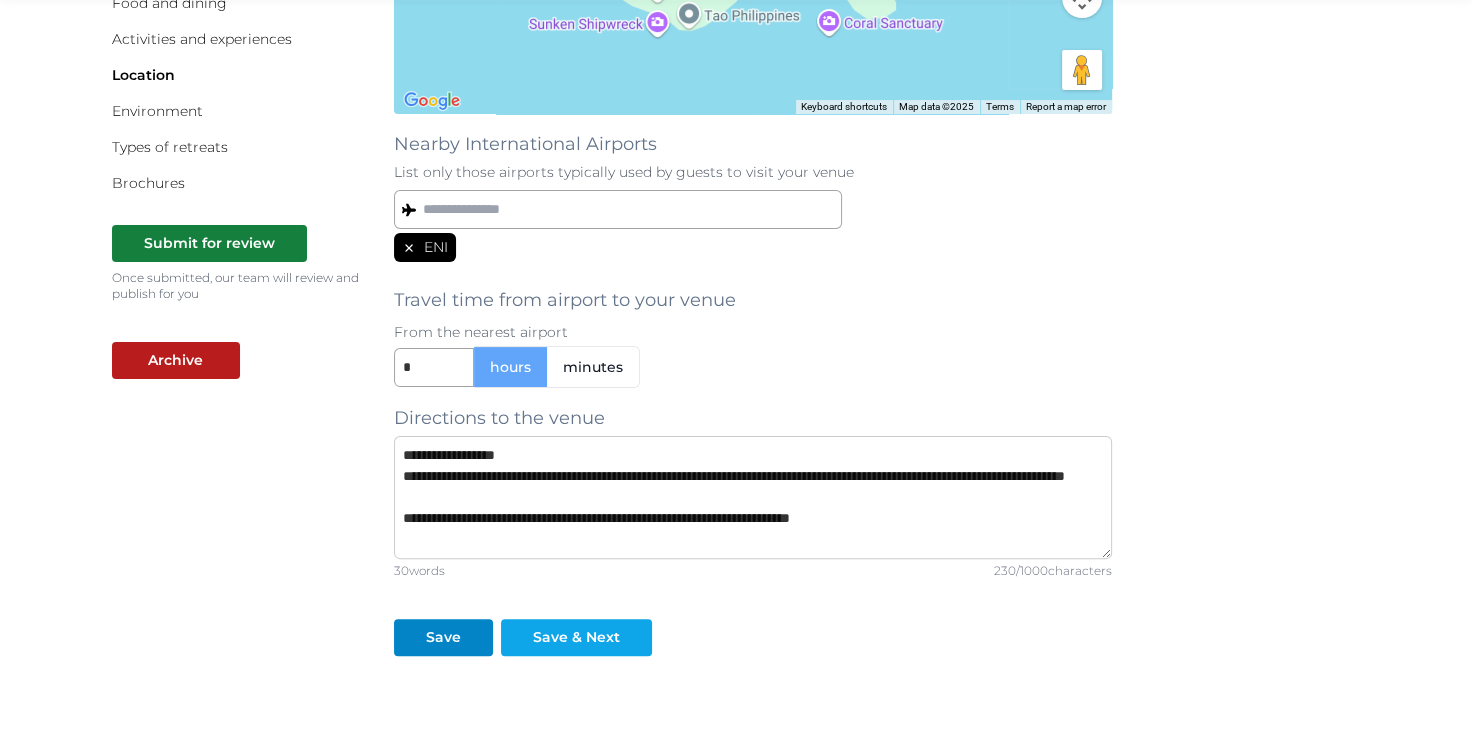 type on "**********" 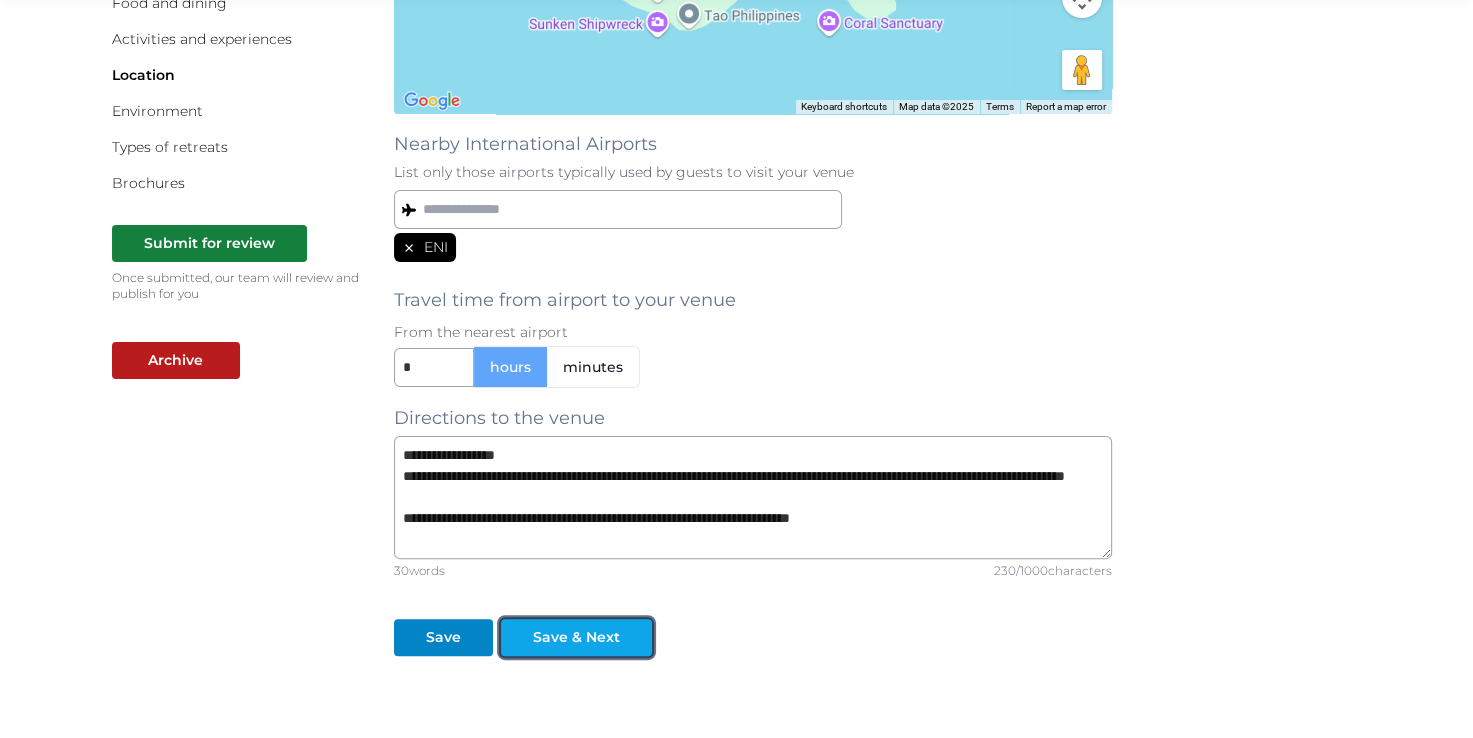 click on "Save & Next" at bounding box center [576, 637] 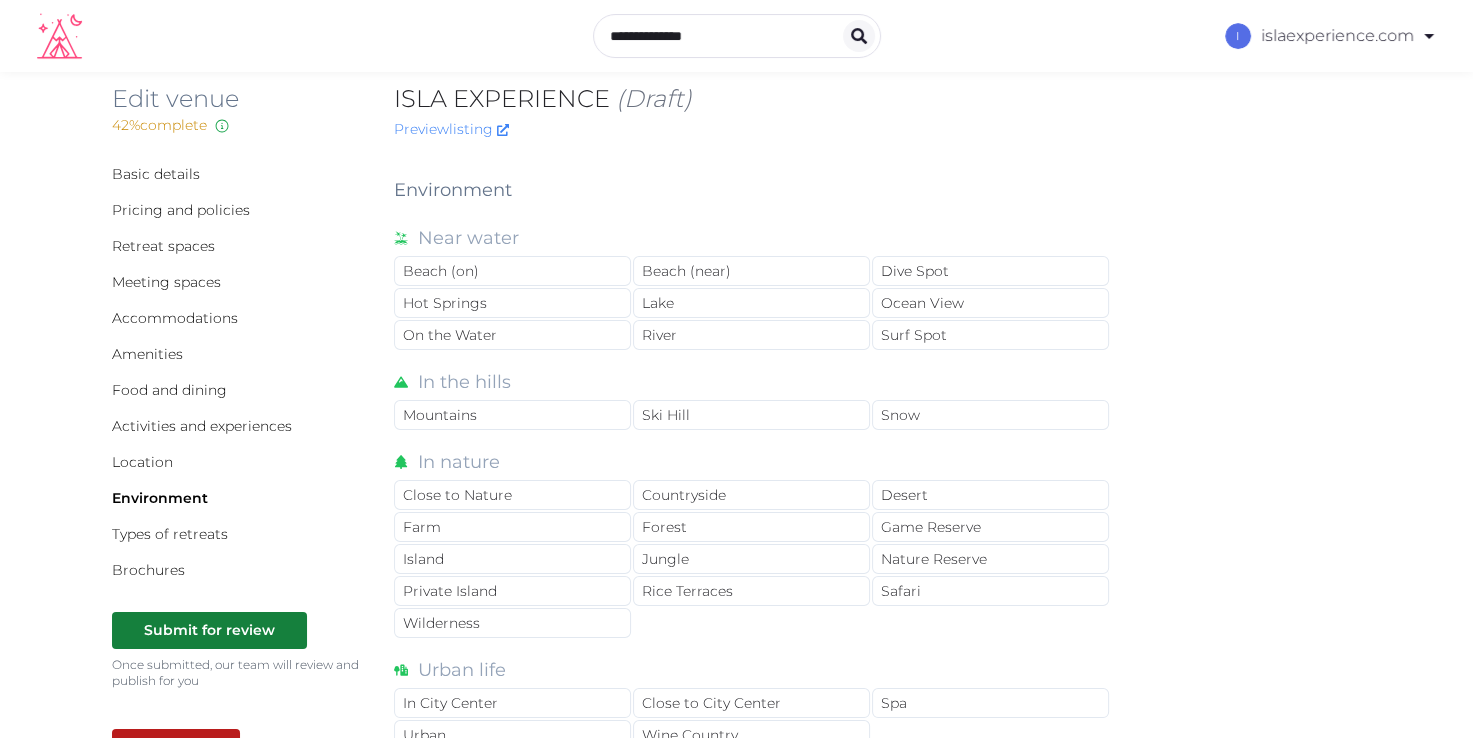 scroll, scrollTop: 0, scrollLeft: 0, axis: both 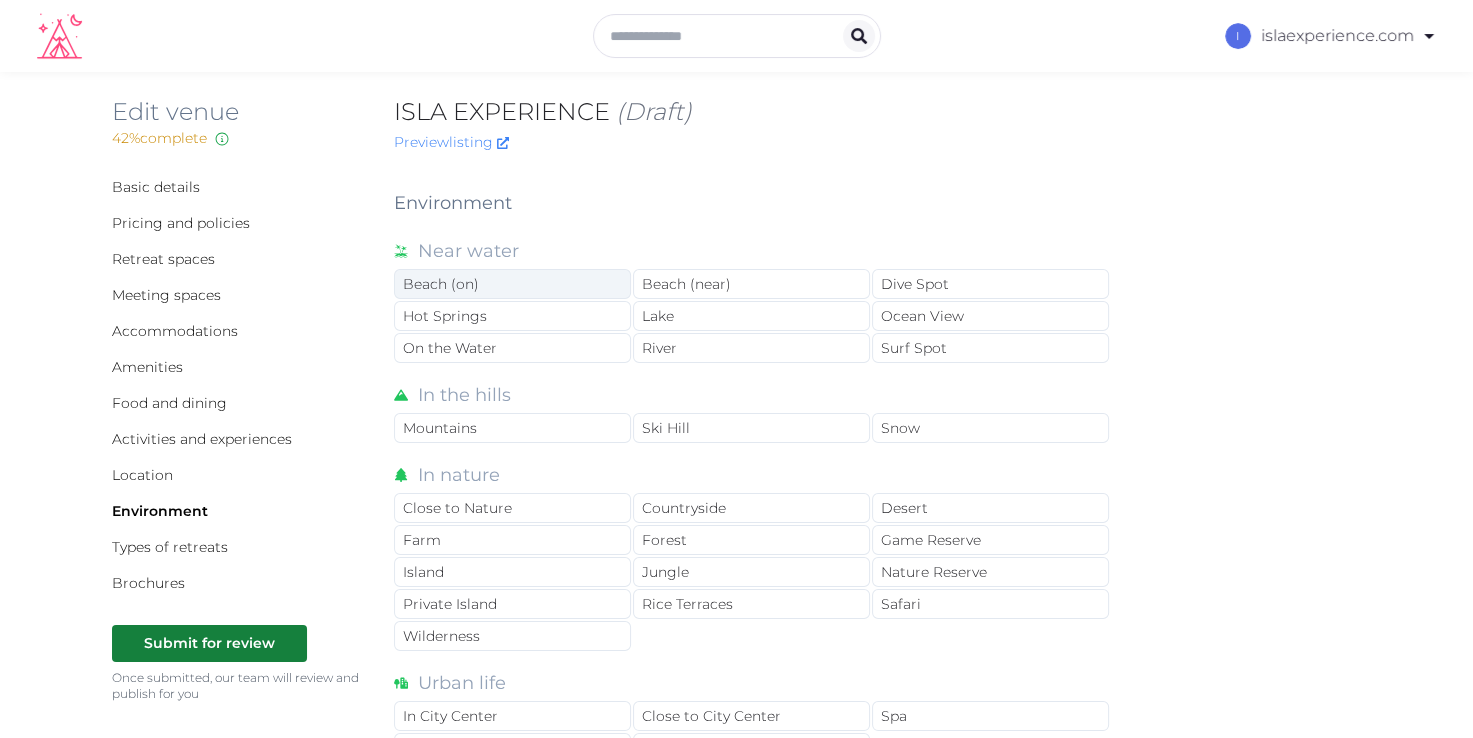 click on "Beach (on)" at bounding box center (512, 284) 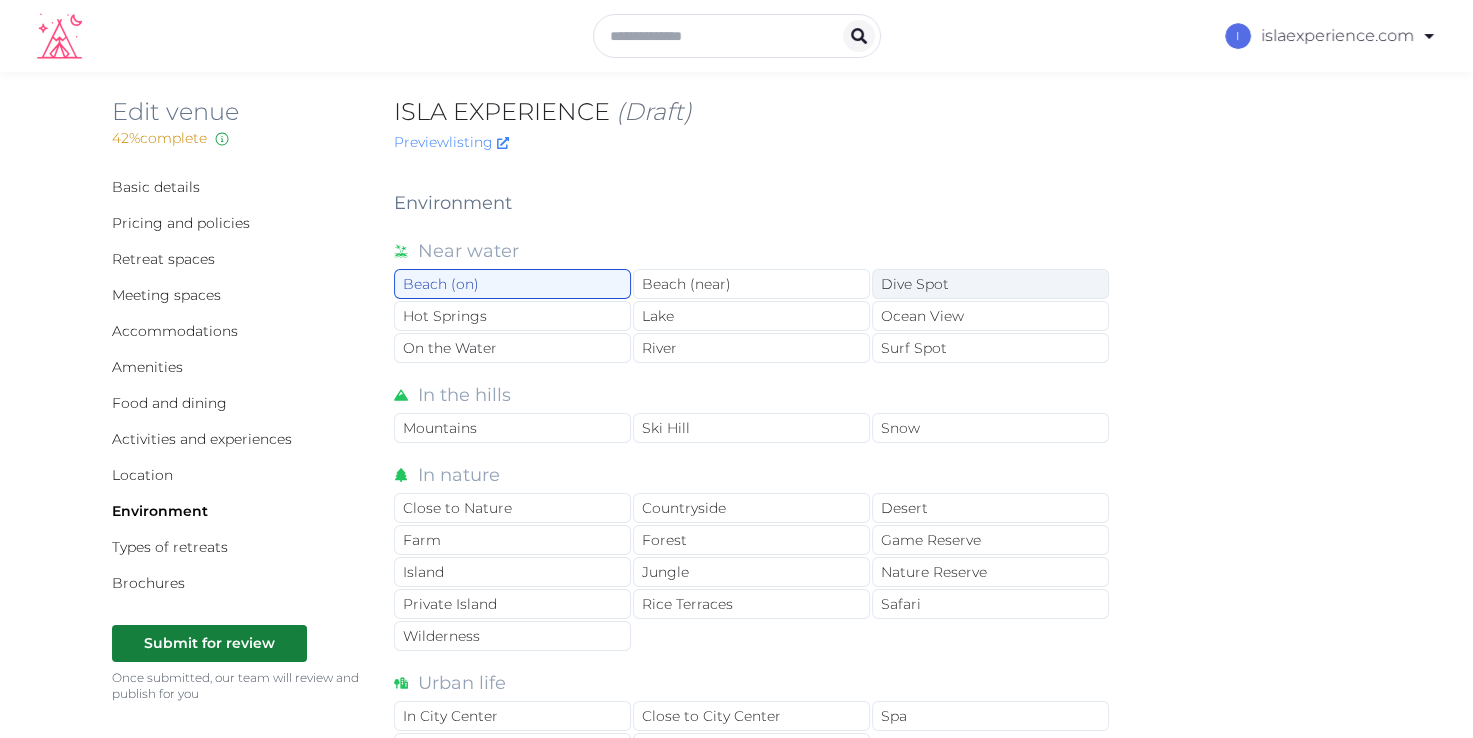 click on "Dive Spot" at bounding box center [990, 284] 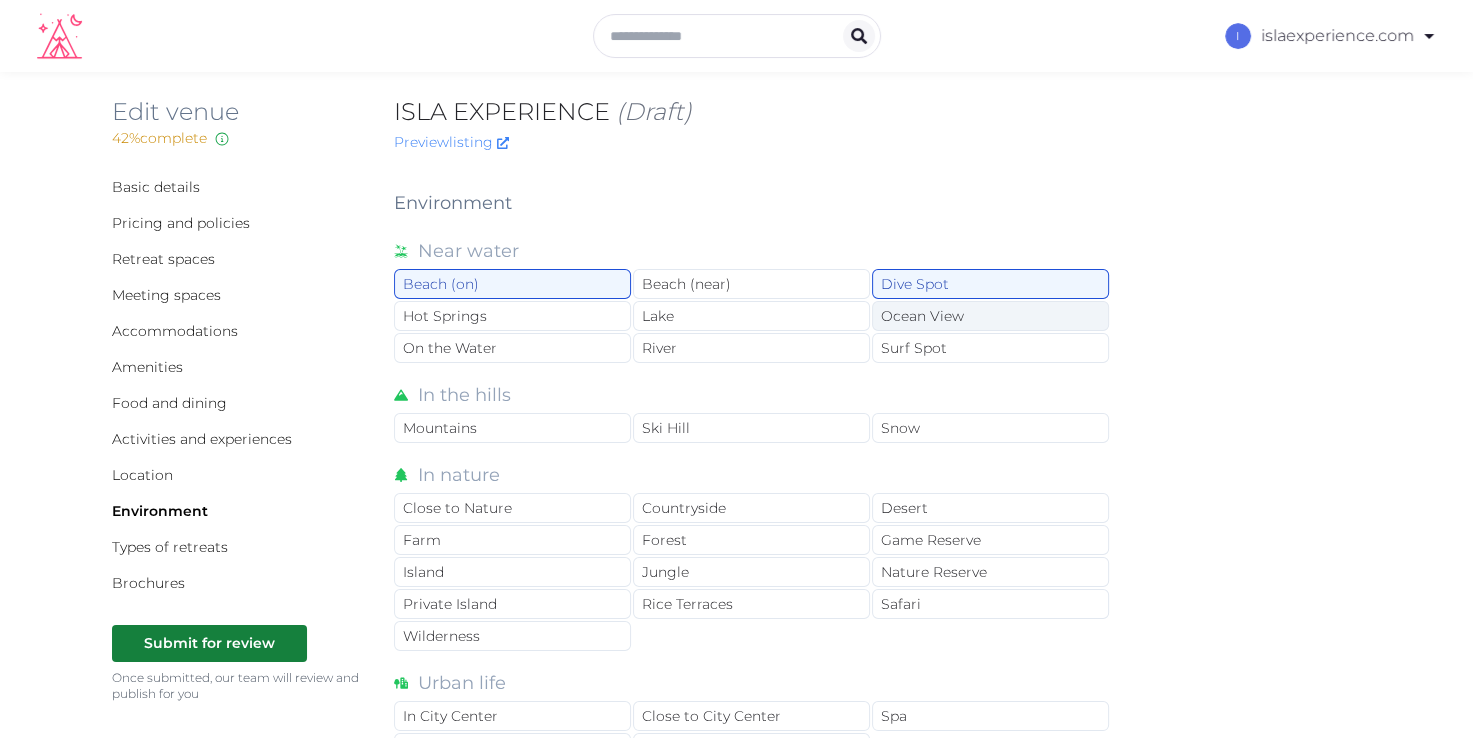 click on "Ocean View" at bounding box center (990, 316) 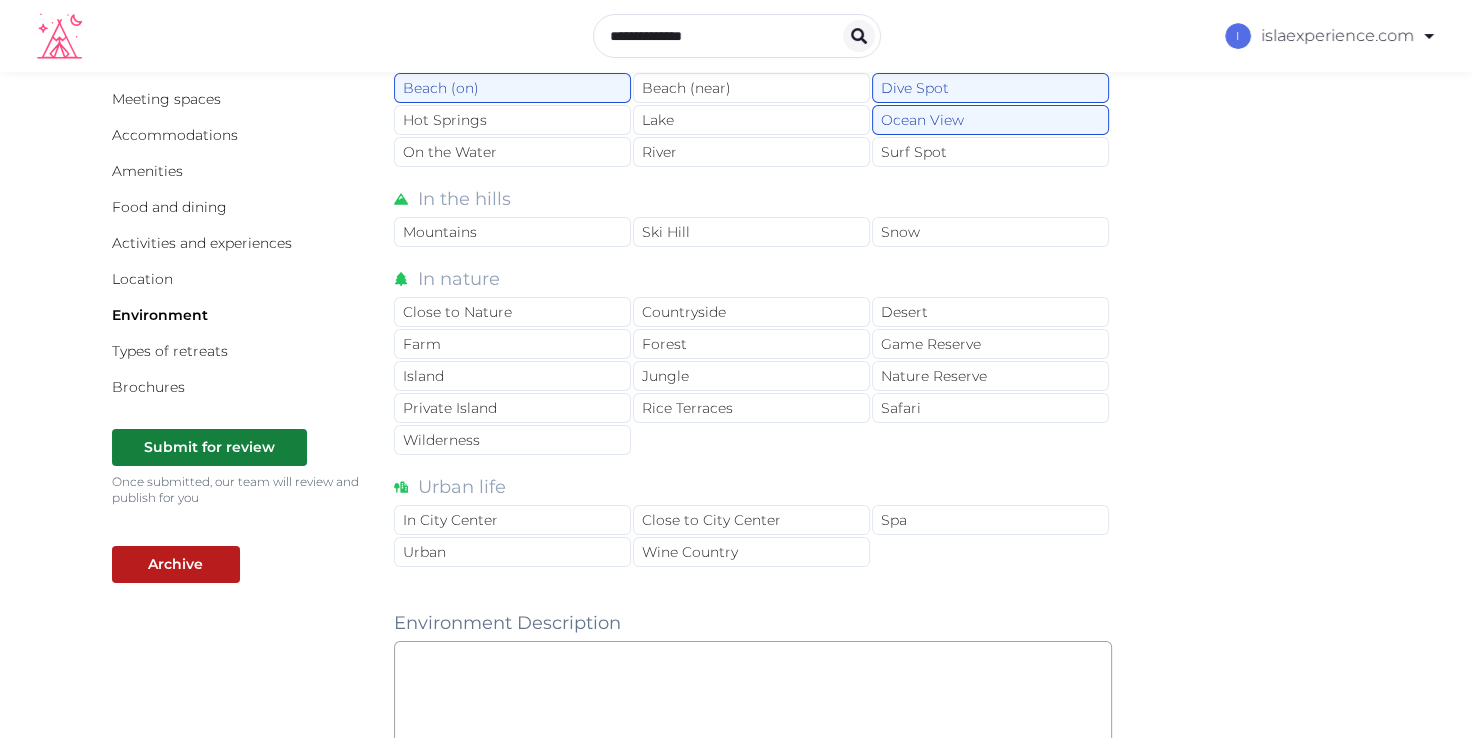 scroll, scrollTop: 200, scrollLeft: 0, axis: vertical 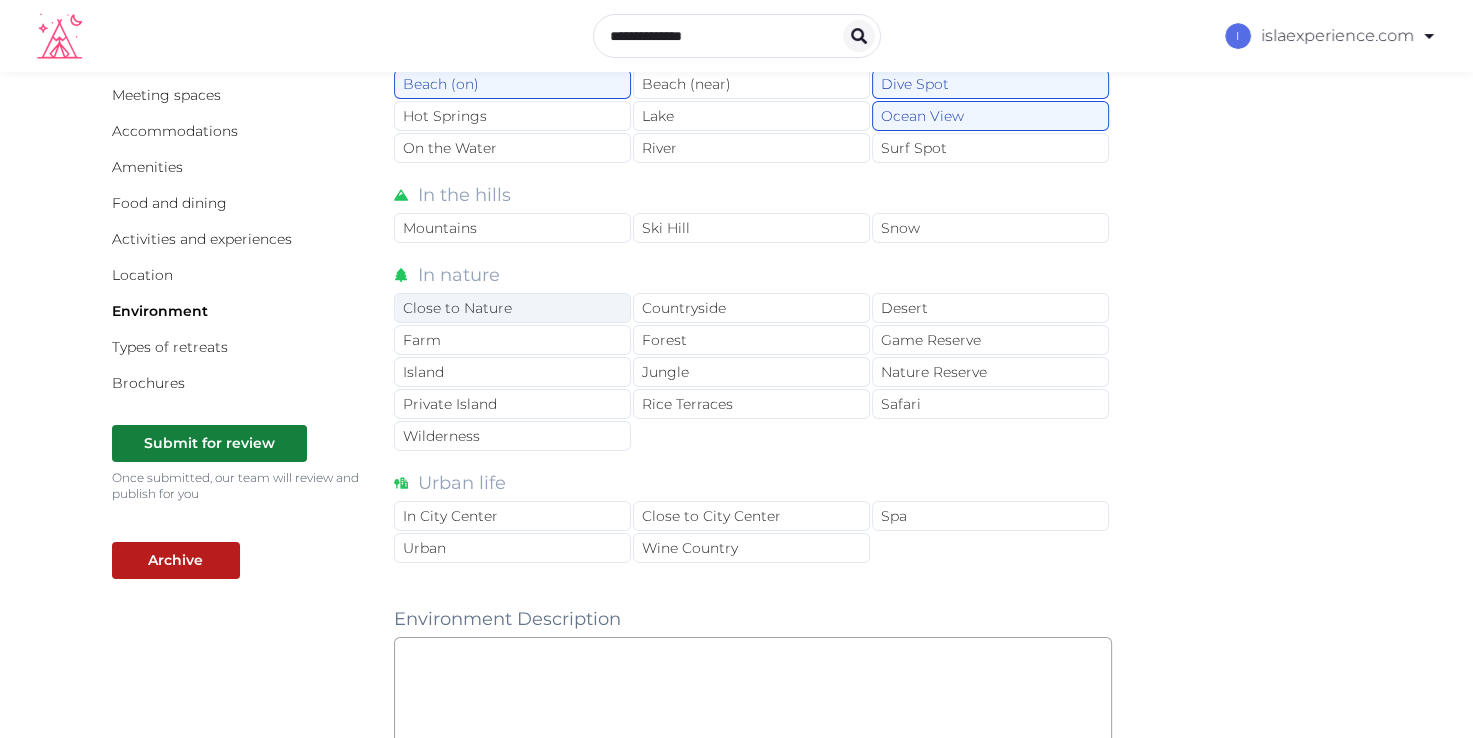 drag, startPoint x: 557, startPoint y: 295, endPoint x: 542, endPoint y: 320, distance: 29.15476 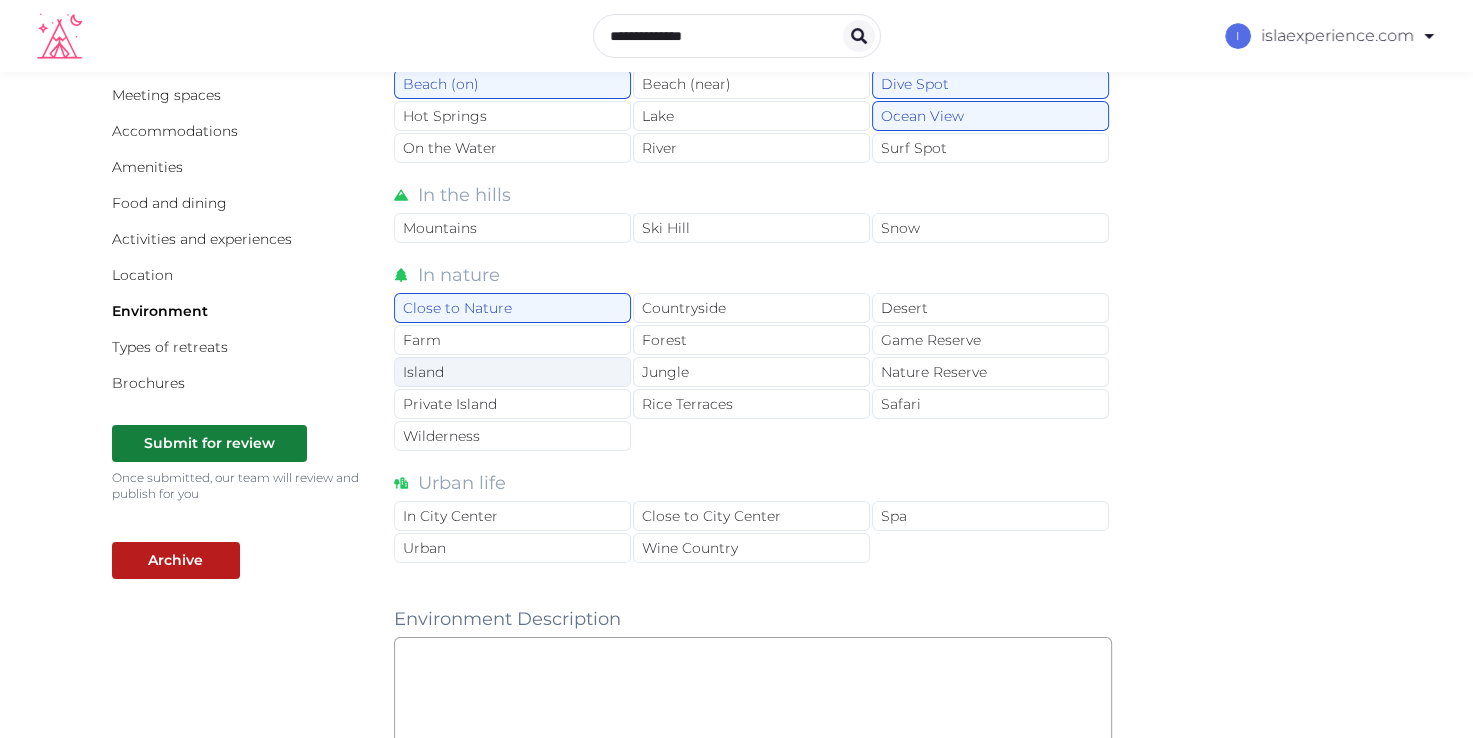 click on "Island" at bounding box center [512, 372] 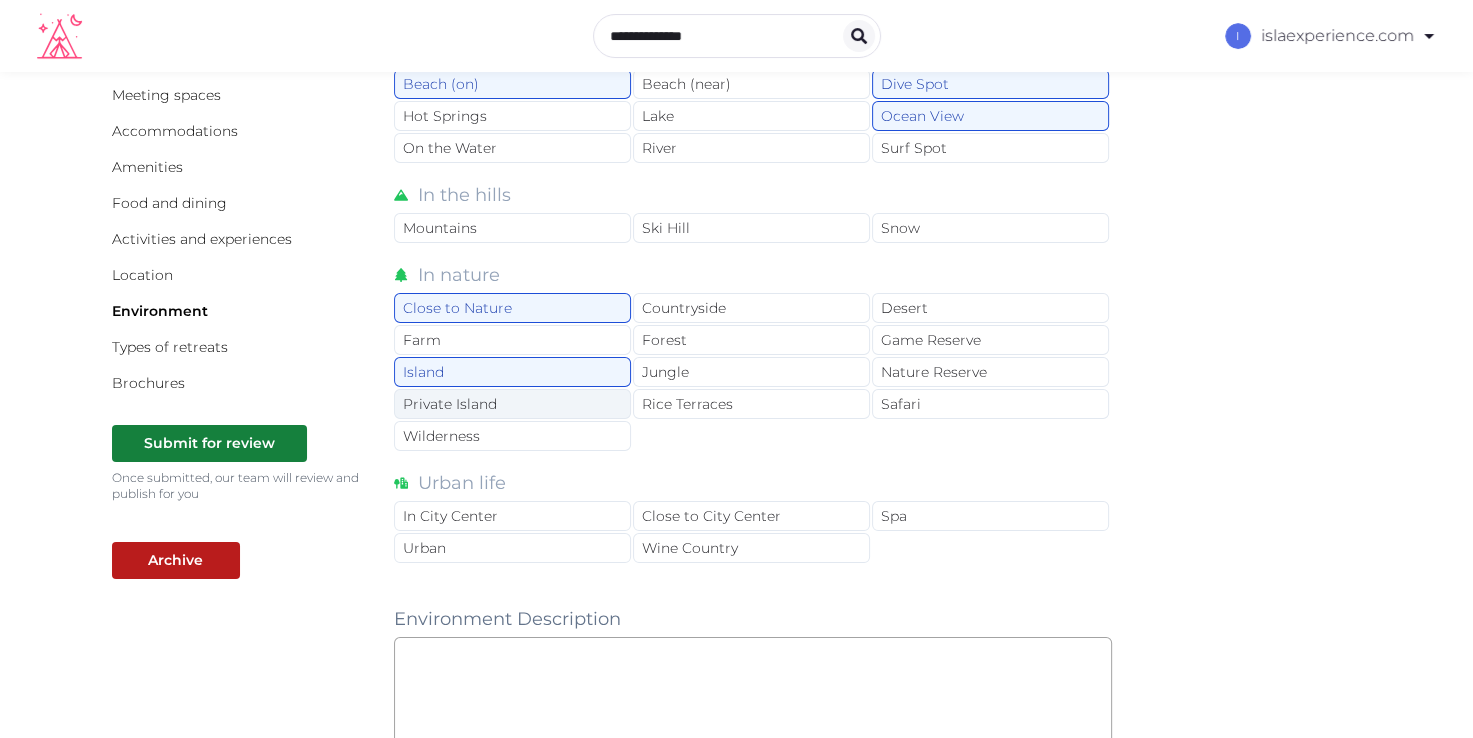 click on "Private Island" at bounding box center [512, 404] 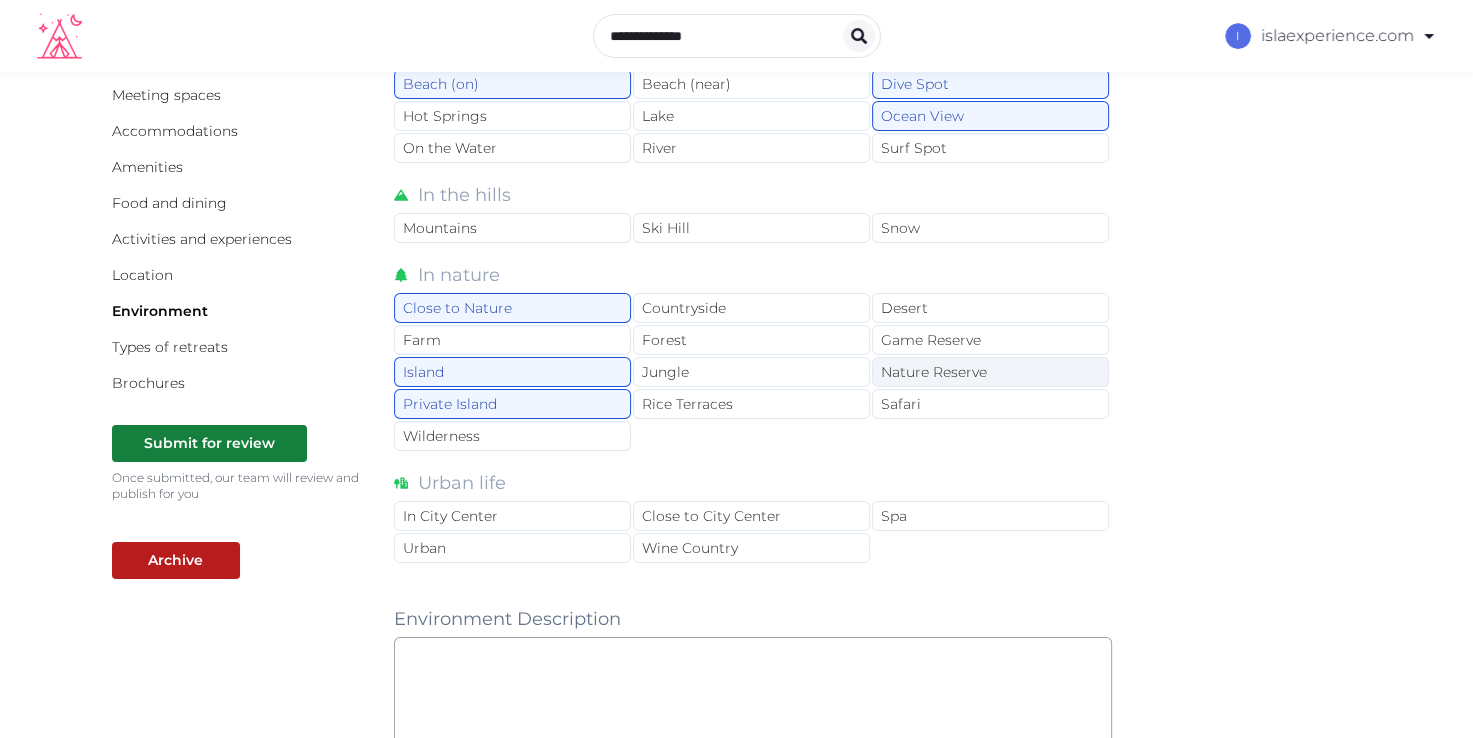 click on "Nature Reserve" at bounding box center (990, 372) 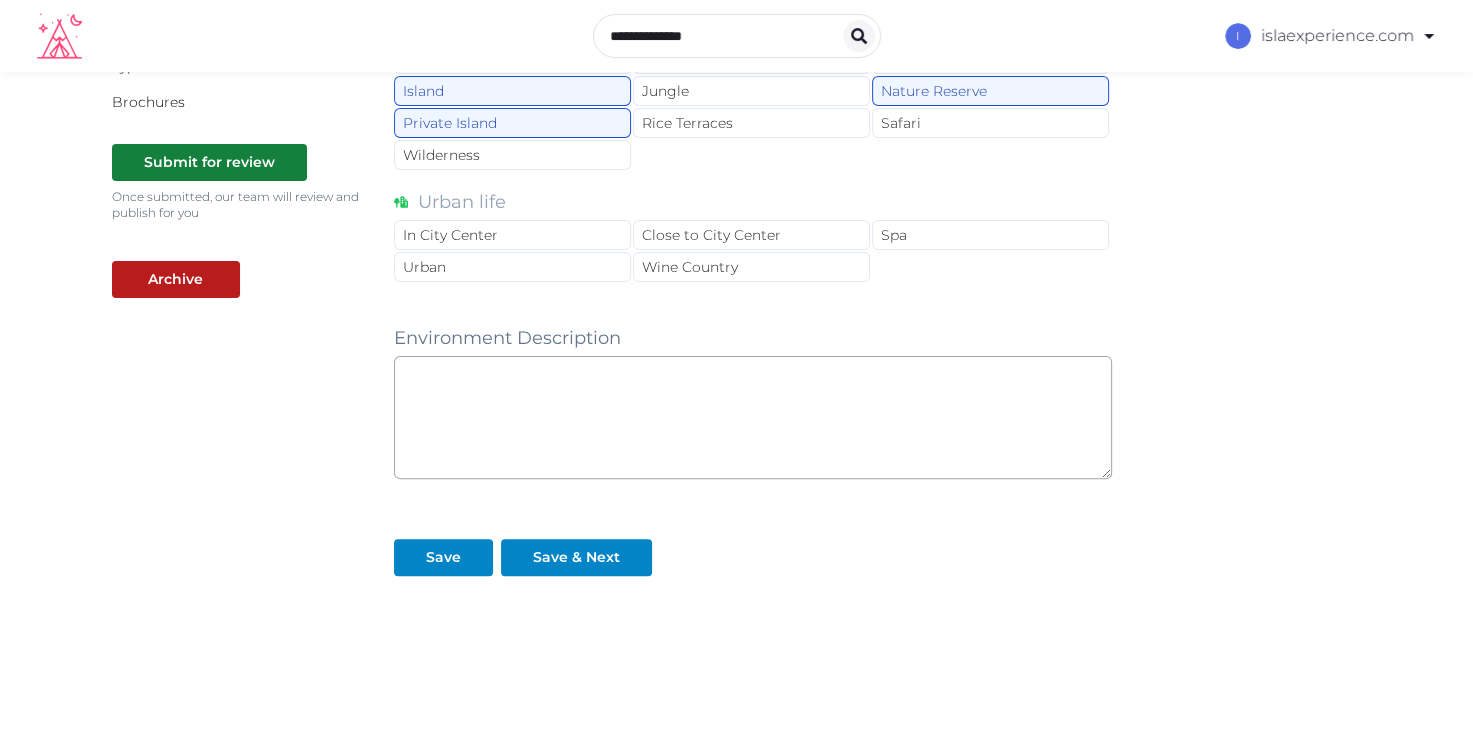 scroll, scrollTop: 500, scrollLeft: 0, axis: vertical 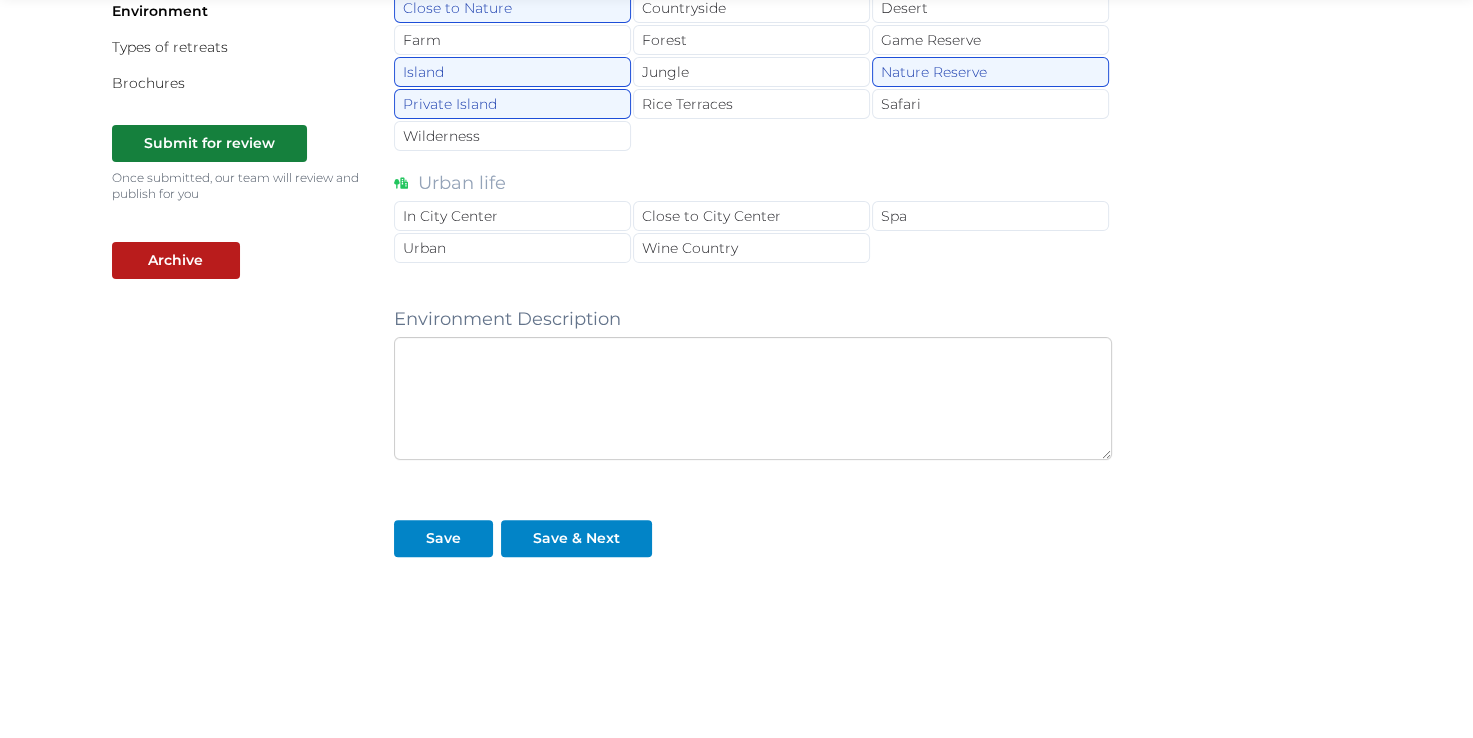 click at bounding box center (753, 398) 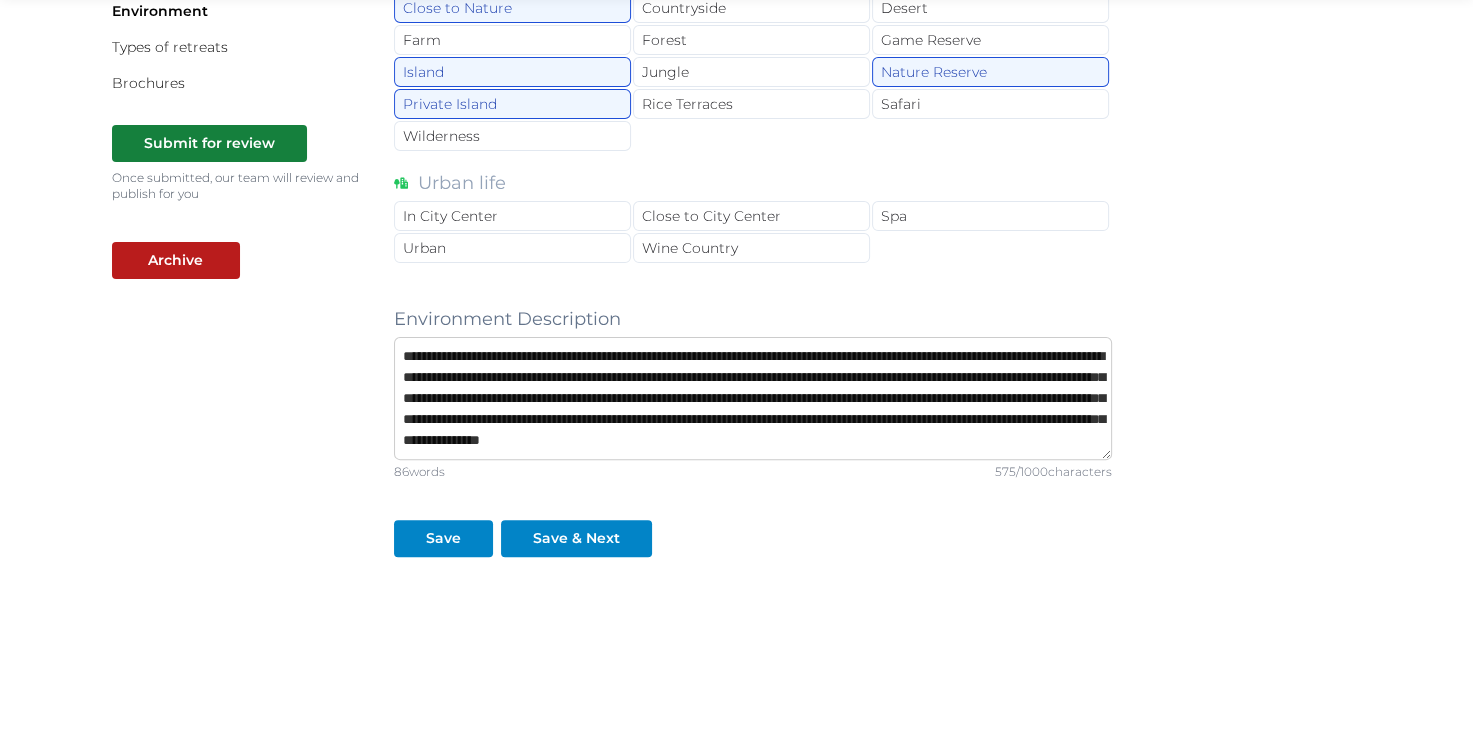 scroll, scrollTop: 0, scrollLeft: 0, axis: both 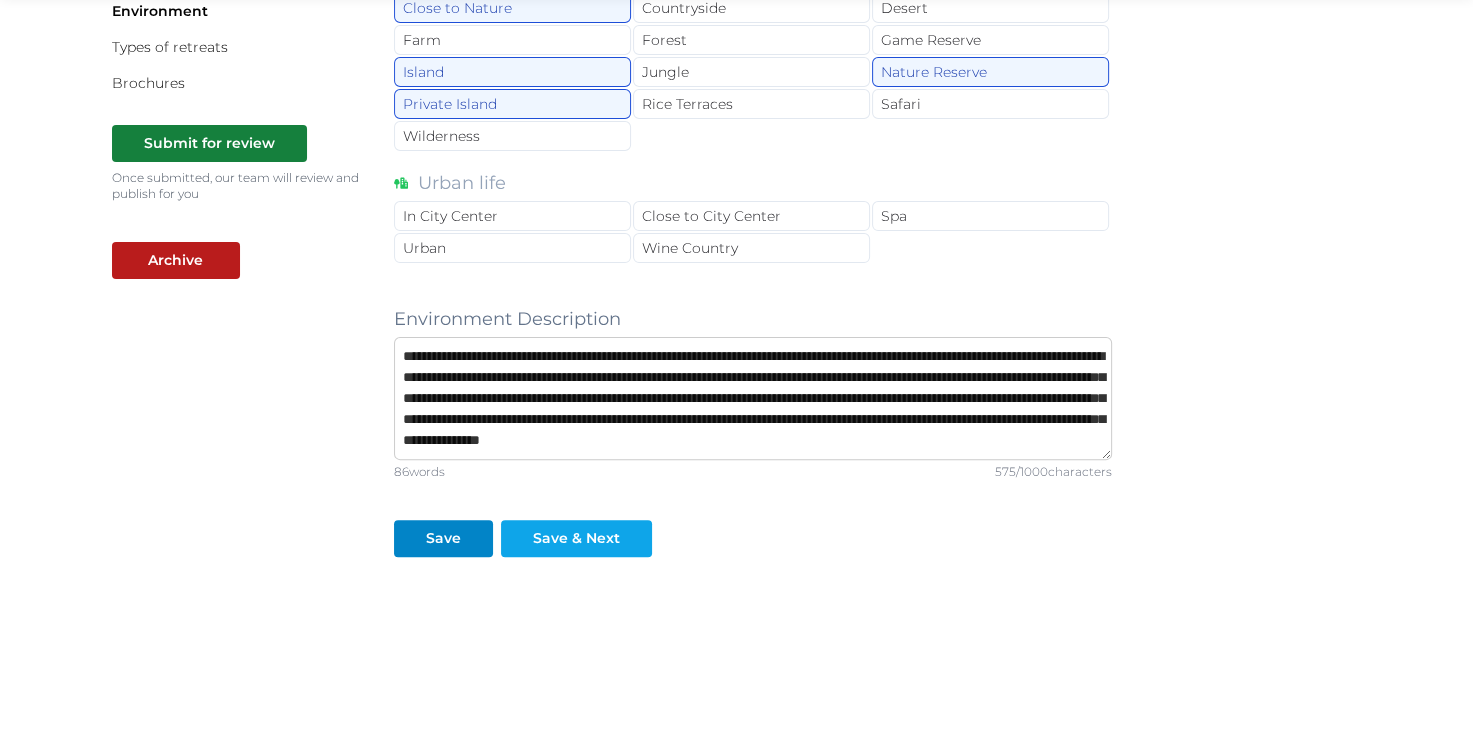 type on "**********" 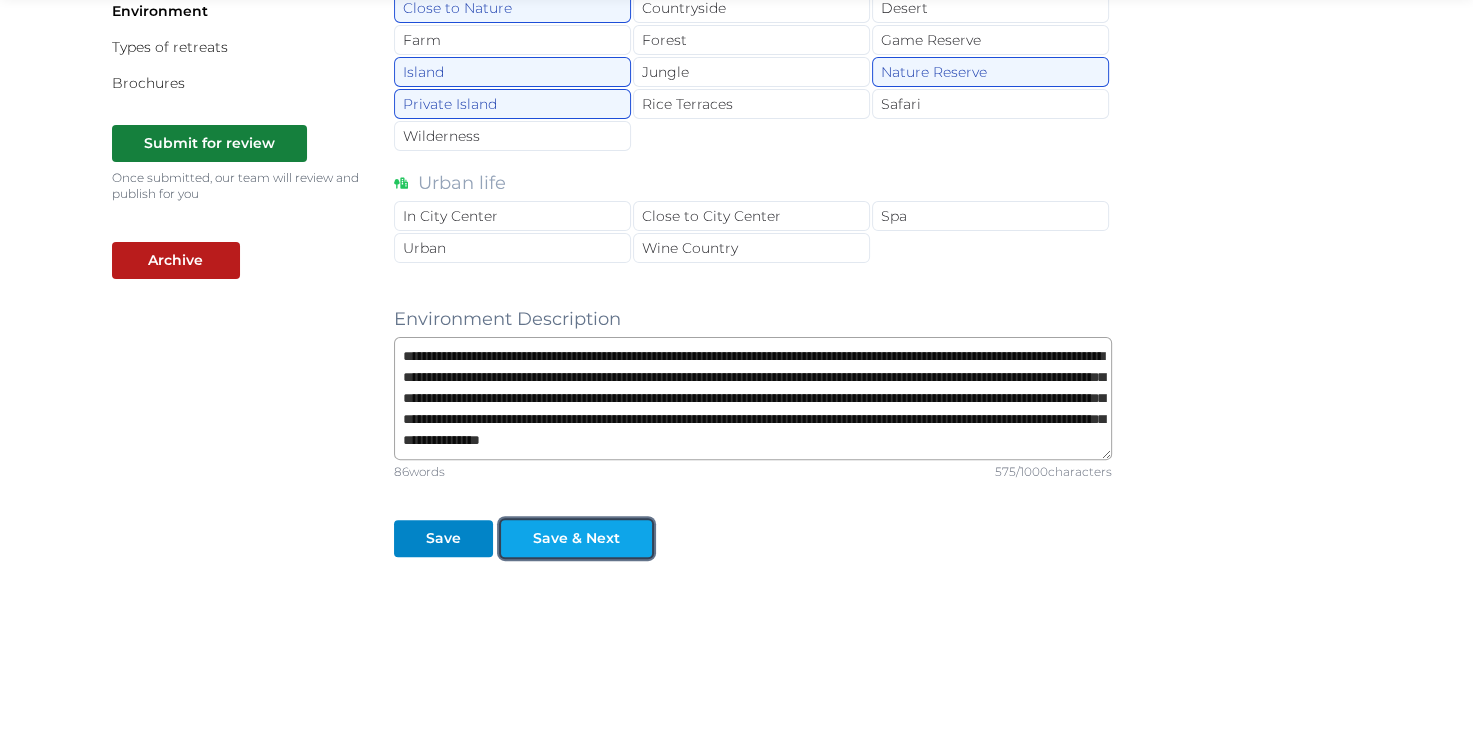 click on "Save & Next" at bounding box center [576, 538] 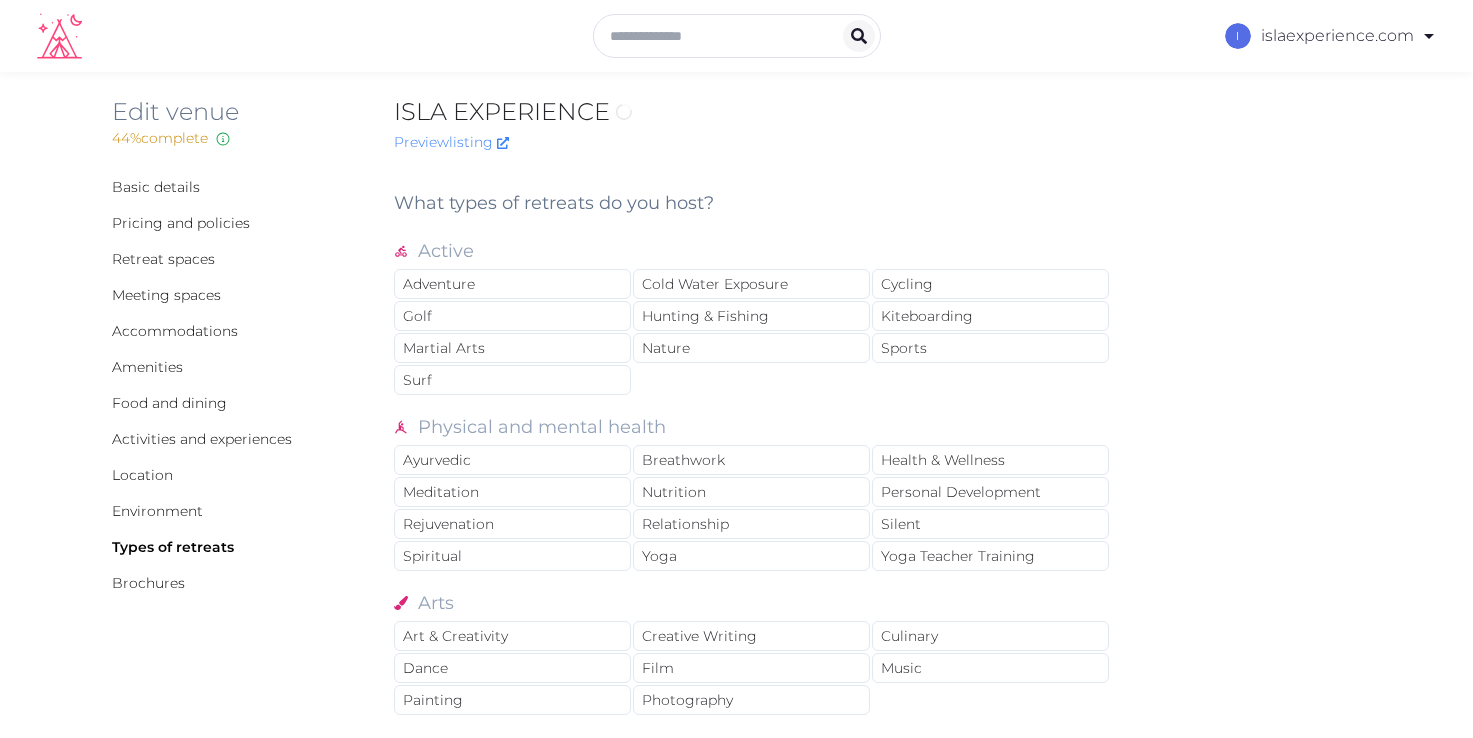 scroll, scrollTop: 0, scrollLeft: 0, axis: both 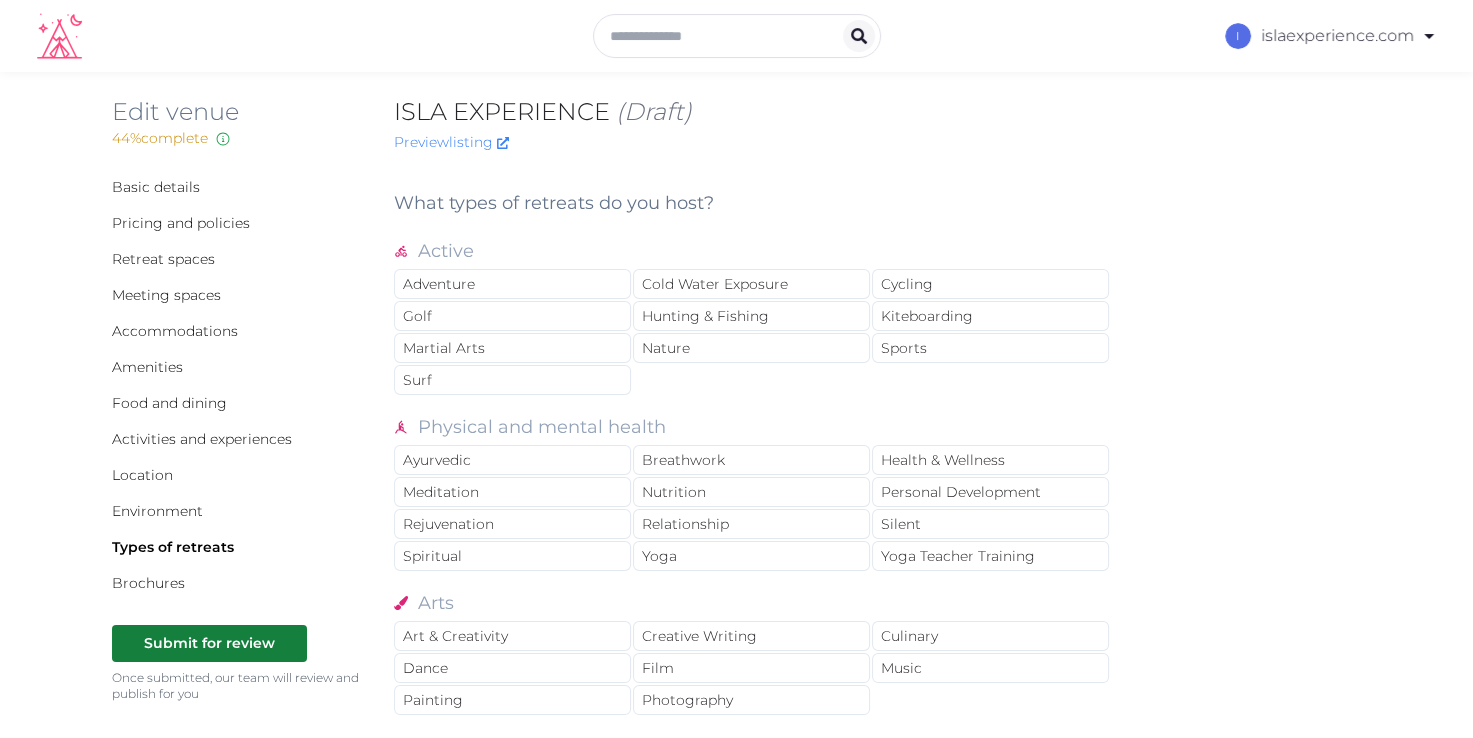 click on "Edit venue 44 %  complete Fill out all the fields in your listing to increase its completion percentage.   A higher completion percentage will make your listing more attractive and result in better matches. ISLA EXPERIENCE   (Draft) Preview  listing   Basic details Pricing and policies Retreat spaces Meeting spaces Accommodations Amenities Food and dining Activities and experiences Location Environment Types of retreats Brochures Submit for review Once submitted, our team will review and publish for you Archive What types of retreats do you host? Active Adventure Cold Water Exposure Cycling Golf Hunting & Fishing Kiteboarding Martial Arts Nature Sports Surf Physical and mental health Ayurvedic Breathwork Health & Wellness Meditation Nutrition Personal Development Rejuvenation Relationship Silent Spiritual Yoga Yoga Teacher Training Arts Art & Creativity Creative Writing Culinary Dance Film Music Painting Photography Social and business Corporate Family Reunion Impact Mastermind Mens Only Weddings Womens Only" at bounding box center (736, 817) 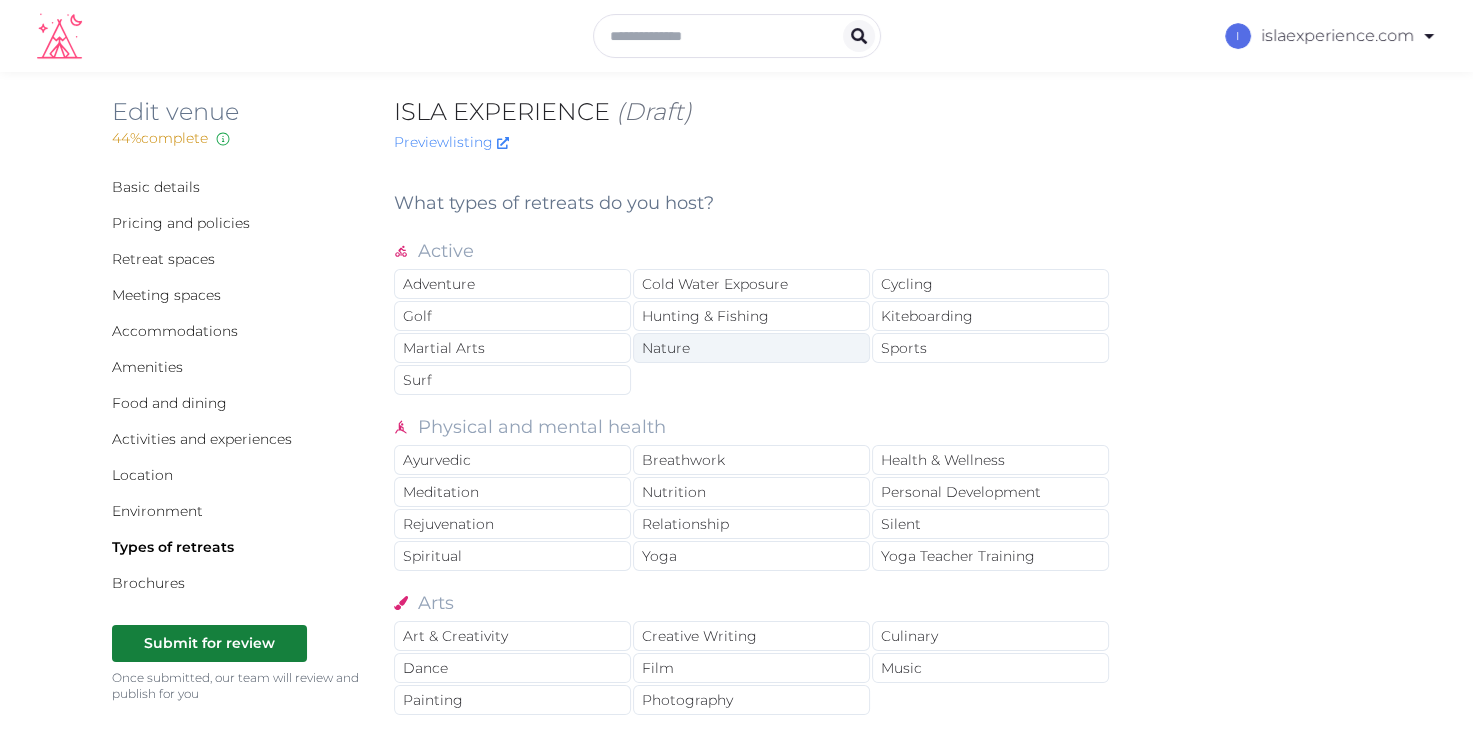 click on "Nature" at bounding box center (751, 348) 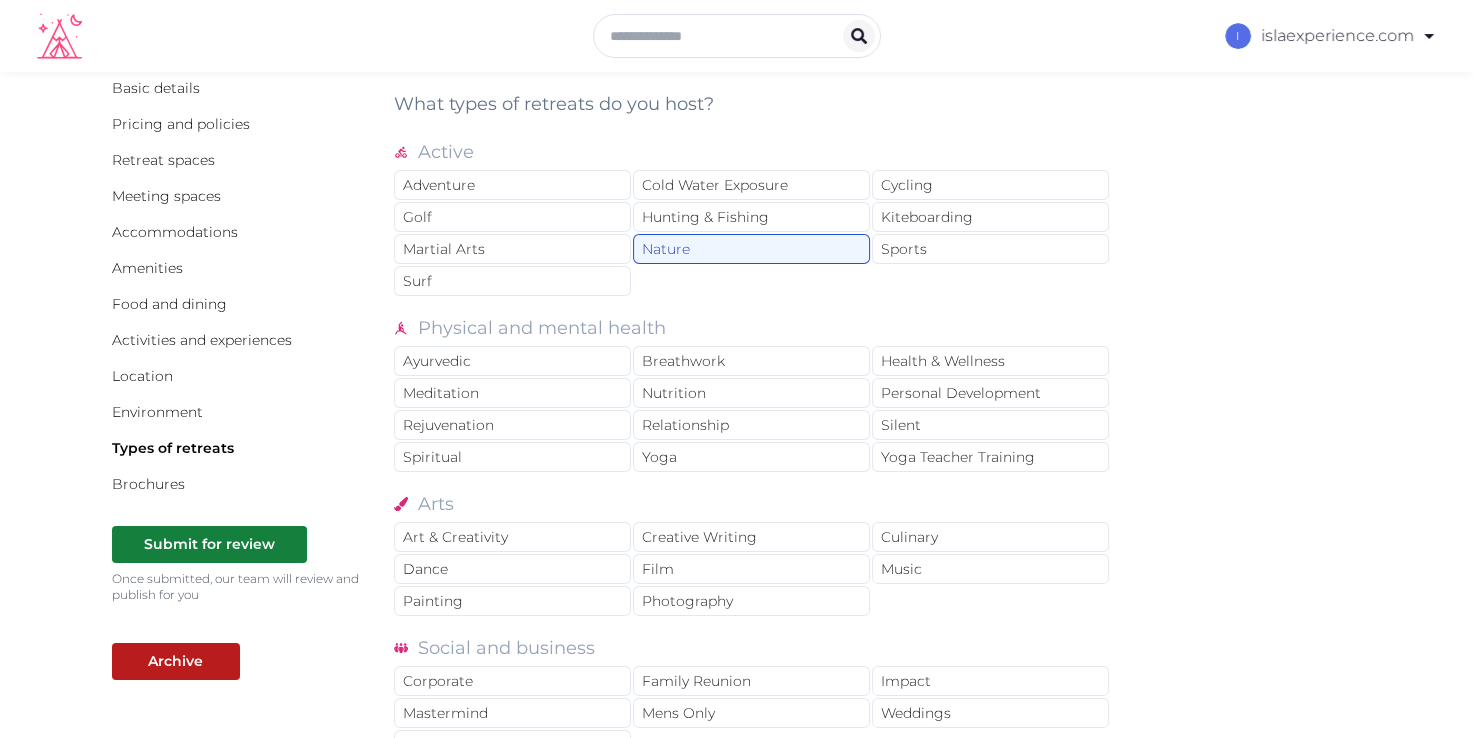 scroll, scrollTop: 100, scrollLeft: 0, axis: vertical 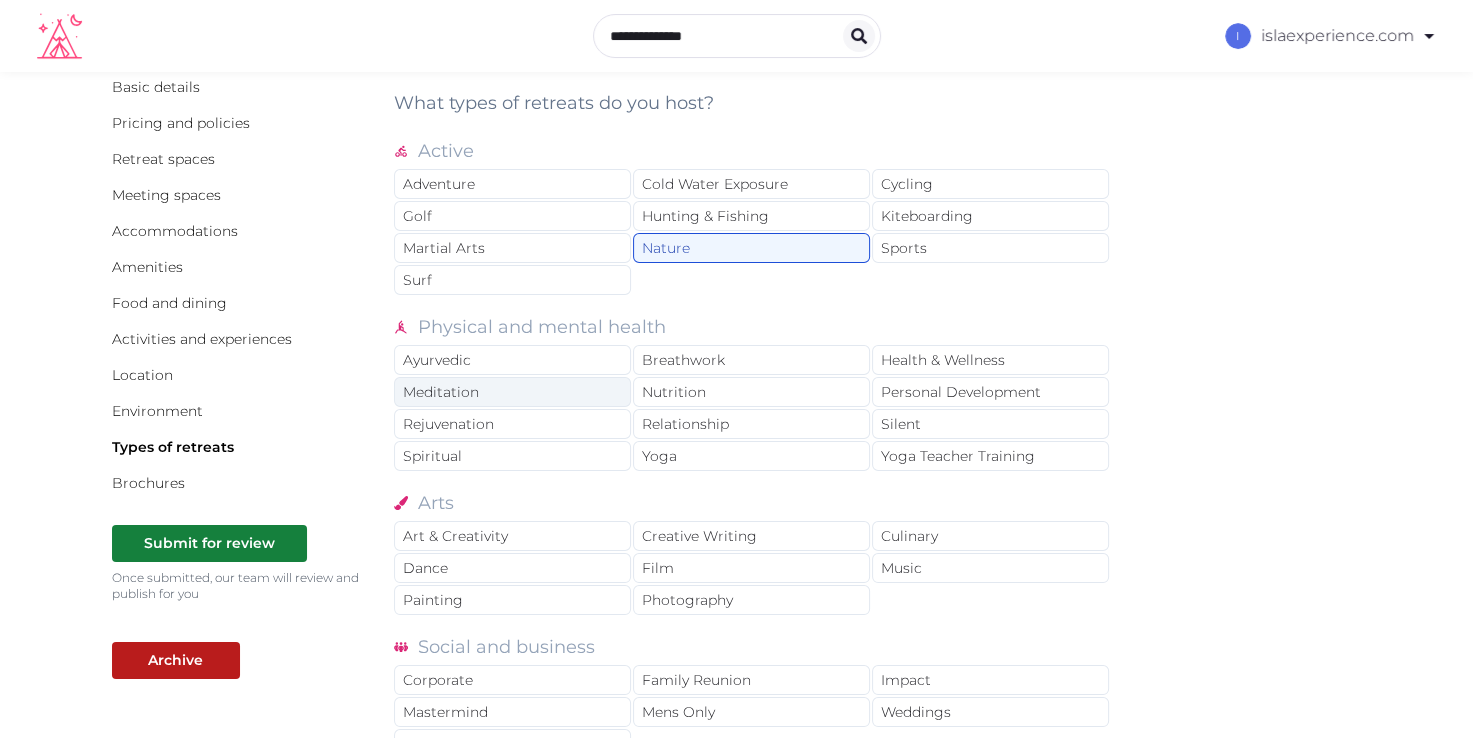 click on "Meditation" at bounding box center [512, 392] 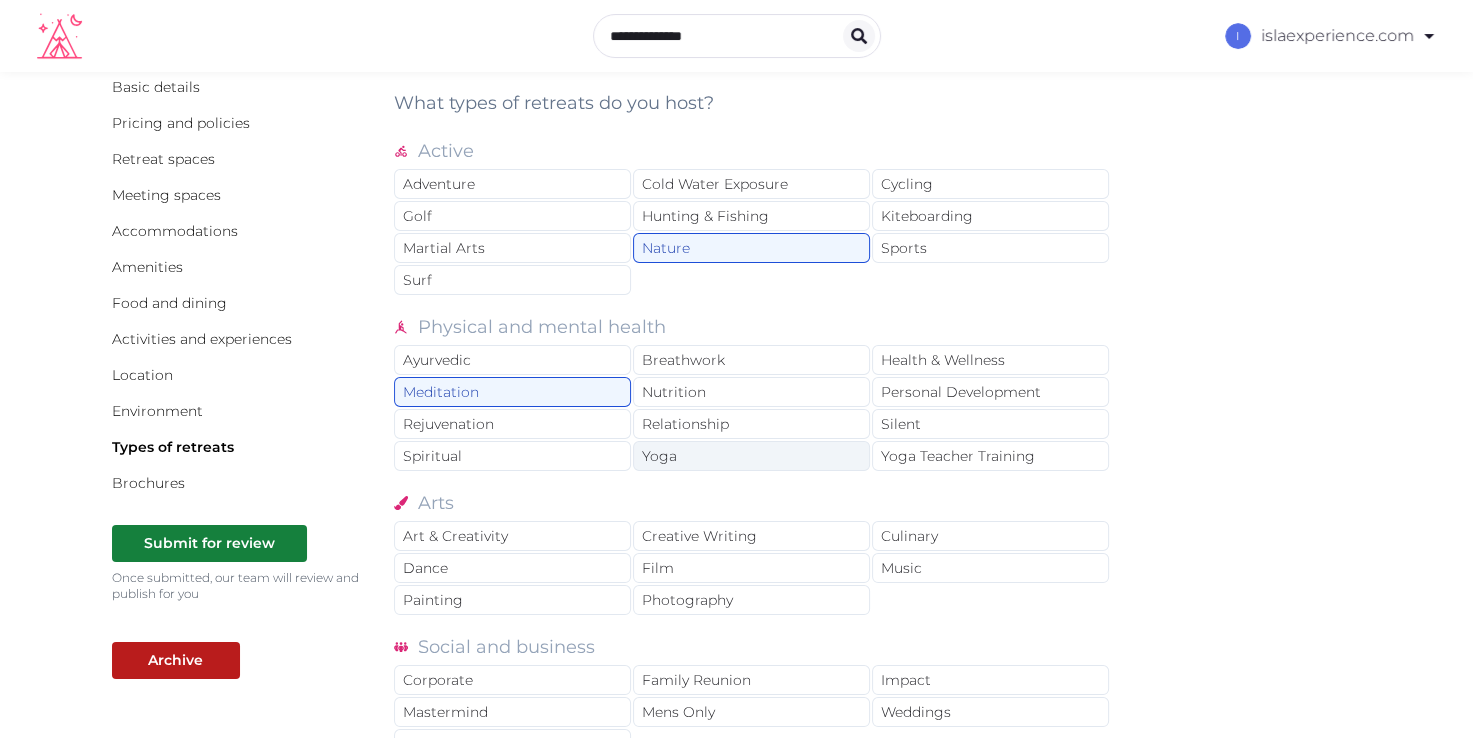 click on "Yoga" at bounding box center (751, 456) 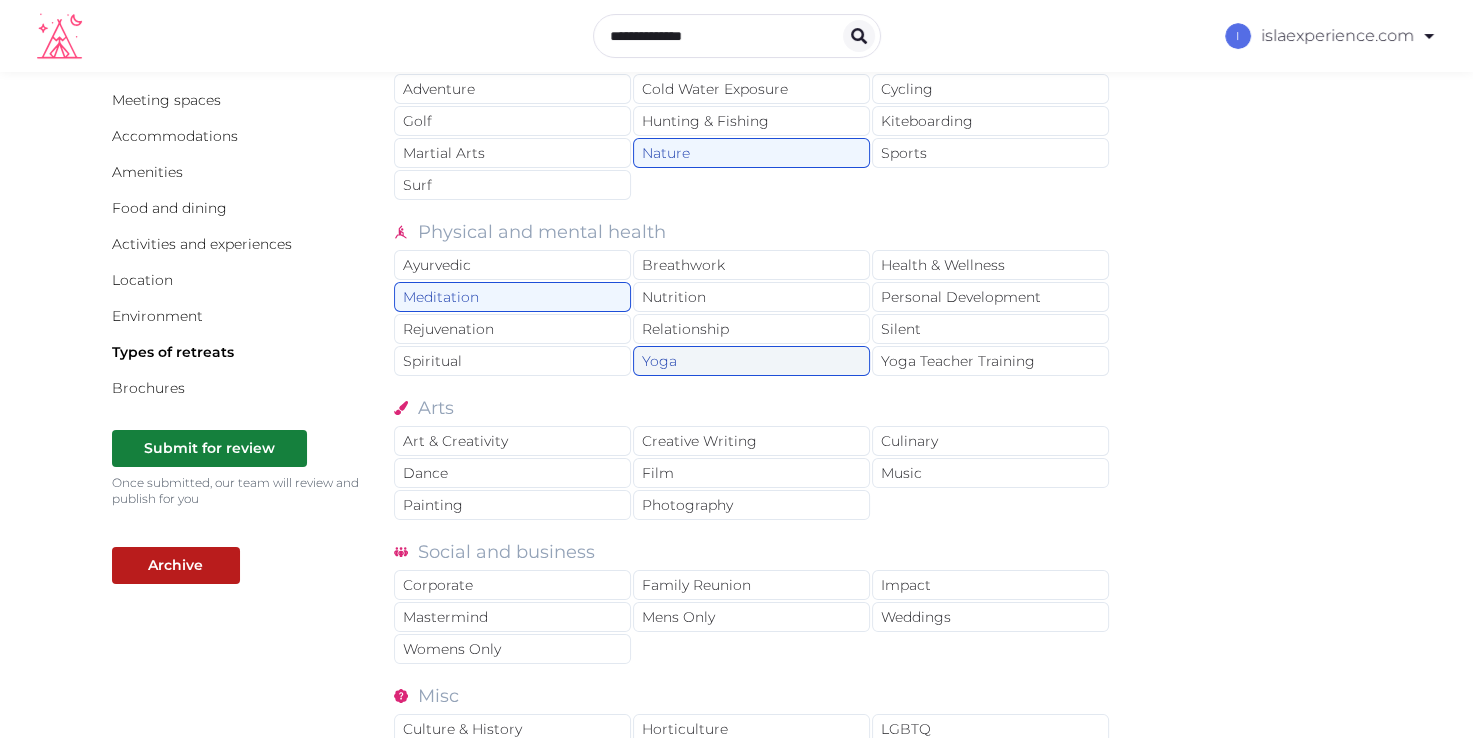 scroll, scrollTop: 200, scrollLeft: 0, axis: vertical 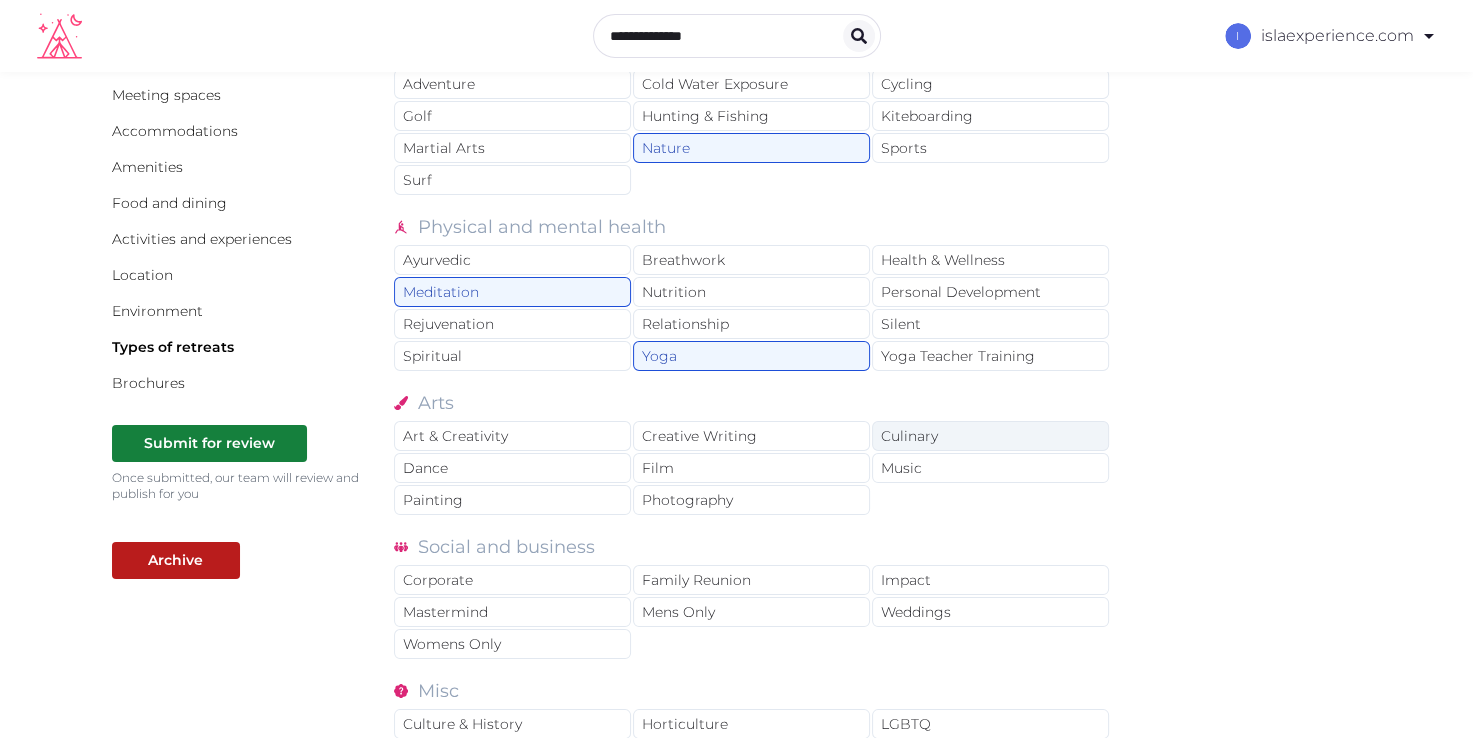 click on "Culinary" at bounding box center (990, 436) 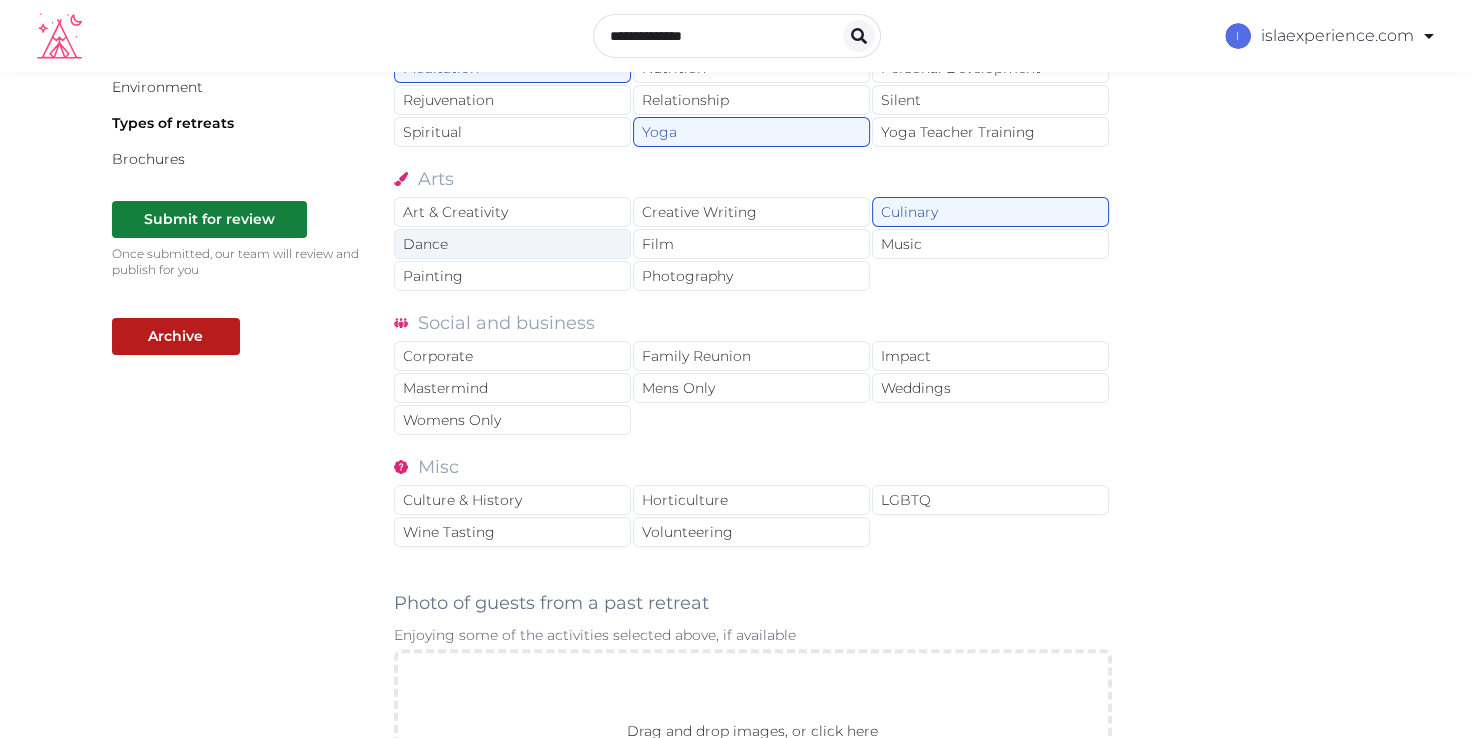 scroll, scrollTop: 500, scrollLeft: 0, axis: vertical 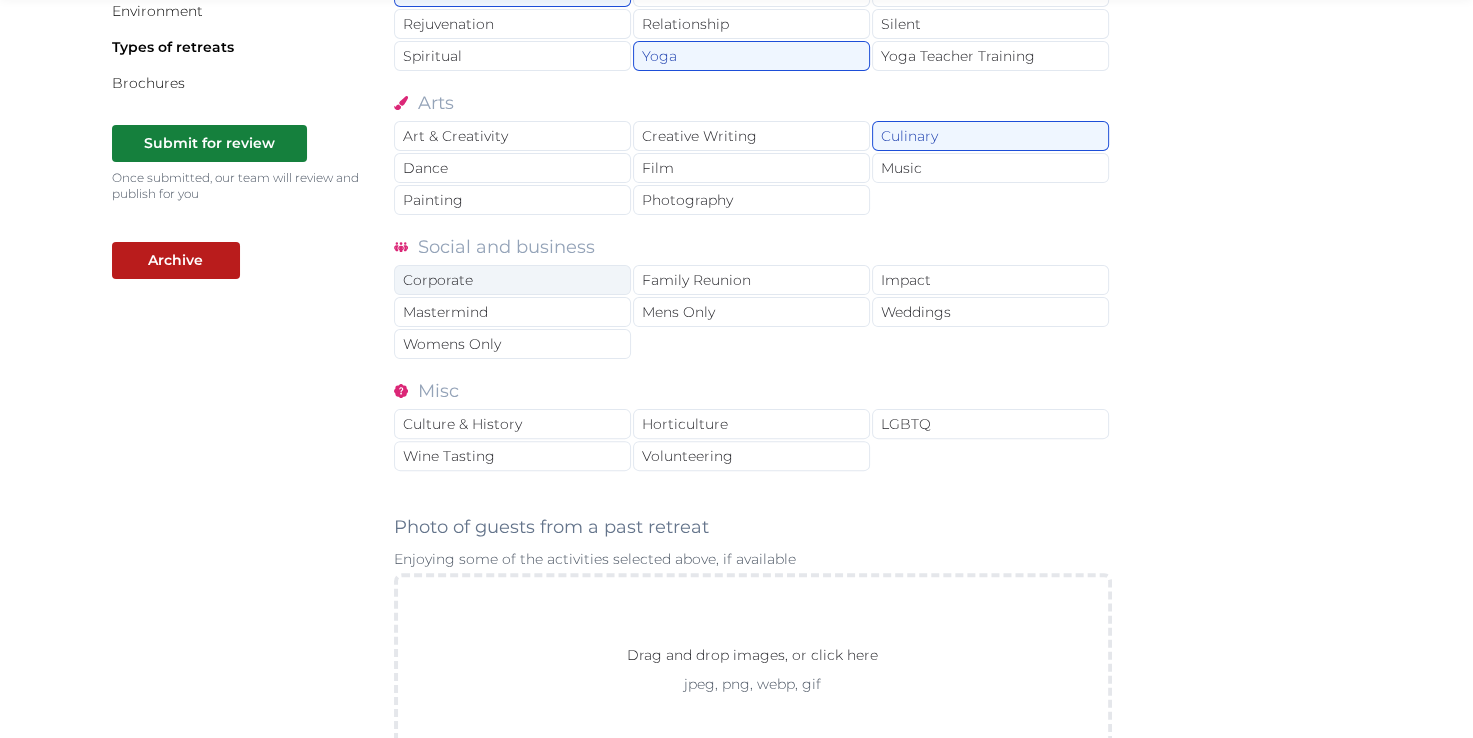 click on "Corporate" at bounding box center (512, 280) 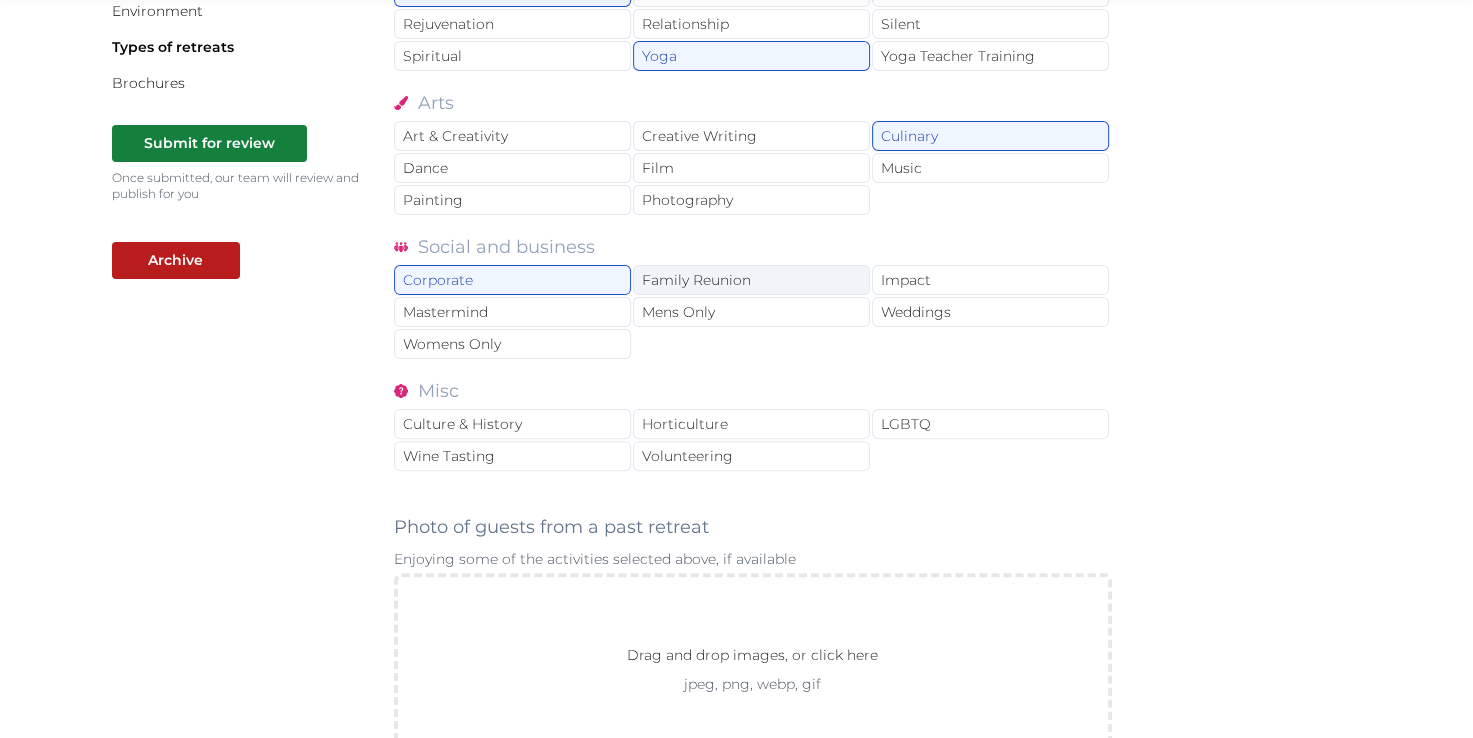click on "Family Reunion" at bounding box center (751, 280) 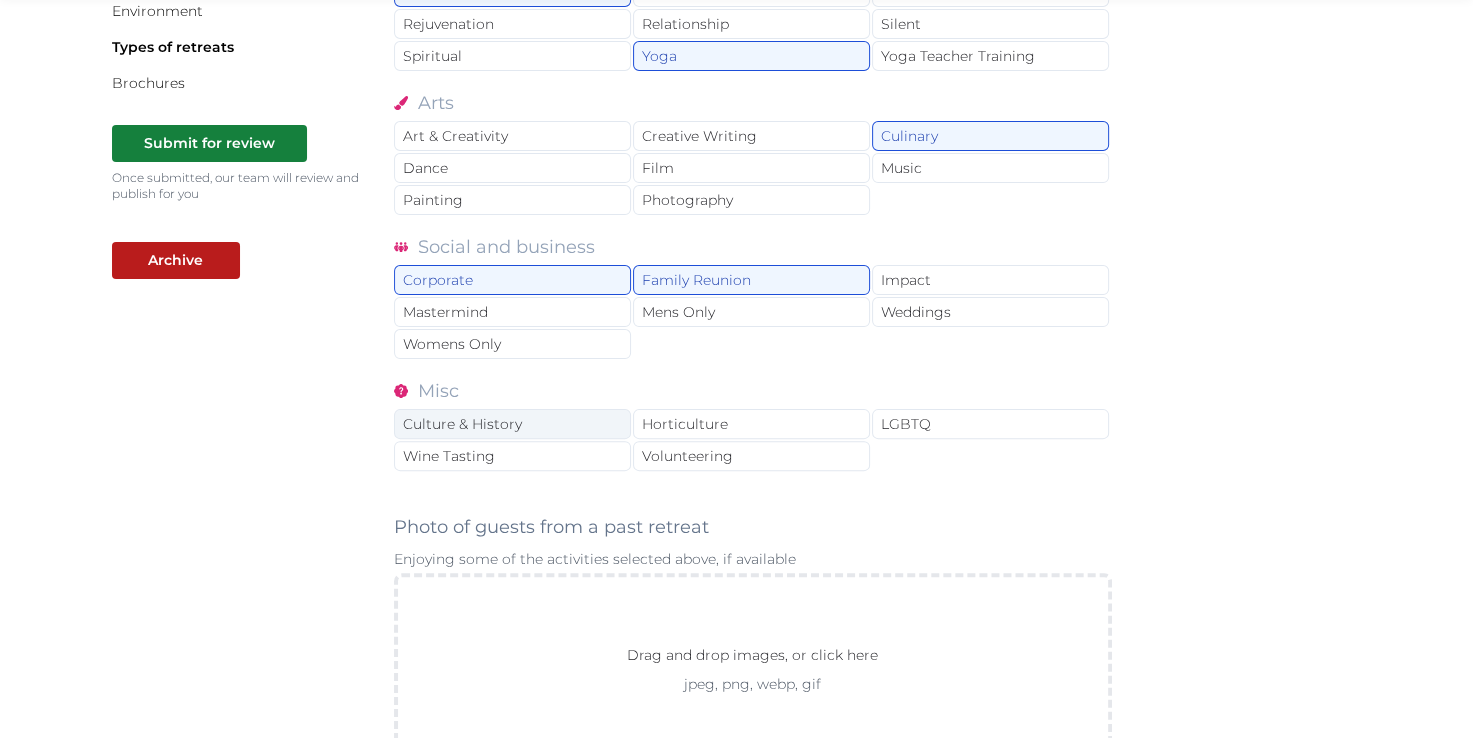click on "Culture & History" at bounding box center (512, 424) 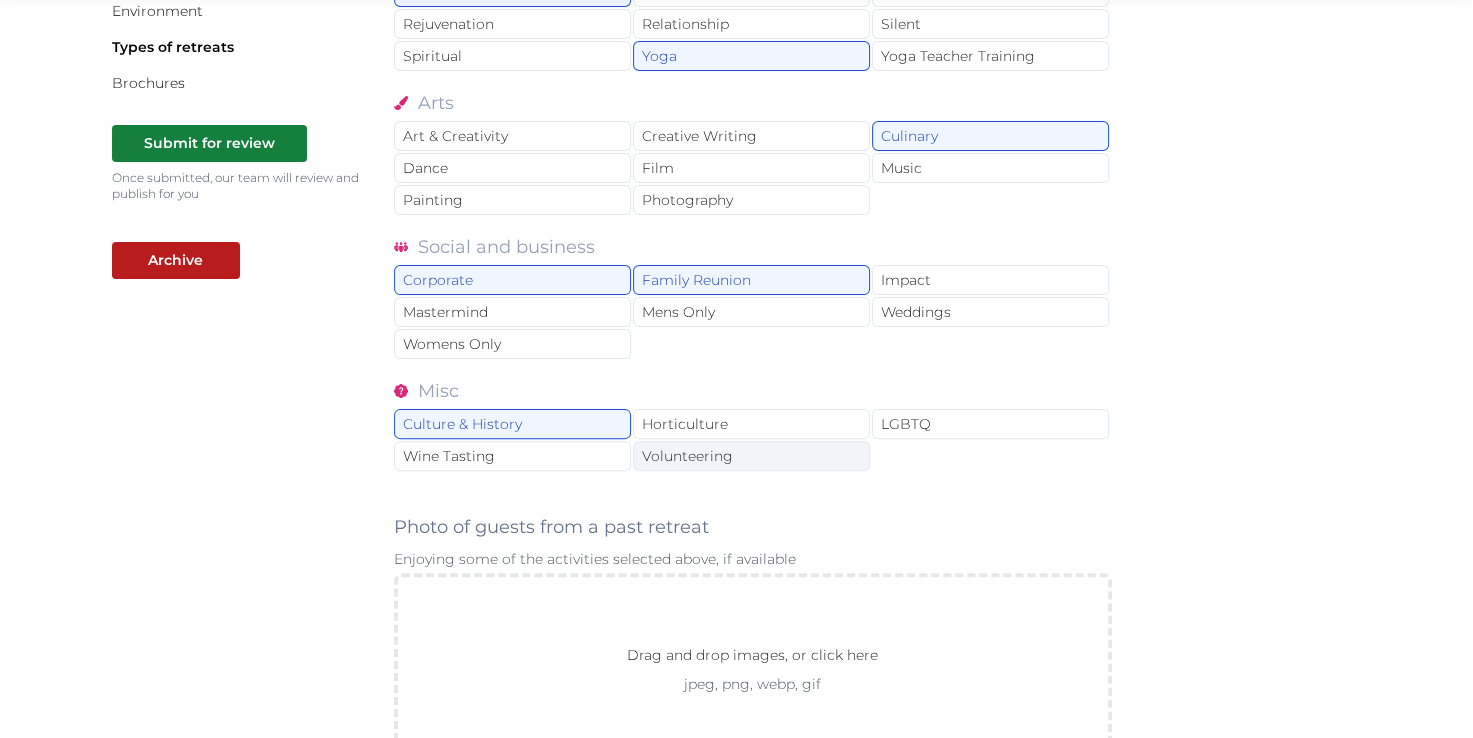 click on "Volunteering" at bounding box center (751, 456) 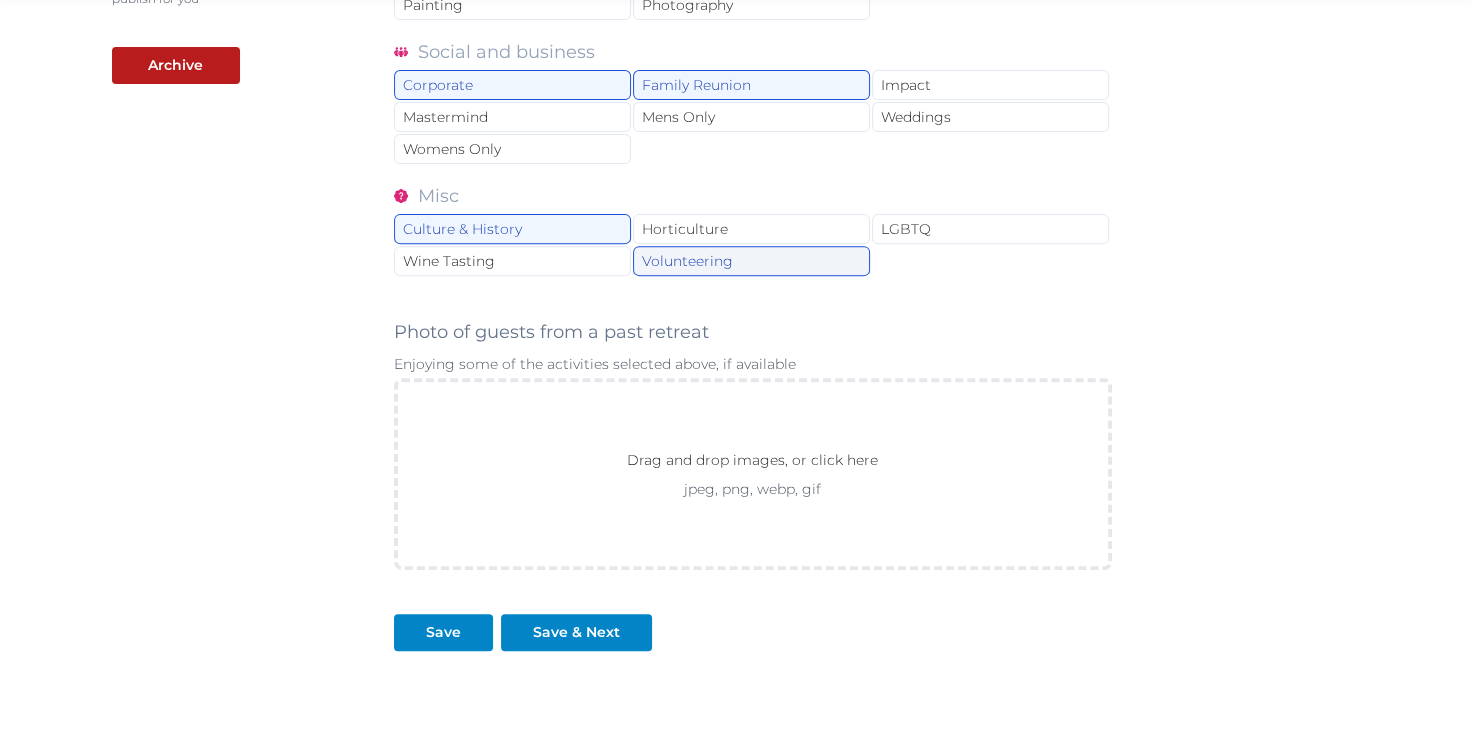 scroll, scrollTop: 700, scrollLeft: 0, axis: vertical 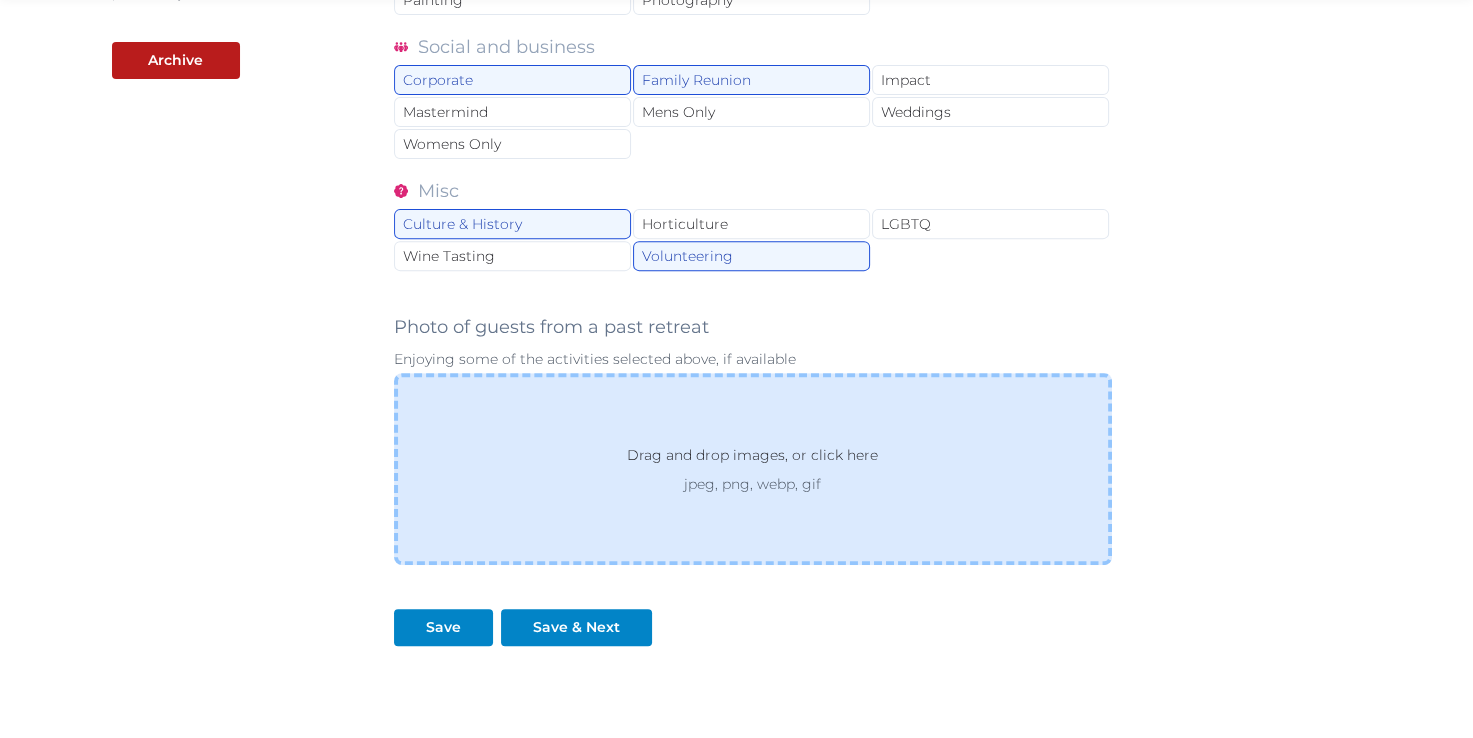 click on "Drag and drop images, or click here jpeg, png, webp, gif" at bounding box center [753, 469] 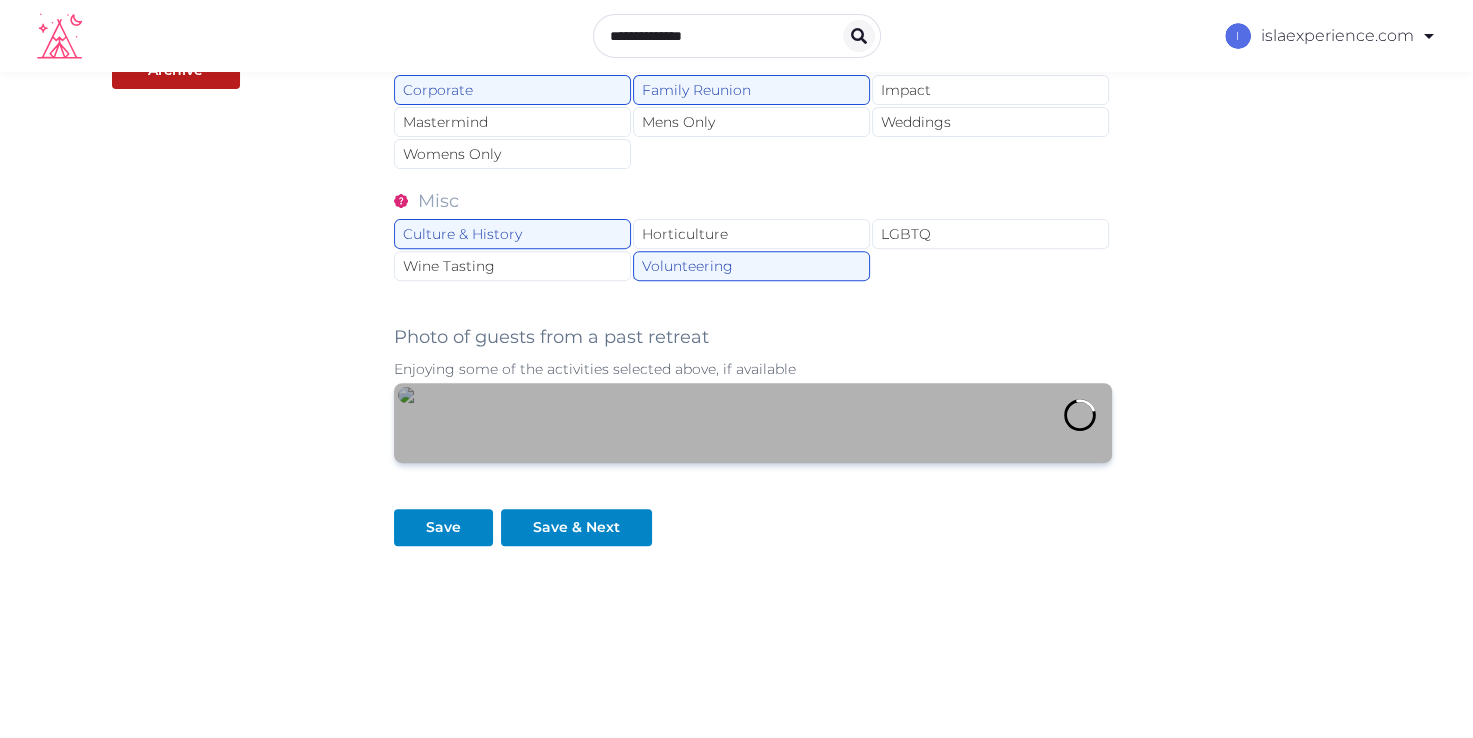 scroll, scrollTop: 984, scrollLeft: 0, axis: vertical 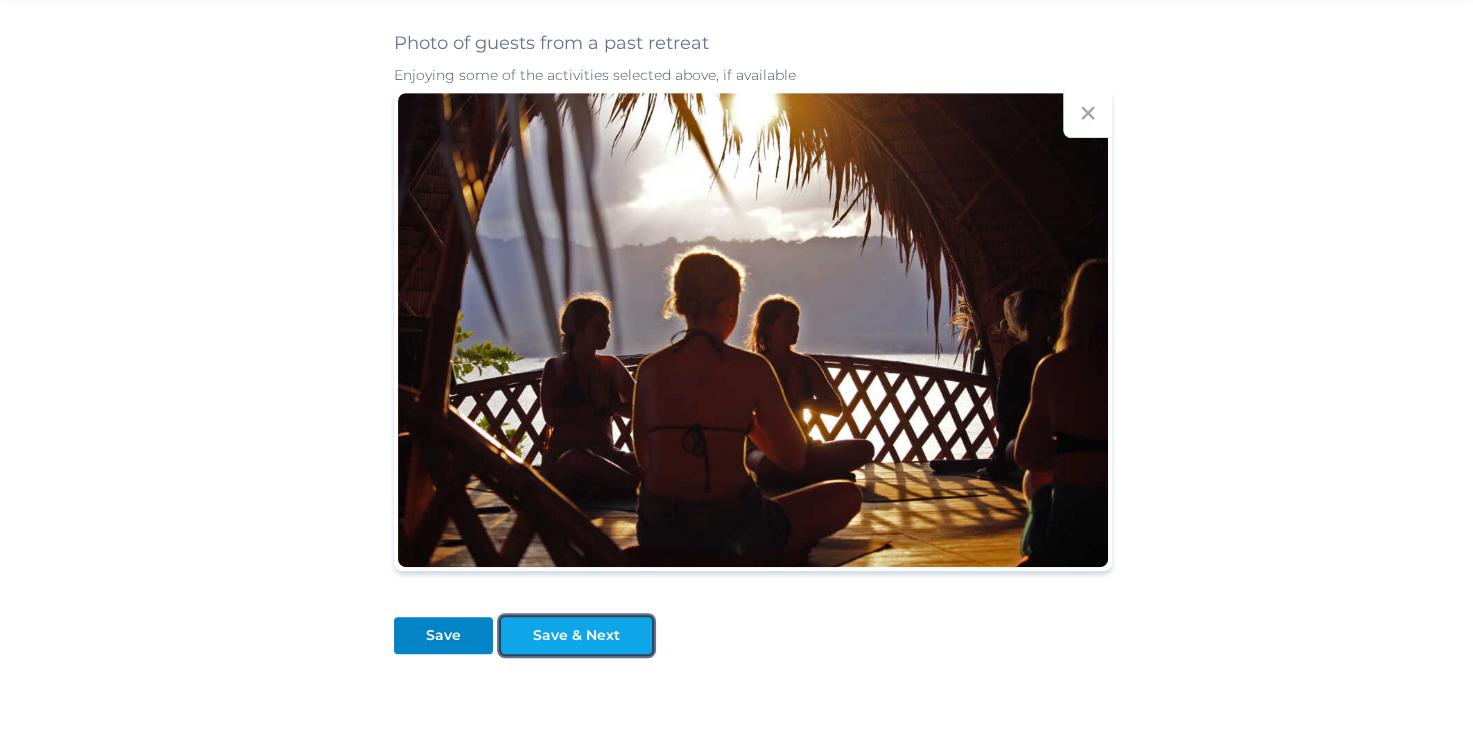 click on "Save & Next" at bounding box center [576, 635] 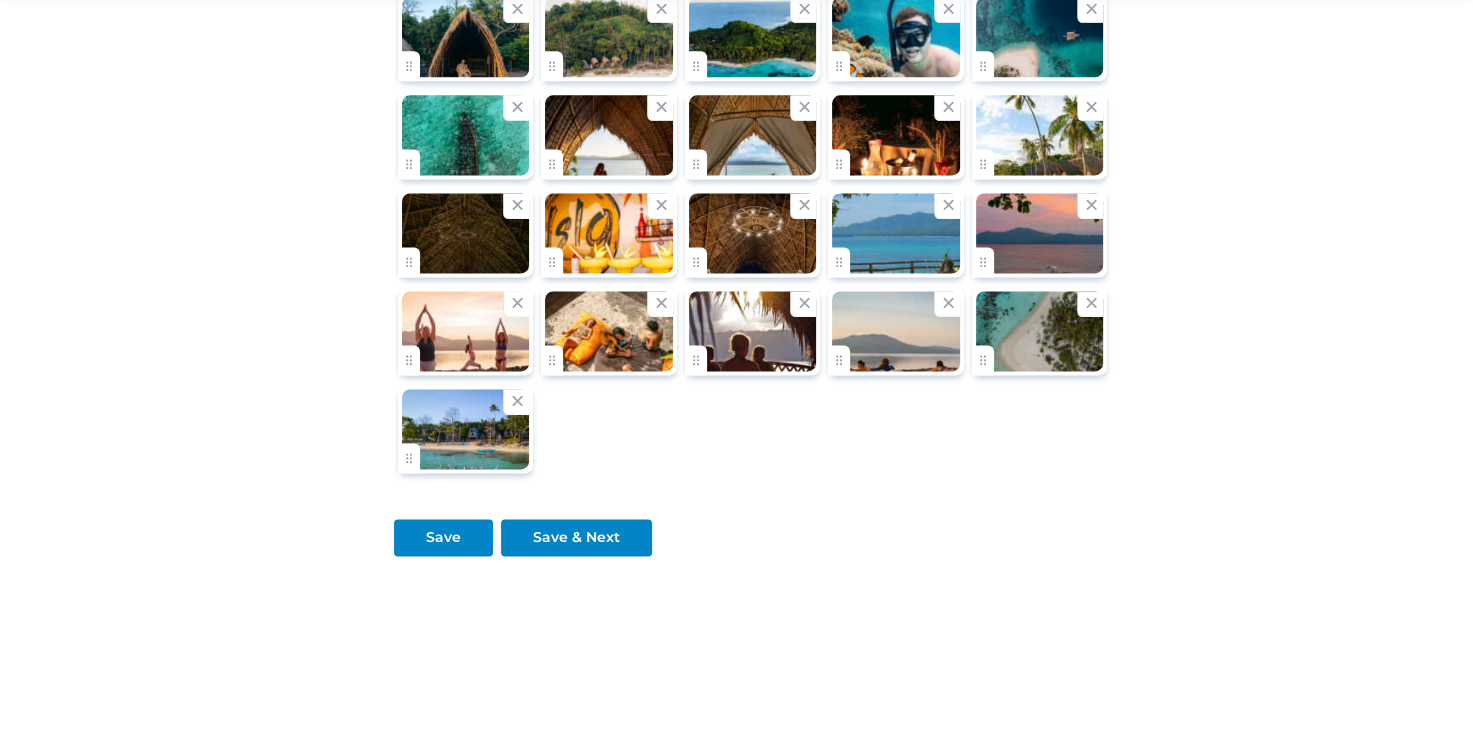 scroll, scrollTop: 2619, scrollLeft: 0, axis: vertical 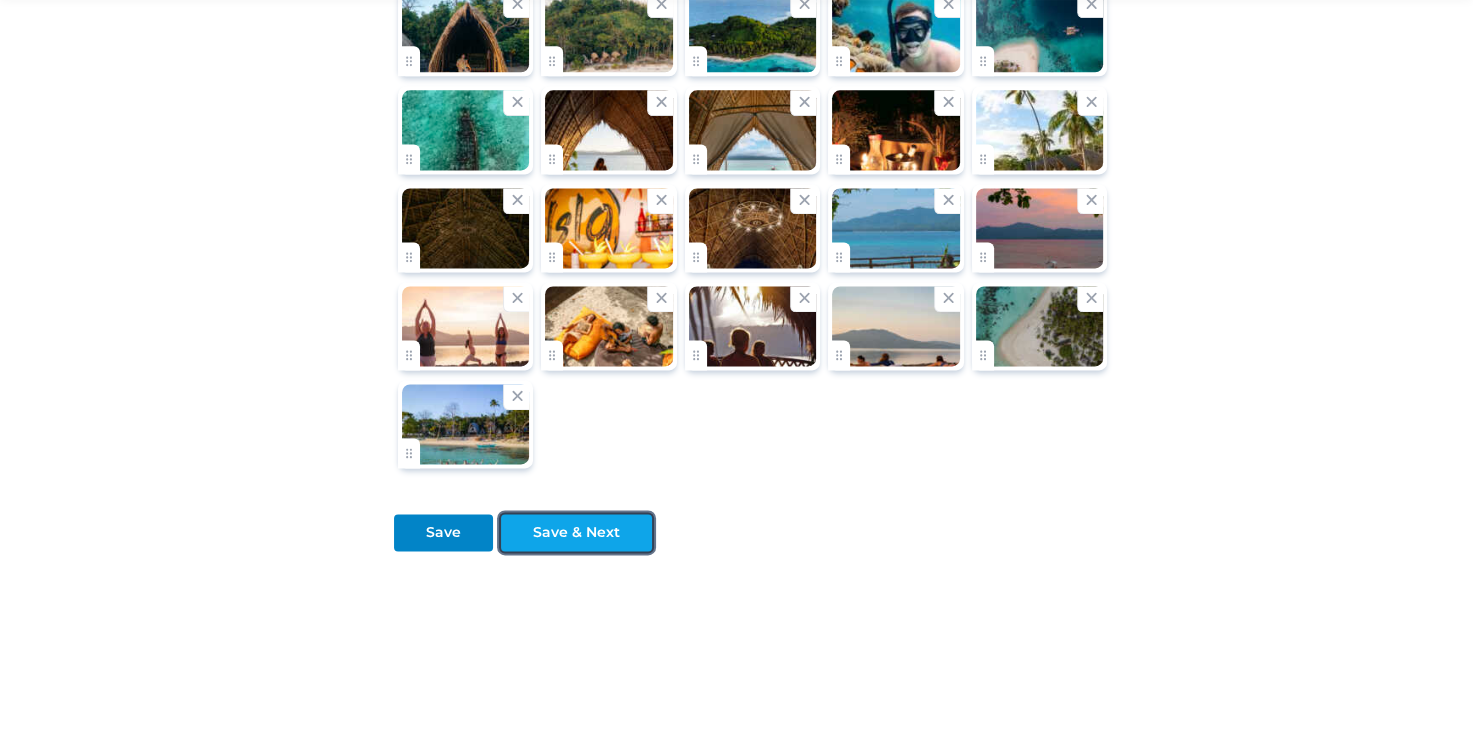 click on "Save & Next" at bounding box center (576, 532) 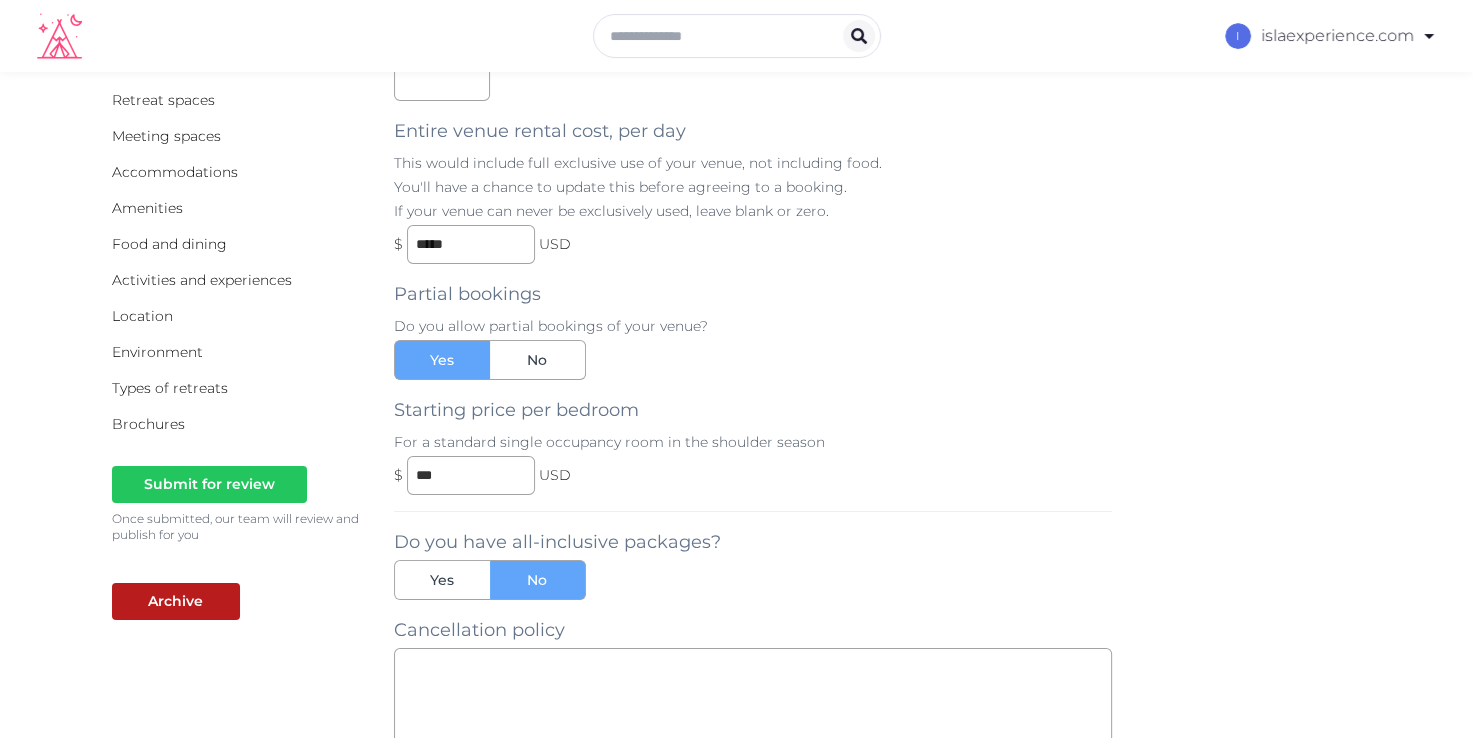 scroll, scrollTop: 200, scrollLeft: 0, axis: vertical 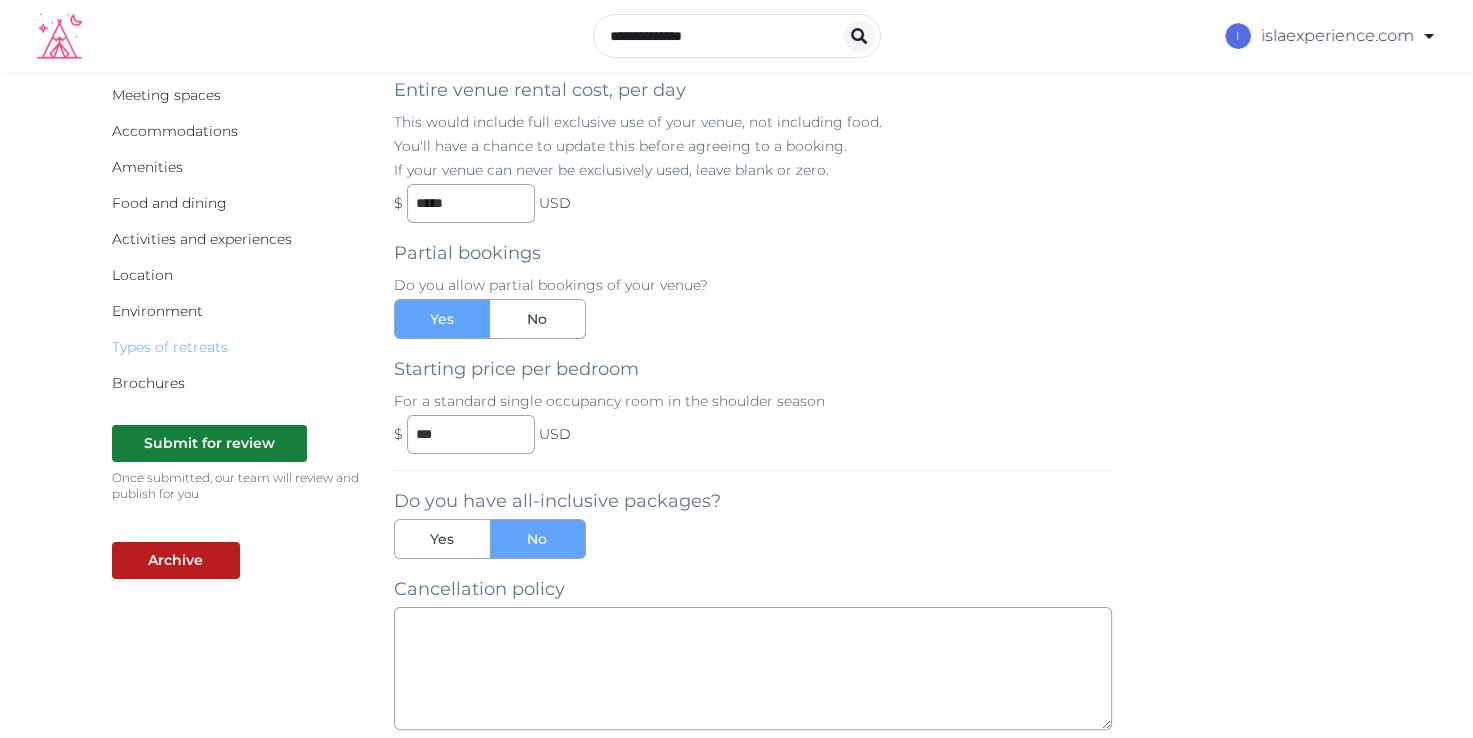 click on "Types of retreats" at bounding box center (170, 347) 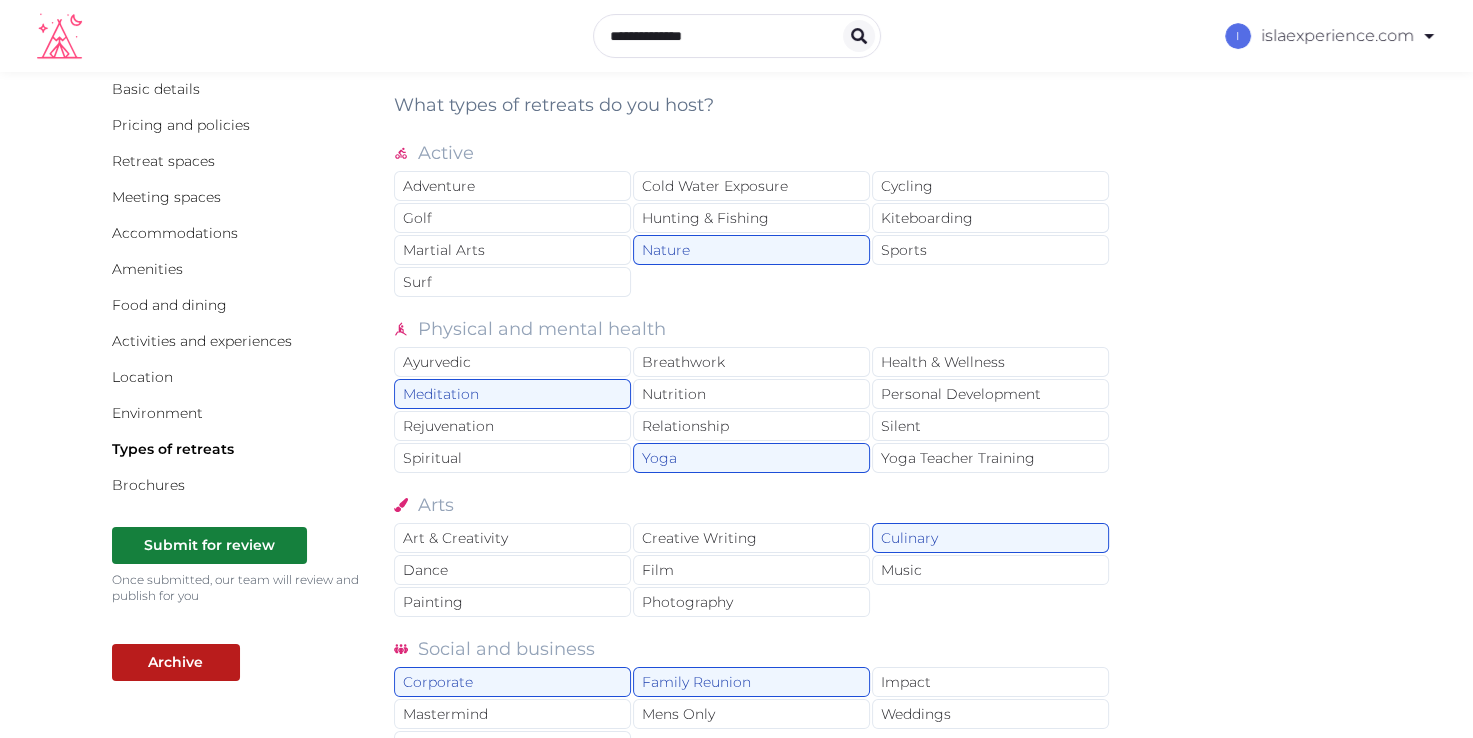 scroll, scrollTop: 100, scrollLeft: 0, axis: vertical 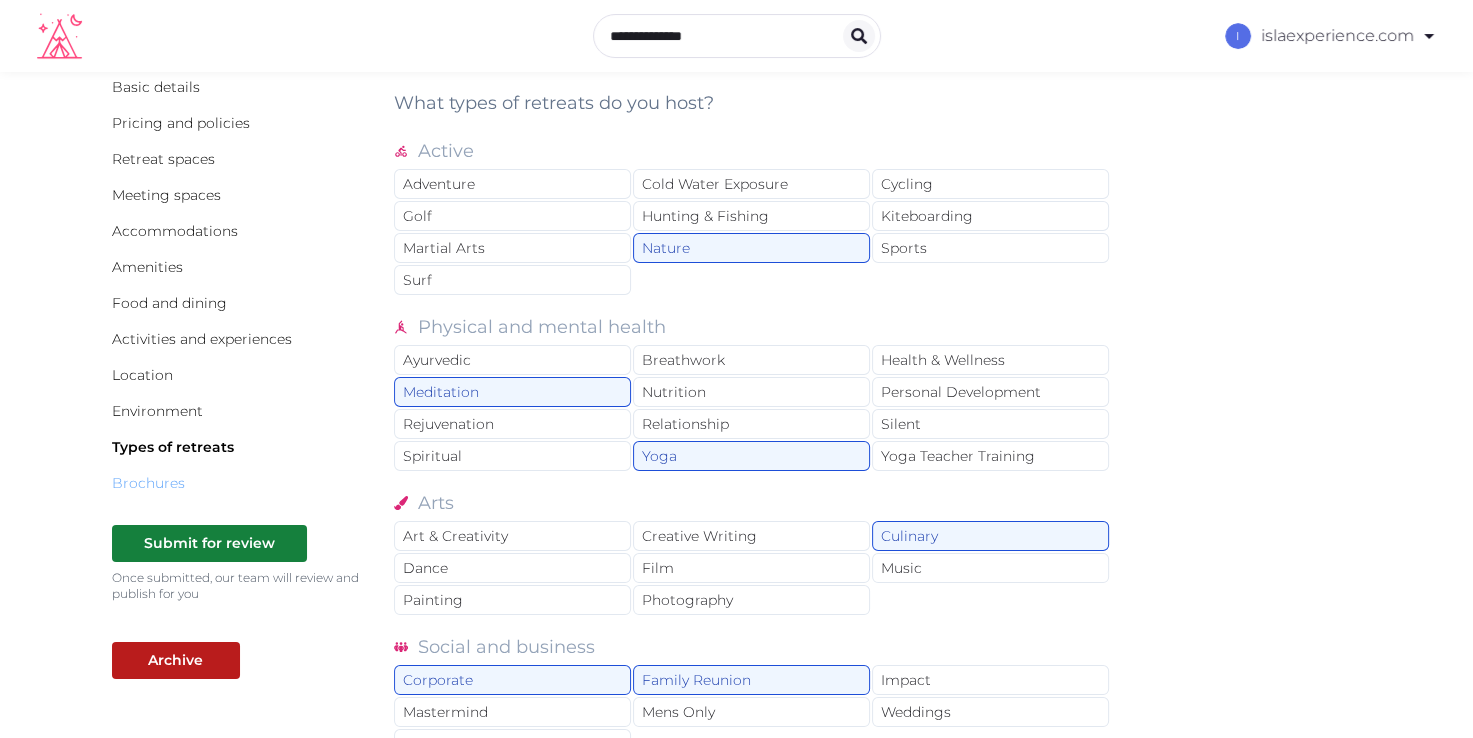 click on "Brochures" at bounding box center [148, 483] 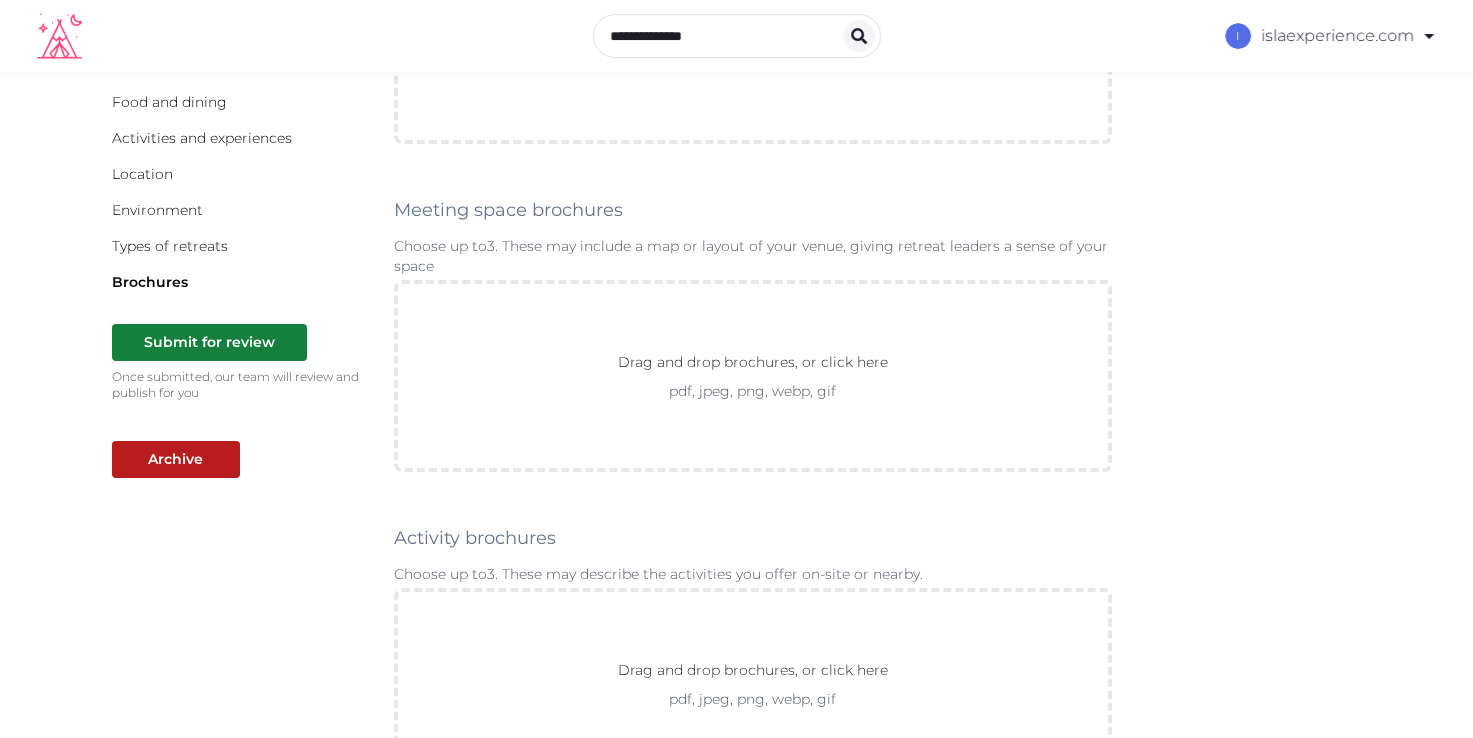 scroll, scrollTop: 300, scrollLeft: 0, axis: vertical 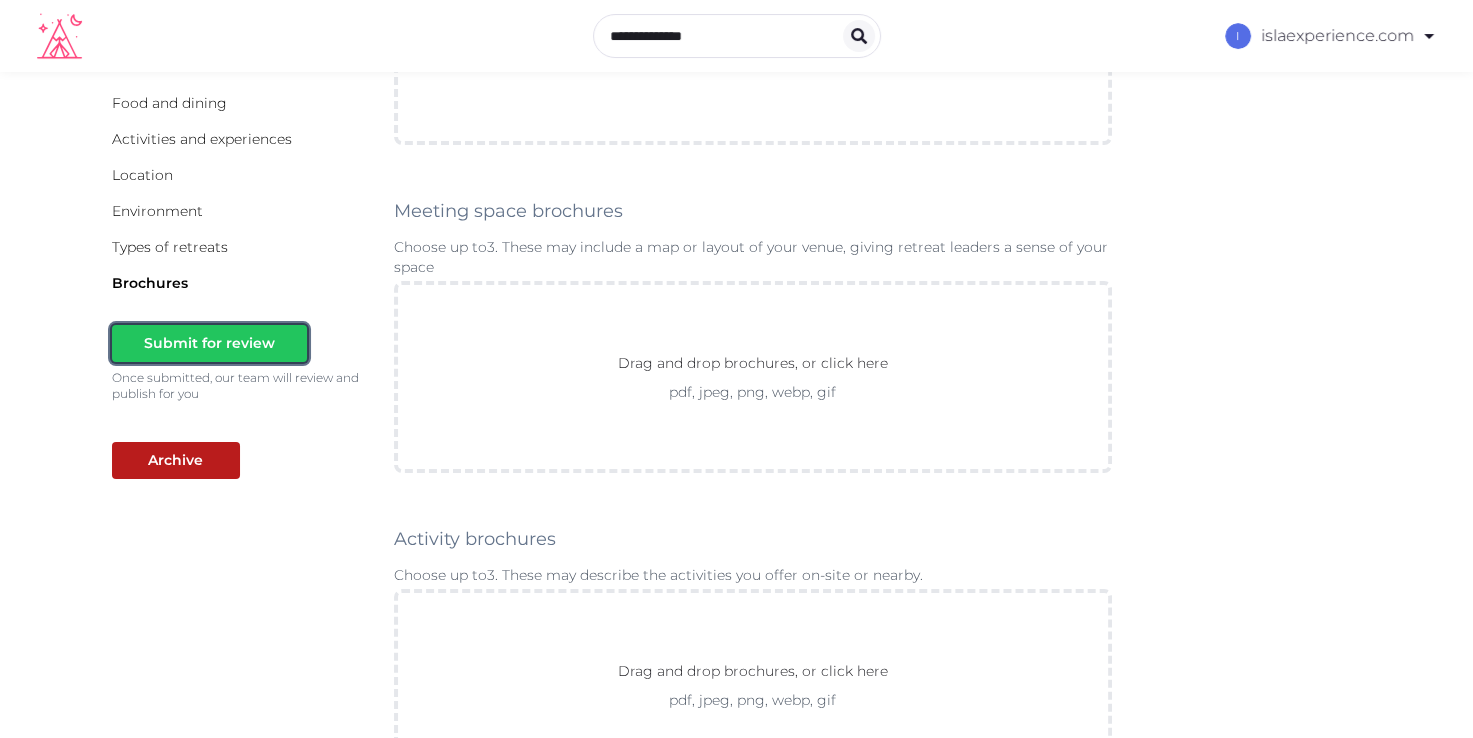 click on "Submit for review" at bounding box center (209, 343) 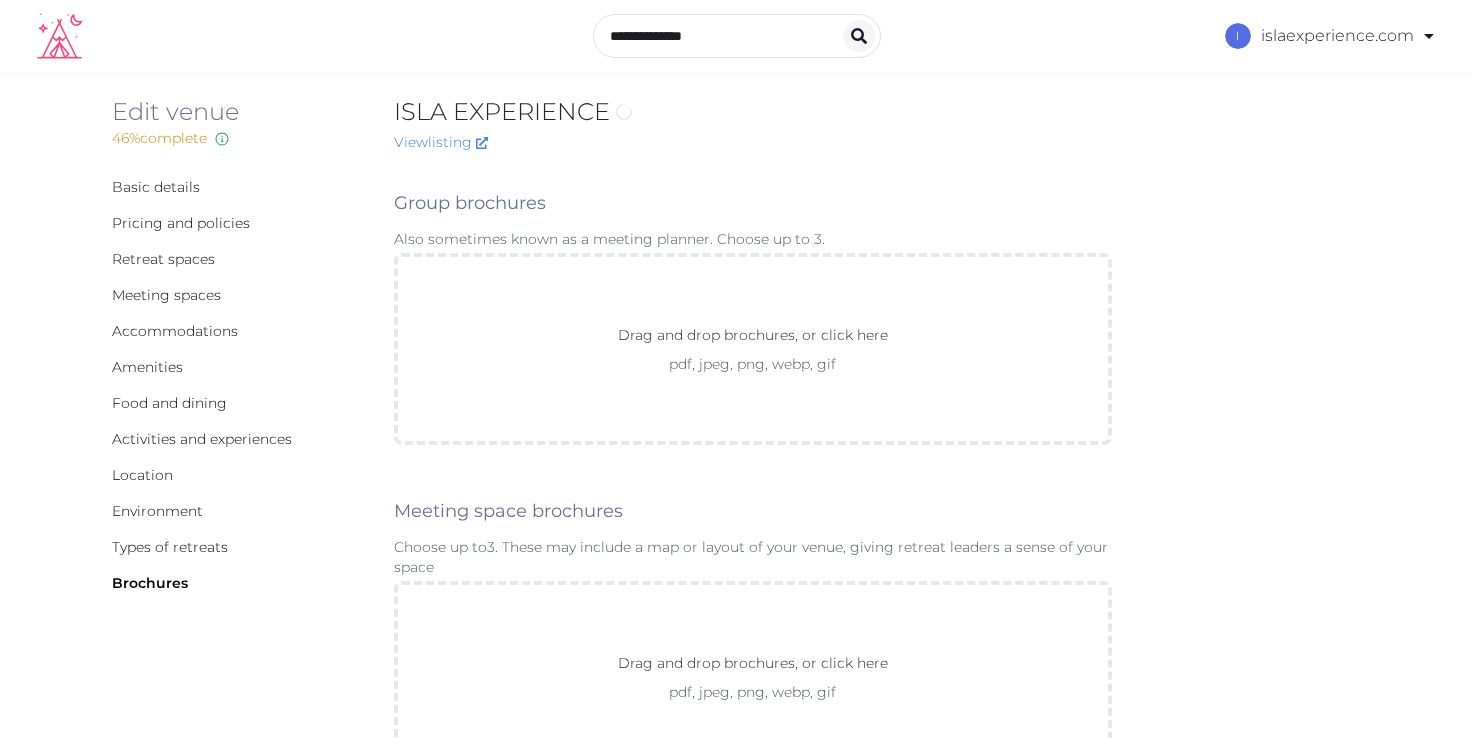 scroll, scrollTop: 300, scrollLeft: 0, axis: vertical 